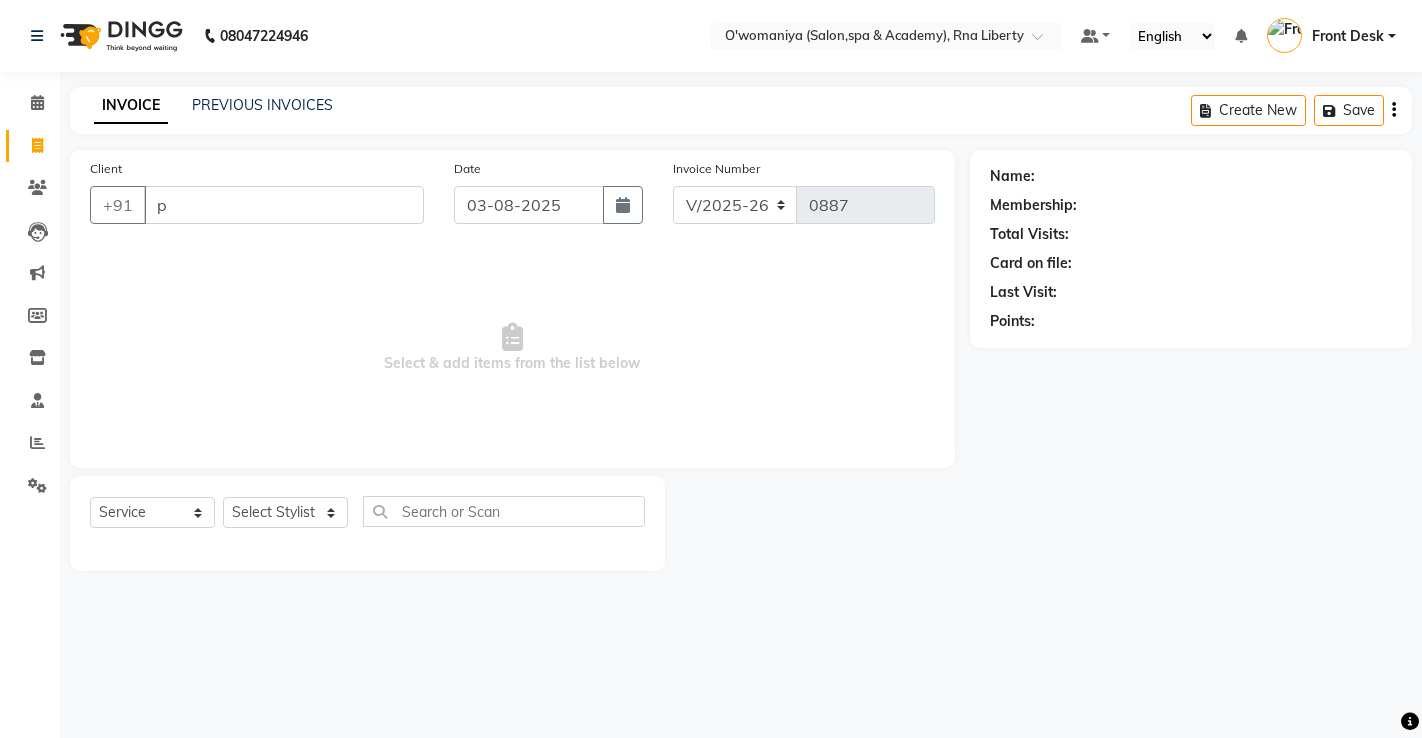 select on "5532" 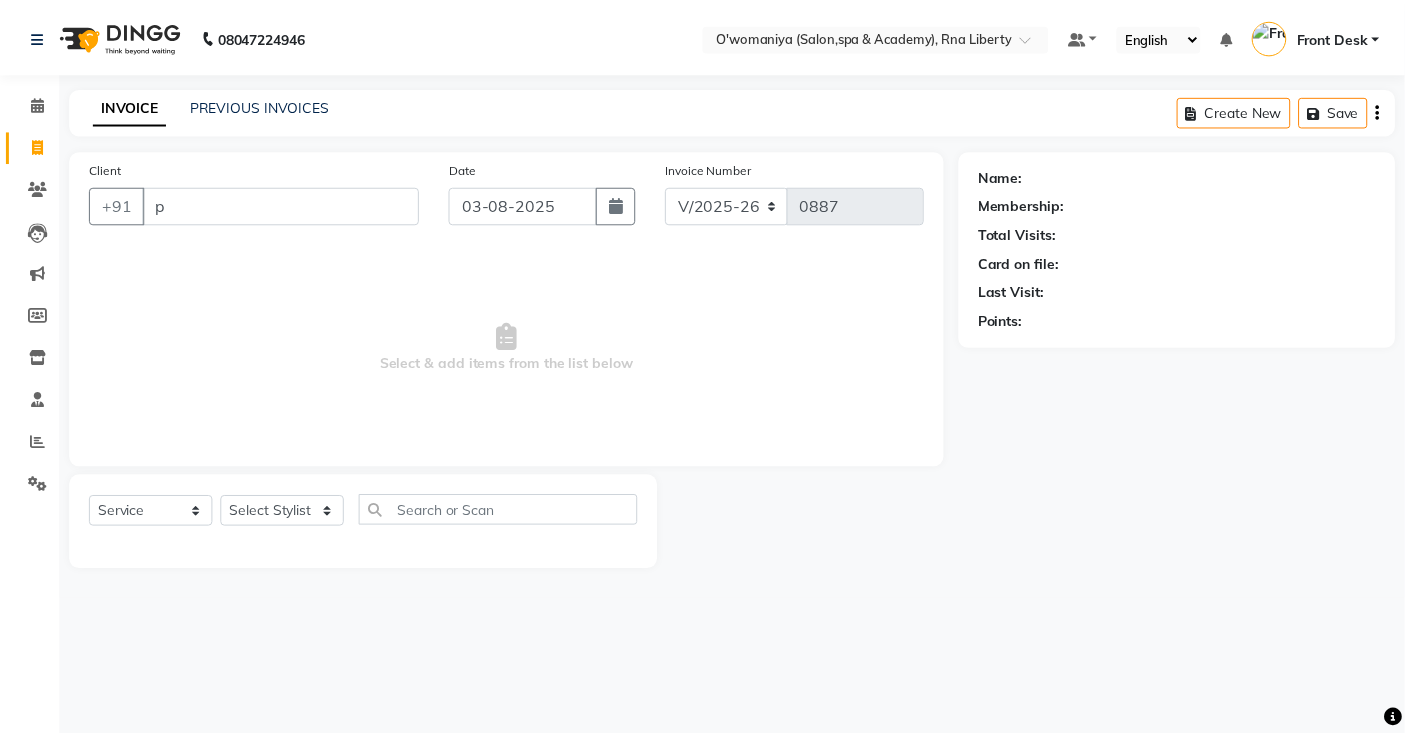 scroll, scrollTop: 0, scrollLeft: 0, axis: both 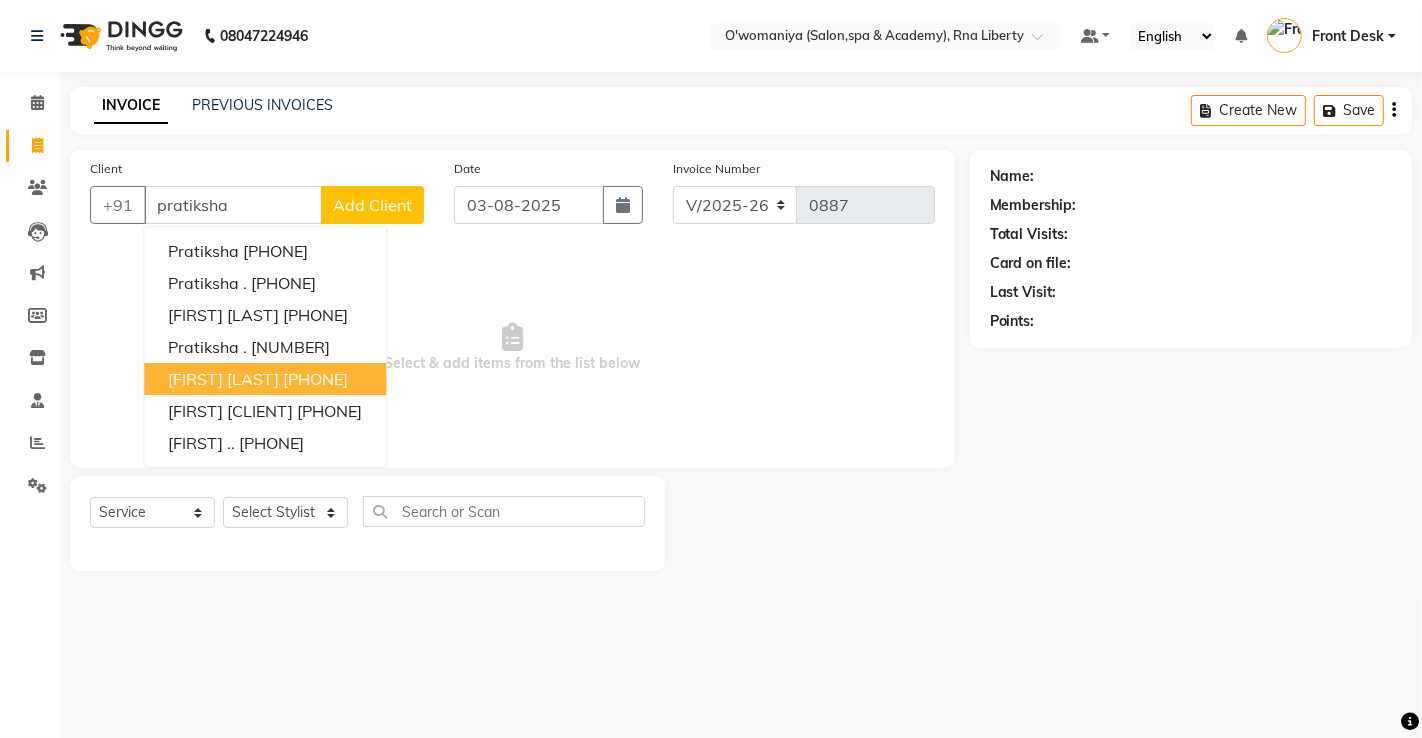 click on "Pratiksha Gadekar" at bounding box center (223, 379) 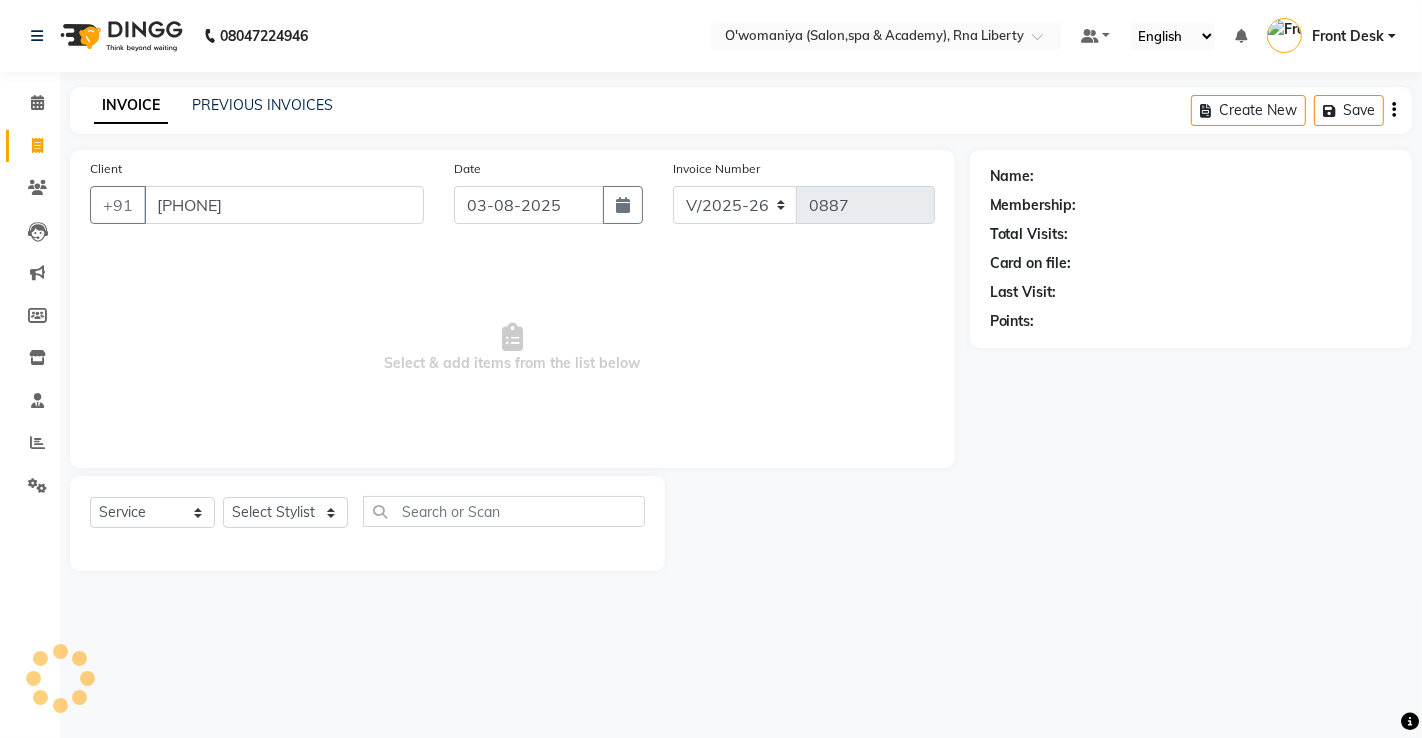 type on "[PHONE]" 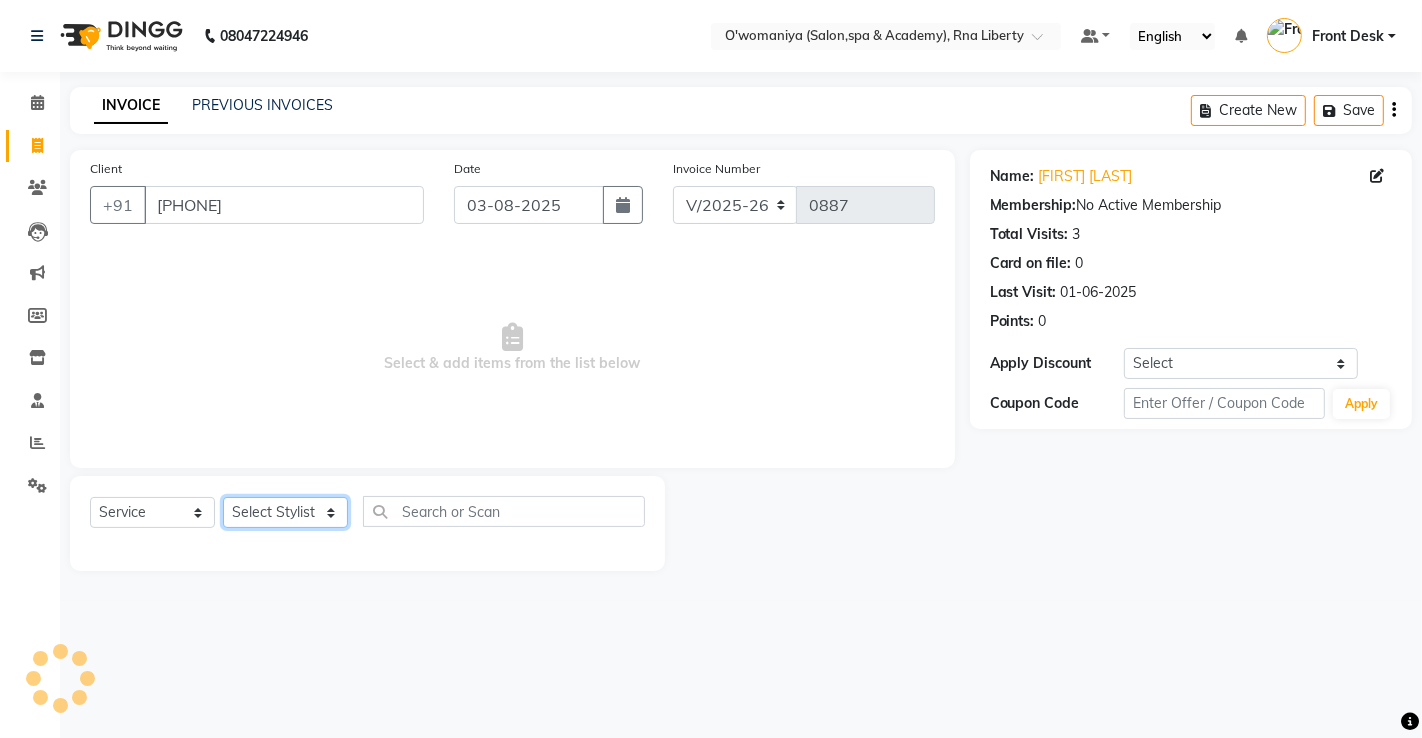 click on "select stylist abdul [LAST] afreen shaikh anita azeem qureshi dilshad ali faizan siddqui front desk gaurav jatin mane jyoti kajal ritesh raaj kevat jadhav kuldeep lavina fernandez madhuri mahi manohar kakad maymol r kinny mona dhanraaj singh nidhi yadav nikita mohite parveen sheikh pinky reema ghosh rubysingh sanaya agrawaal shanu ansari sweeta joseph" 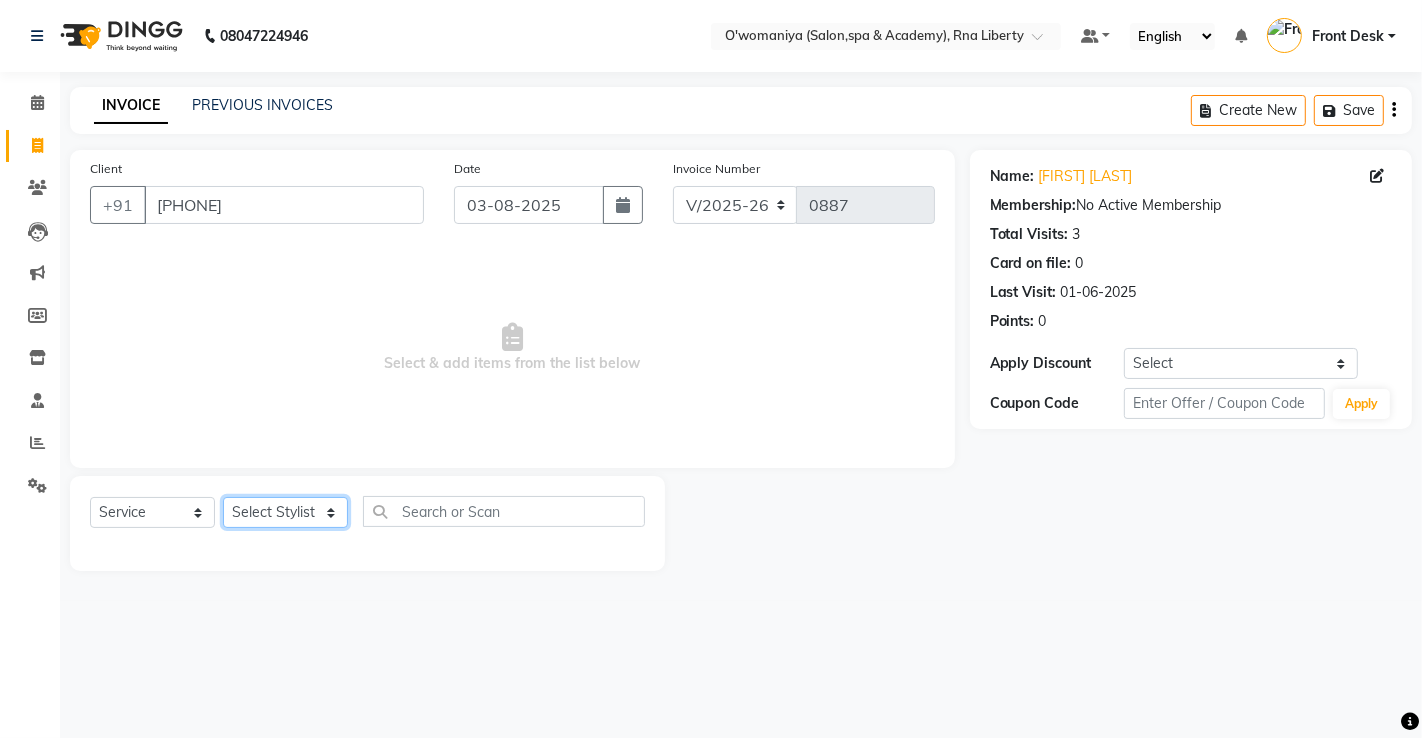 select on "37294" 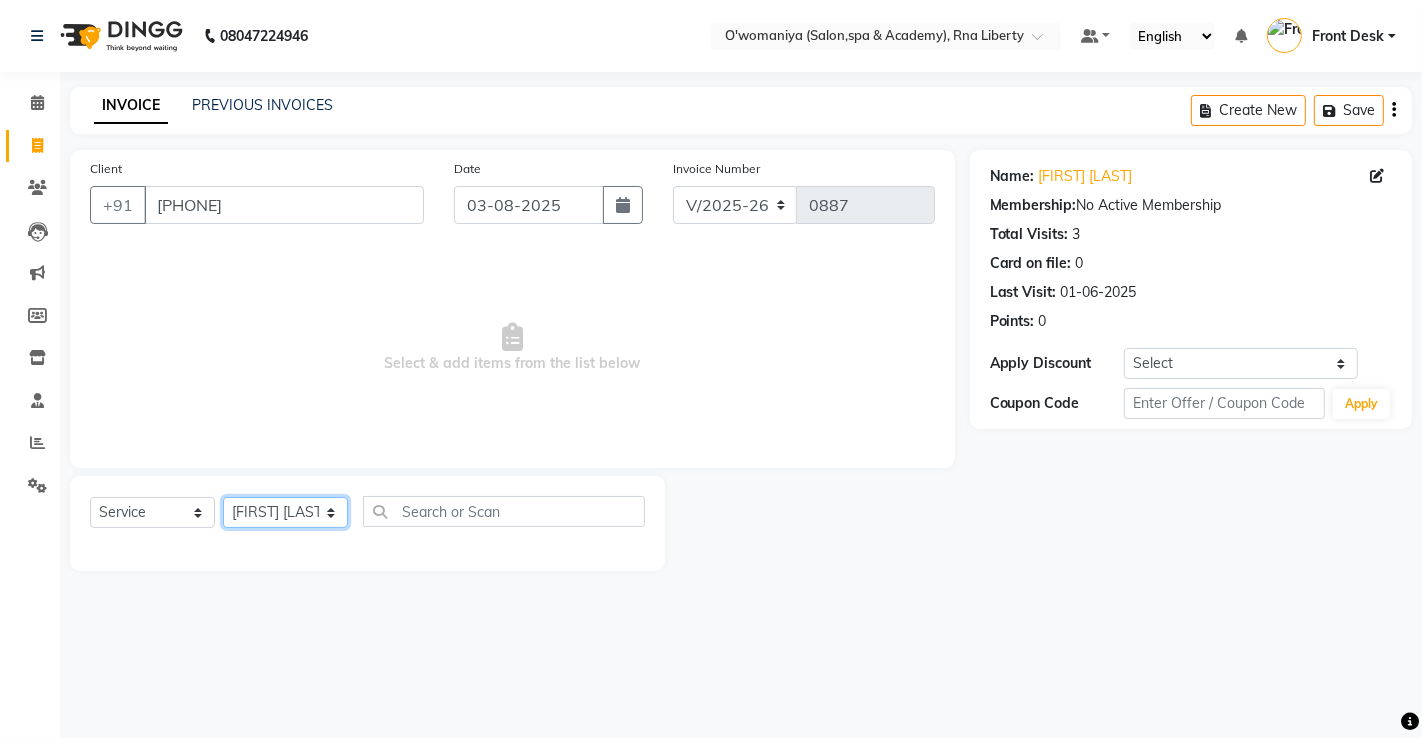 click on "select stylist abdul [LAST] afreen shaikh anita azeem qureshi dilshad ali faizan siddqui front desk gaurav jatin mane jyoti kajal ritesh raaj kevat jadhav kuldeep lavina fernandez madhuri mahi manohar kakad maymol r kinny mona dhanraaj singh nidhi yadav nikita mohite parveen sheikh pinky reema ghosh rubysingh sanaya agrawaal shanu ansari sweeta joseph" 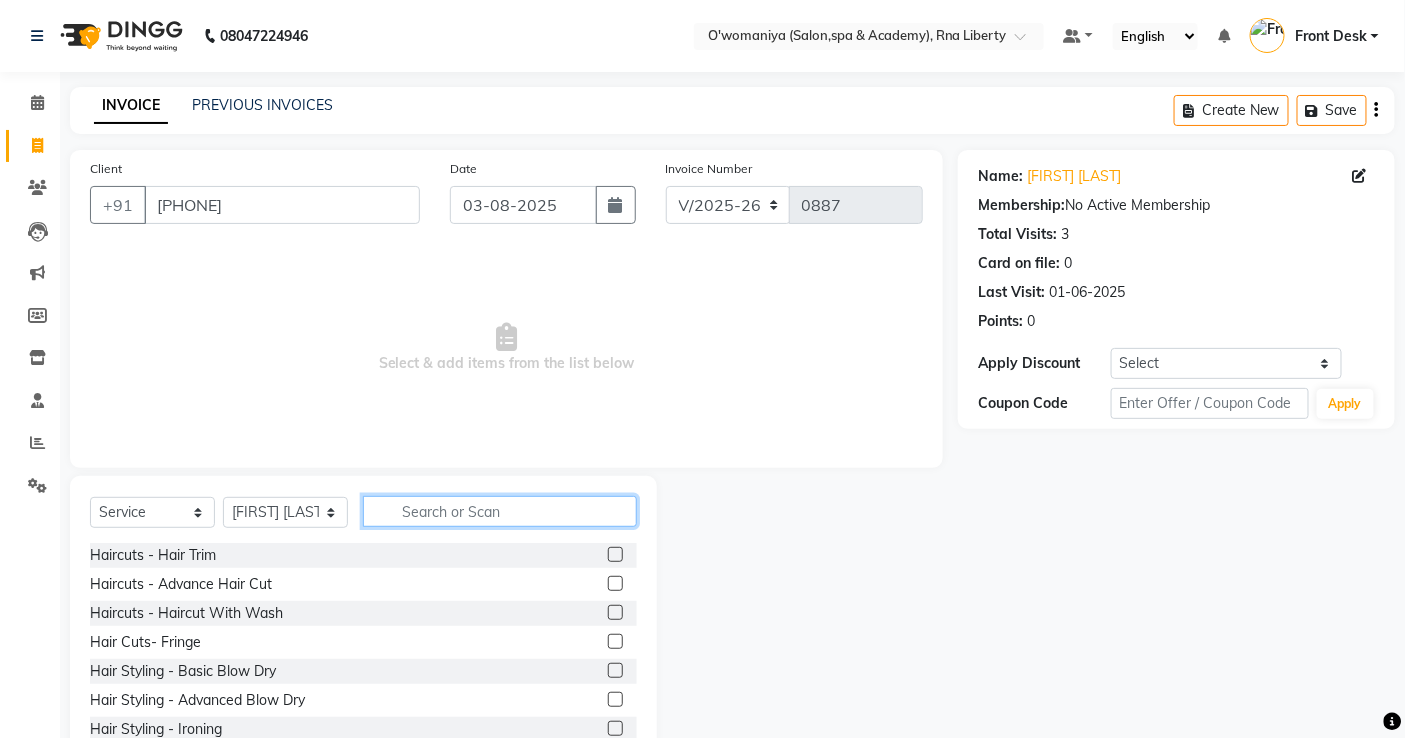 click 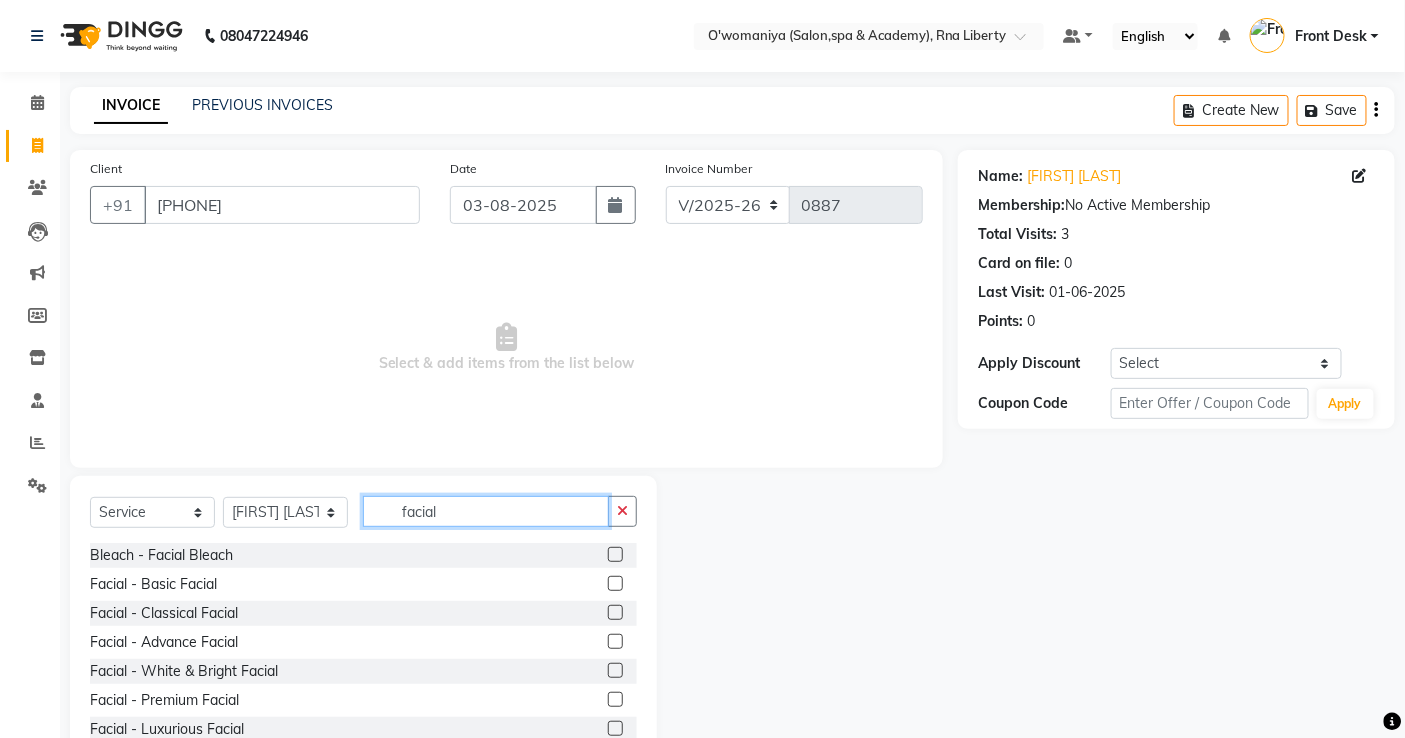 type on "facial" 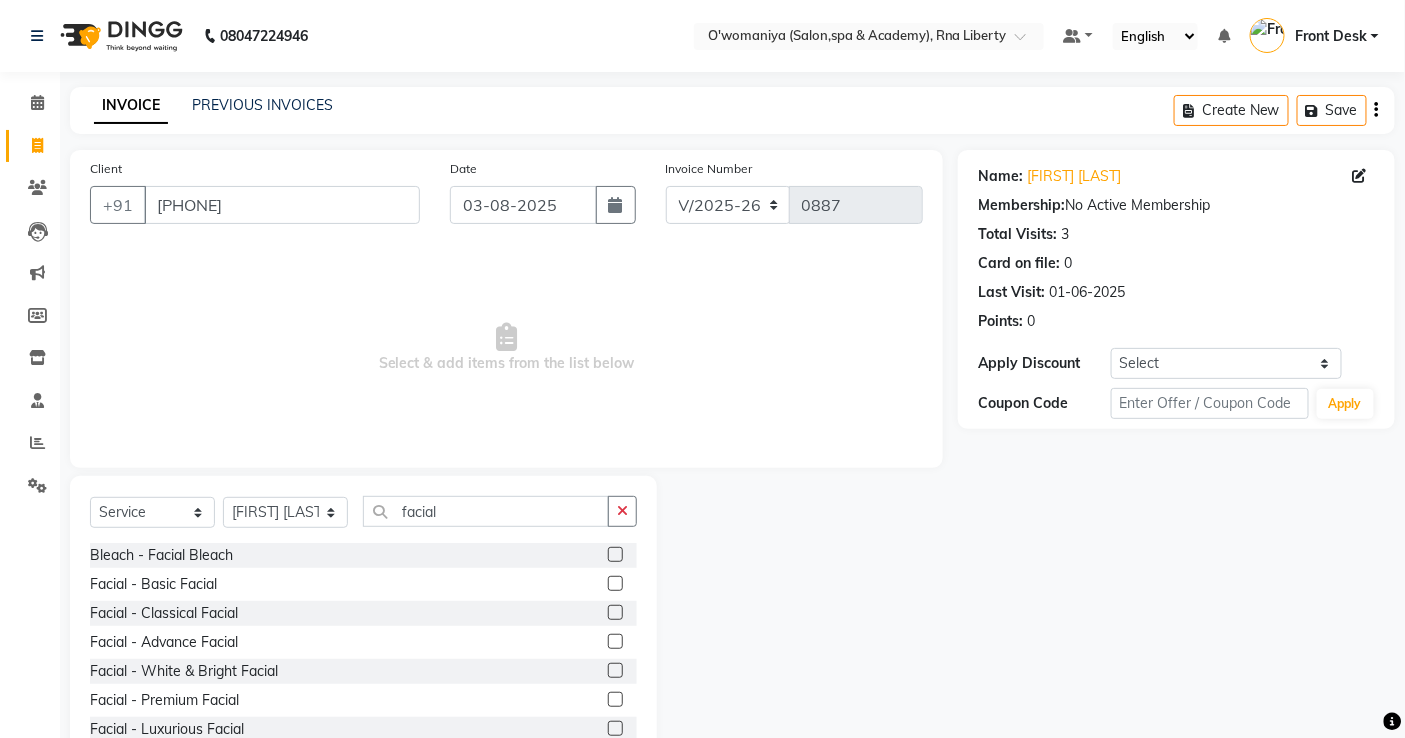 click 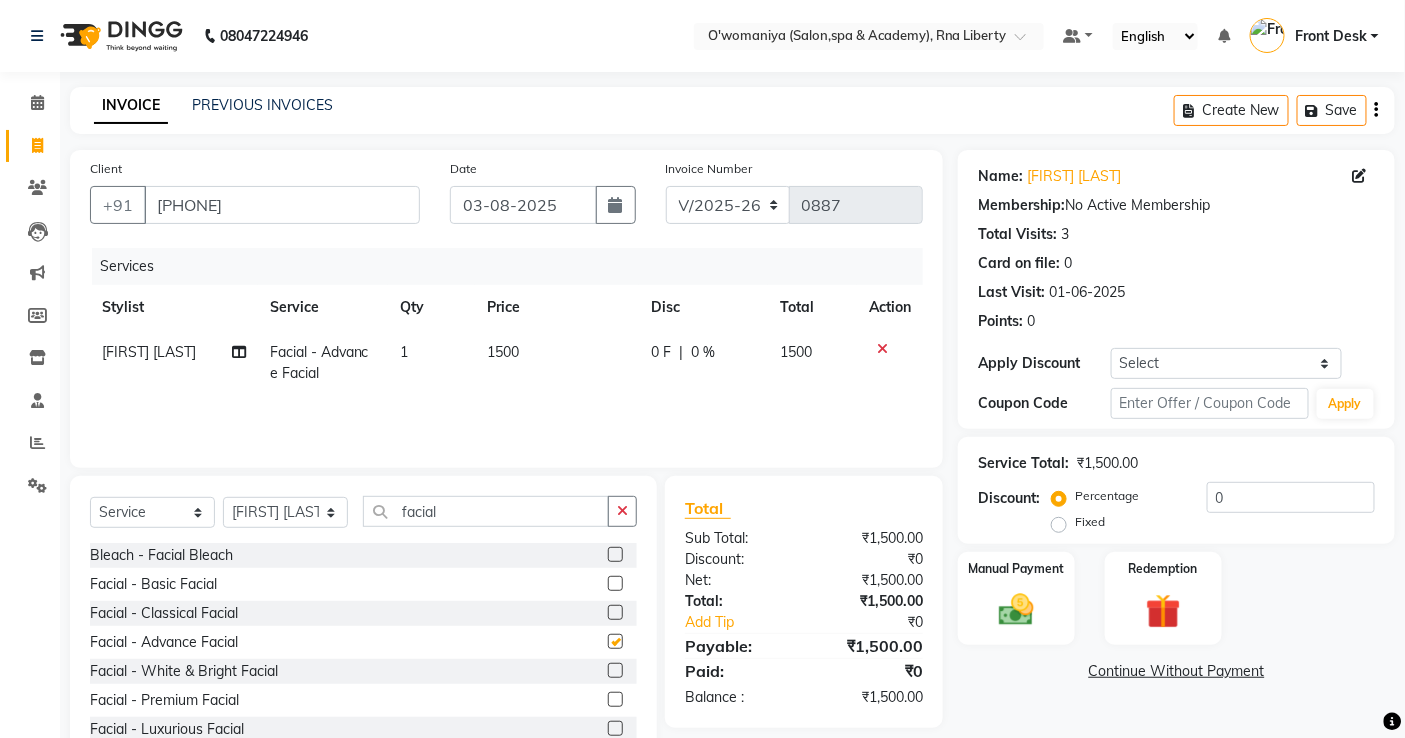 checkbox on "false" 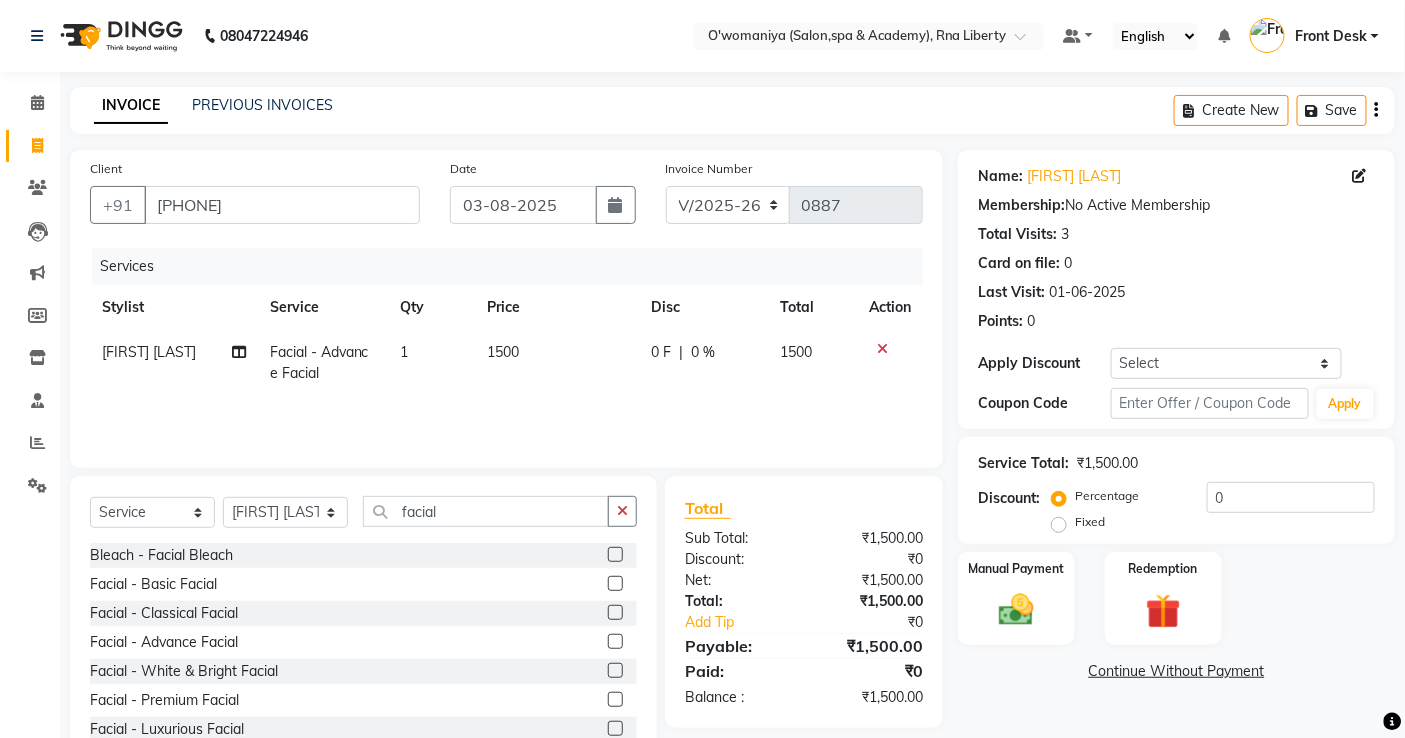 drag, startPoint x: 598, startPoint y: 698, endPoint x: 592, endPoint y: 571, distance: 127.141655 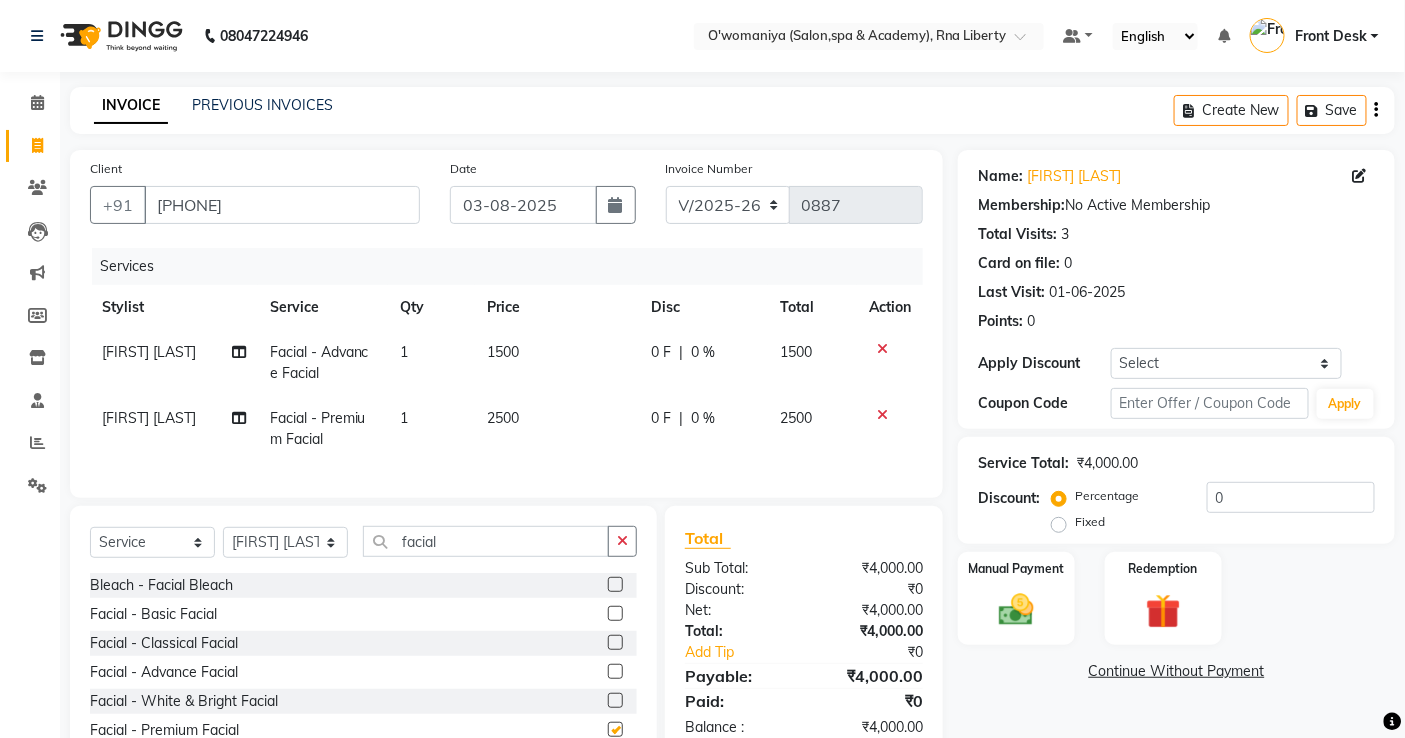 checkbox on "false" 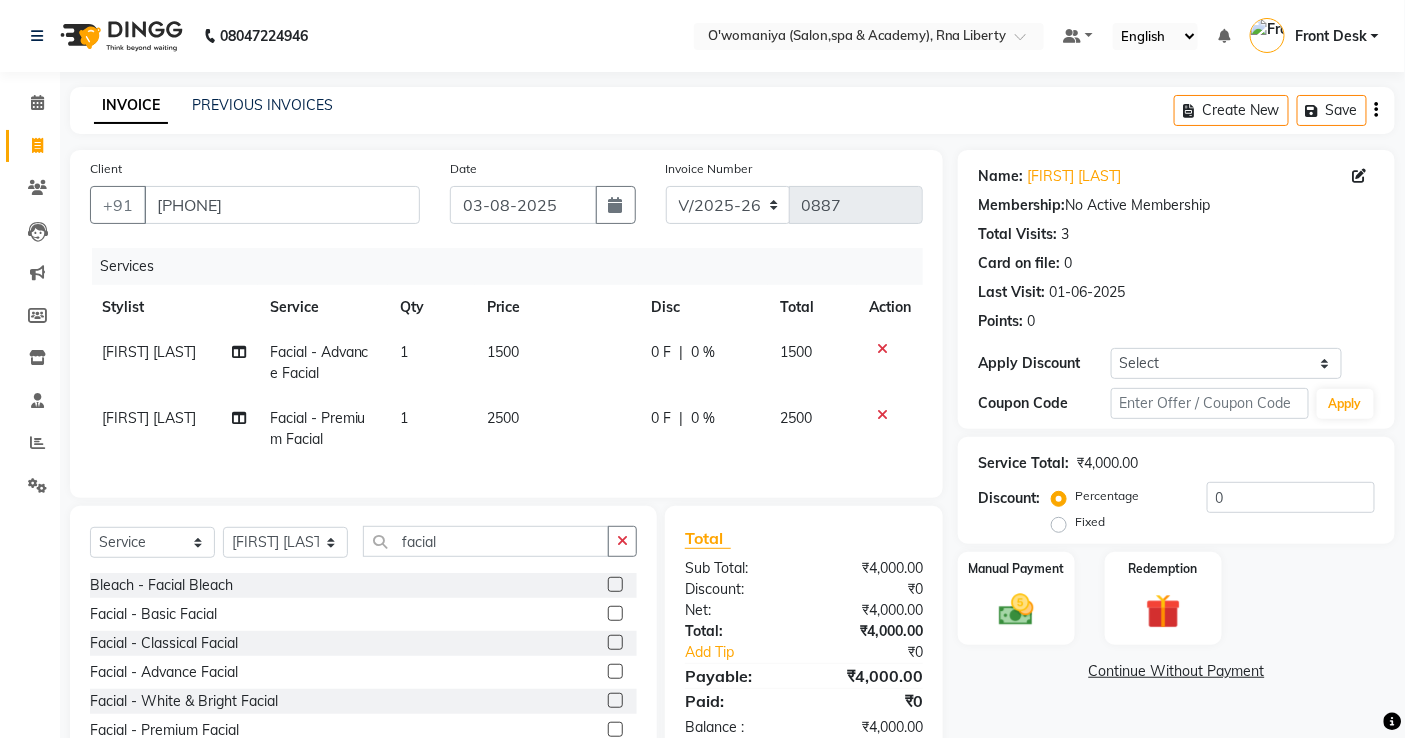 click 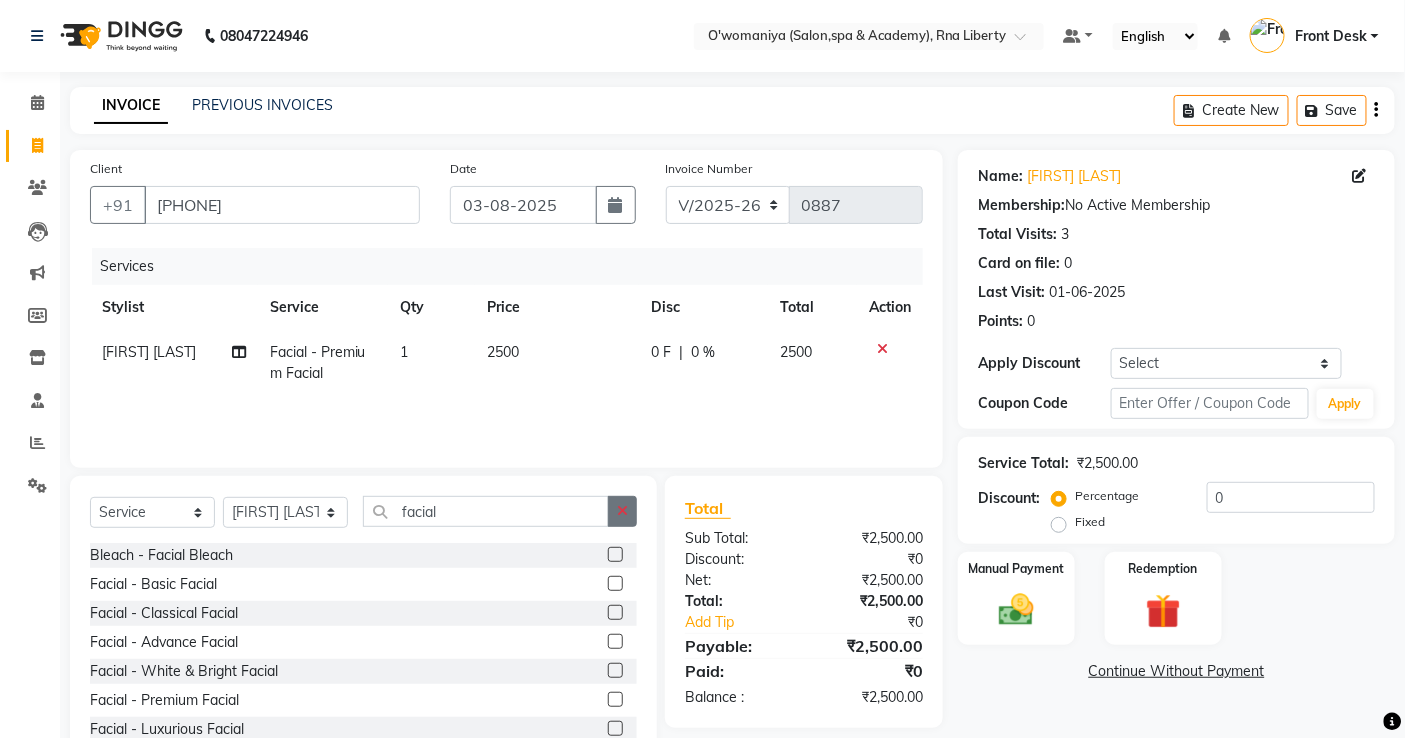 click 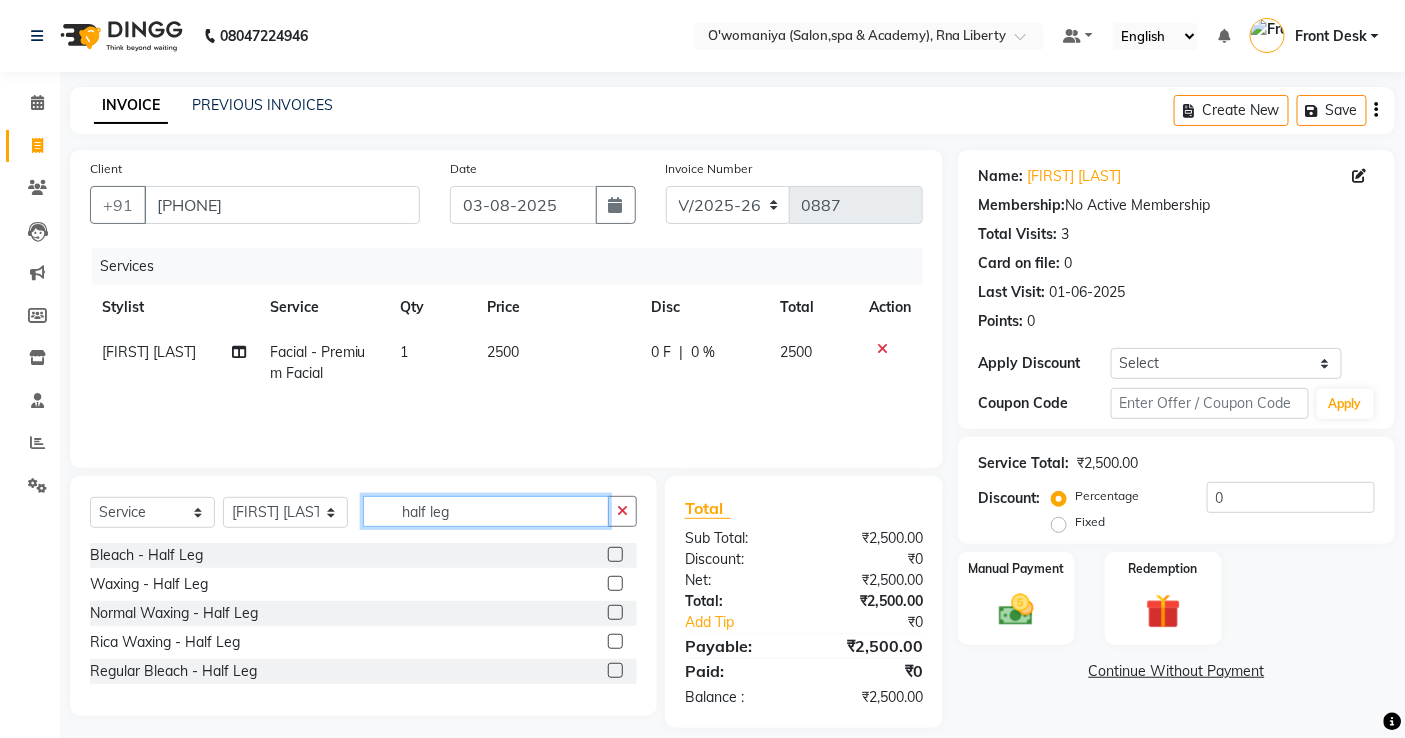 type on "half leg" 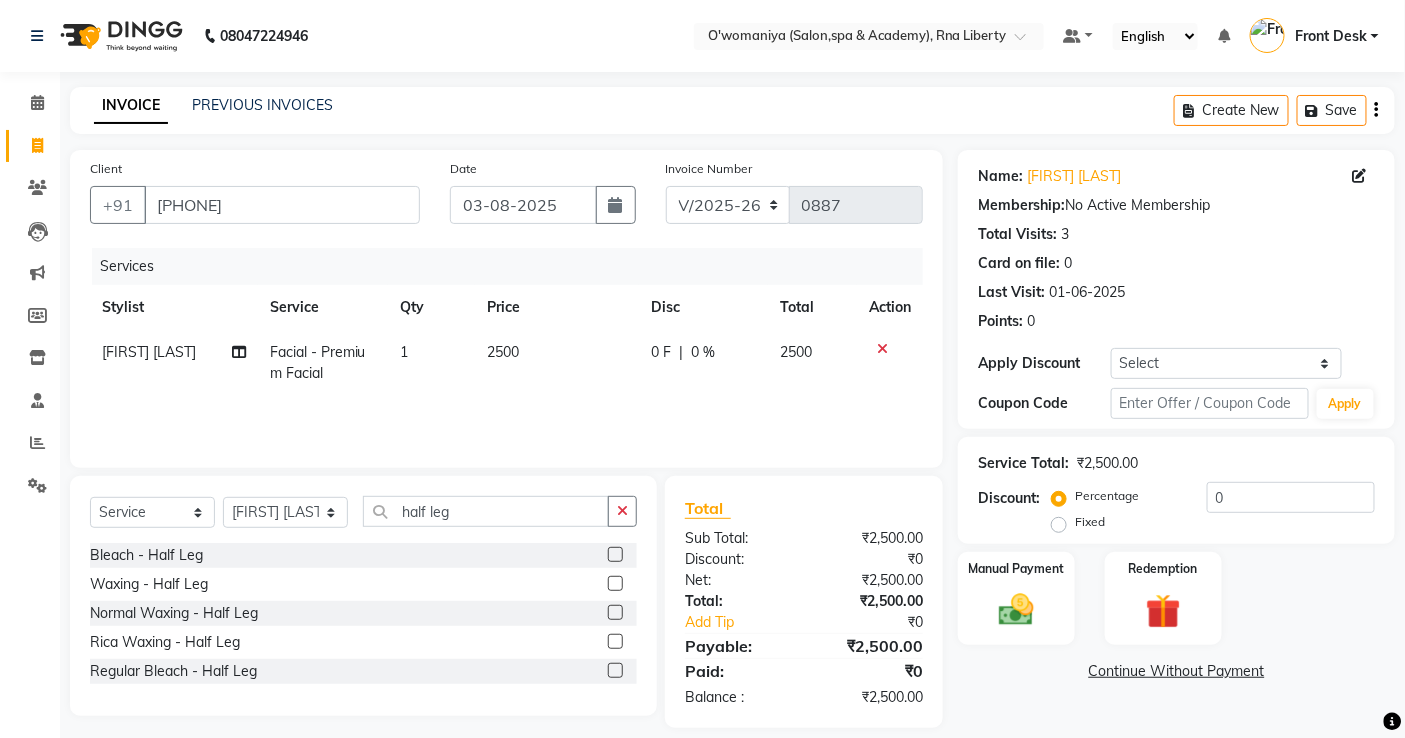 click 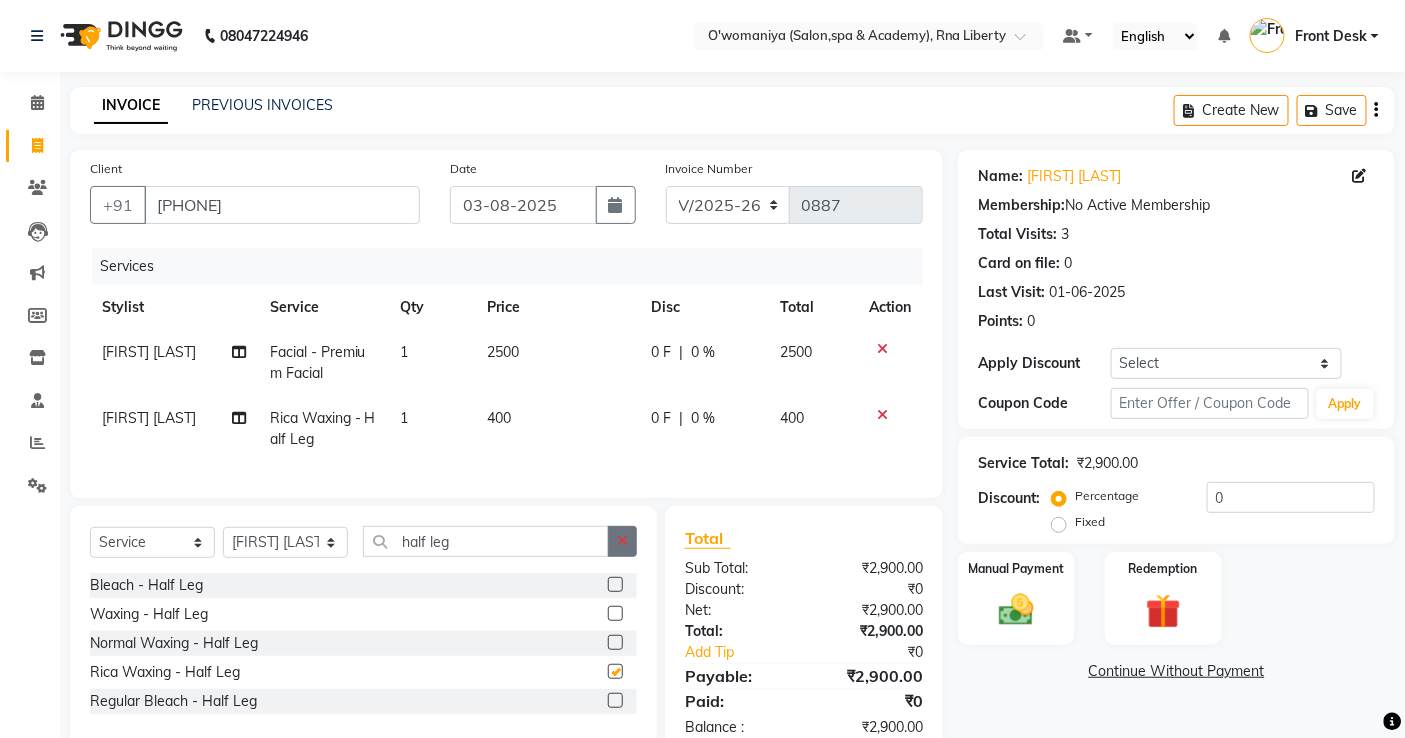 checkbox on "false" 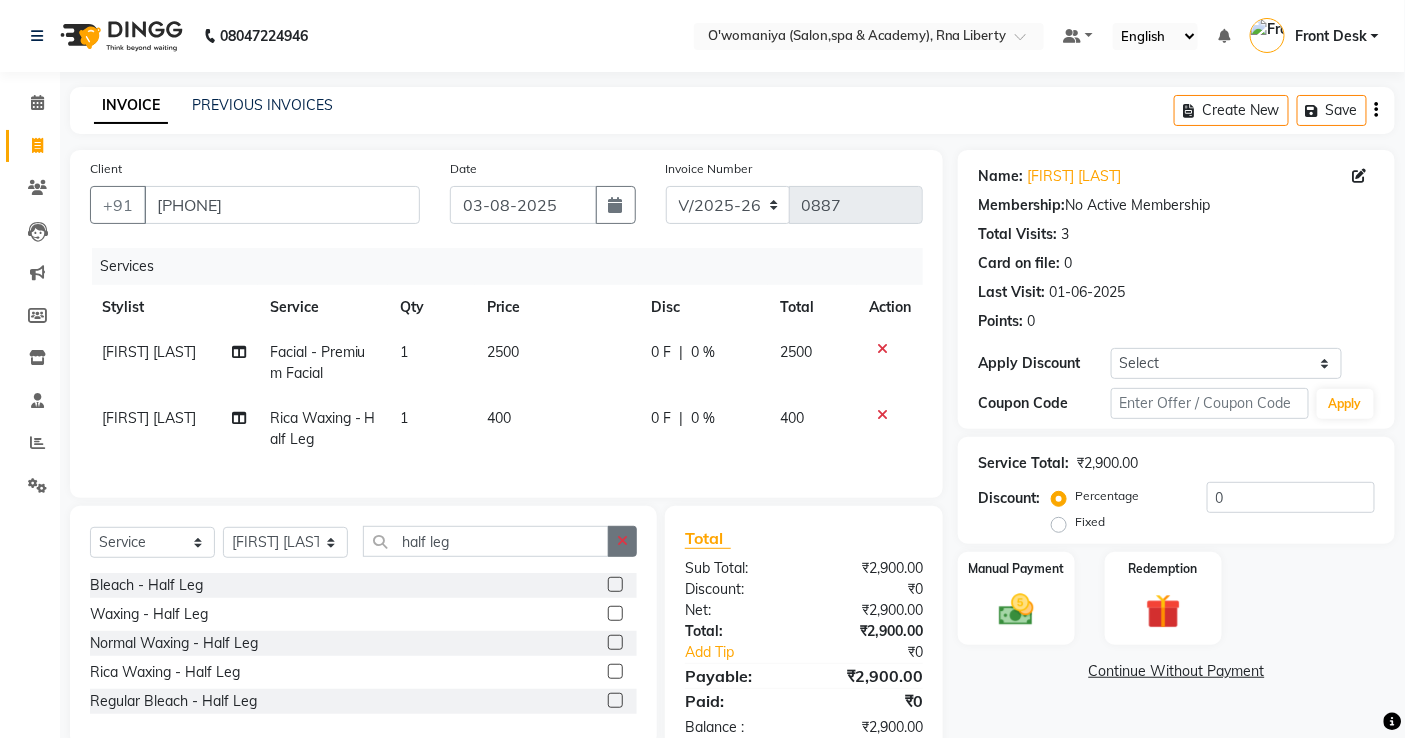 click 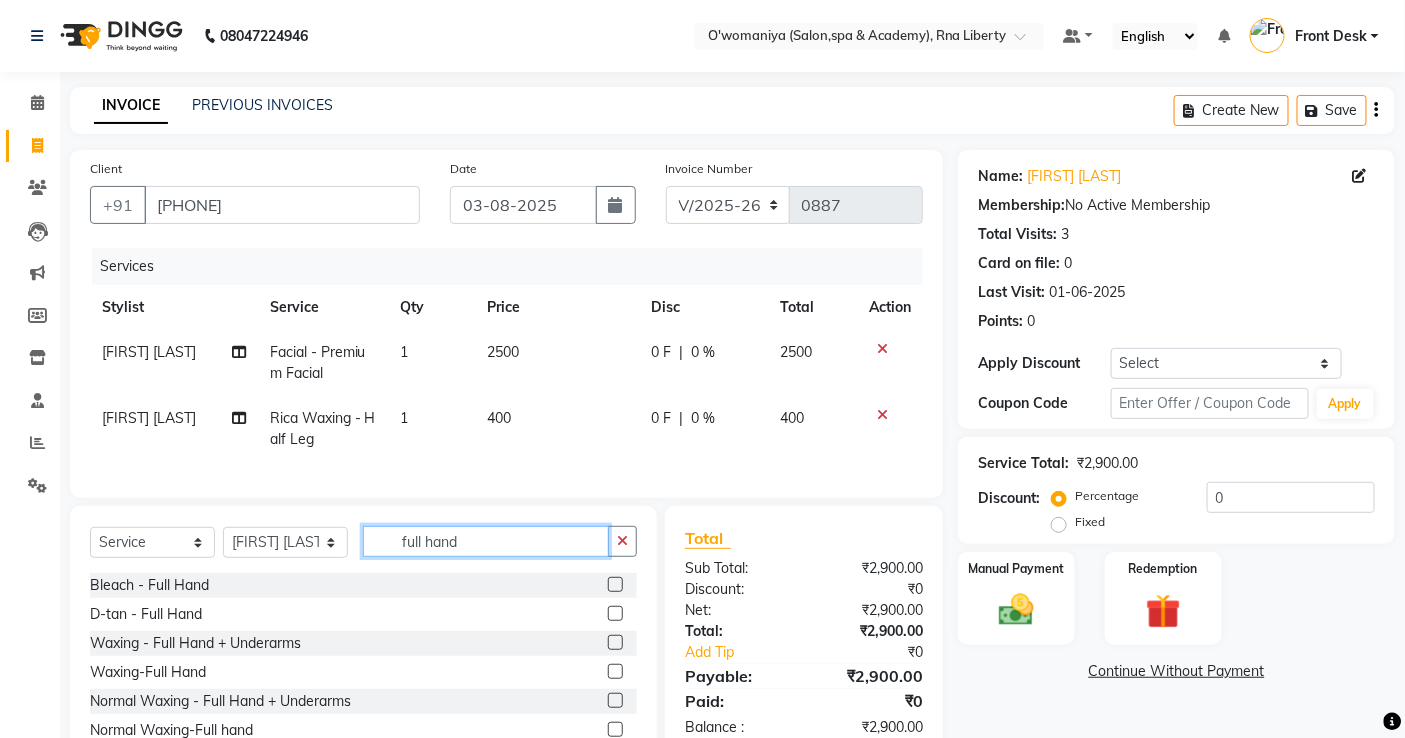 scroll, scrollTop: 32, scrollLeft: 0, axis: vertical 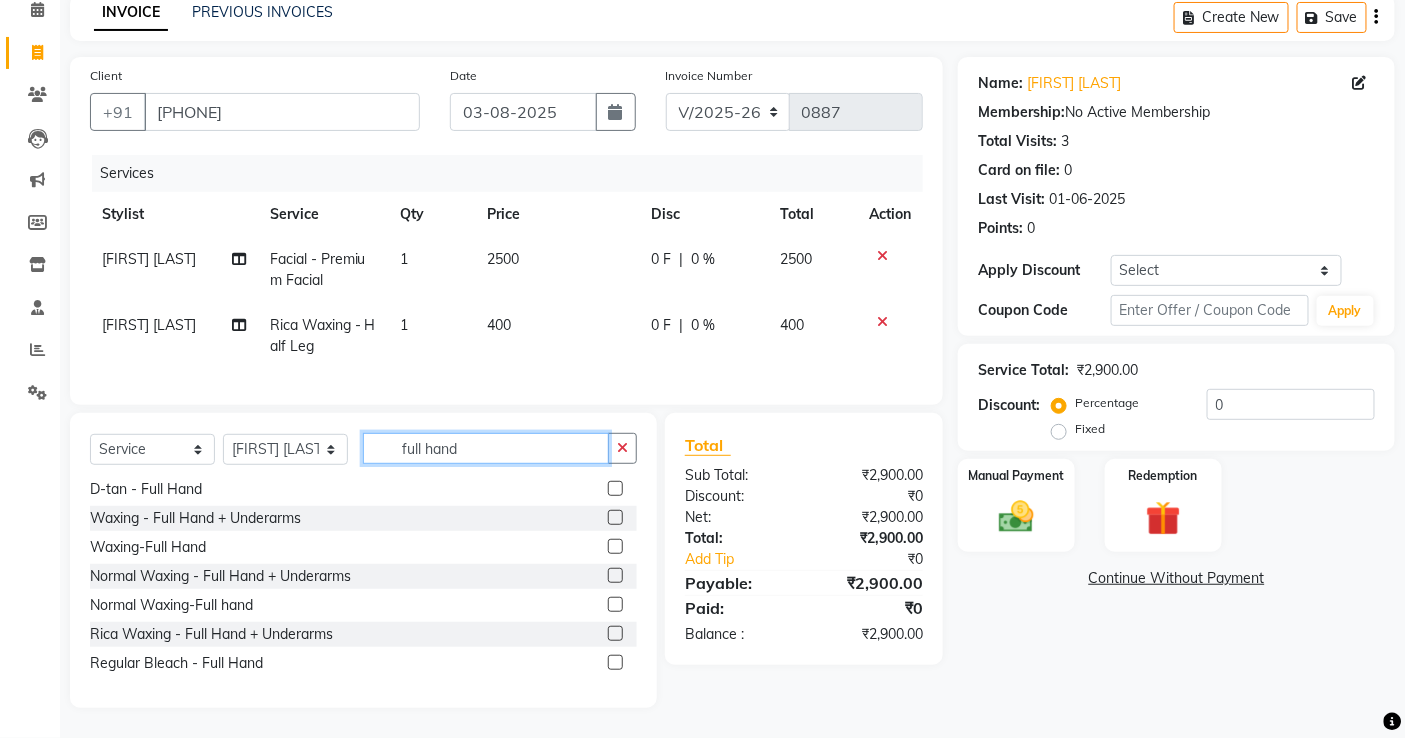 type on "full hand" 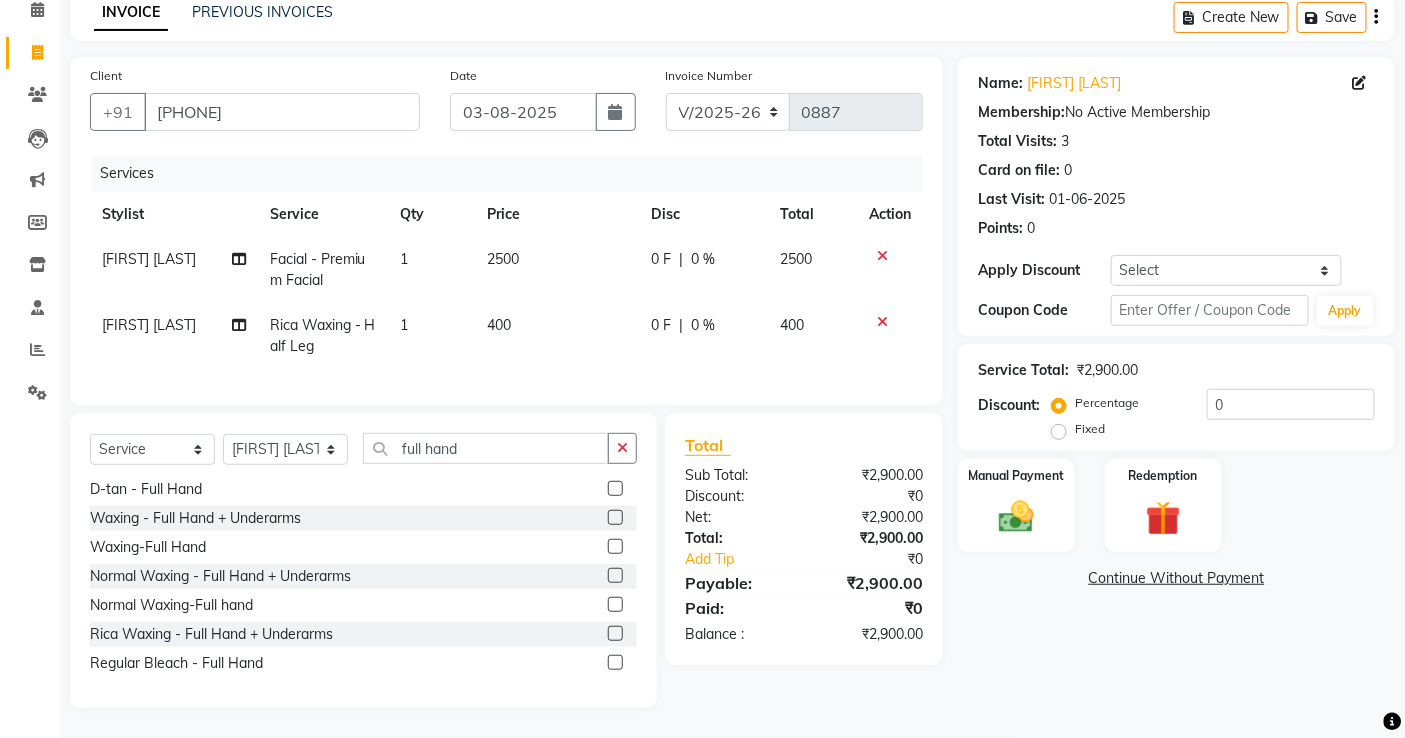 click 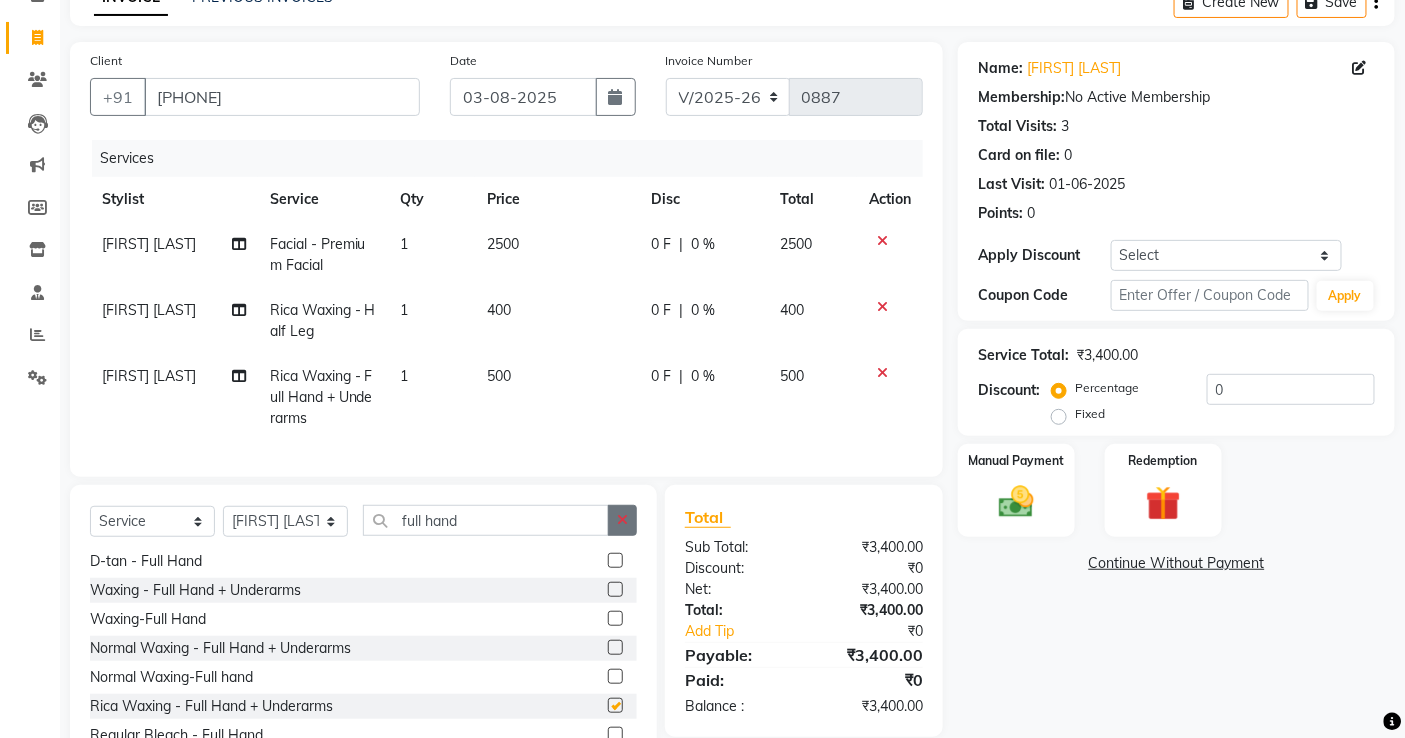 checkbox on "false" 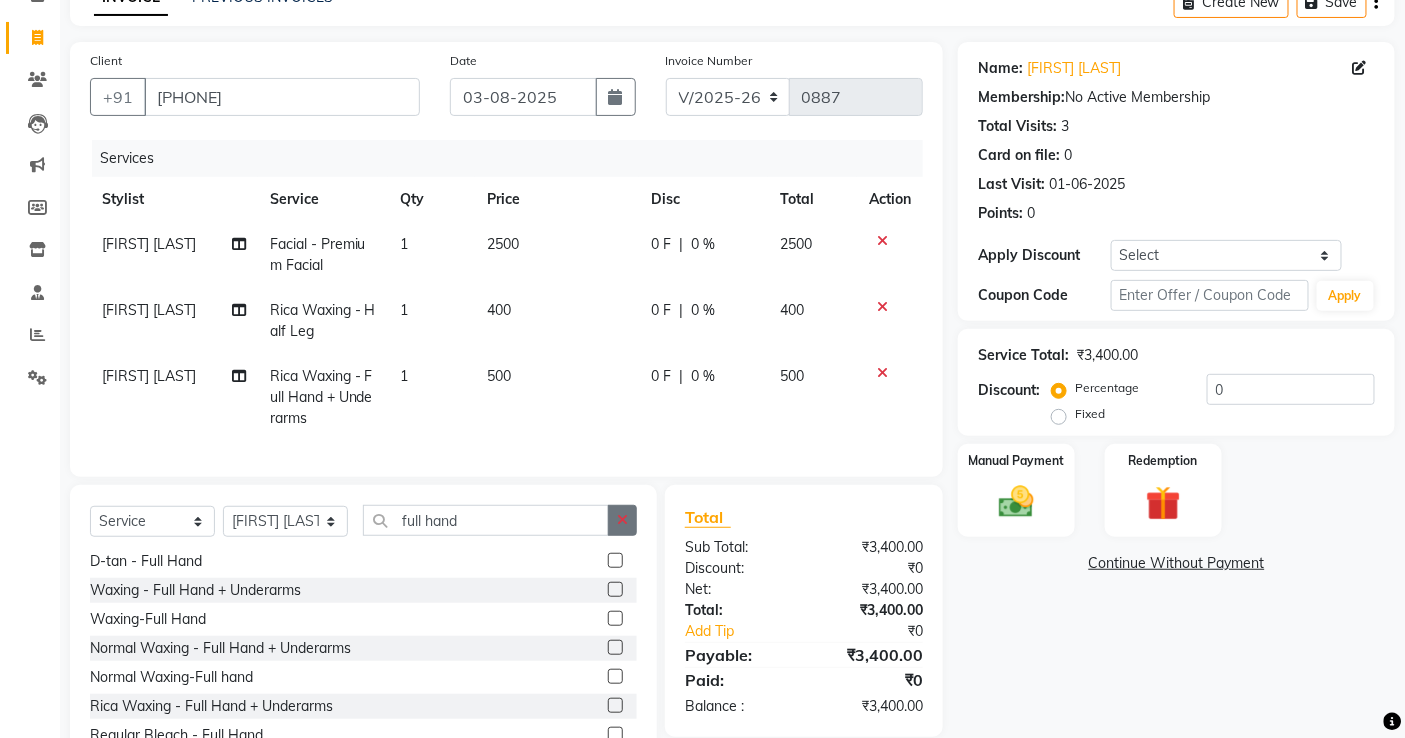 click 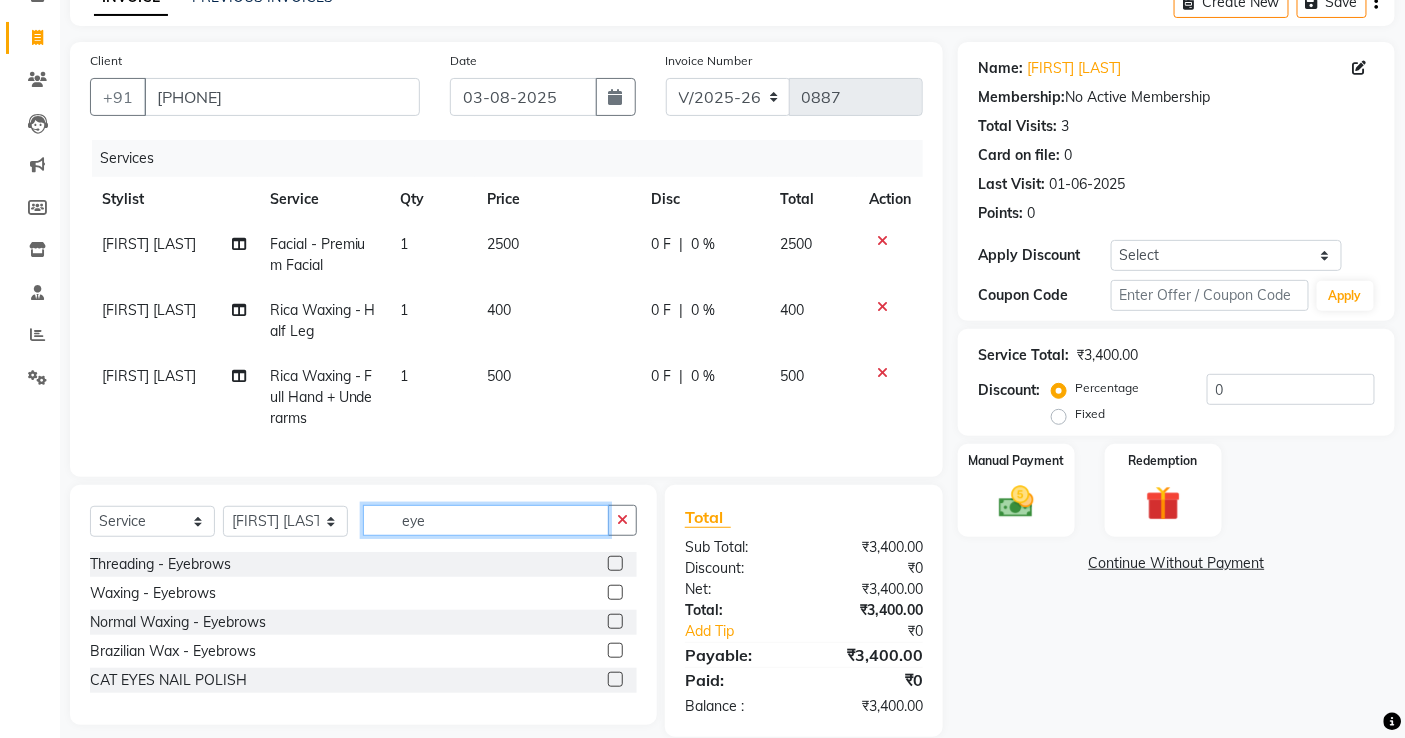 scroll, scrollTop: 0, scrollLeft: 0, axis: both 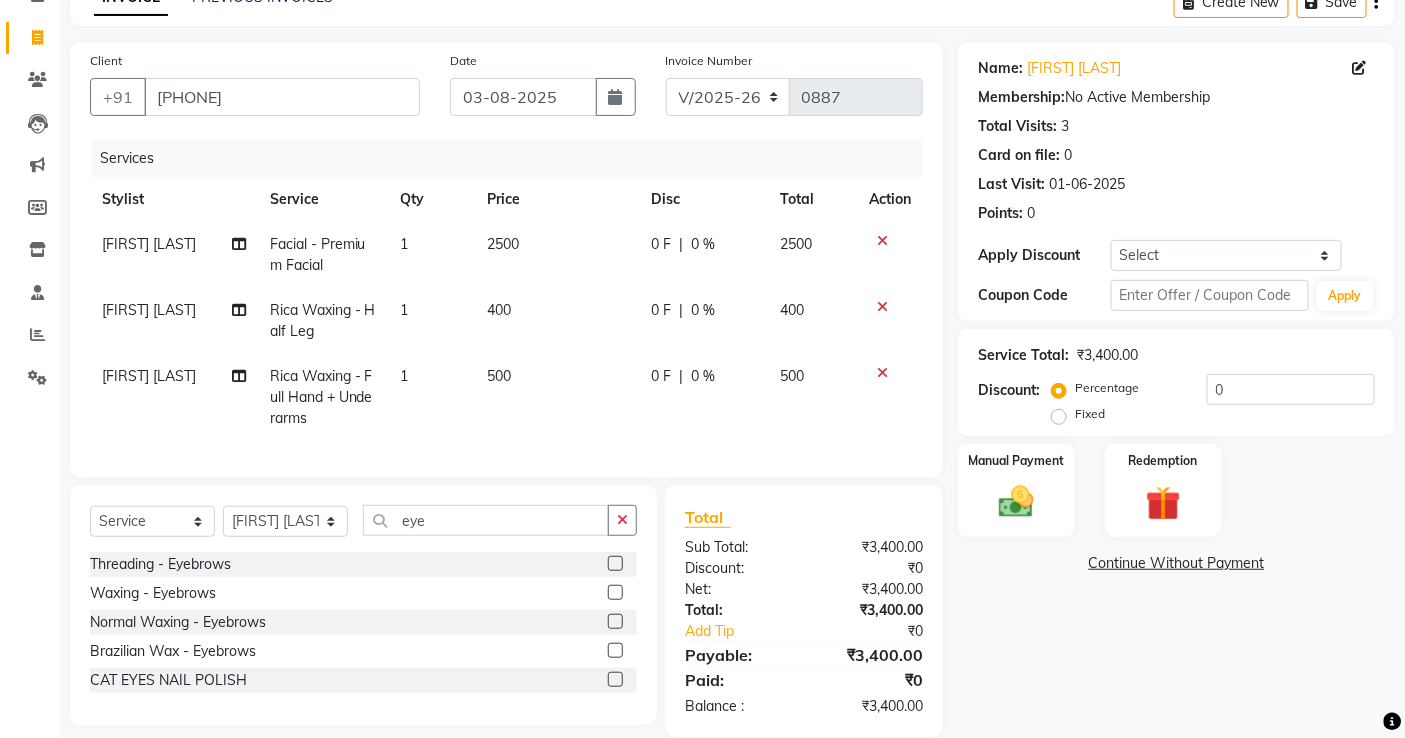 click 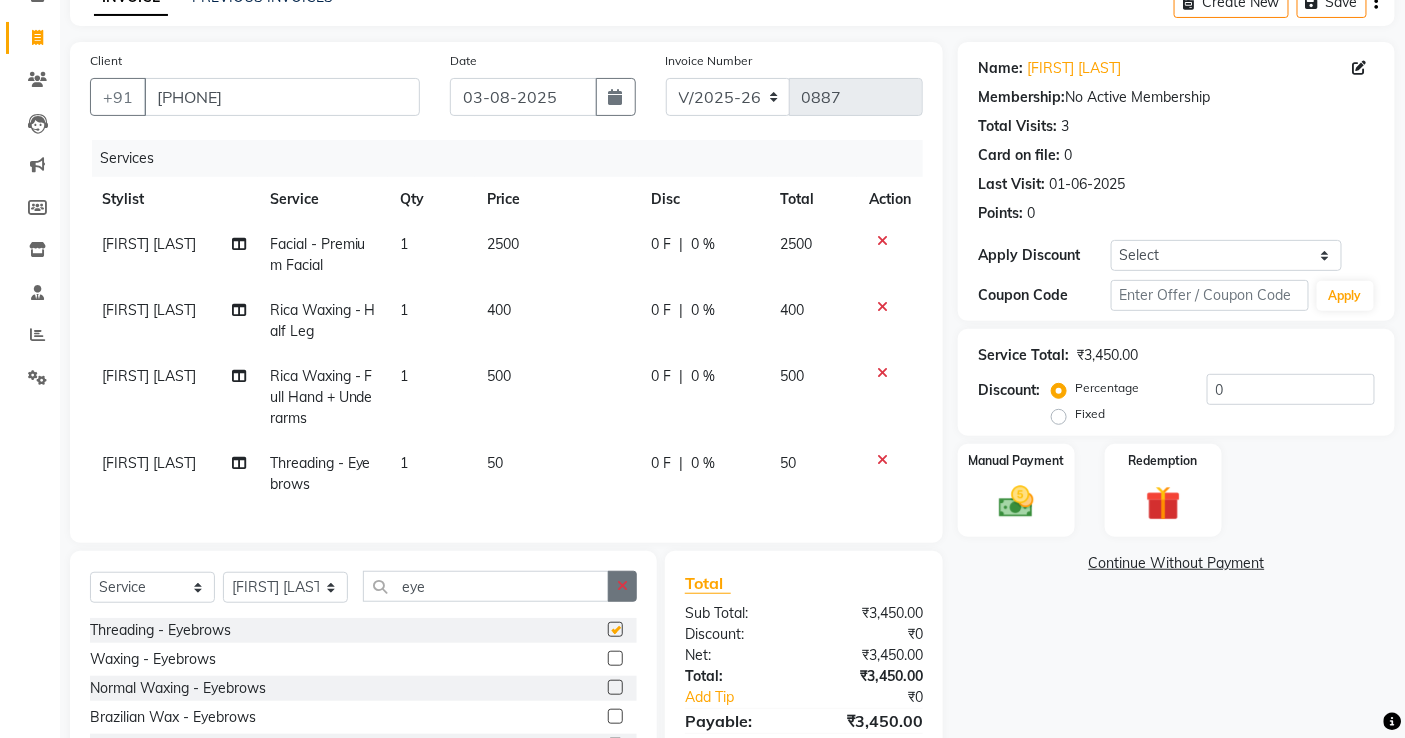 checkbox on "false" 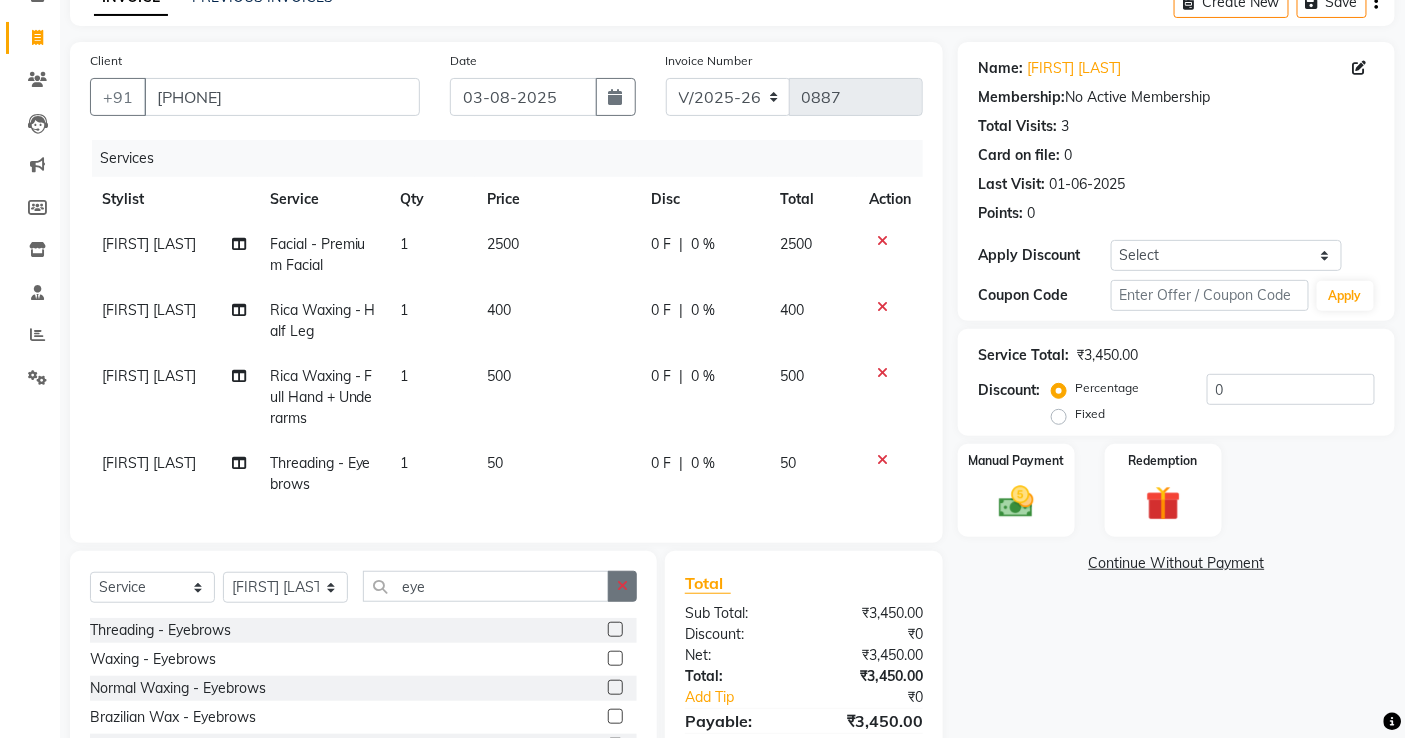 click 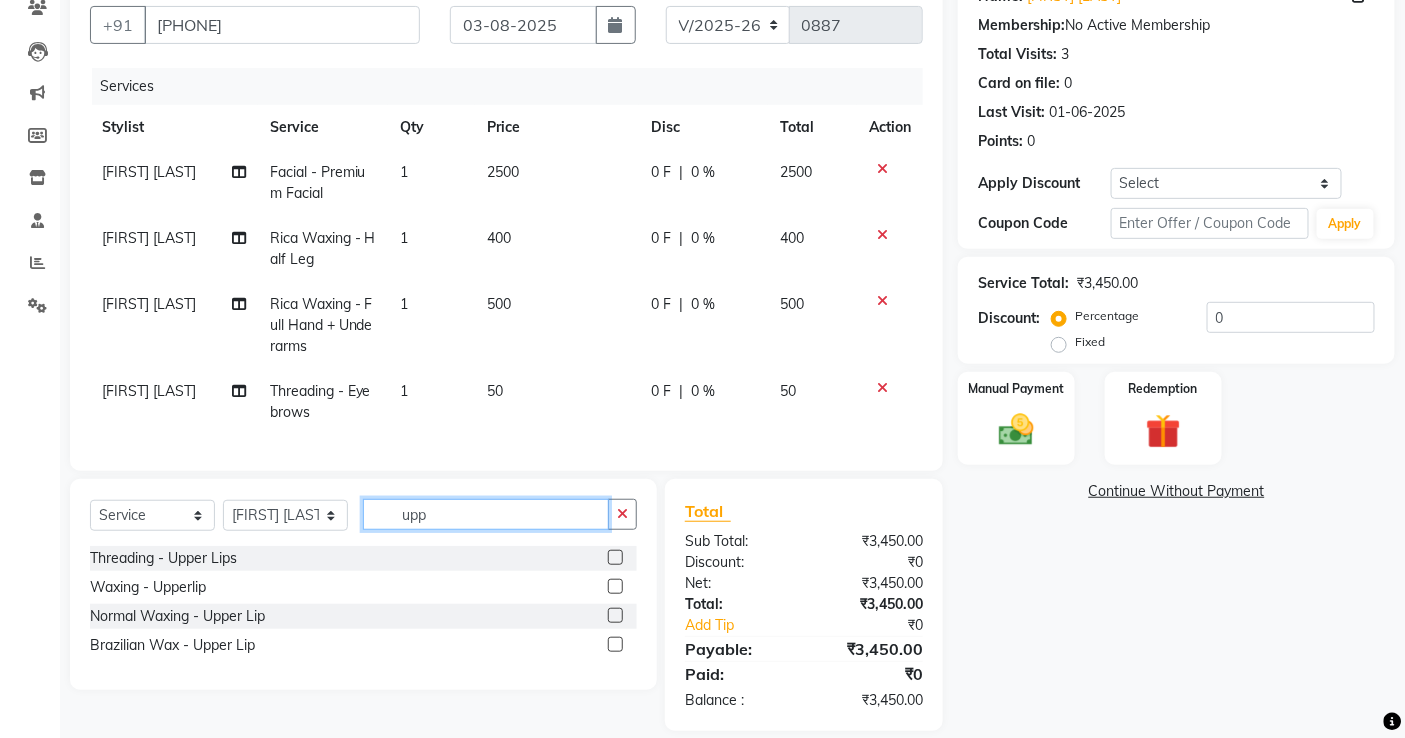 scroll, scrollTop: 218, scrollLeft: 0, axis: vertical 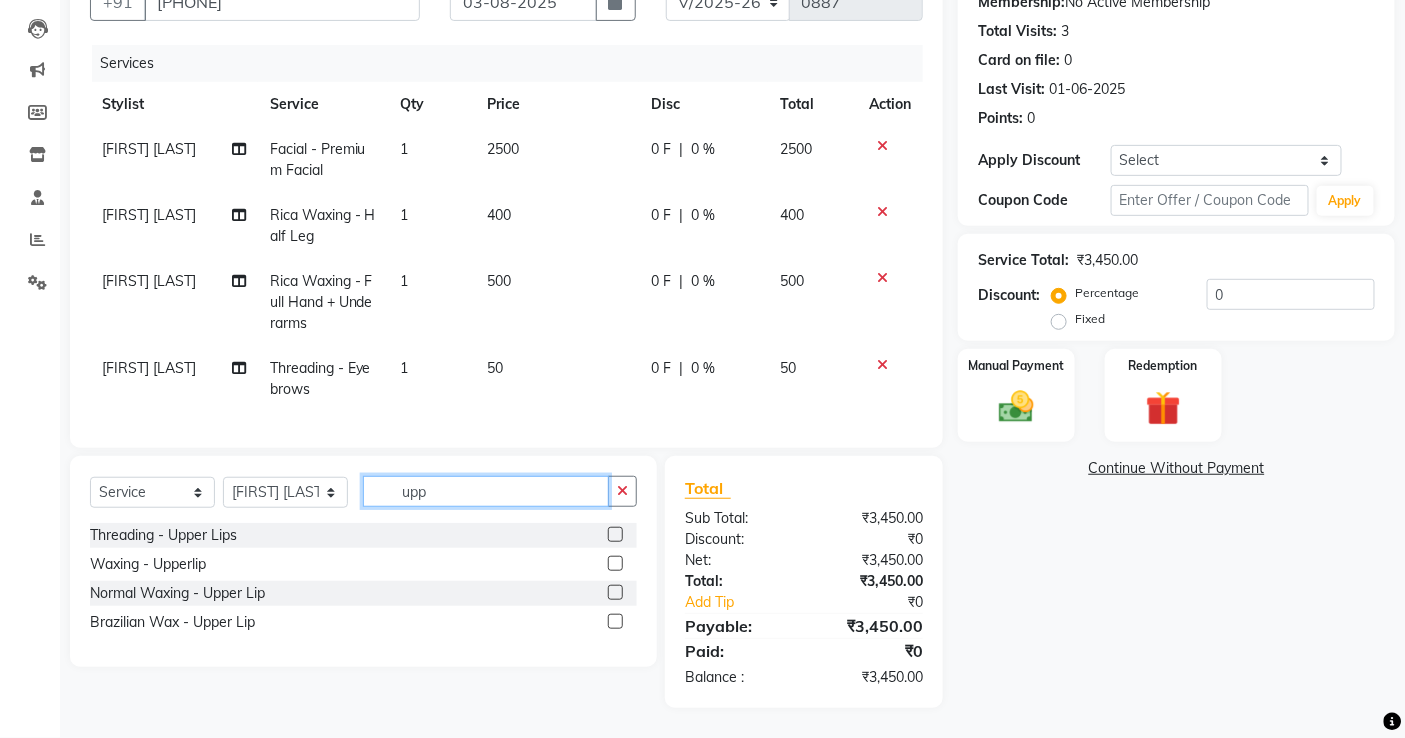 type on "upp" 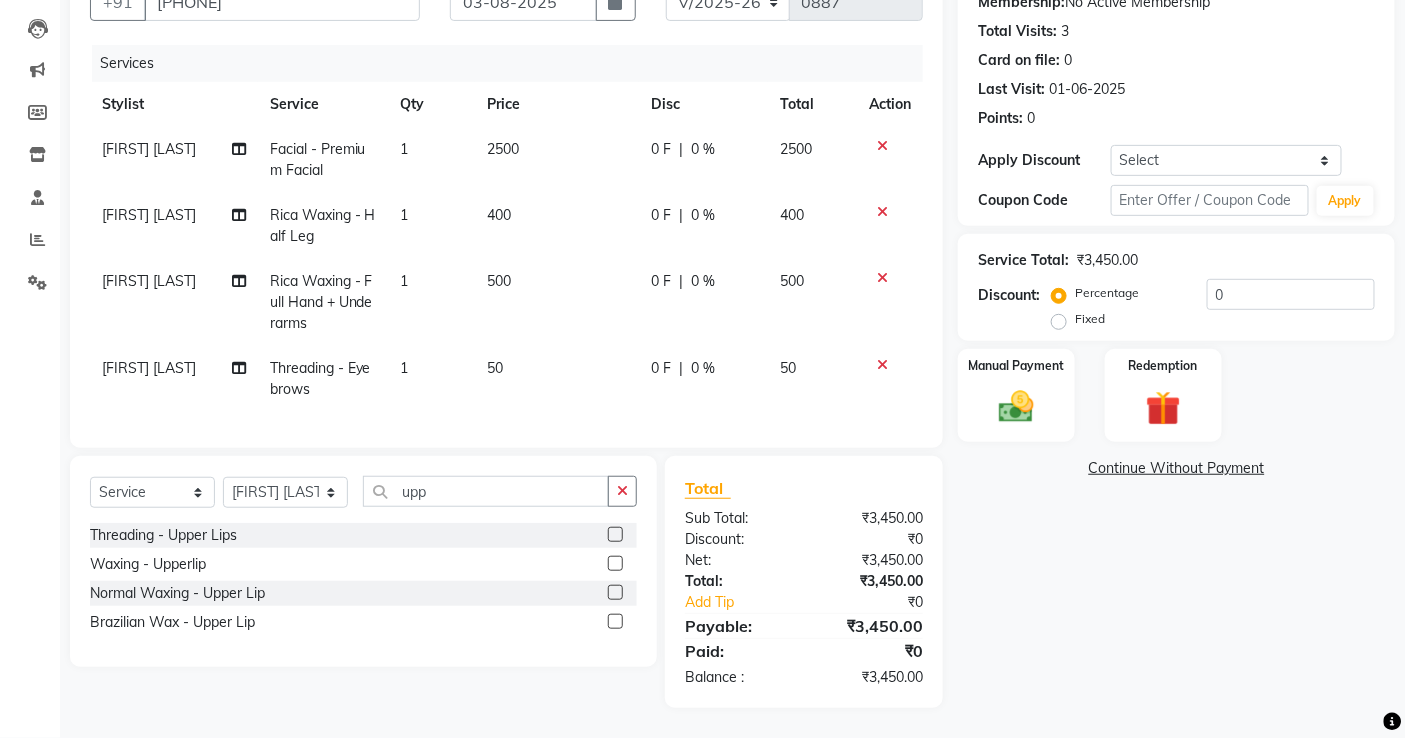 click 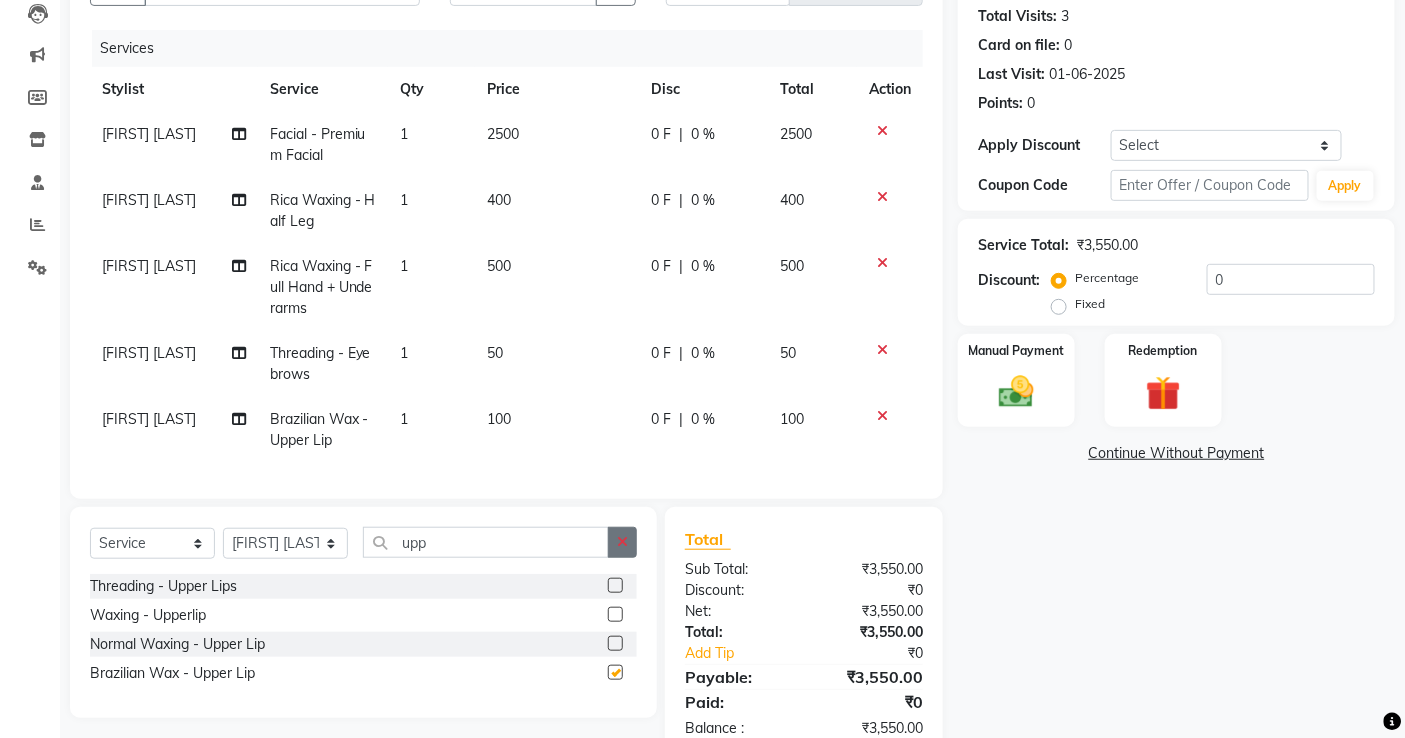 checkbox on "false" 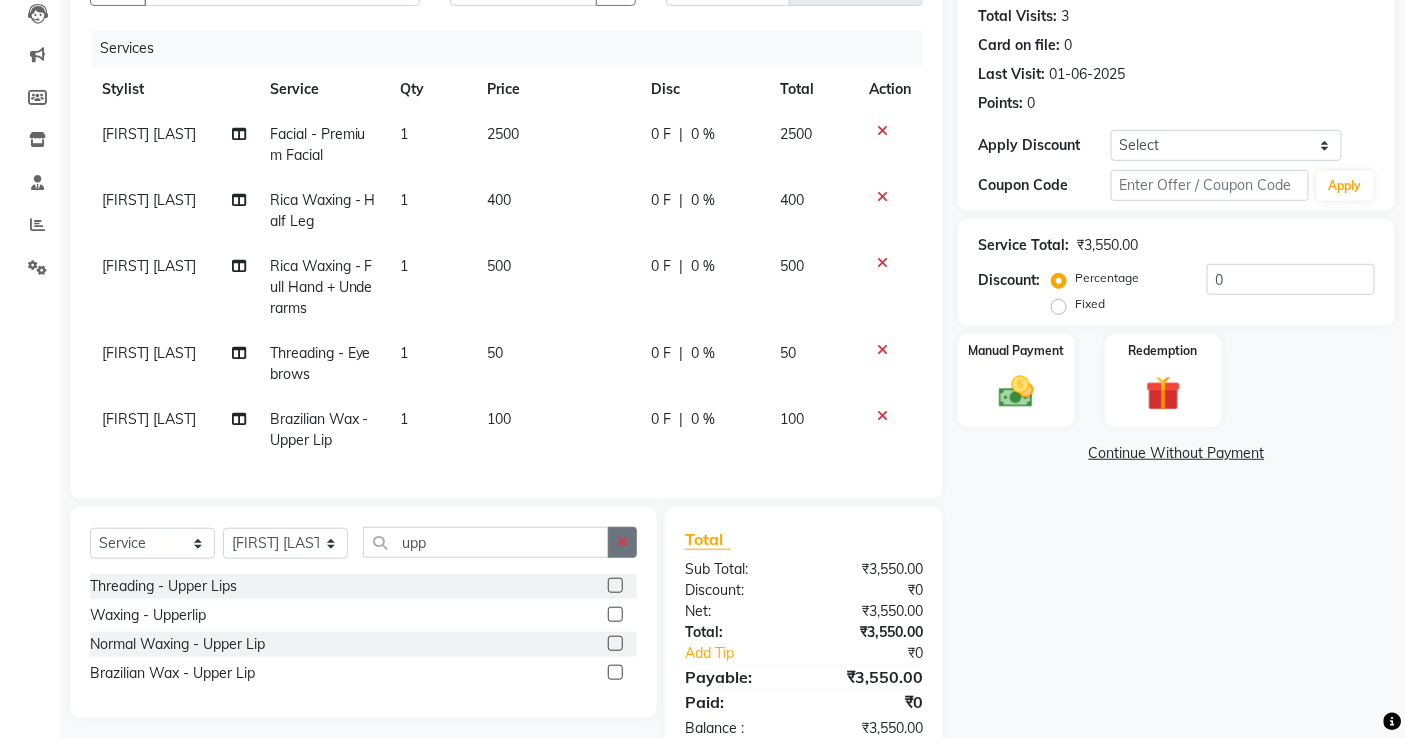 click 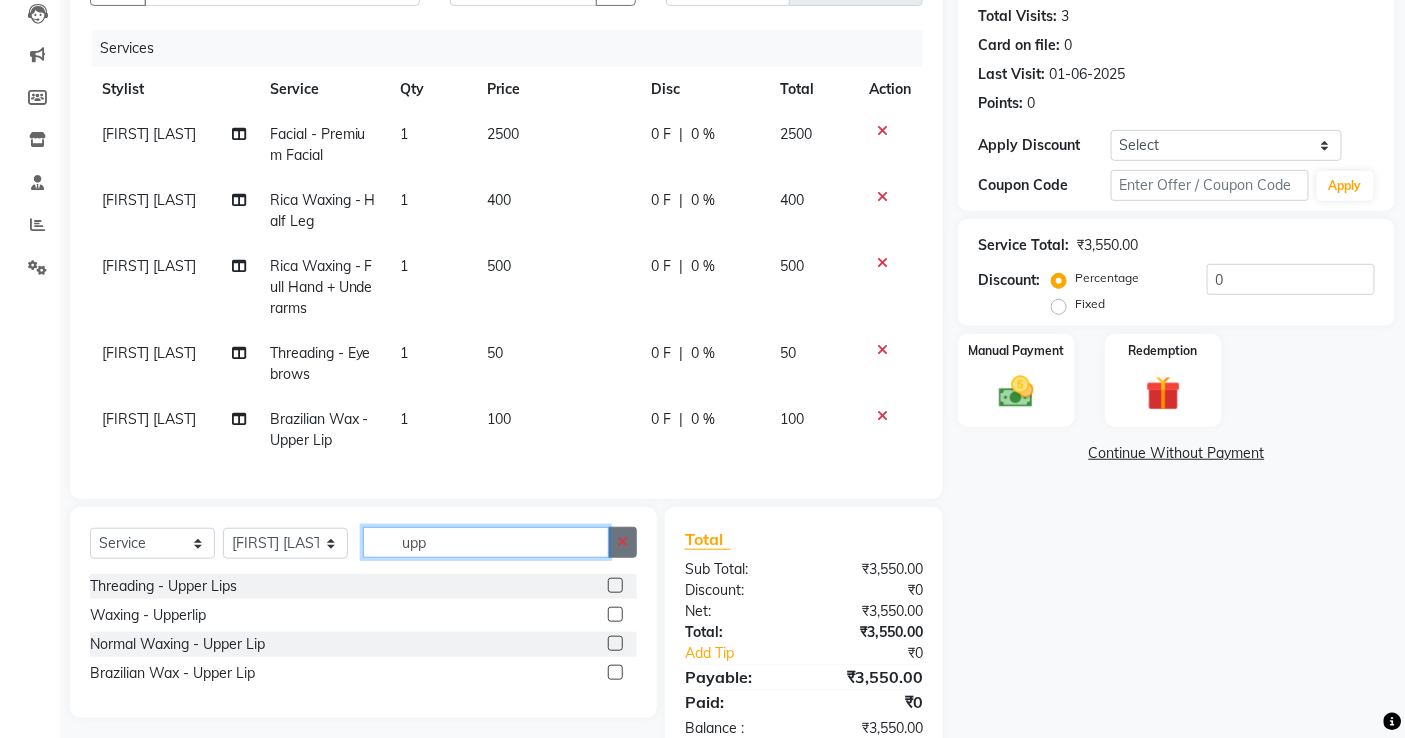 type 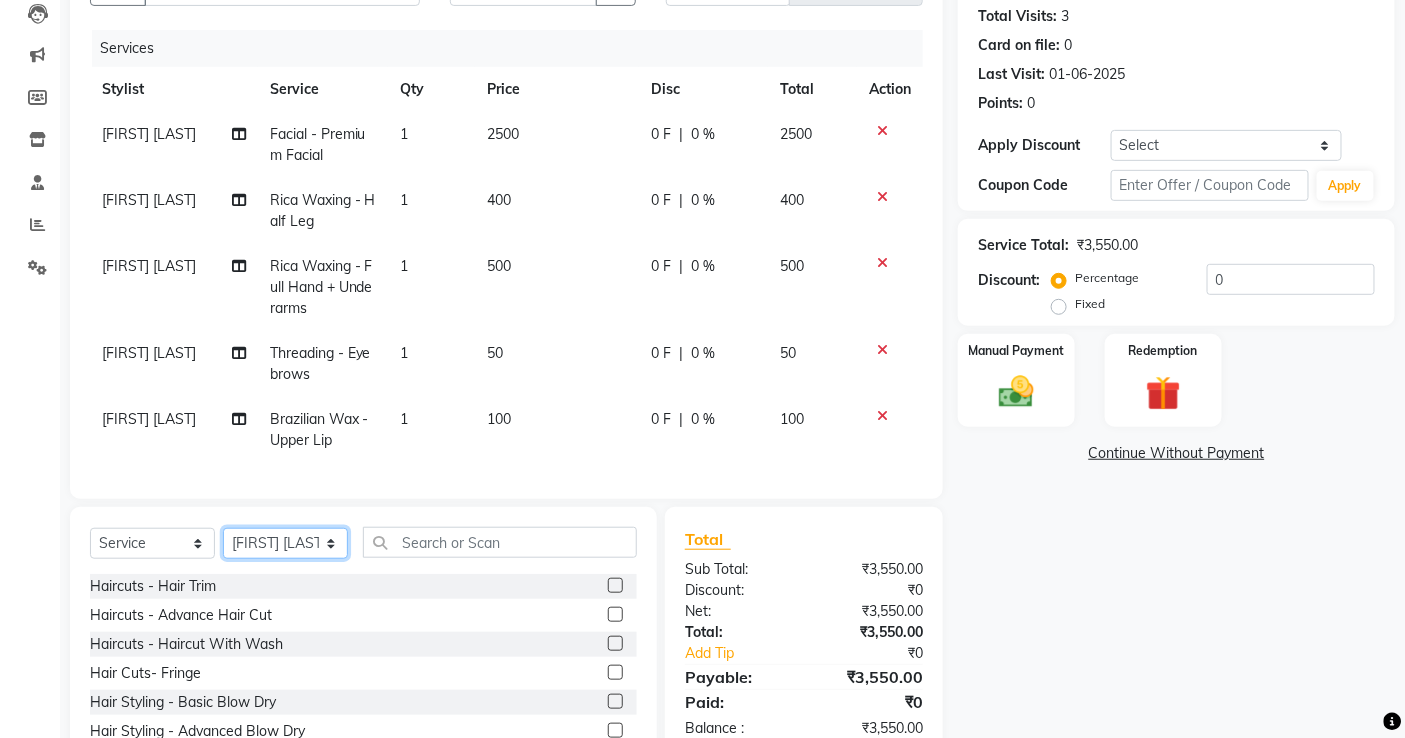 click on "select stylist abdul [LAST] afreen shaikh anita azeem qureshi dilshad ali faizan siddqui front desk gaurav jatin mane jyoti kajal ritesh raaj kevat jadhav kuldeep lavina fernandez madhuri mahi manohar kakad maymol r kinny mona dhanraaj singh nidhi yadav nikita mohite parveen sheikh pinky reema ghosh rubysingh sanaya agrawaal shanu ansari sweeta joseph" 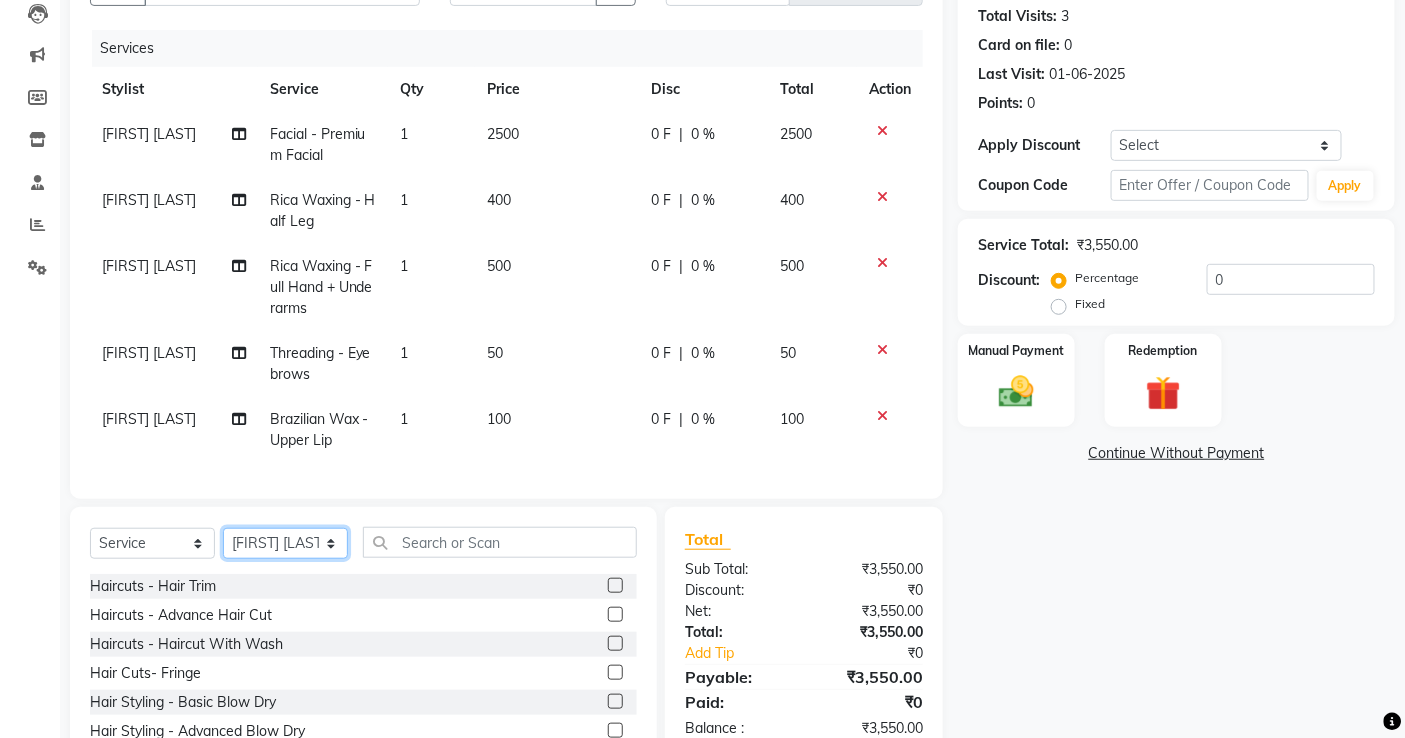 select on "80400" 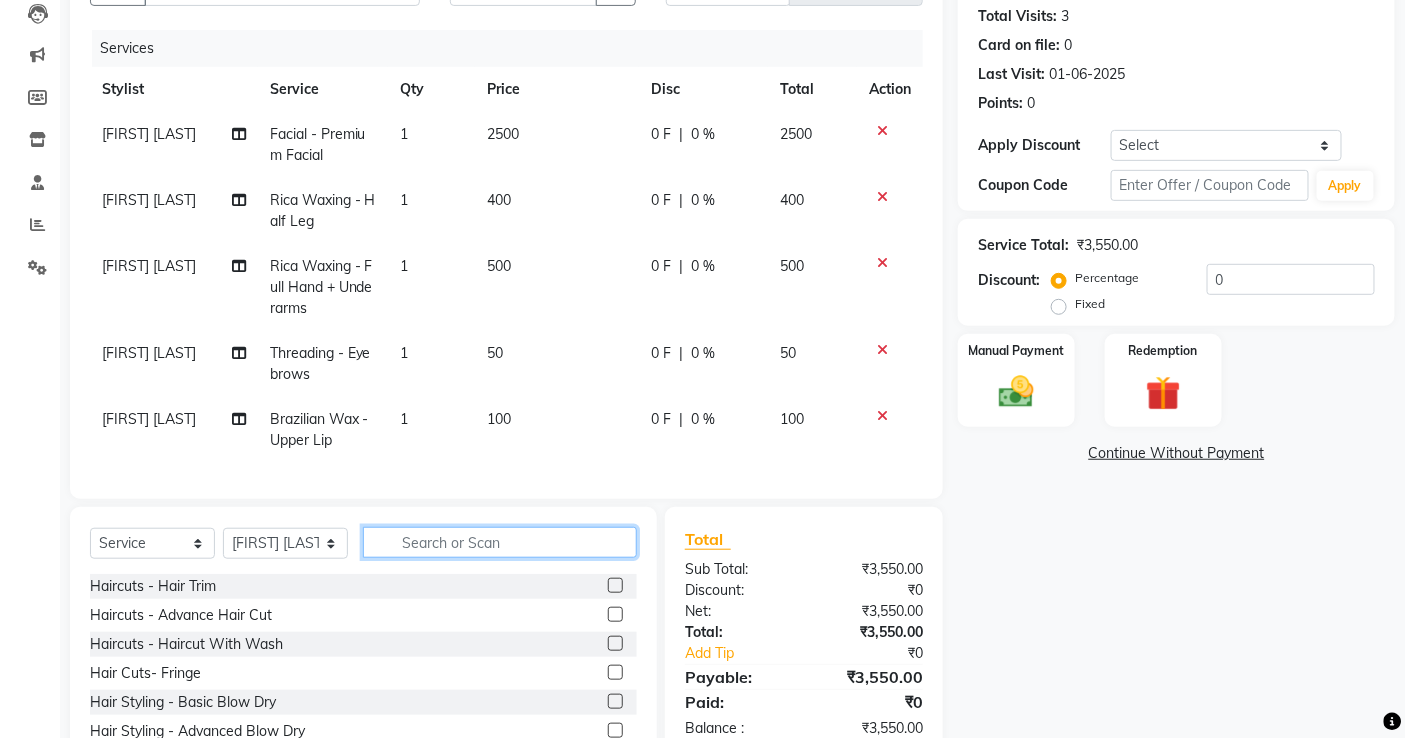 click 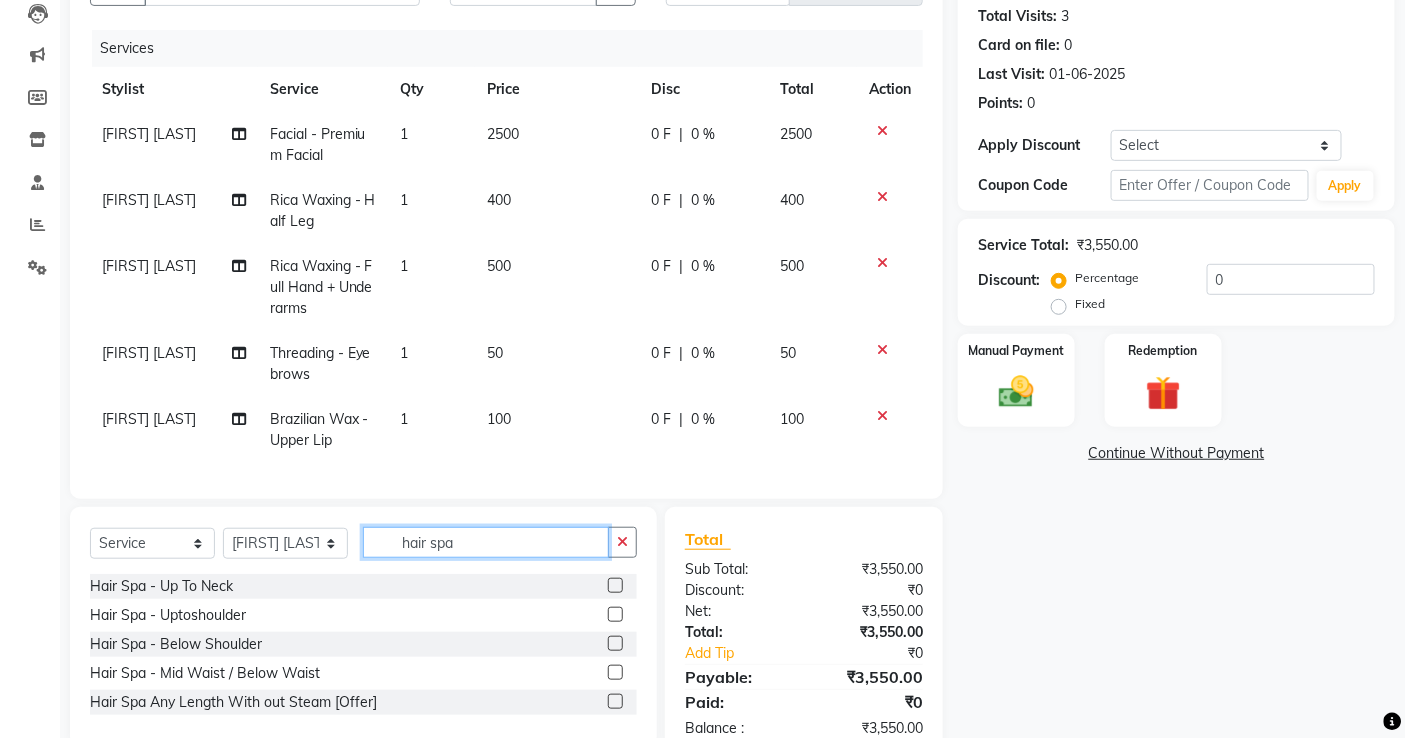 type on "hair spa" 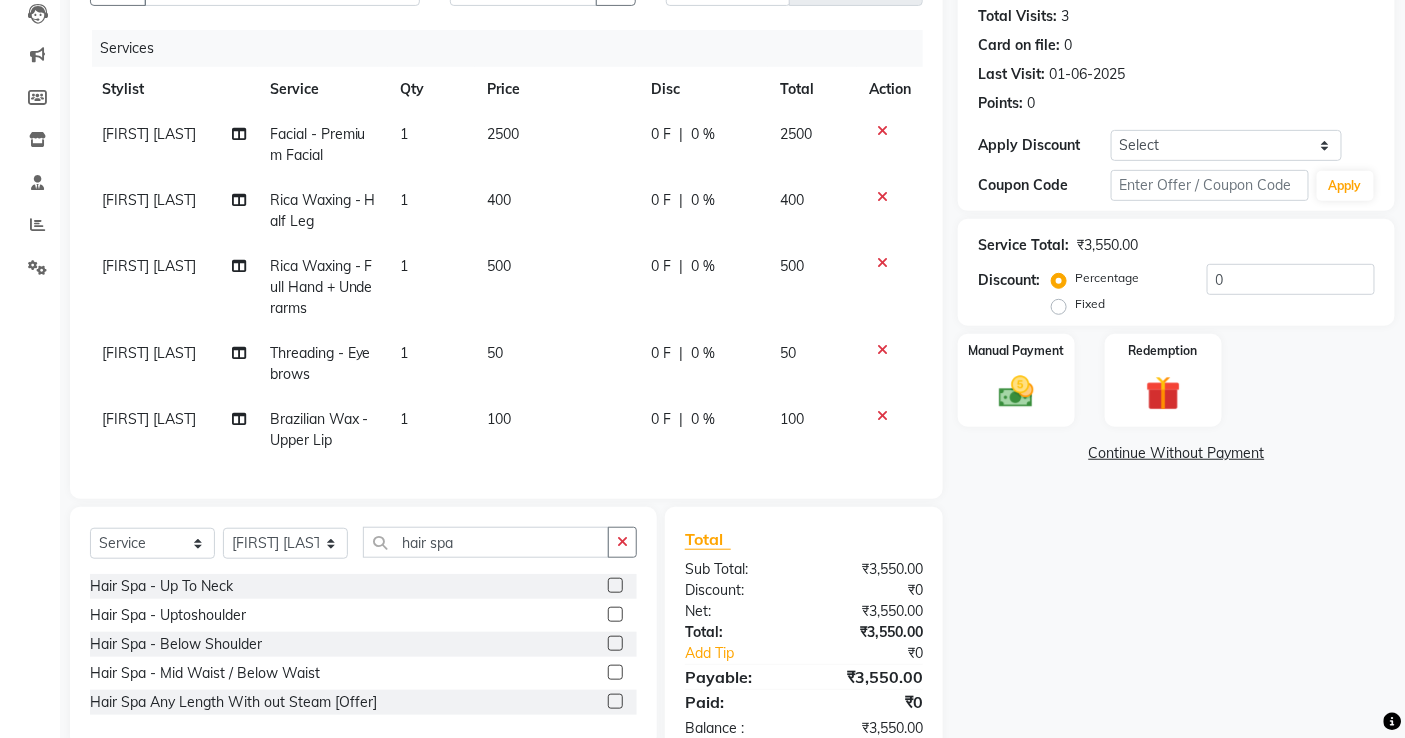 click 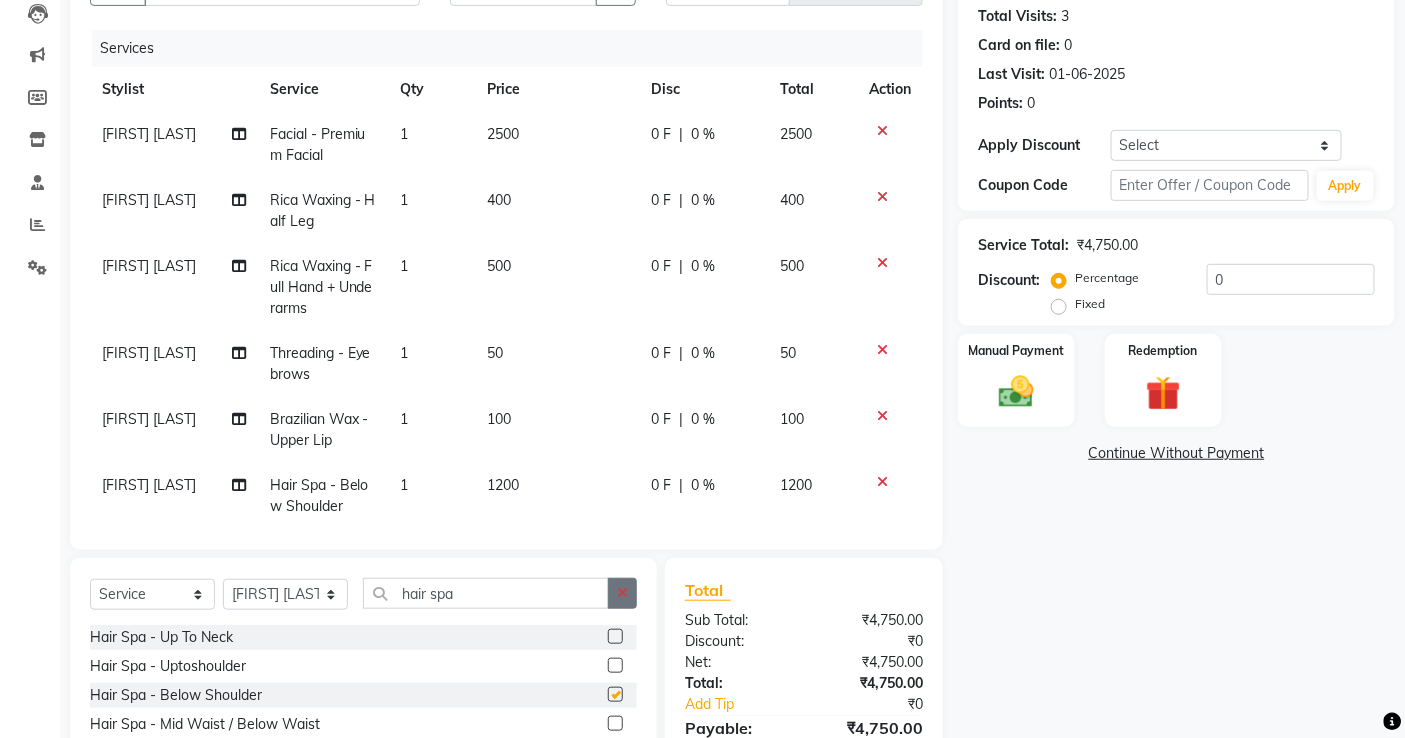checkbox on "false" 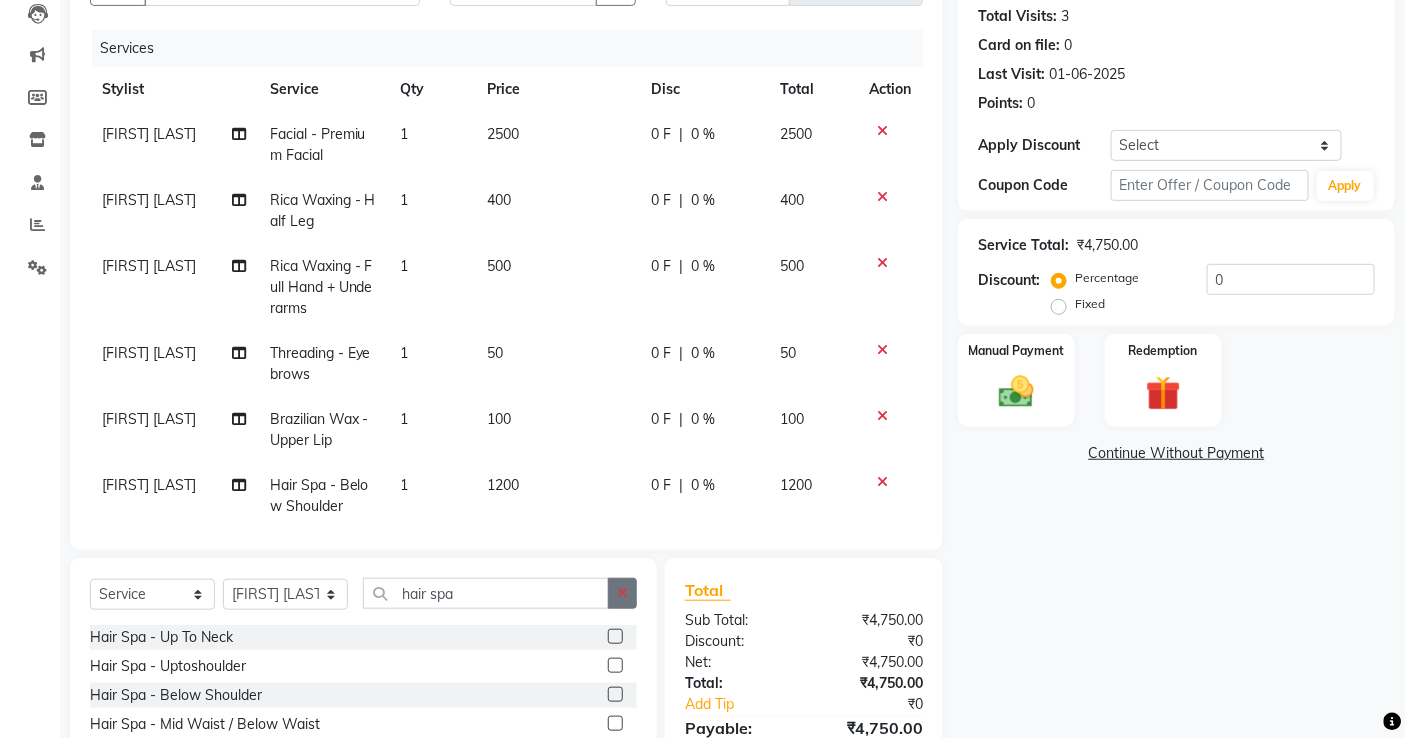 click 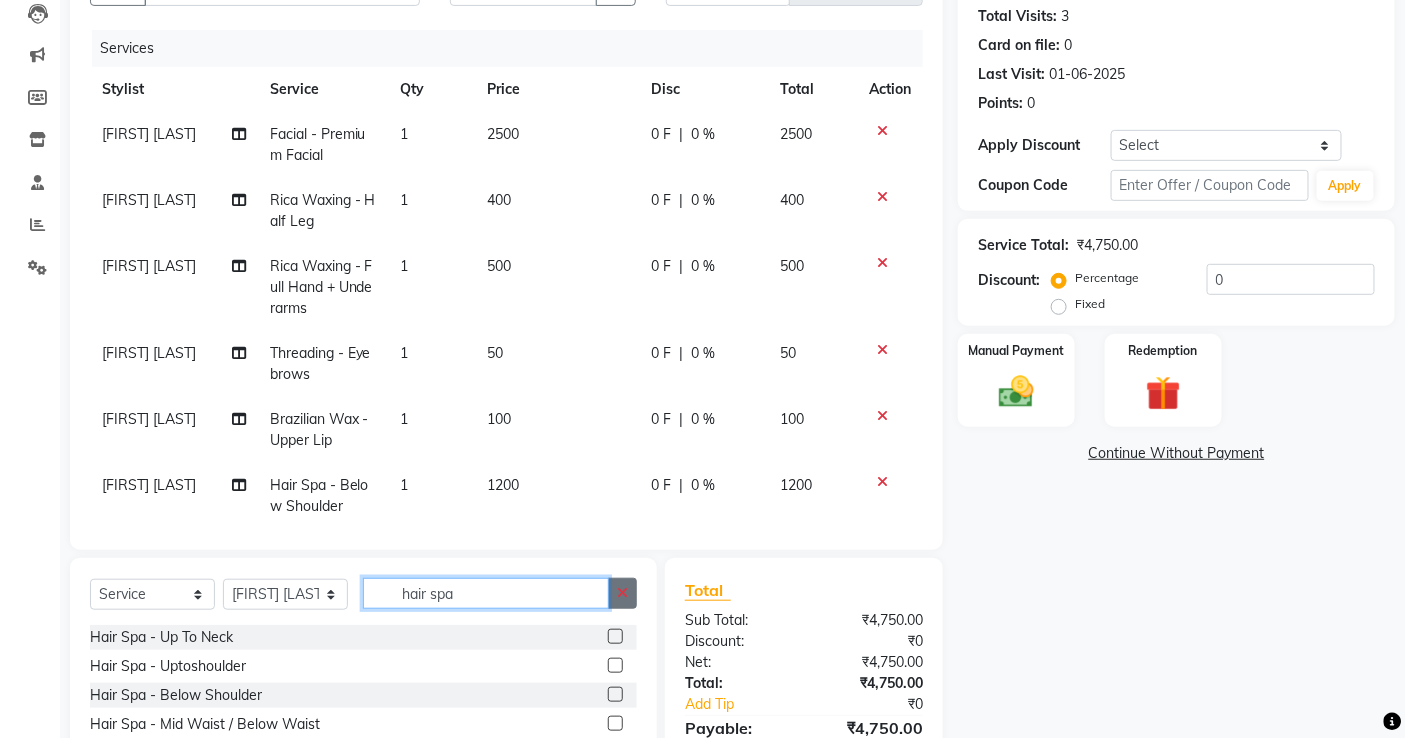 type 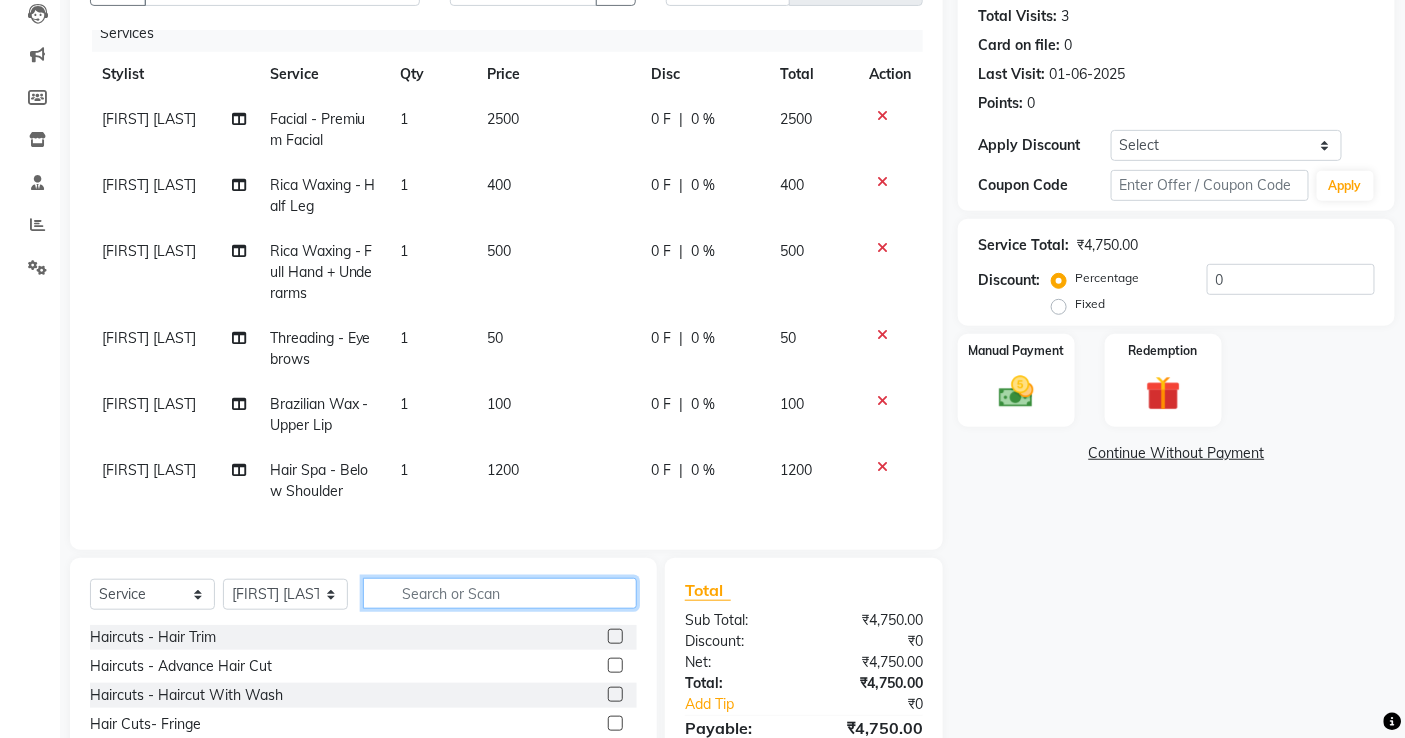 scroll, scrollTop: 31, scrollLeft: 0, axis: vertical 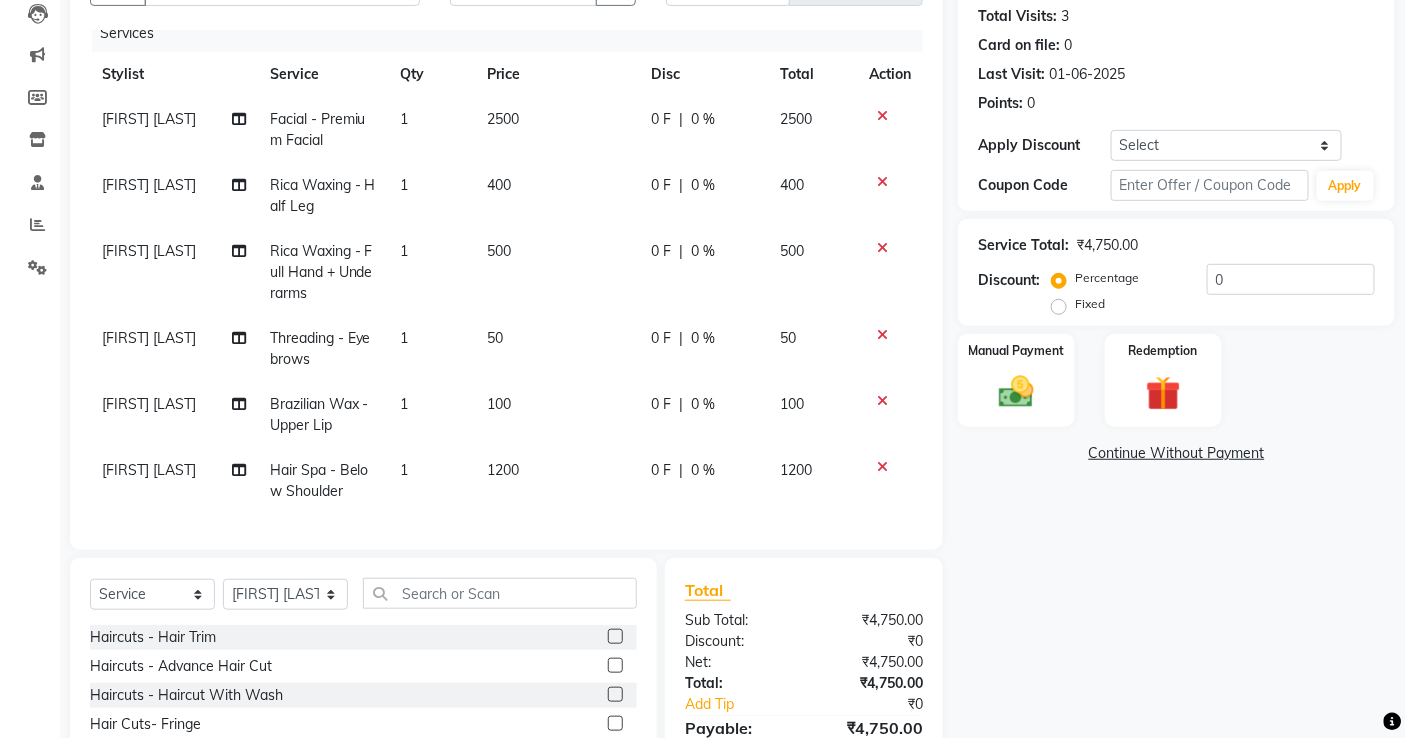 click on "1200" 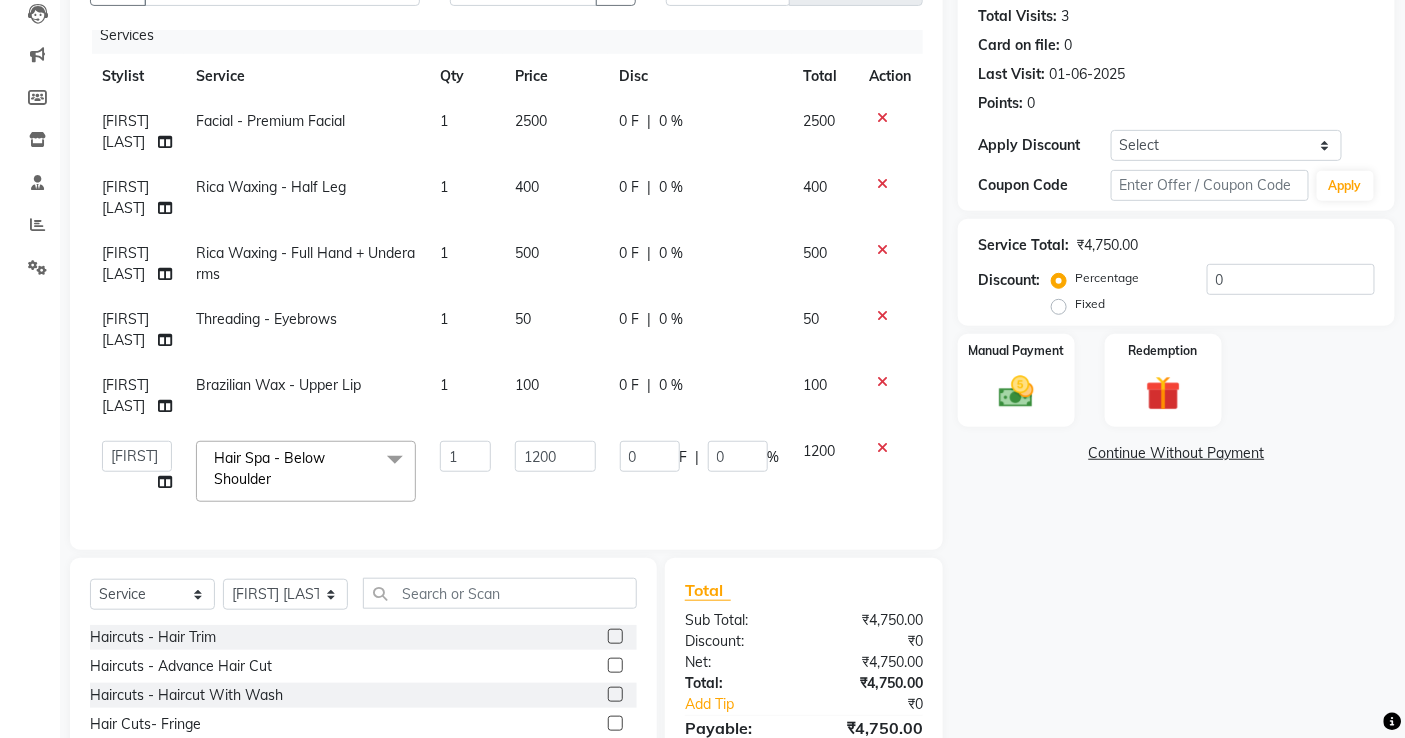 scroll, scrollTop: 134, scrollLeft: 0, axis: vertical 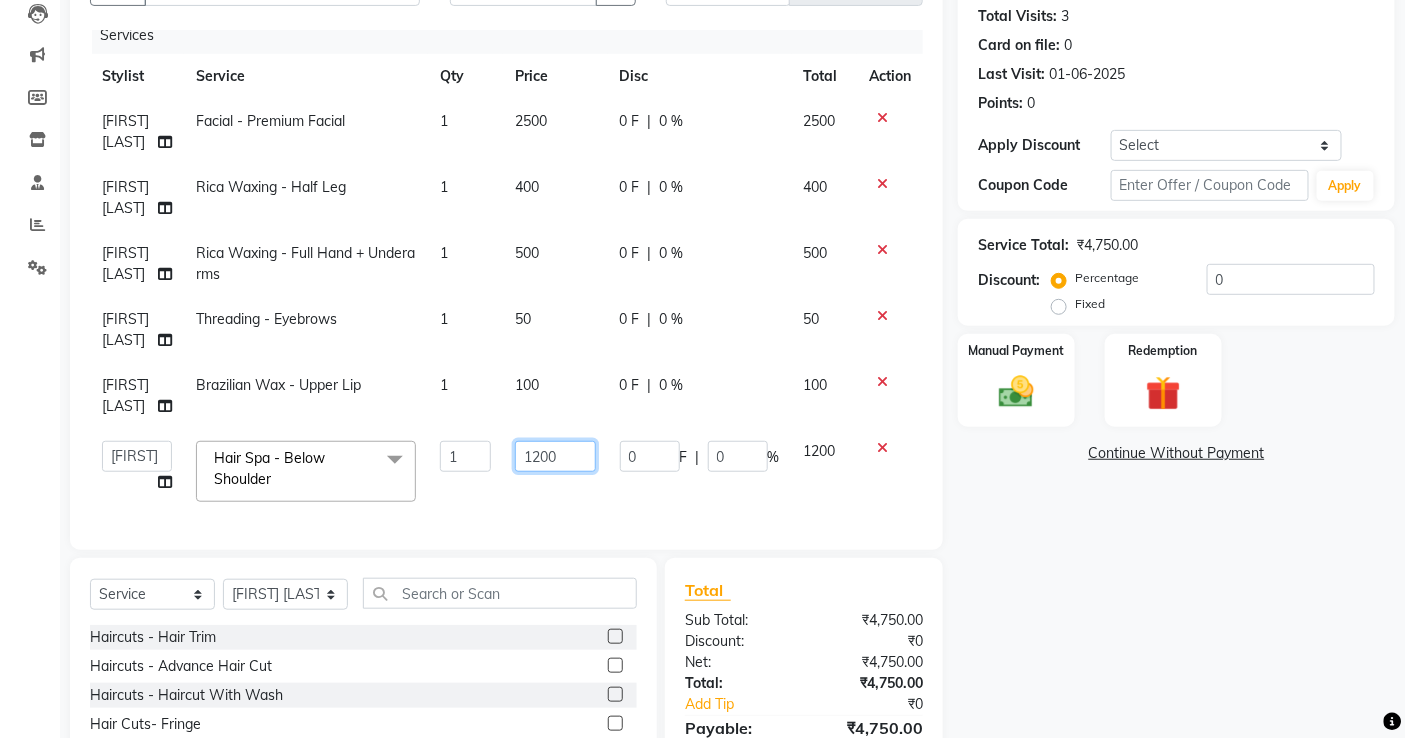 drag, startPoint x: 566, startPoint y: 436, endPoint x: 456, endPoint y: 464, distance: 113.507706 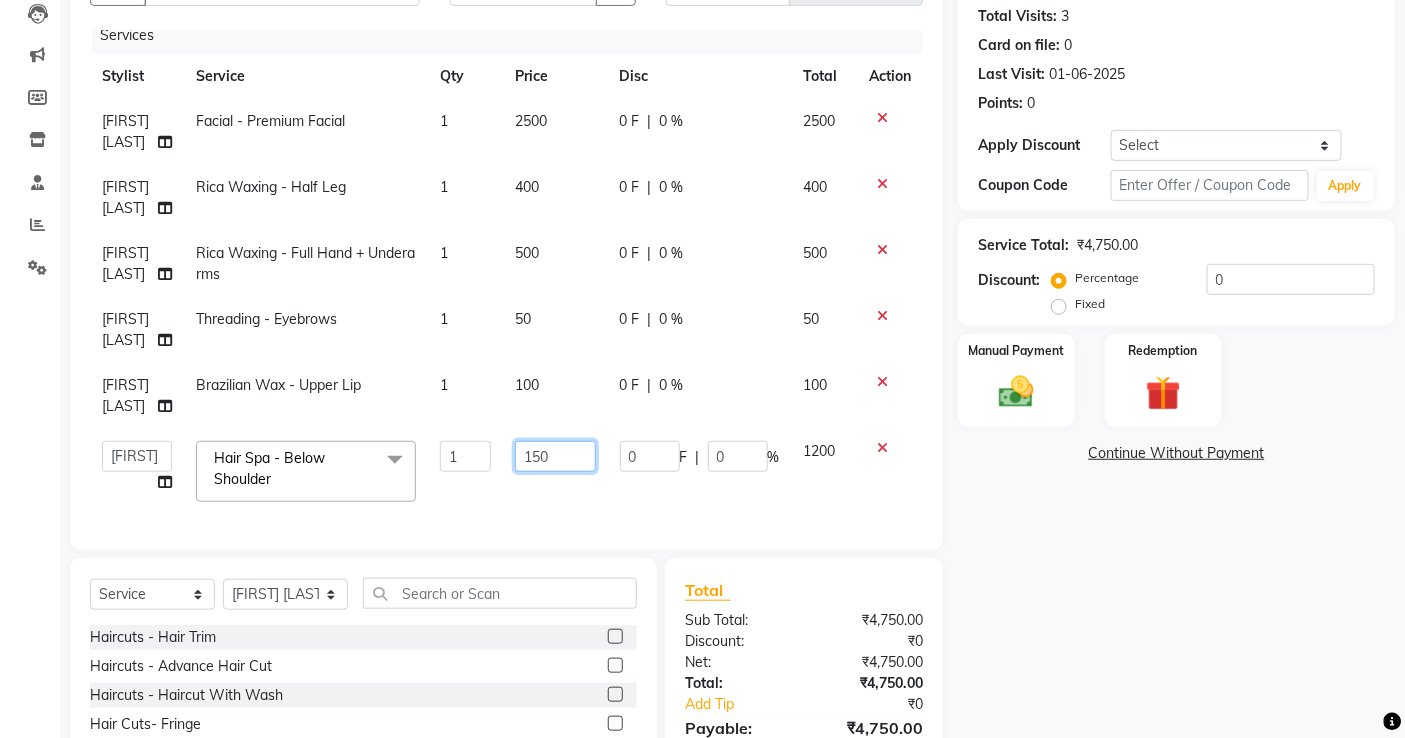 type on "1500" 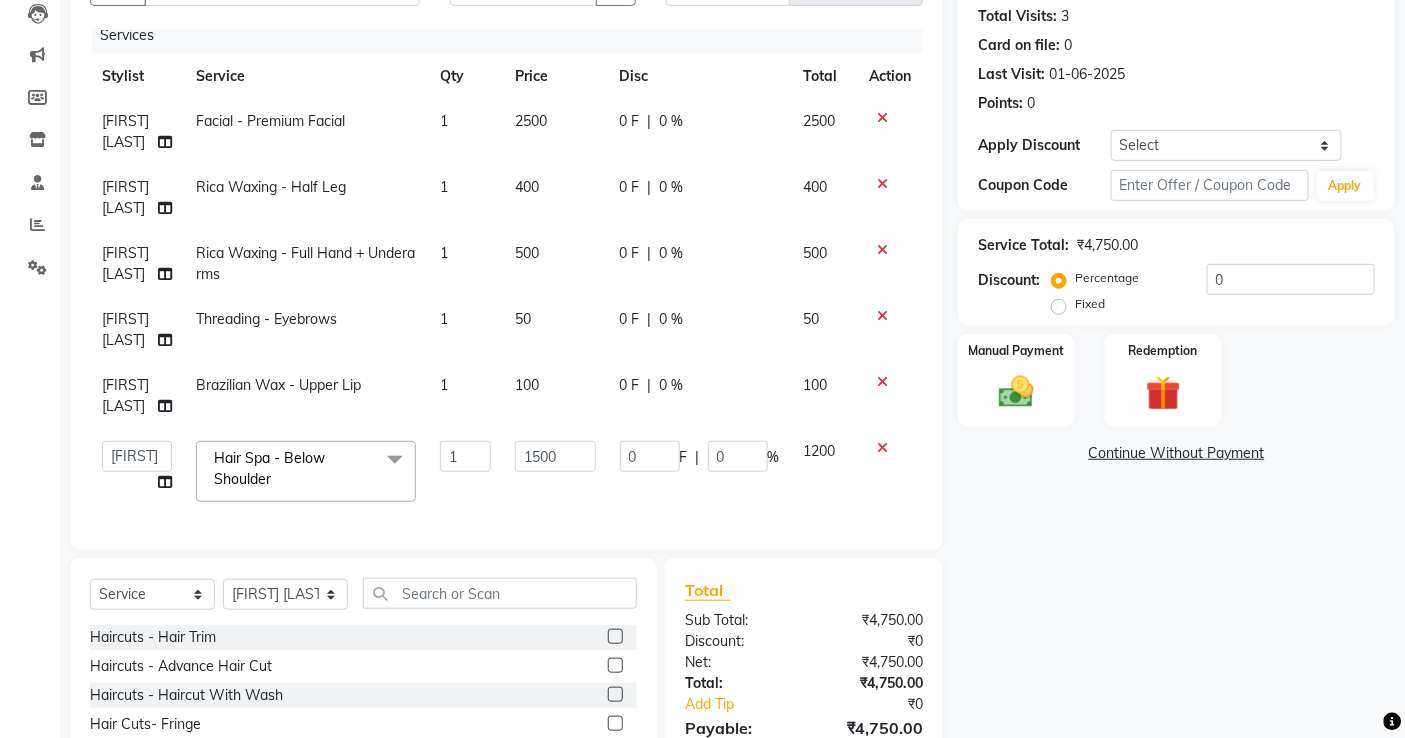 scroll, scrollTop: 31, scrollLeft: 0, axis: vertical 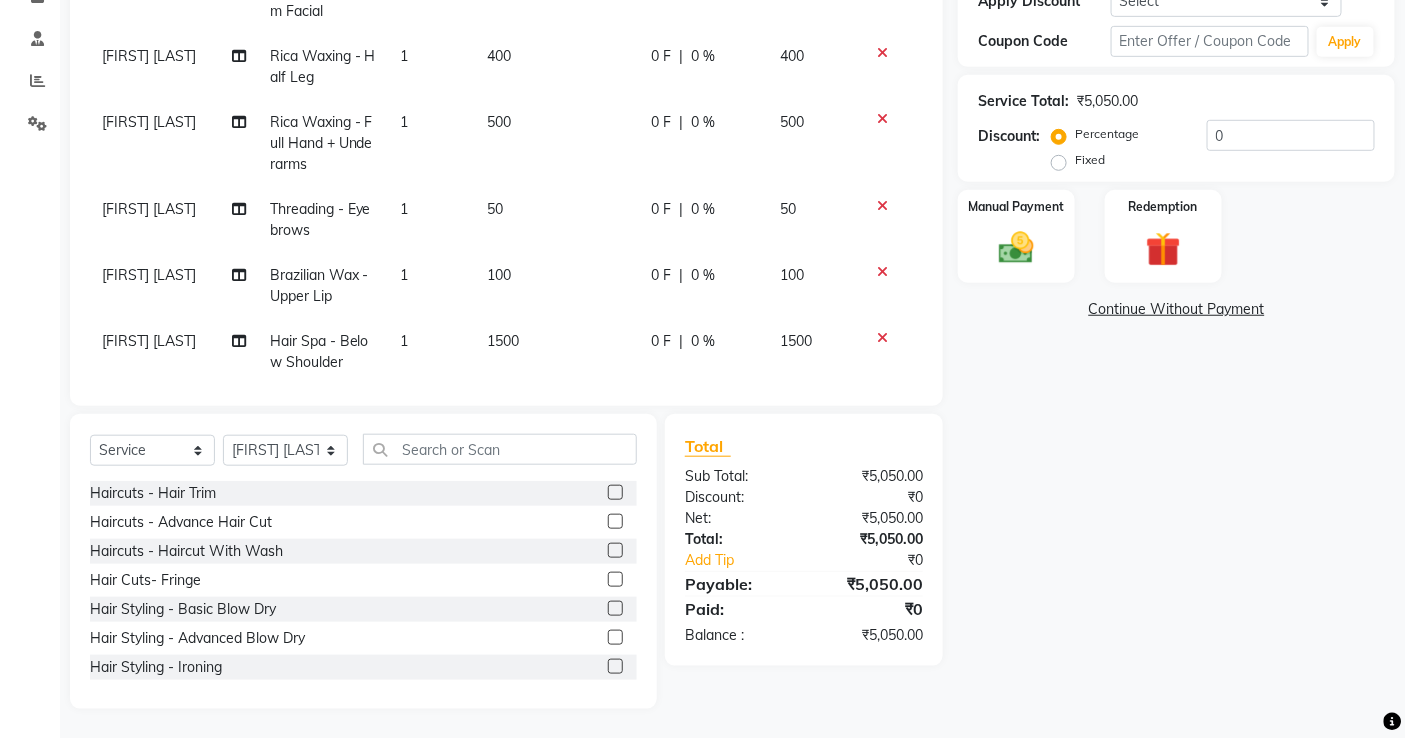 click on "0 %" 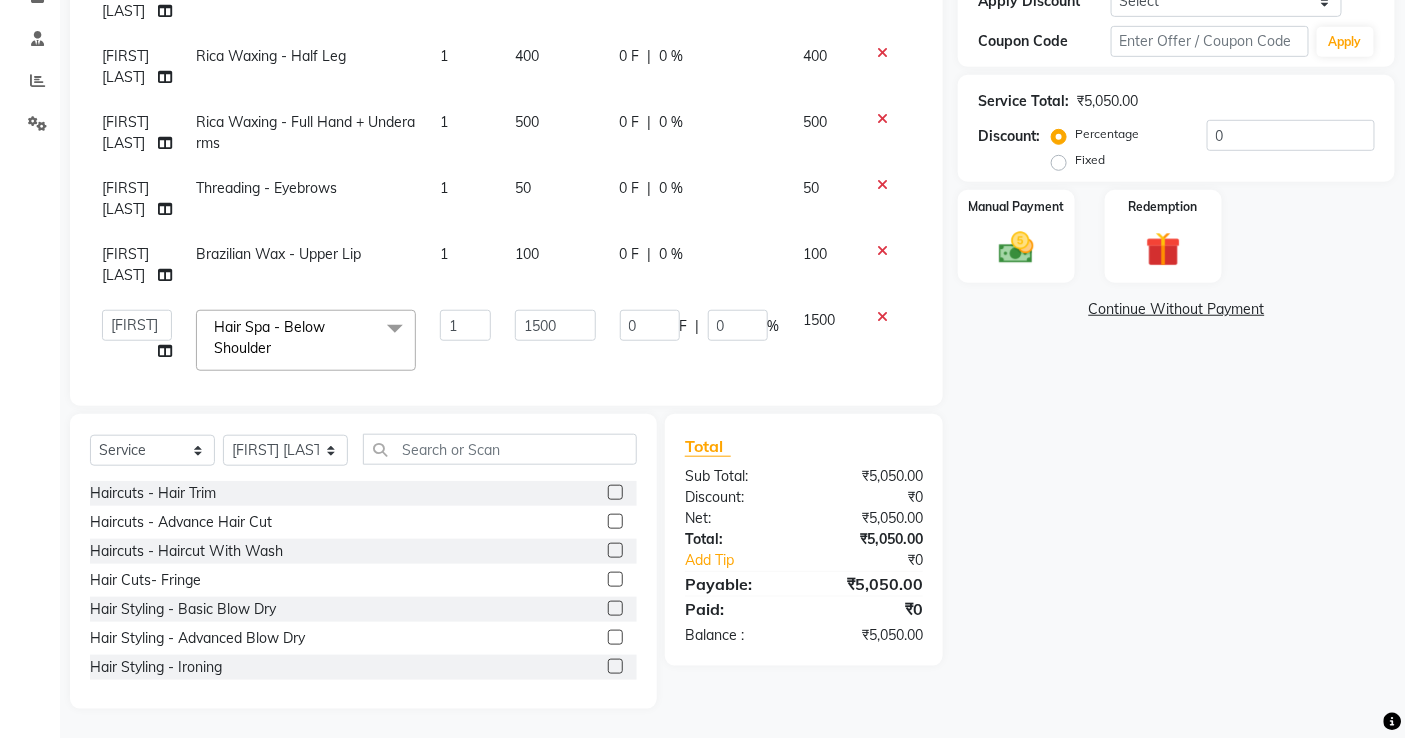 scroll, scrollTop: 134, scrollLeft: 0, axis: vertical 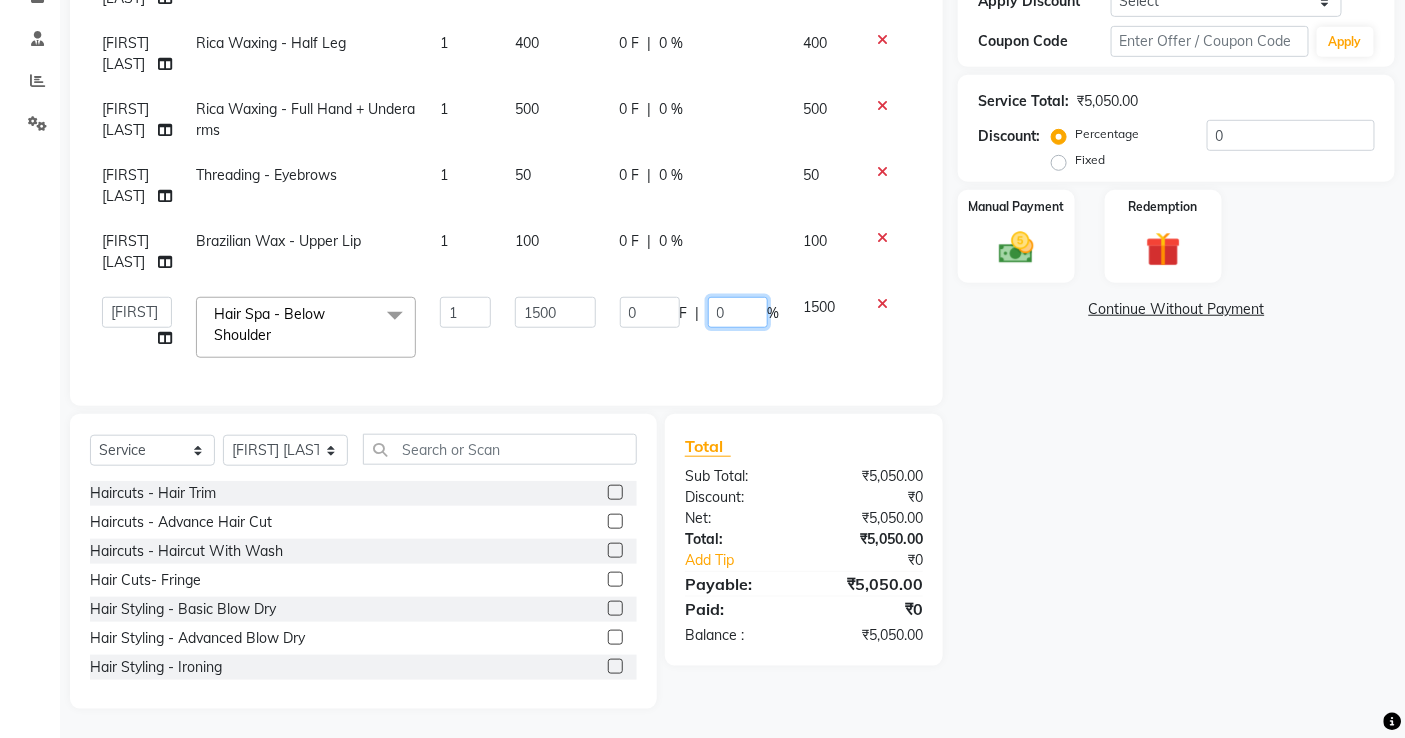 click on "0" 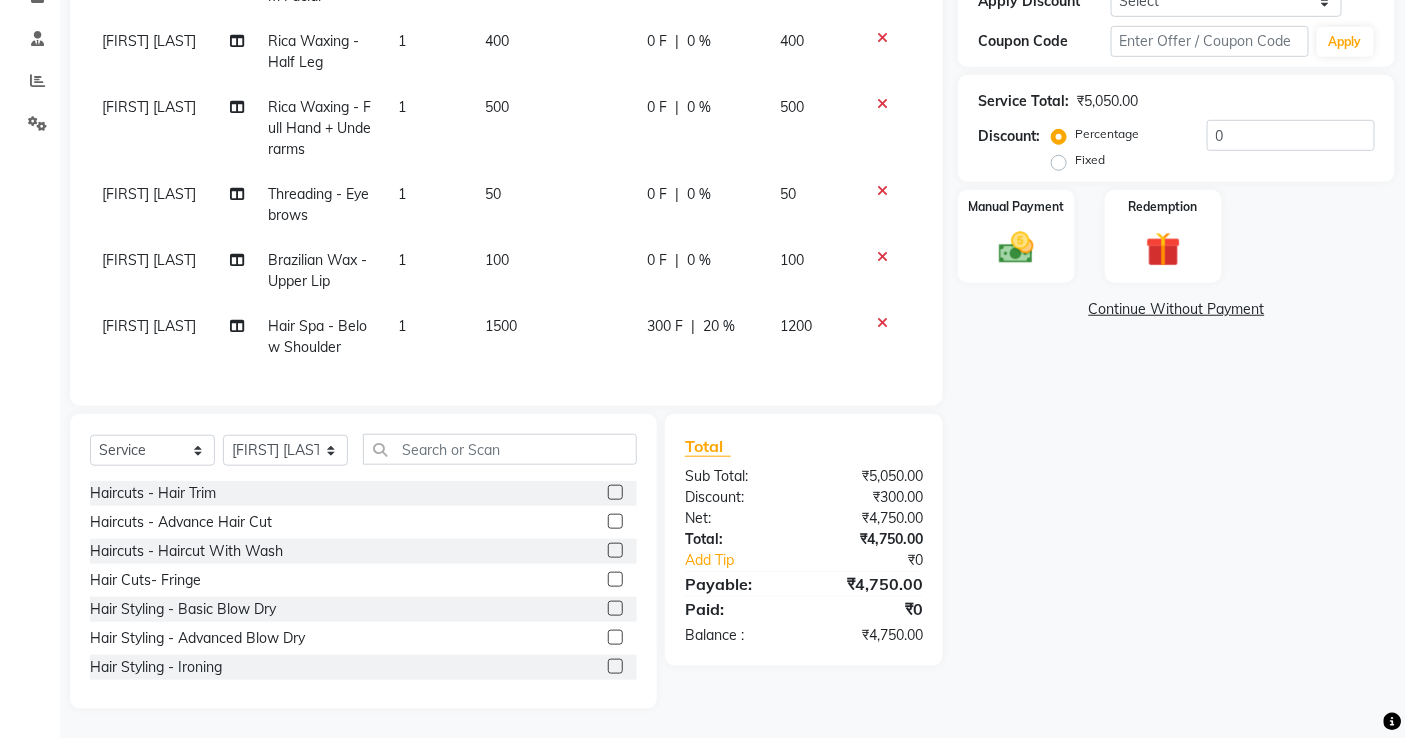 click on "Lavina Fernandez  Facial - Premium Facial 1 2500 0 F | 0 % 2500 Lavina Fernandez  Rica Waxing  - Half Leg 1 400 0 F | 0 % 400 Lavina Fernandez  Rica Waxing  - Full Hand + Underarms 1 500 0 F | 0 % 500 Lavina Fernandez  Threading - Eyebrows 1 50 0 F | 0 % 50 Lavina Fernandez  Brazilian Wax - Upper Lip 1 100 0 F | 0 % 100 Shanu Ansari Hair Spa - Below Shoulder 1 1500 300 F | 20 % 1200" 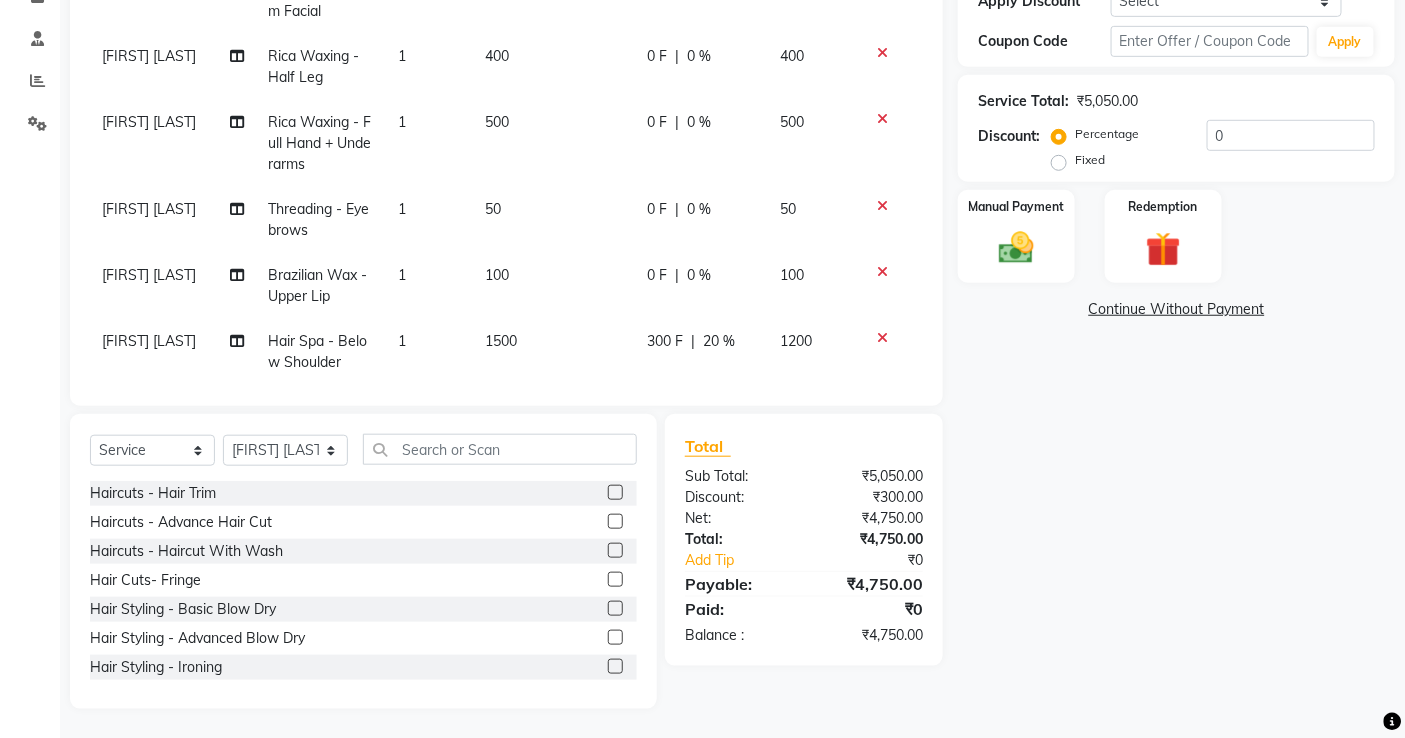 drag, startPoint x: 650, startPoint y: 111, endPoint x: 673, endPoint y: 112, distance: 23.021729 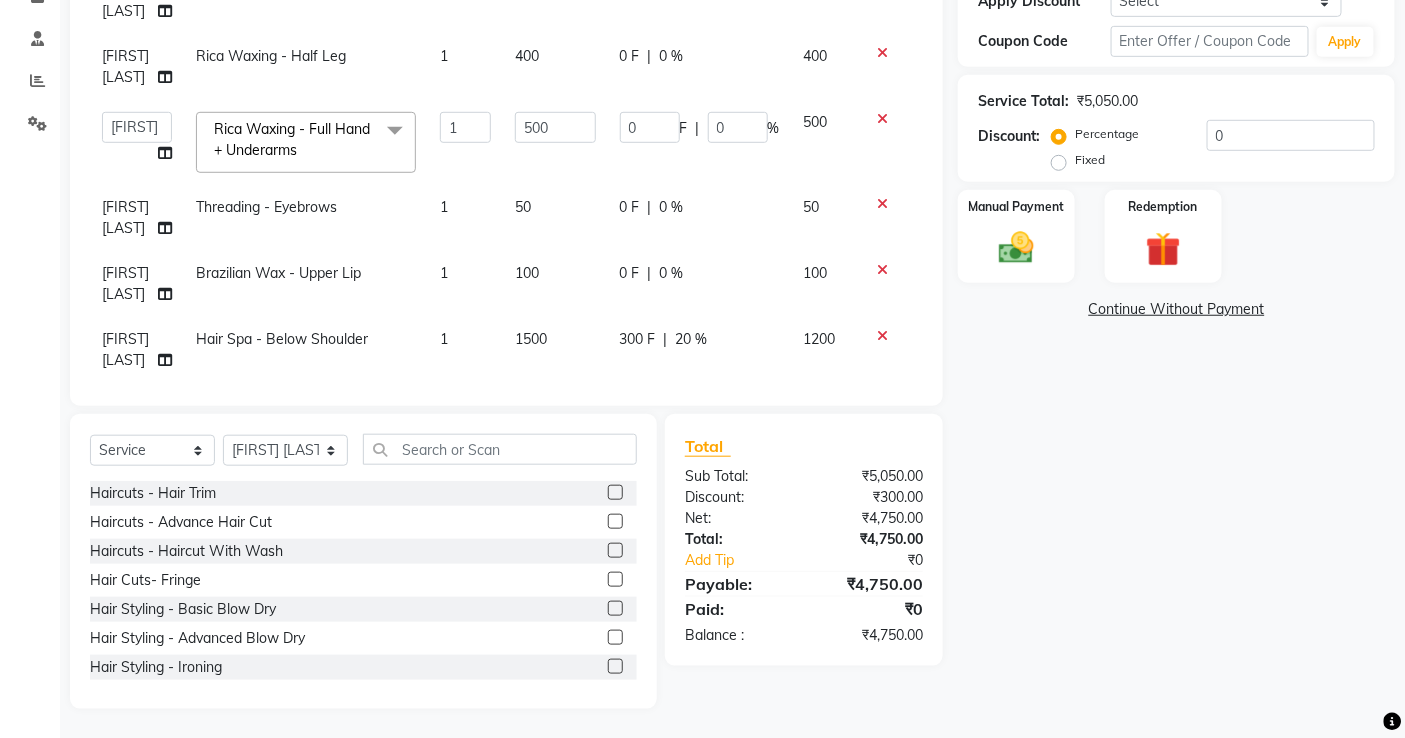 click on "0 F | 0 %" 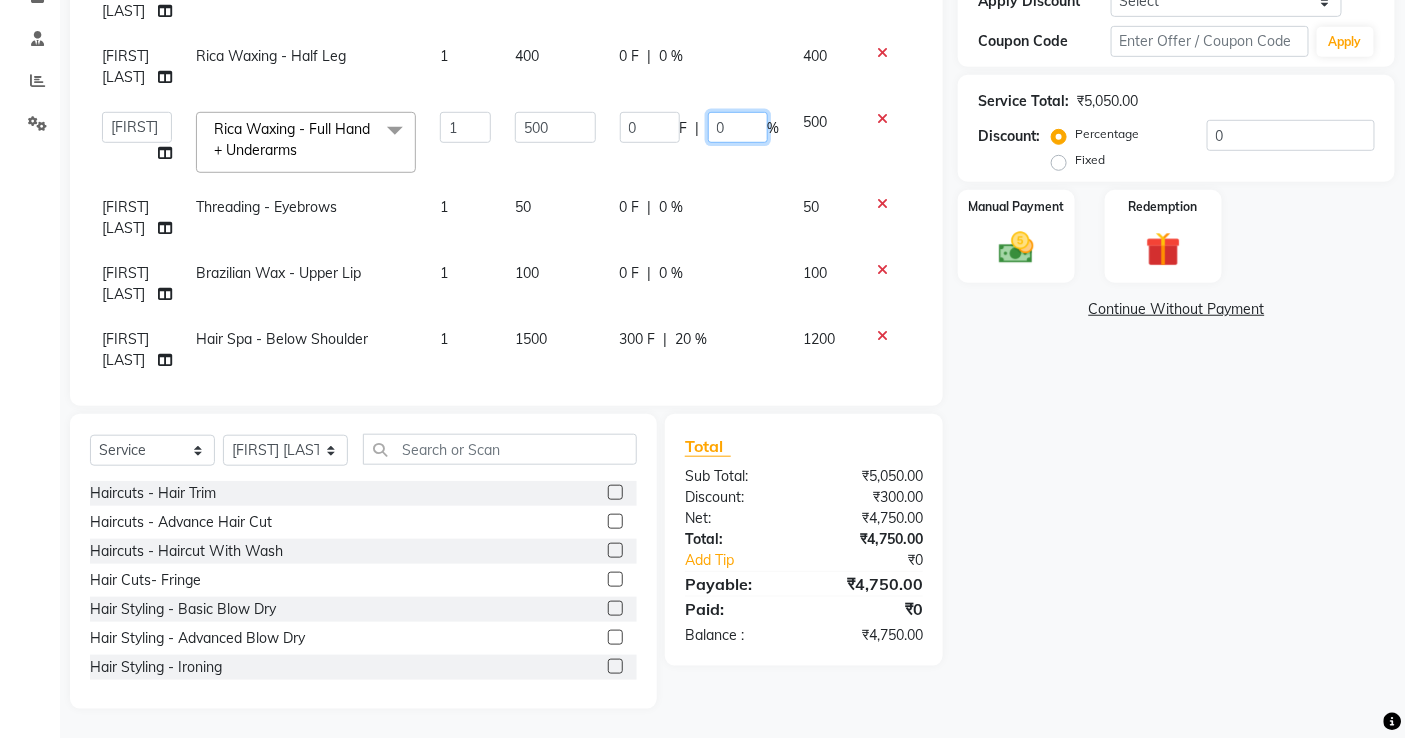 click on "0" 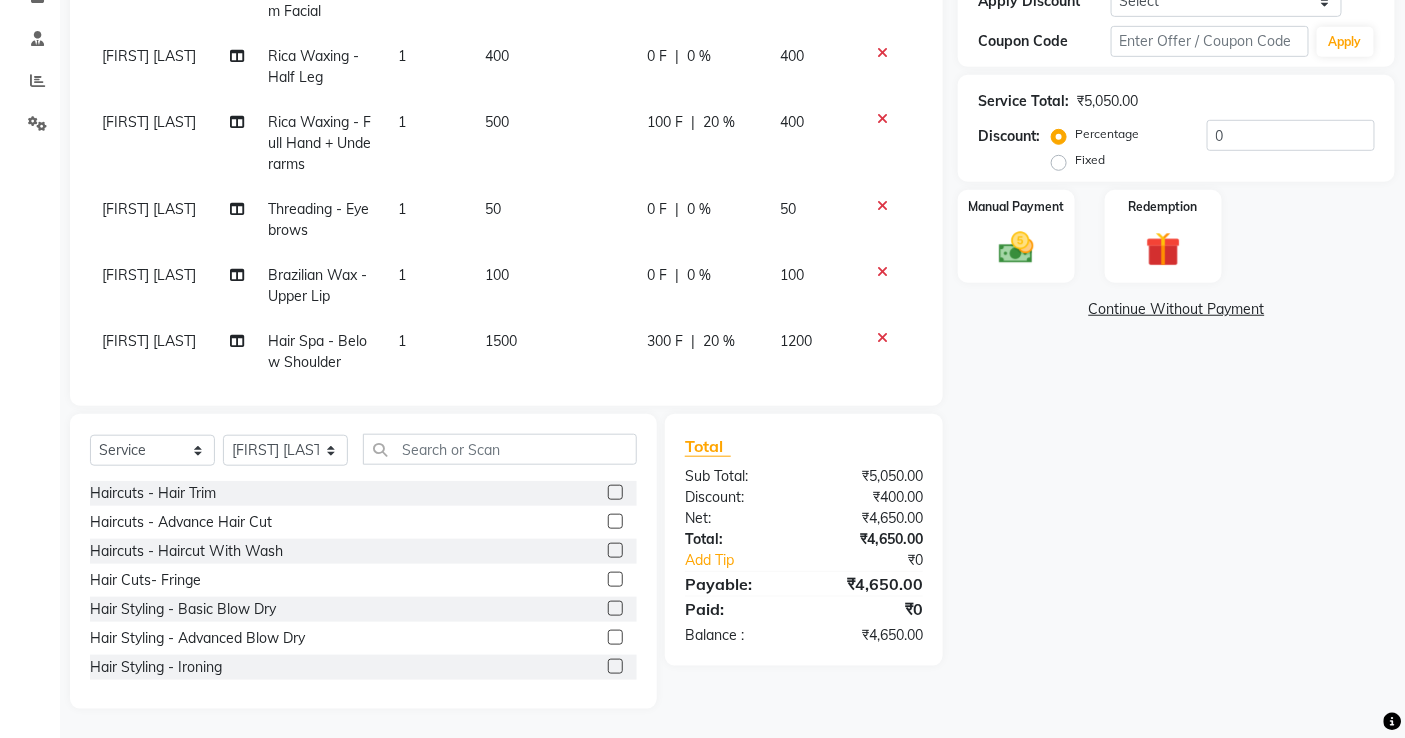 click on "0 F | 0 %" 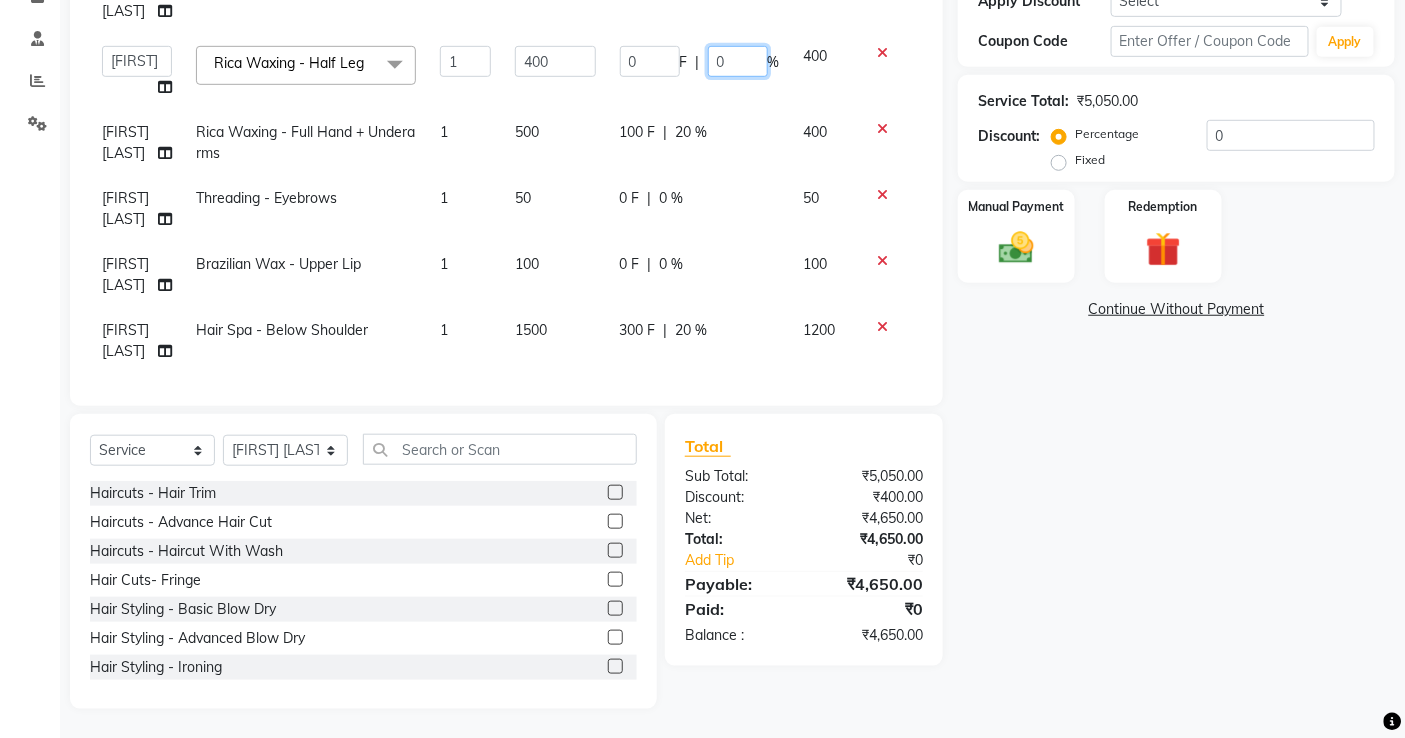 click on "0" 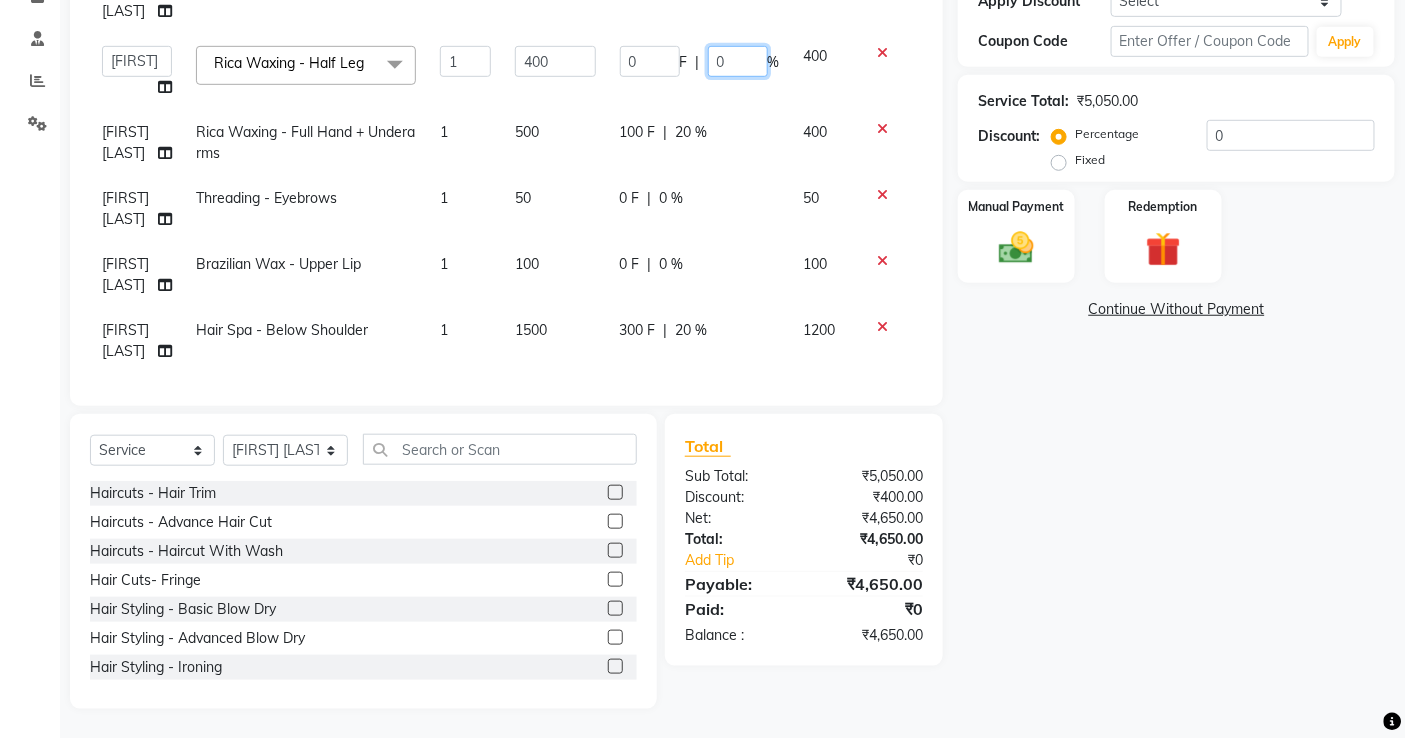 type on "20" 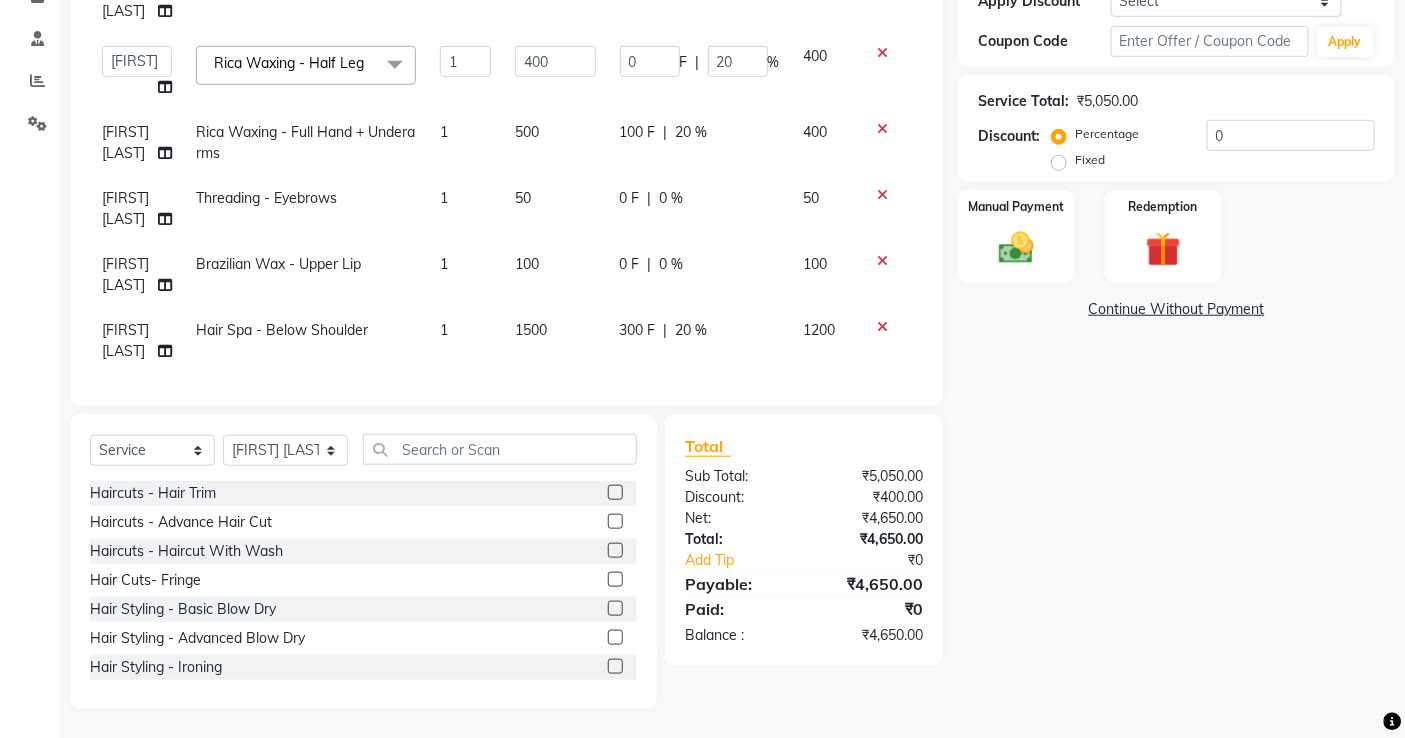 click on "Lavina Fernandez  Facial - Premium Facial 1 2500 0 F | 0 % 2500  abdul   Afreen Shaikh   ANITA   Azeem Qureshi     Dilshad Ali   Faizan Siddqui   Front Desk   gaurav   Jatin Mane   Jyoti    Kajal  Ritesh Raaj   kevat jadhav   Kuldeep   Lavina Fernandez    madhuri    Mahi   Manohar kakad    Maymol R Kinny   Mona Dhanraaj Singh   Nidhi yadav    nikita mohite   Parveen Sheikh   Pinky   Reema  Ghosh   Ruby singh   Sanaya Agrawaal   Shanu Ansari   Sweeta Joseph  Rica Waxing  - Half Leg  x Haircuts - Hair Trim Haircuts - Advance Hair Cut Haircuts - Haircut With Wash Hair Cuts- Fringe Hair Styling - Basic Blow Dry Hair Styling - Advanced Blow Dry Hair Styling - Ironing Hair Styling - Tongs Hair Styling - Crimping Hair Wash - Wash + Conditioning Hair Wash - Wash+ Conditioning Scalp Treatment - Dandruff Treatment Scalp Treatment - Hairfall Treatment Scalp Treatment - Wella plex Treatment Hair Spa - Up To Neck Hair Spa - Uptoshoulder Hair Spa - Below Shoulder Hair Spa - Mid Waist / Below Waist Highlights - Per Streak" 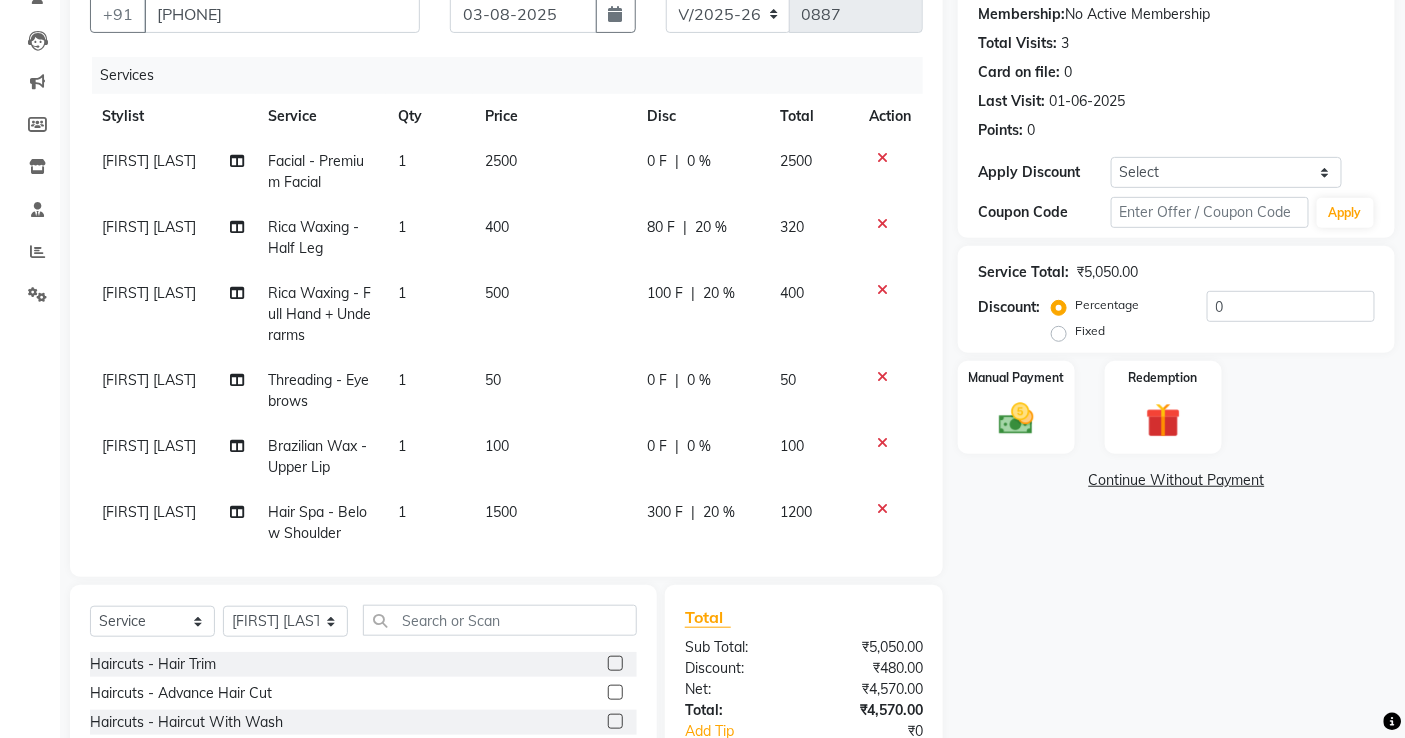 scroll, scrollTop: 140, scrollLeft: 0, axis: vertical 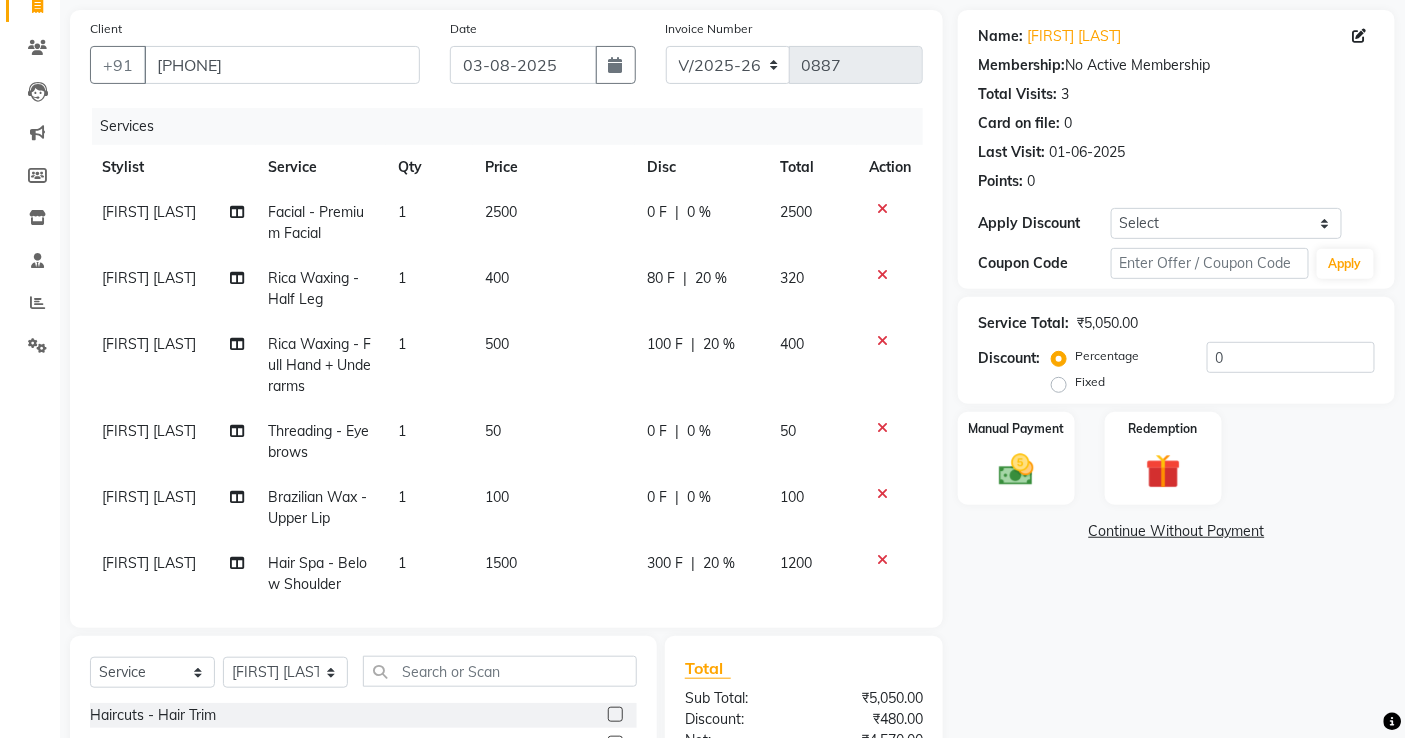 click on "0 %" 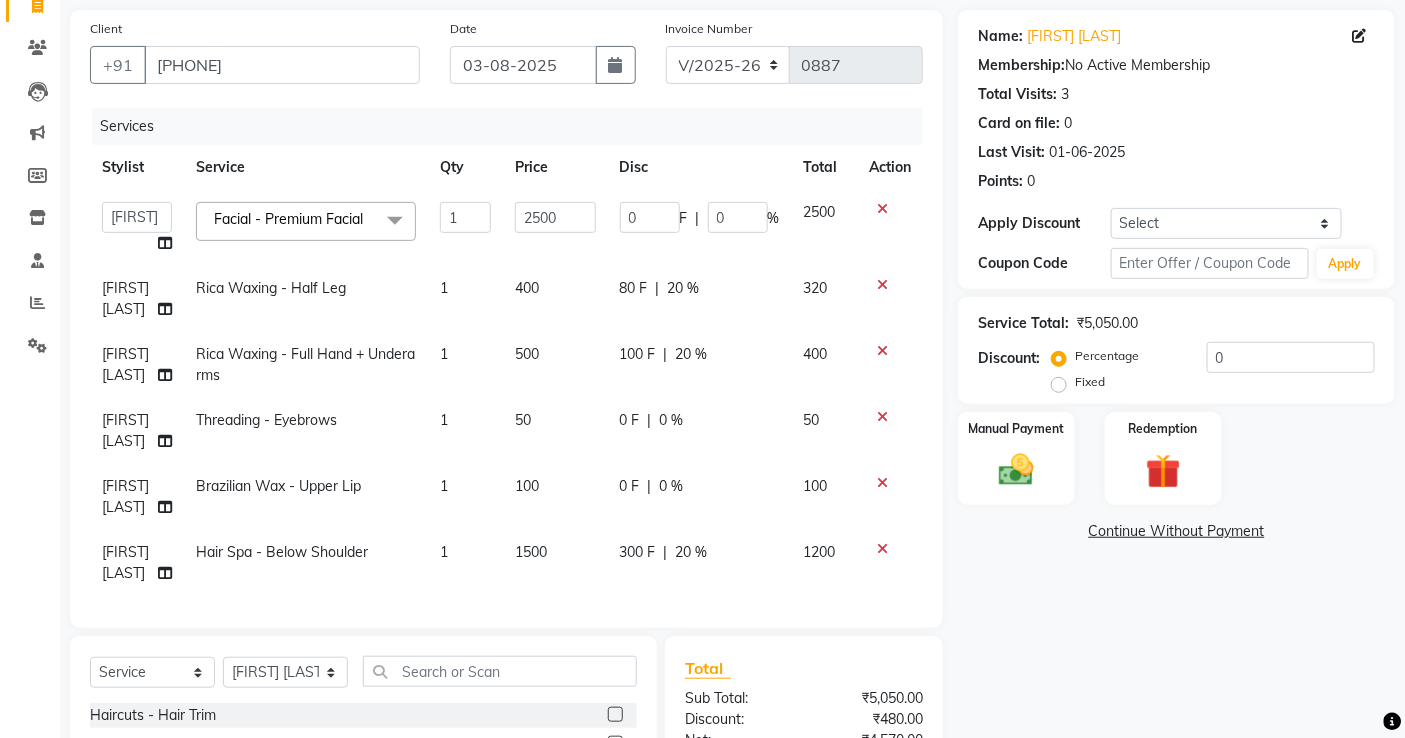 click 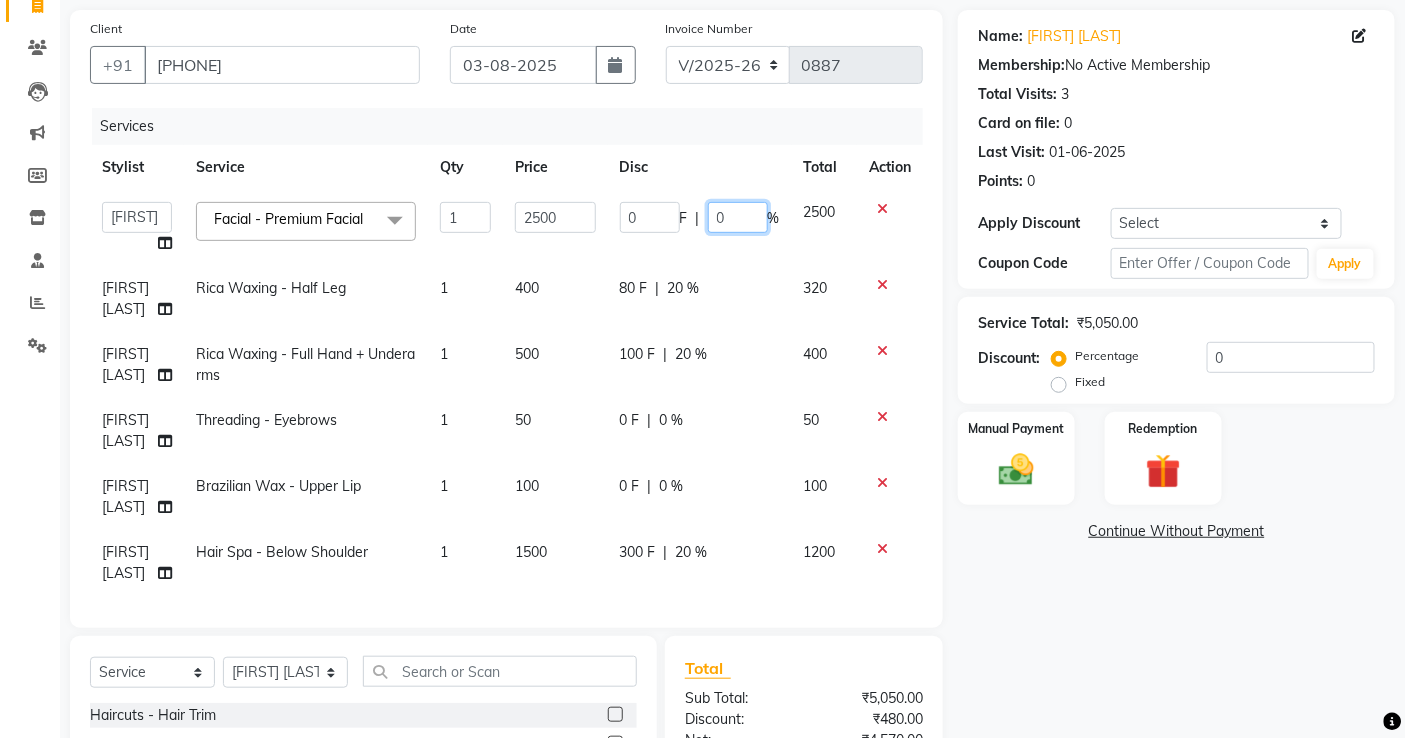 click on "0" 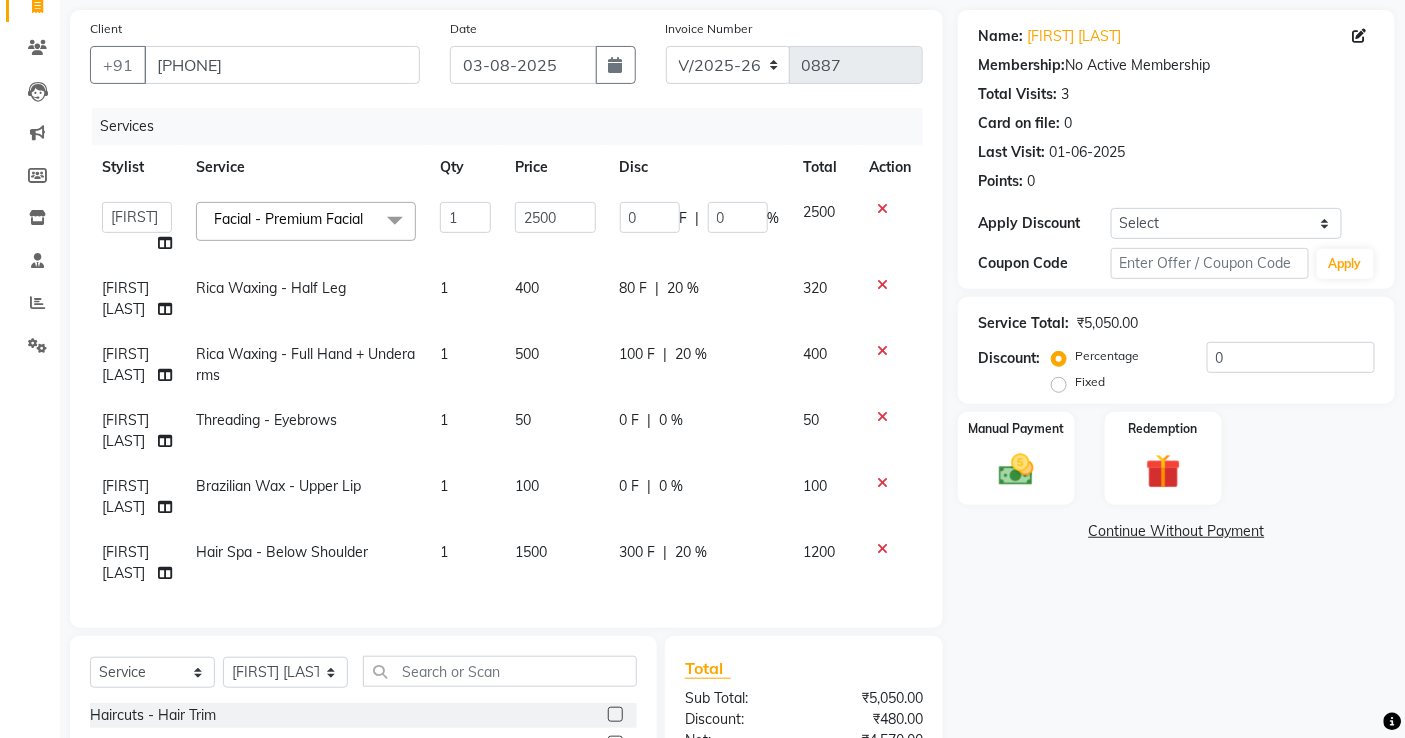 click 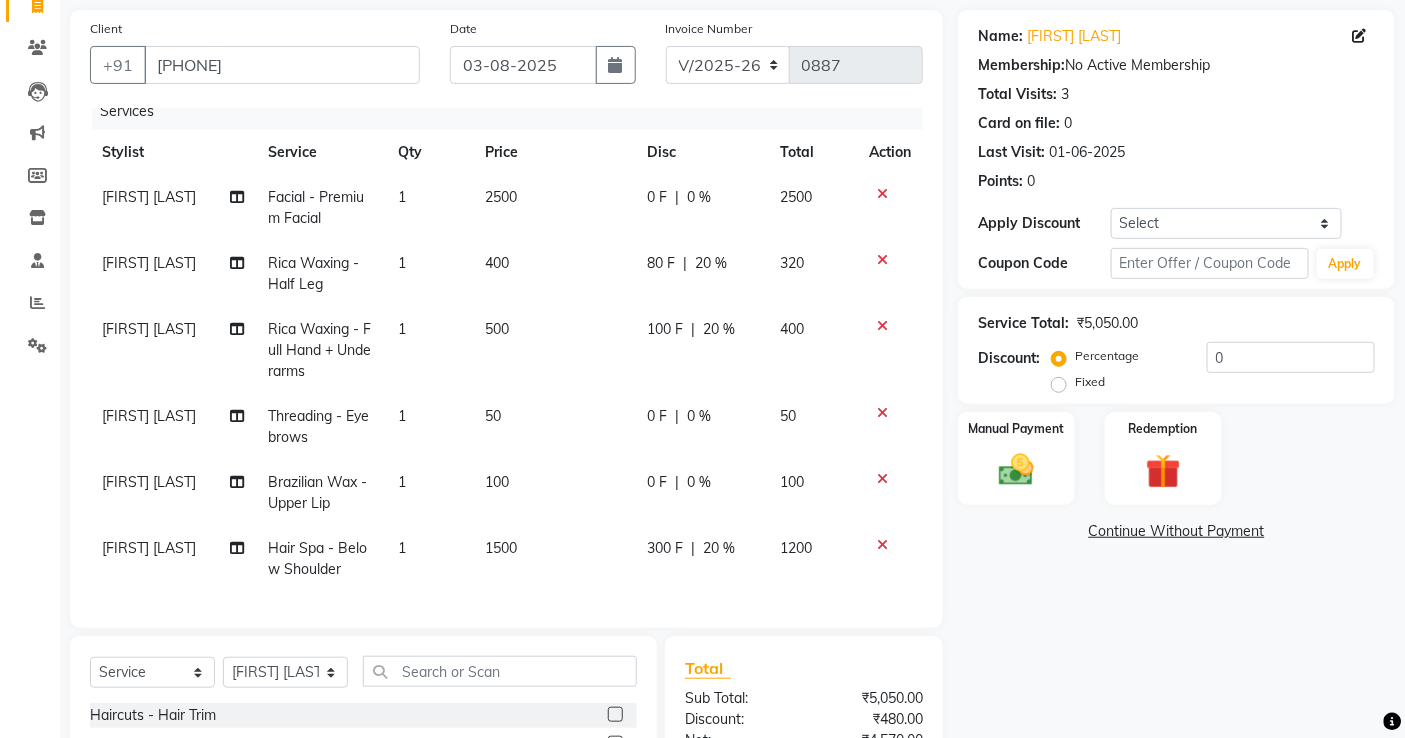 scroll, scrollTop: 31, scrollLeft: 0, axis: vertical 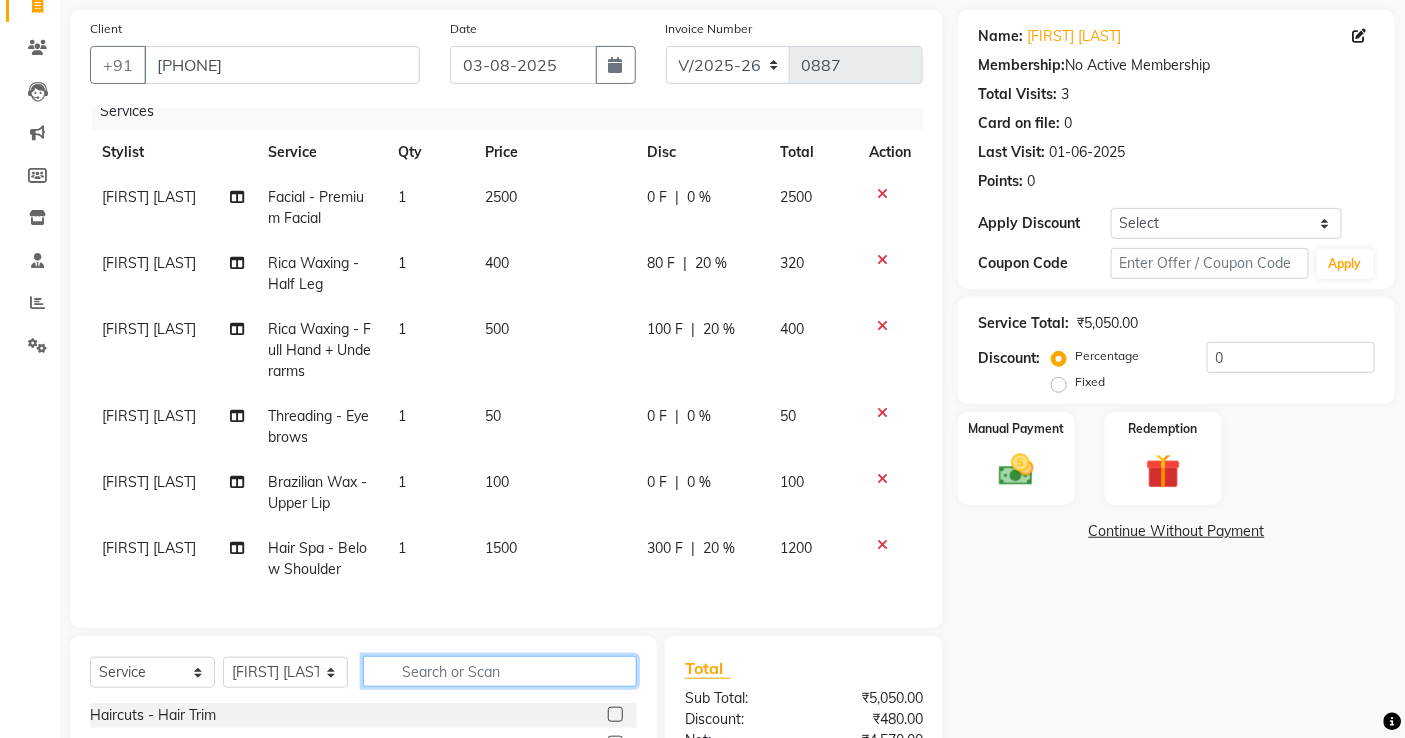 click 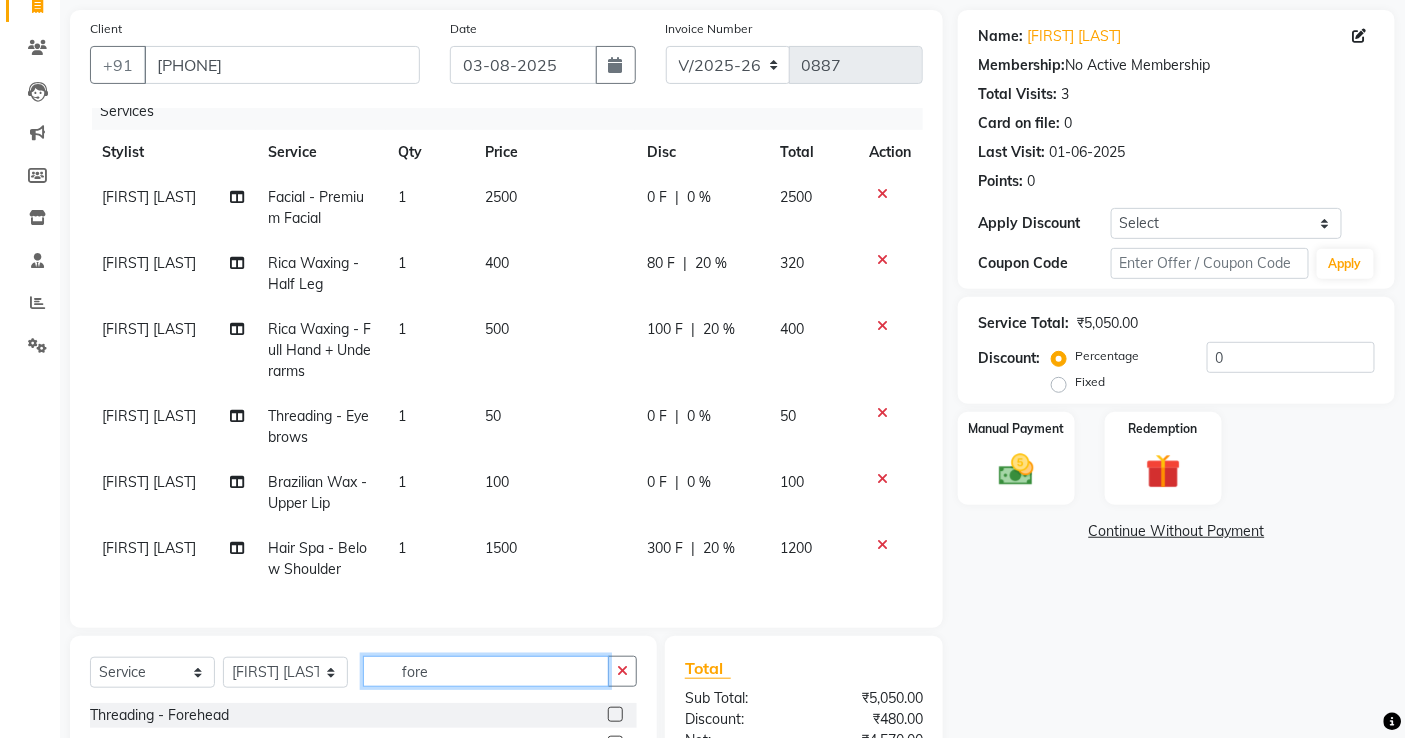 type on "fore" 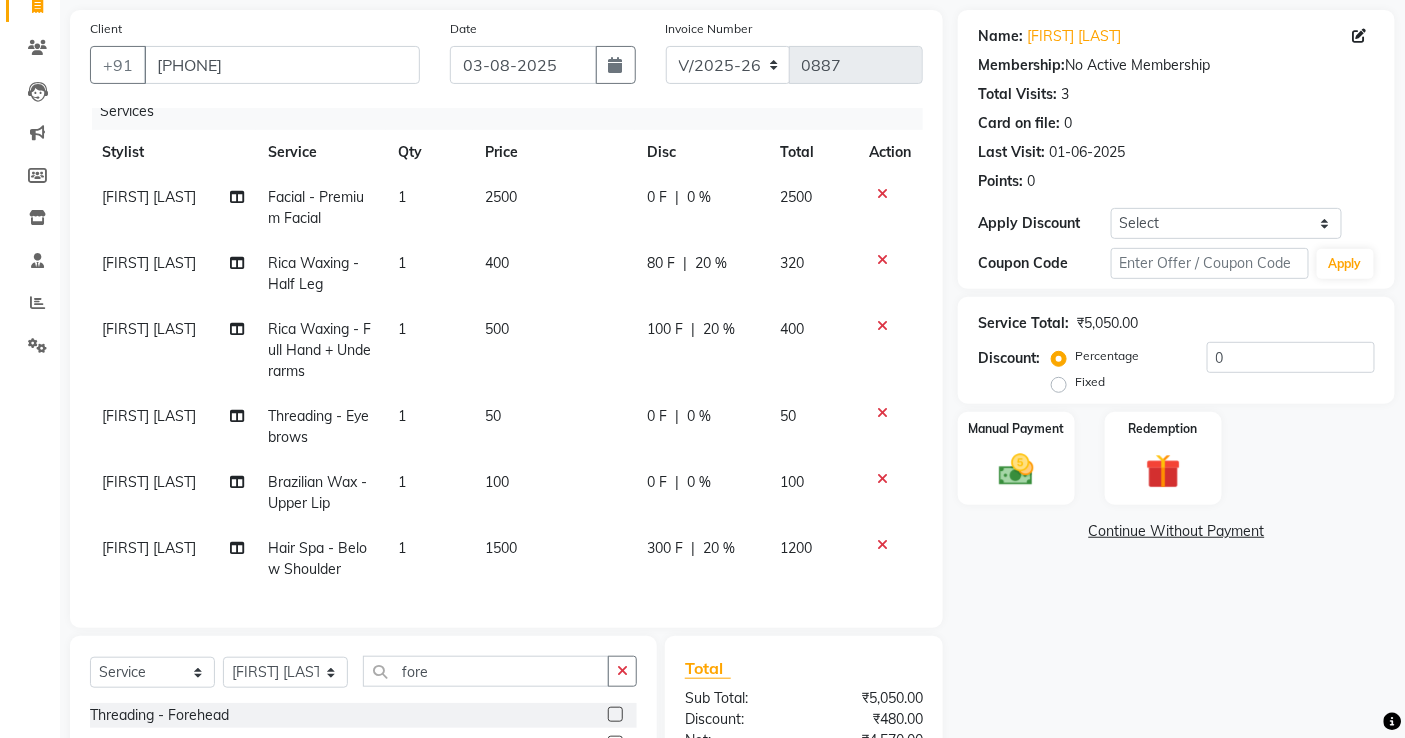 drag, startPoint x: 616, startPoint y: 712, endPoint x: 613, endPoint y: 694, distance: 18.248287 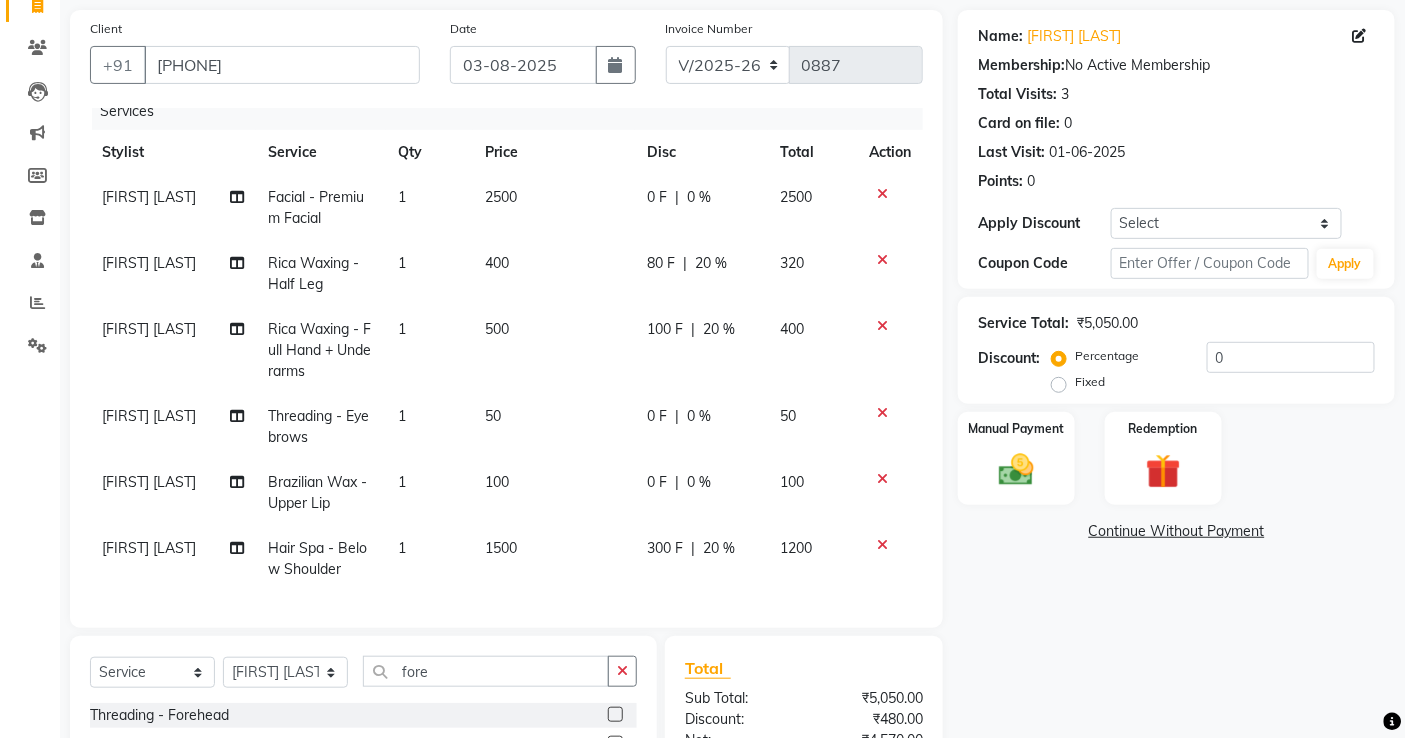 click at bounding box center [614, 715] 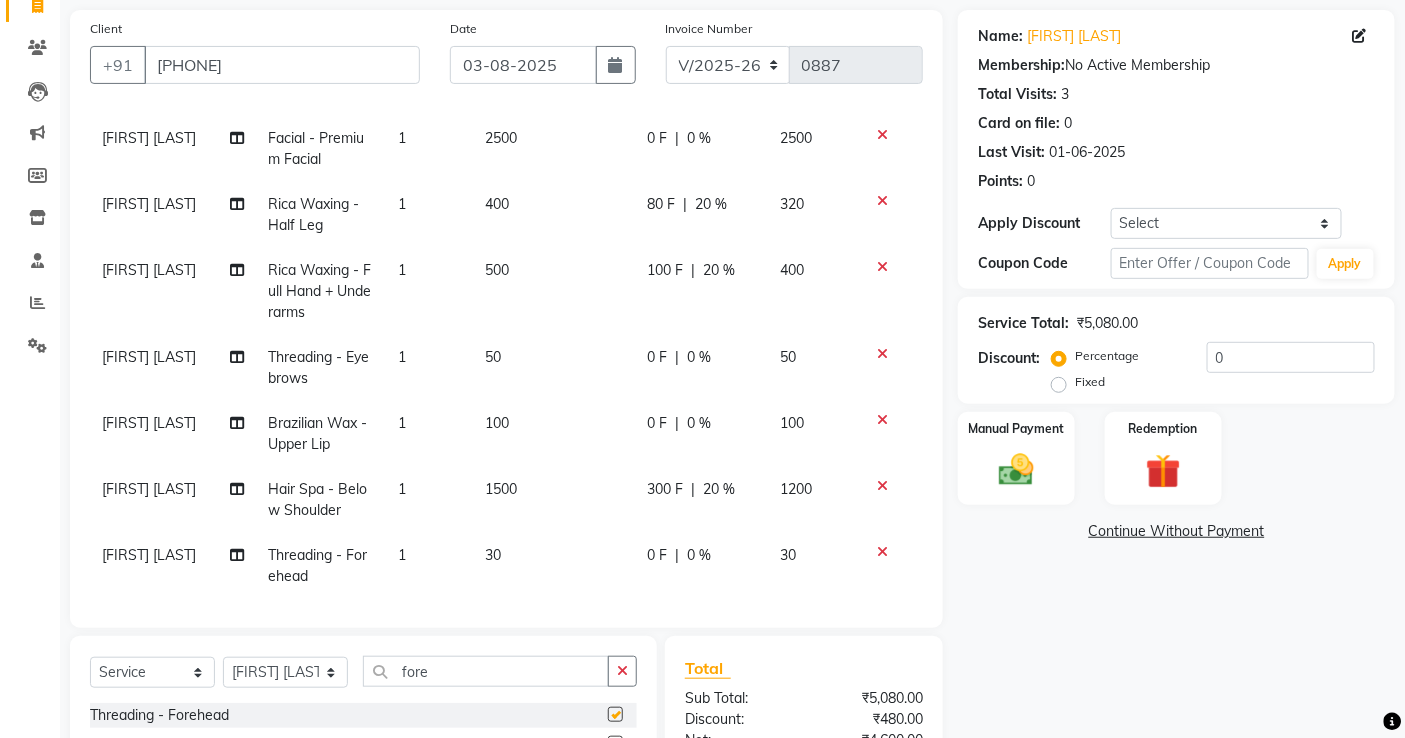 checkbox on "false" 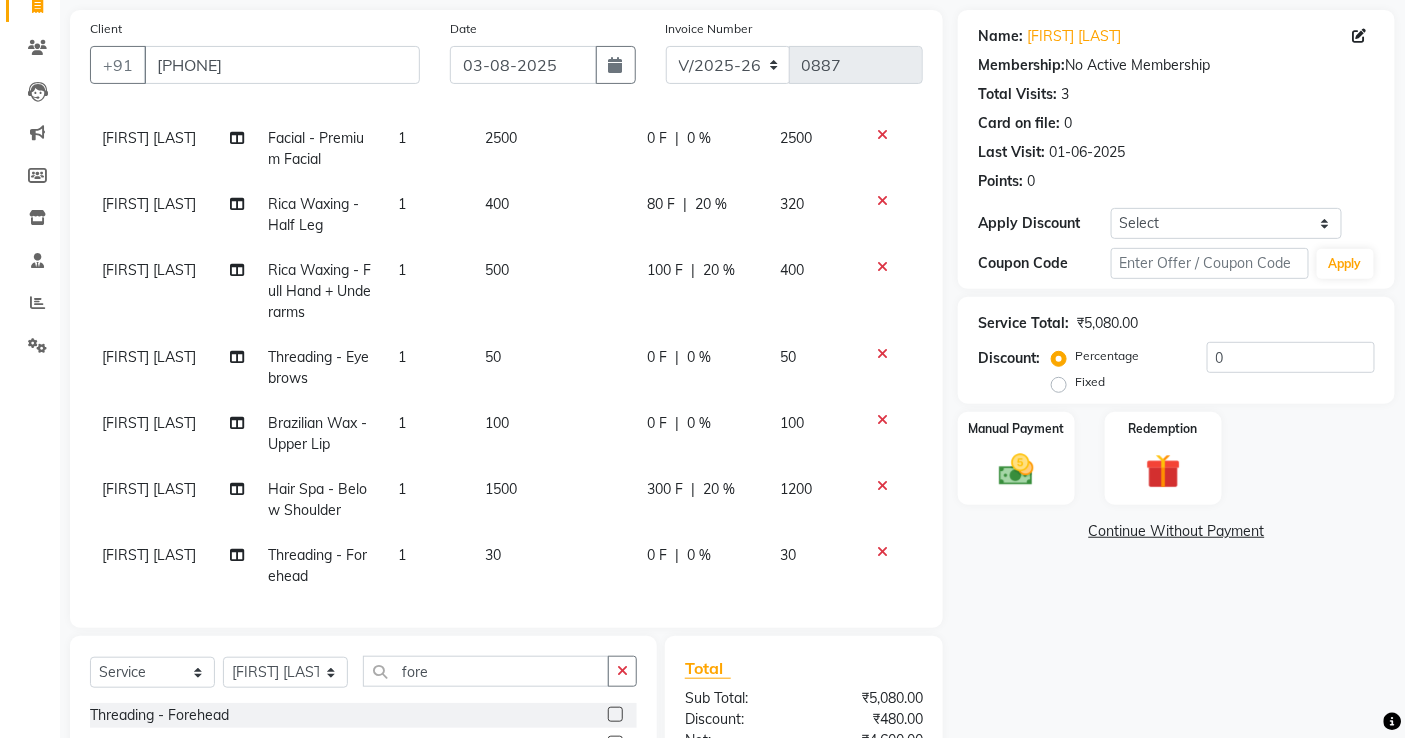 scroll, scrollTop: 97, scrollLeft: 0, axis: vertical 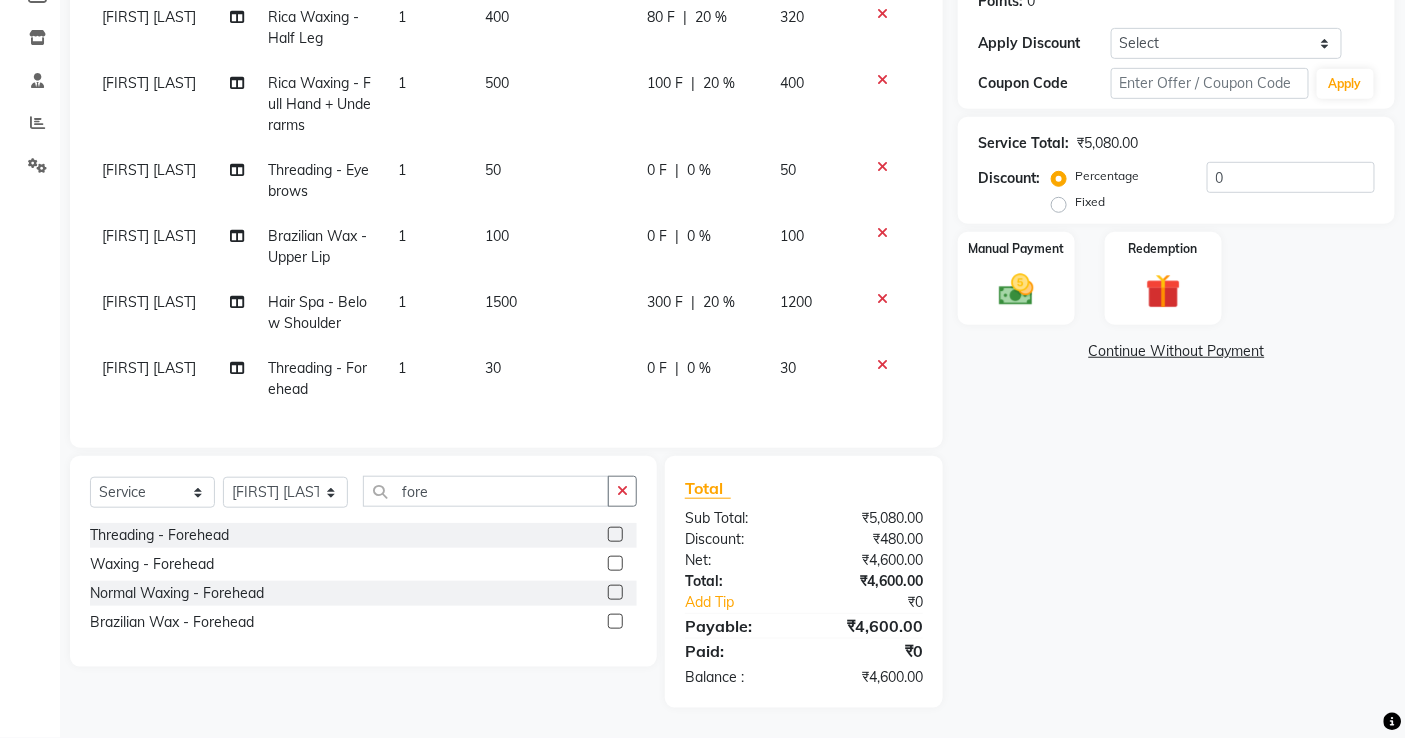 click on "[NAME]" 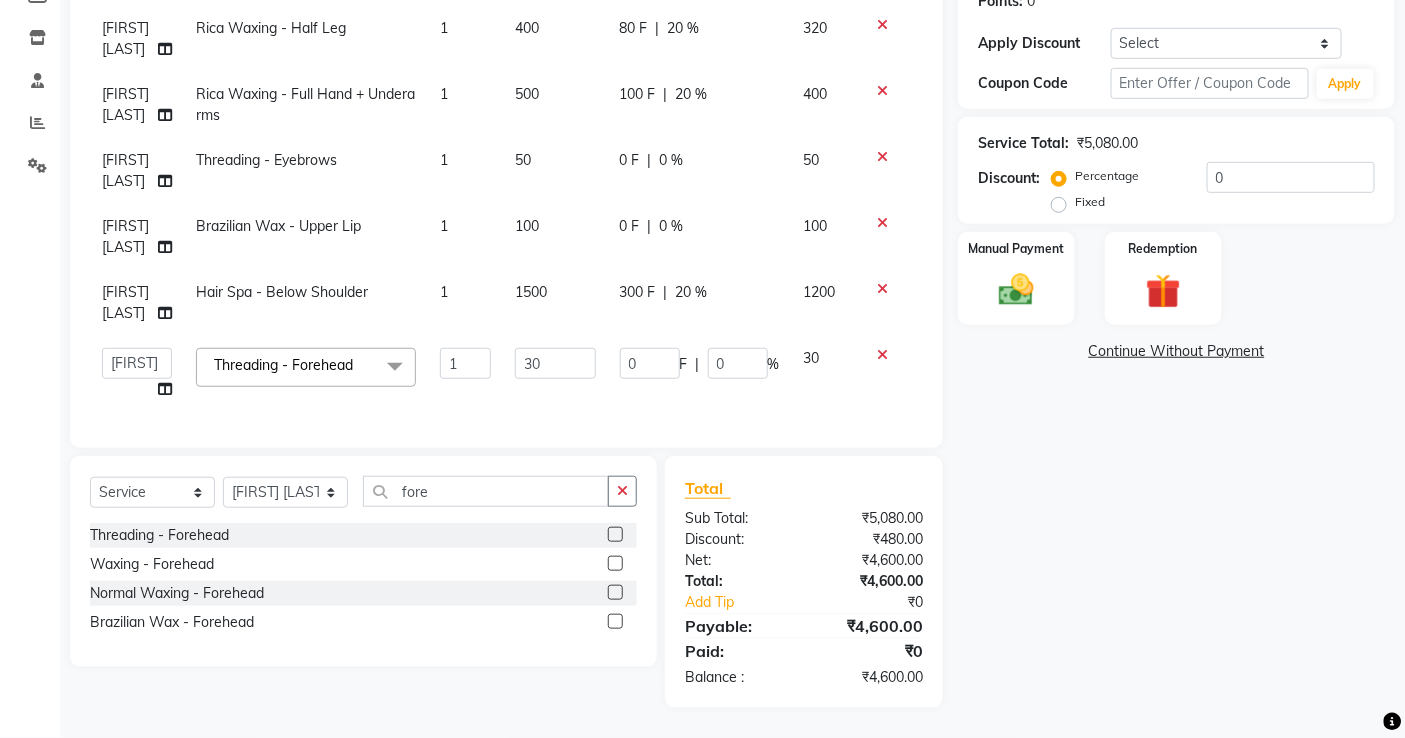 click on "[NAME]" 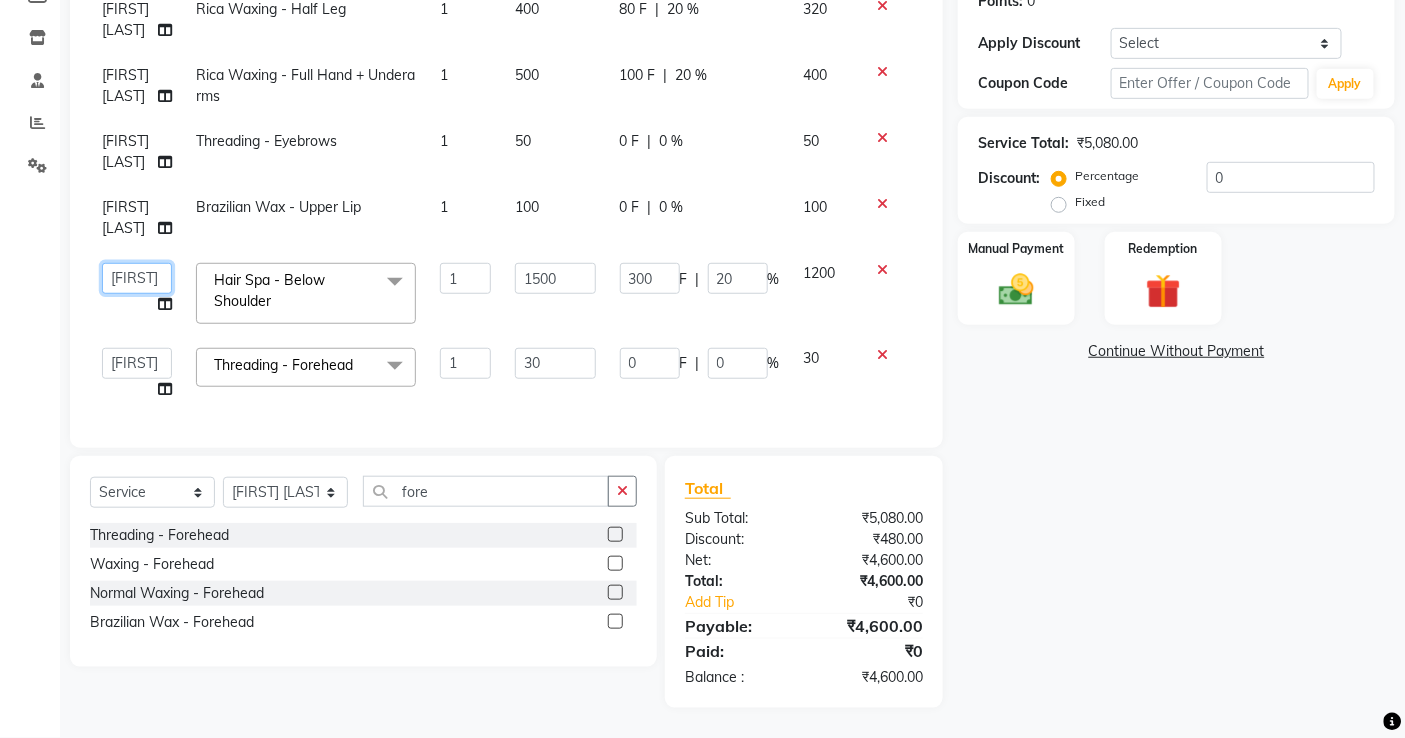 click on "abdul   Afreen Shaikh   ANITA   Azeem Qureshi     Dilshad Ali   Faizan Siddqui   Front Desk   gaurav   Jatin Mane   Jyoti    Kajal  Ritesh Raaj   kevat jadhav   Kuldeep   Lavina Fernandez    madhuri    Mahi   Manohar kakad    Maymol R Kinny   Mona Dhanraaj Singh   Nidhi yadav    nikita mohite   Parveen Sheikh   Pinky   Reema  Ghosh   Ruby singh   Sanaya Agrawaal   Shanu Ansari   Sweeta Joseph" 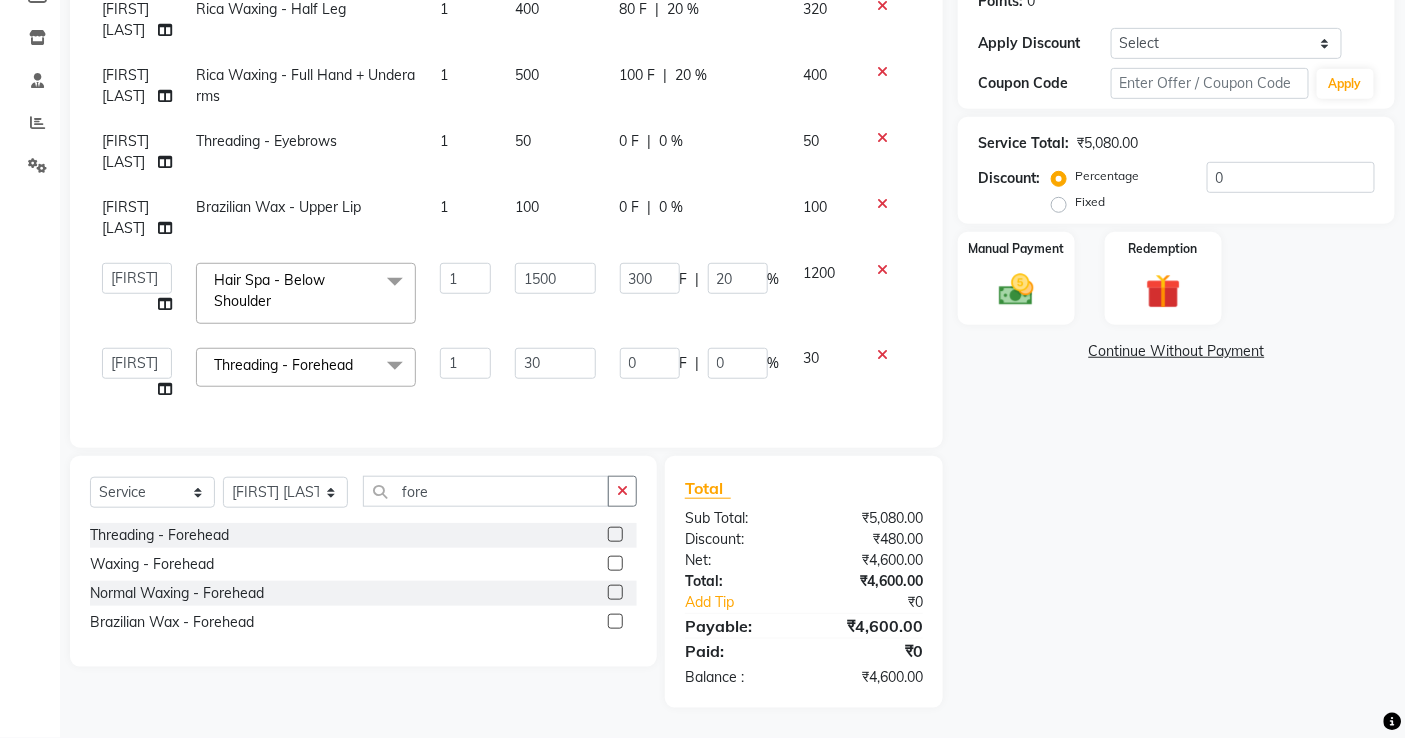 select on "37294" 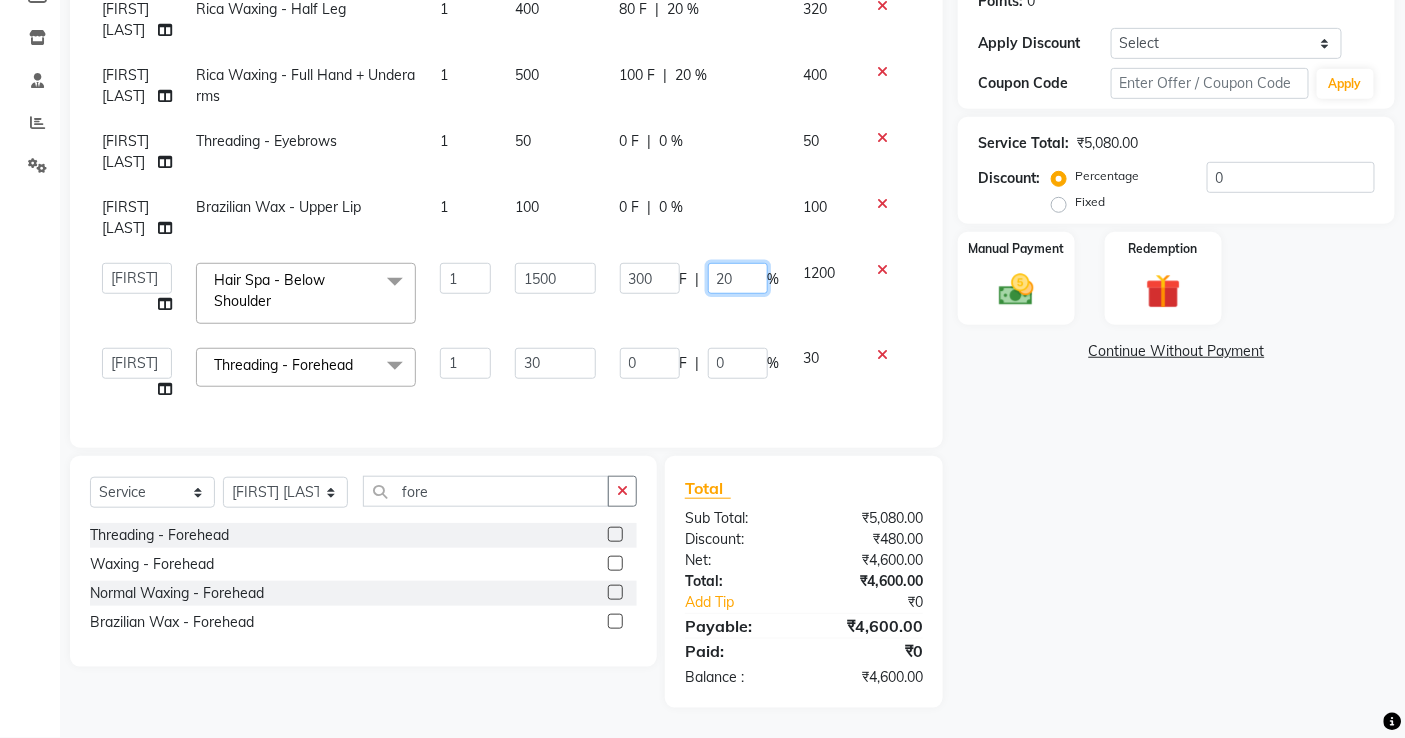 click on "20" 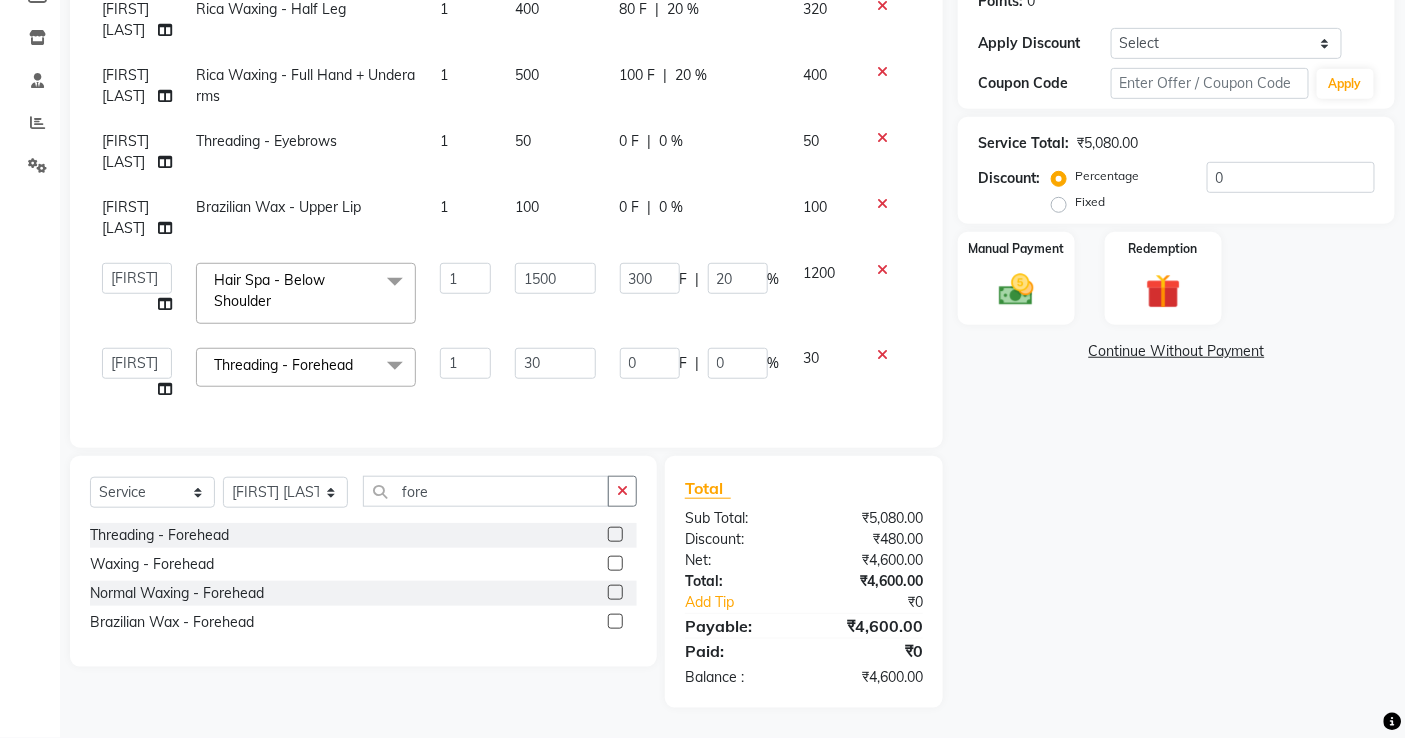 click on "100" 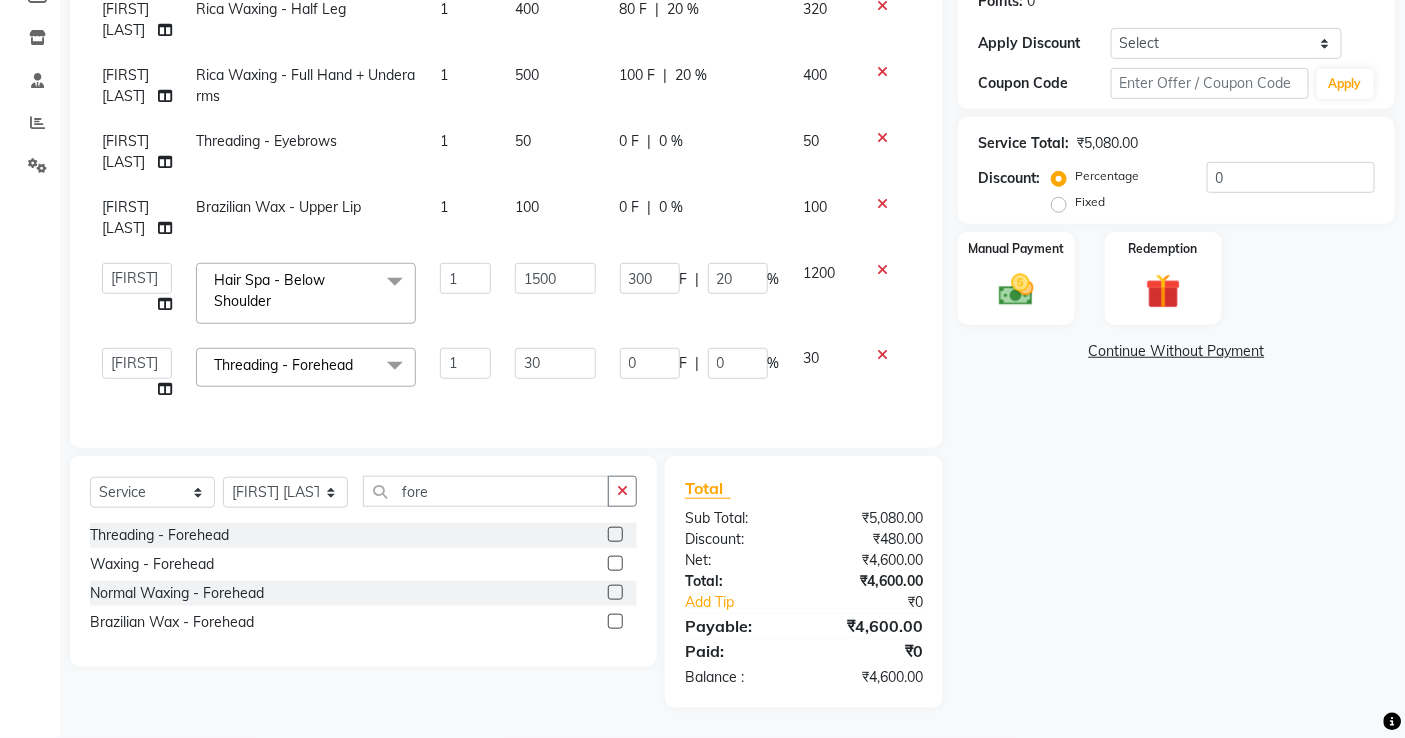 select on "37294" 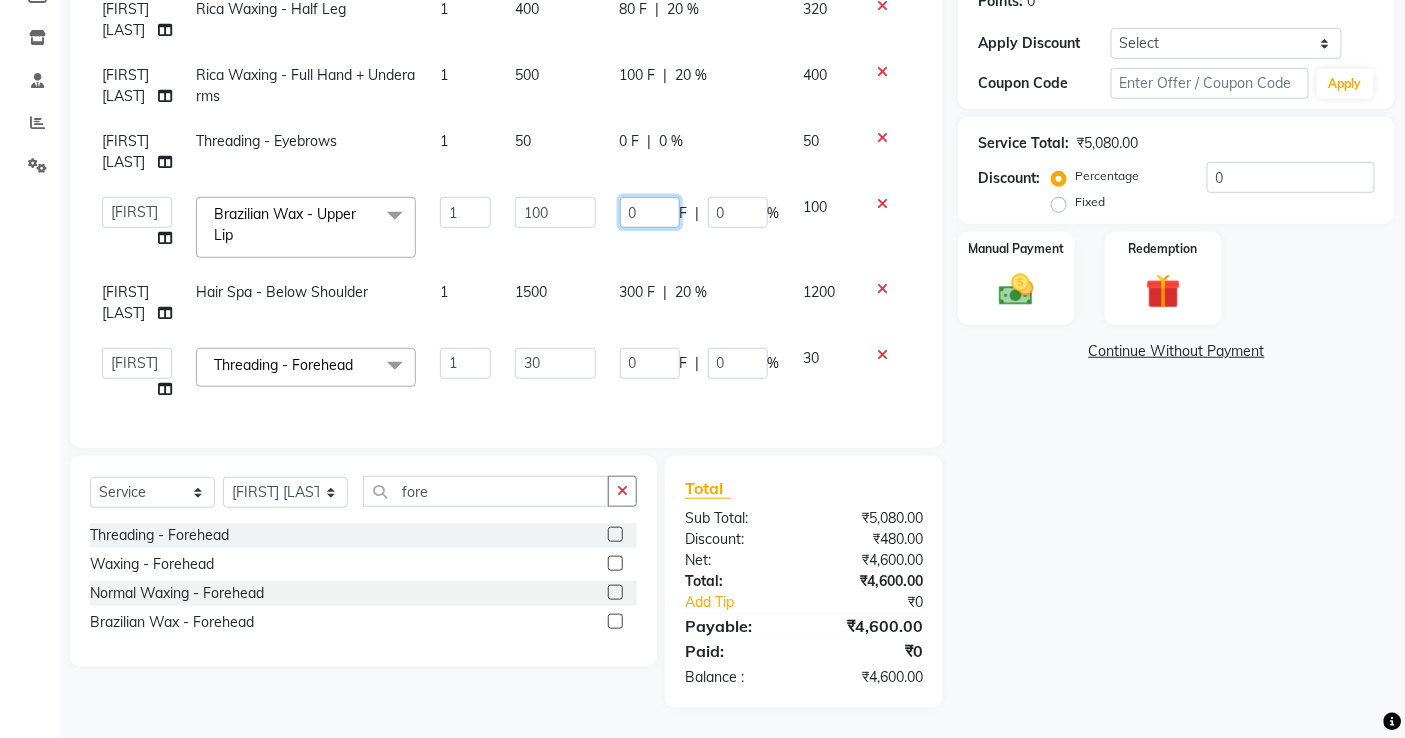 click on "0" 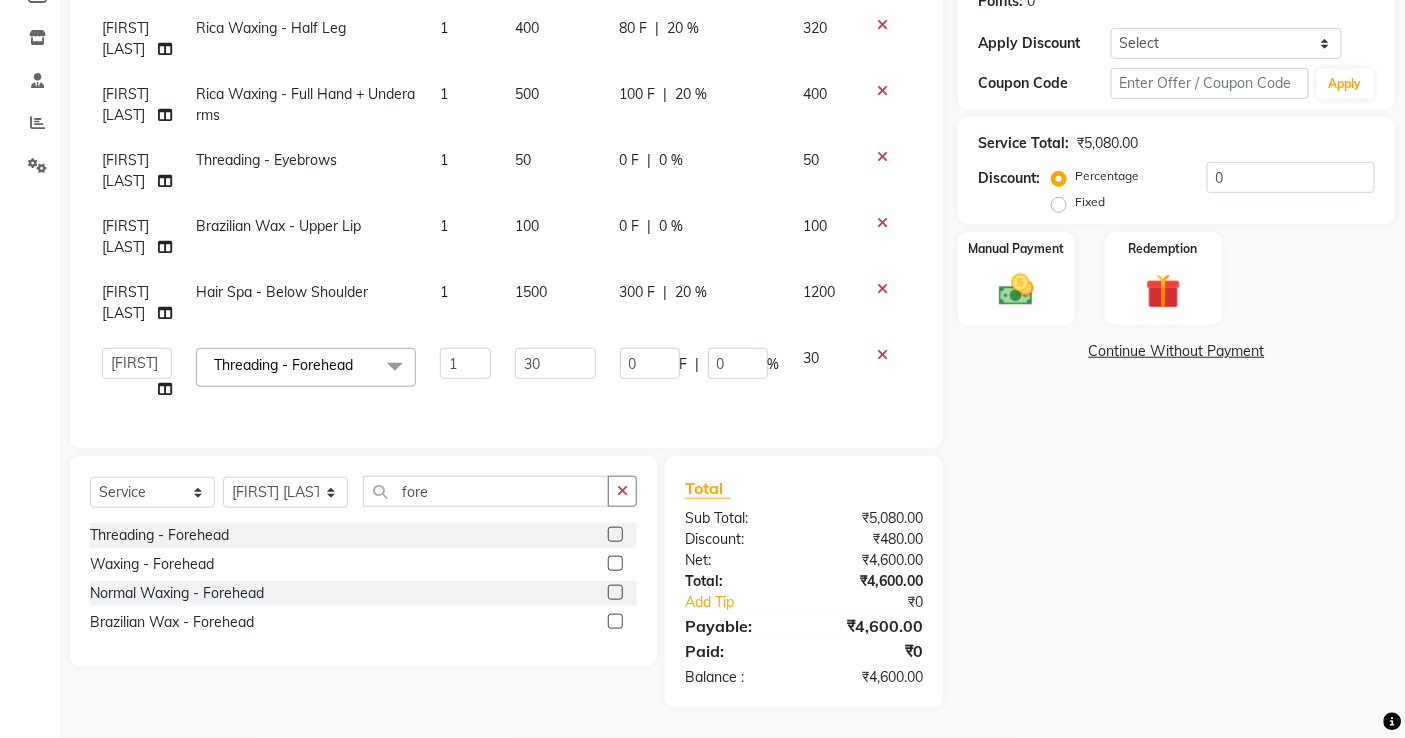 click 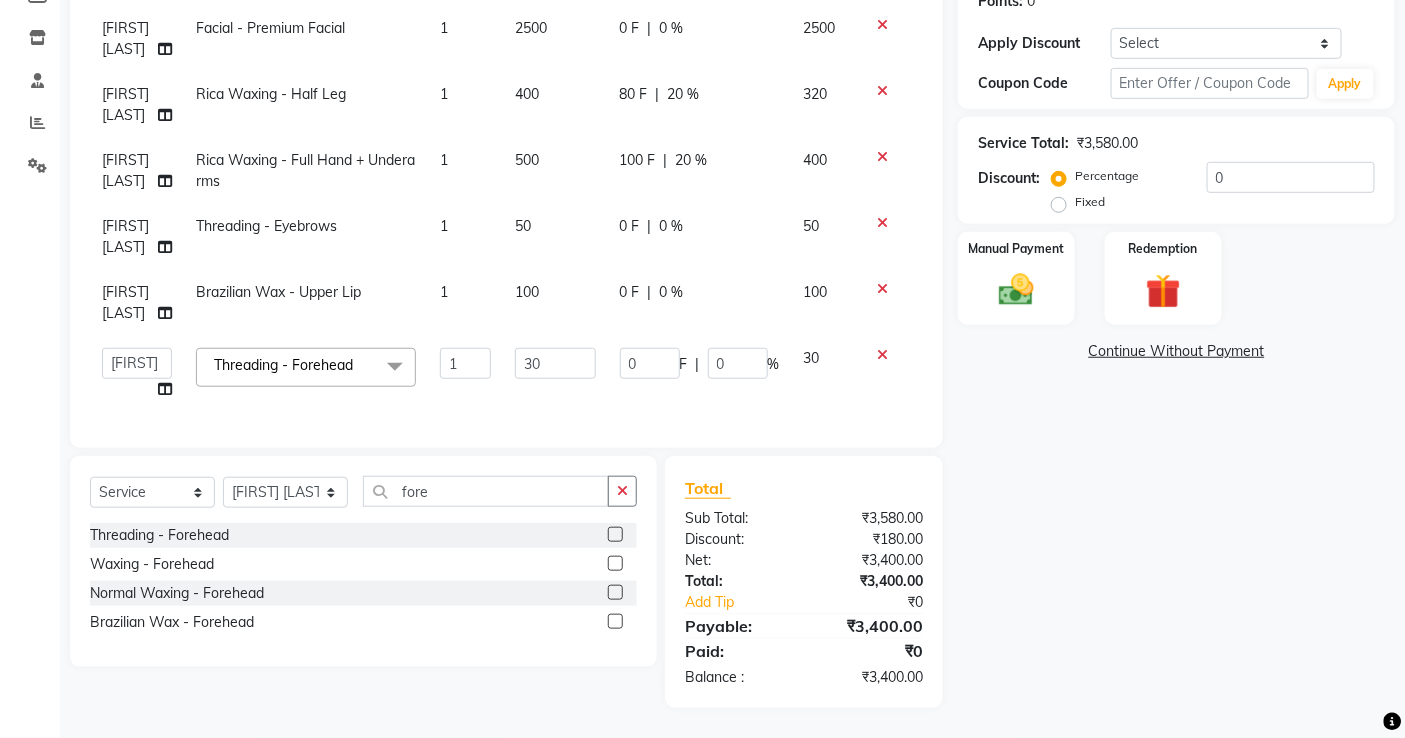 scroll, scrollTop: 125, scrollLeft: 0, axis: vertical 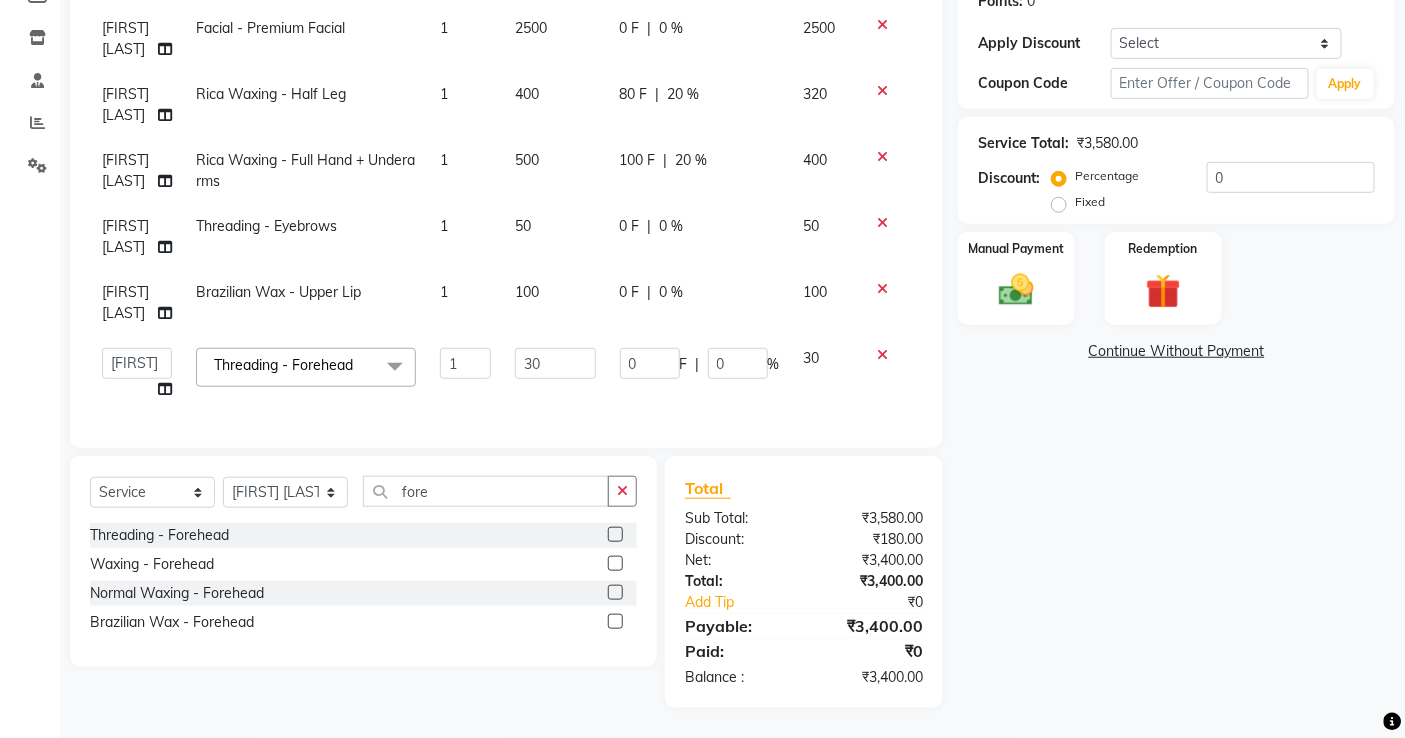 click 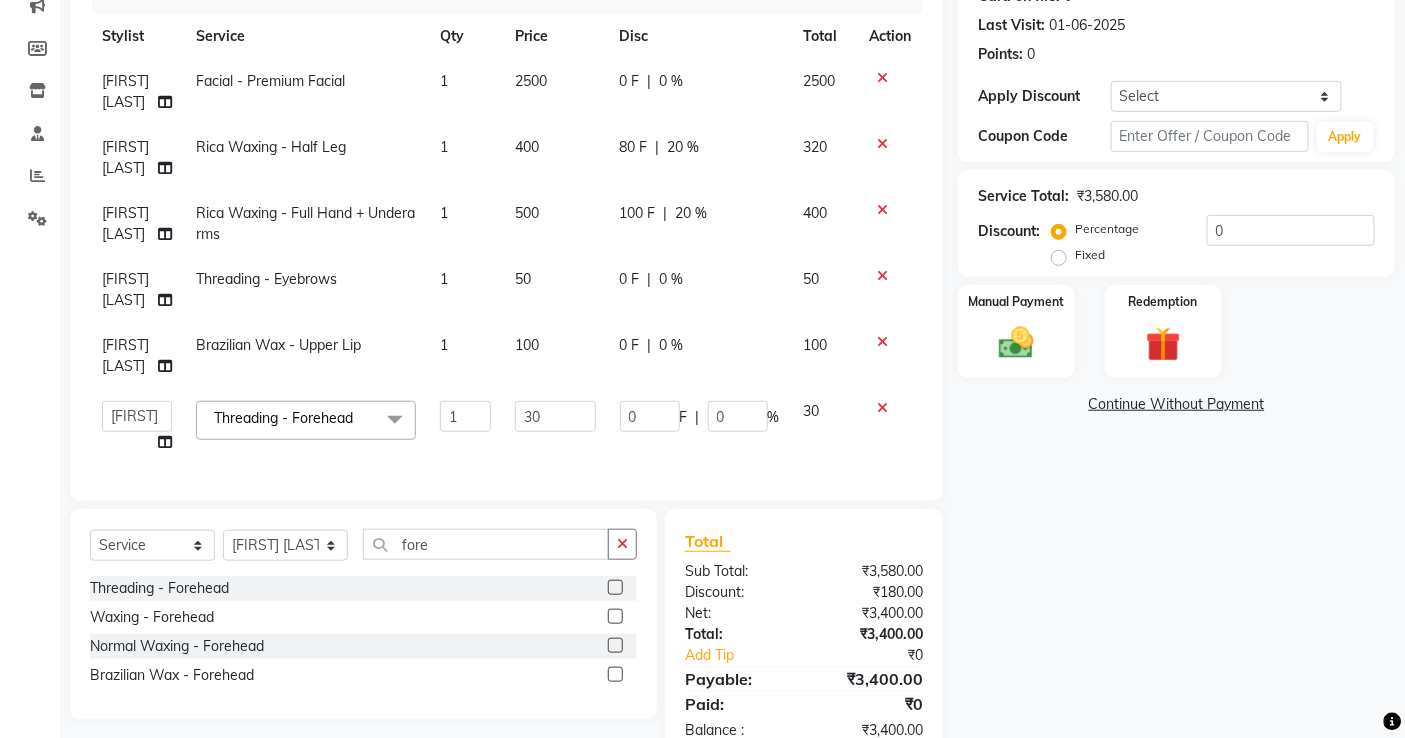 scroll, scrollTop: 0, scrollLeft: 0, axis: both 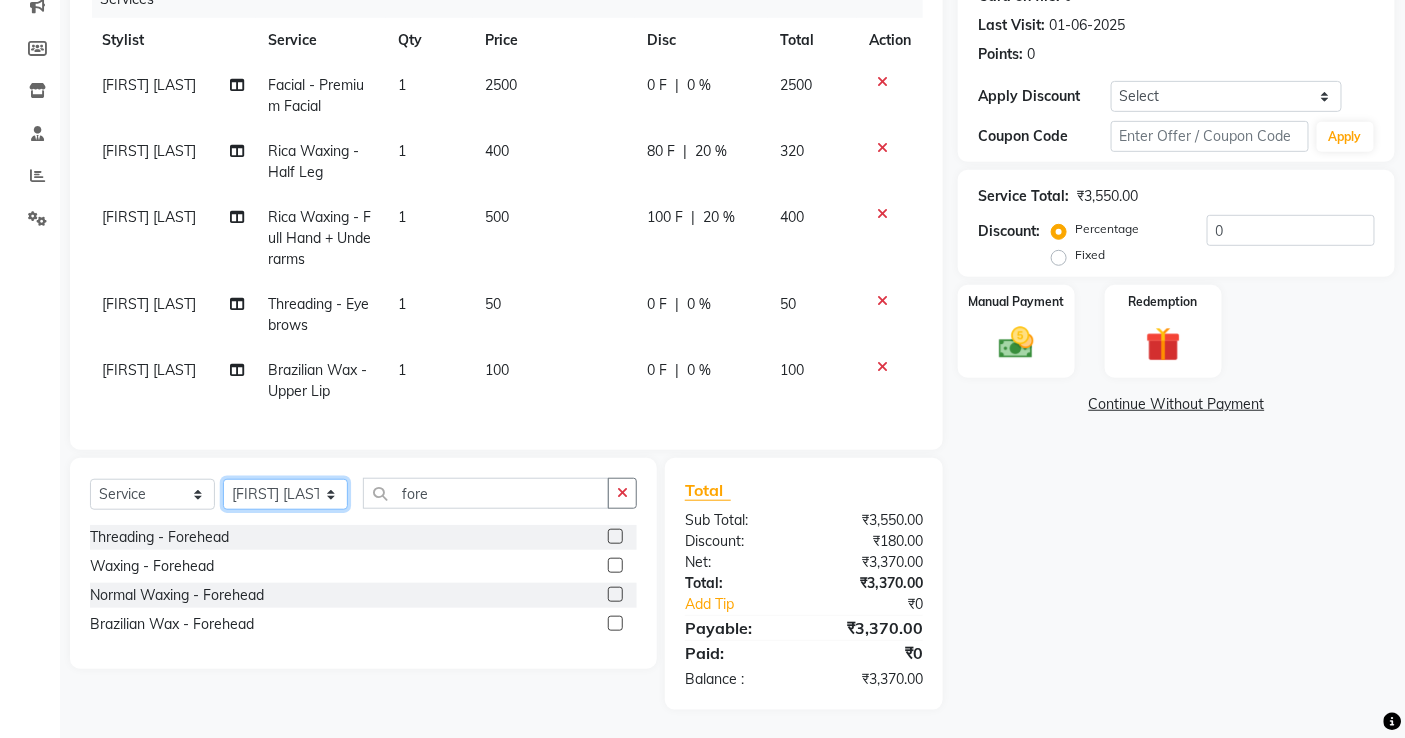 click on "select stylist abdul [LAST] afreen shaikh anita azeem qureshi dilshad ali faizan siddqui front desk gaurav jatin mane jyoti kajal ritesh raaj kevat jadhav kuldeep lavina fernandez madhuri mahi manohar kakad maymol r kinny mona dhanraaj singh nidhi yadav nikita mohite parveen sheikh pinky reema ghosh rubysingh sanaya agrawaal shanu ansari sweeta joseph" 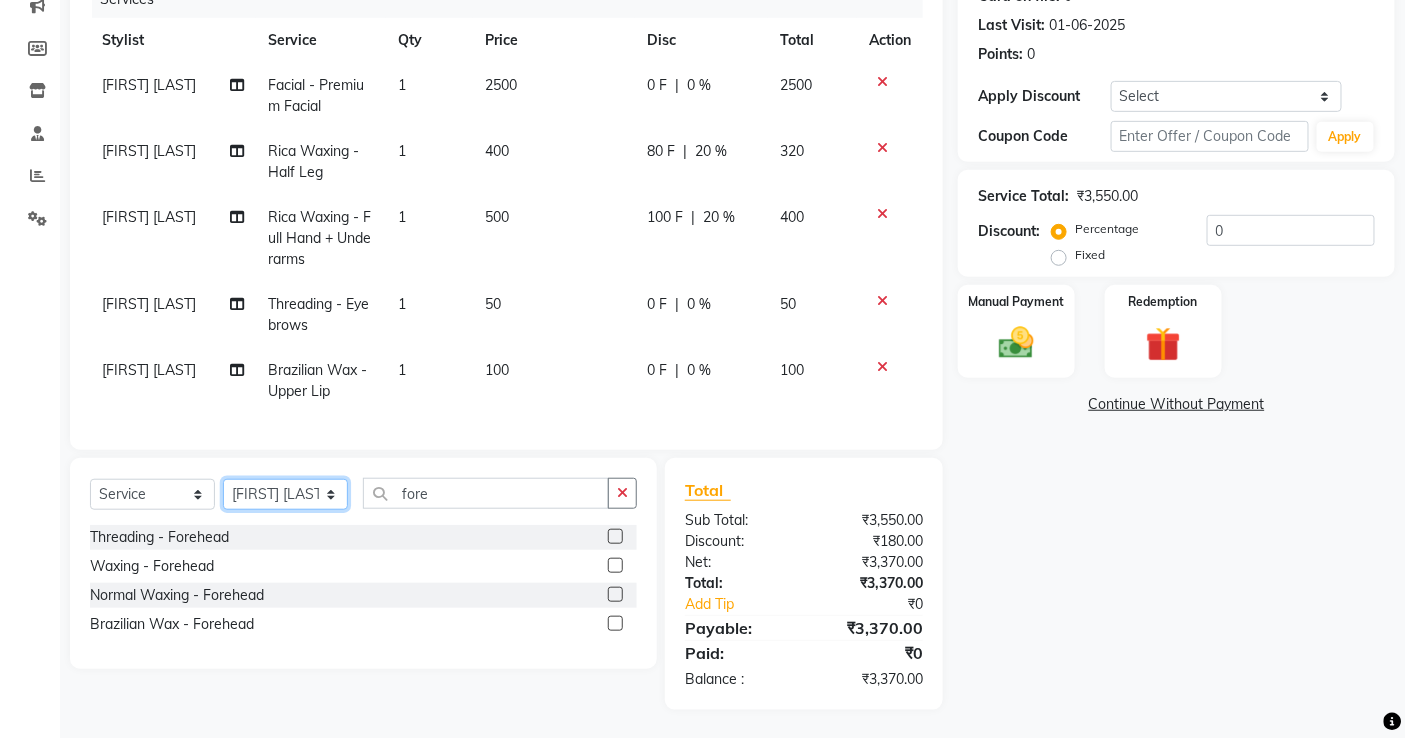 select on "37294" 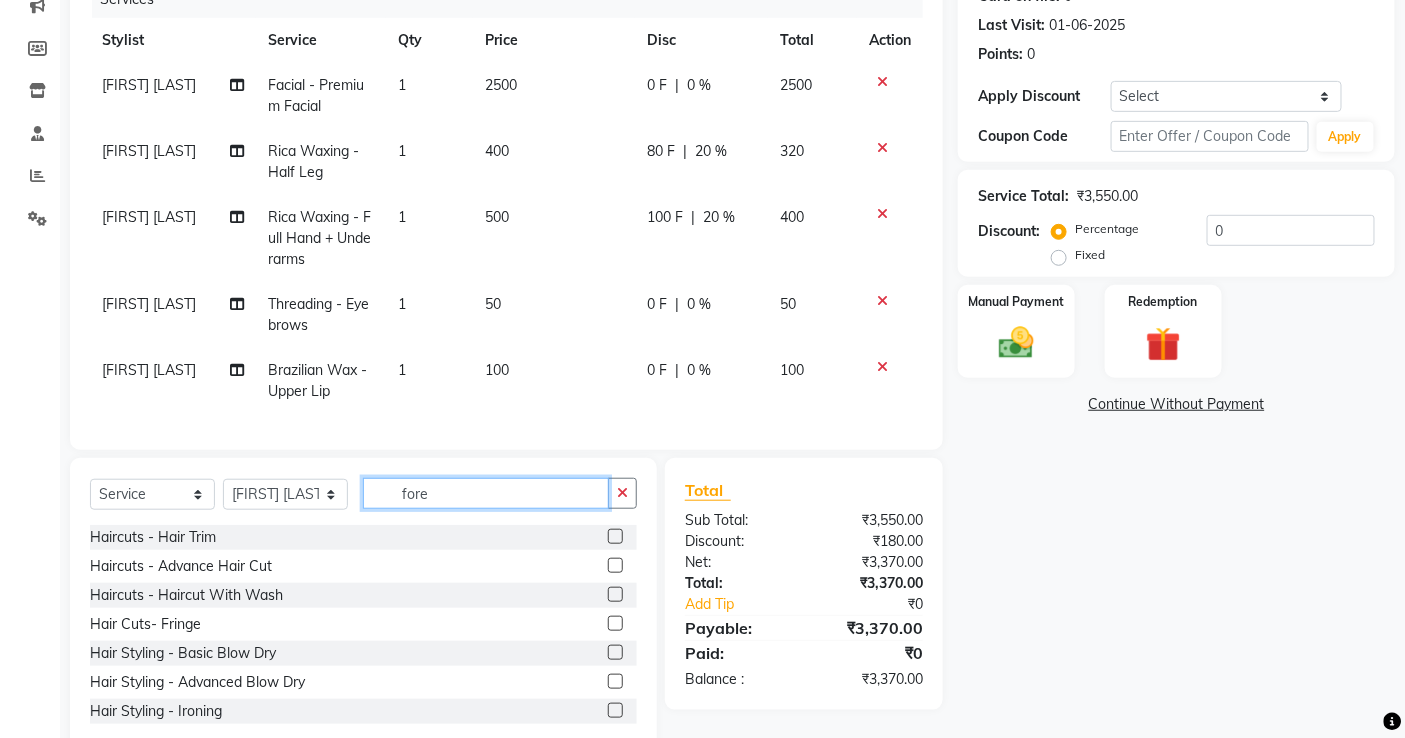 click on "fore" 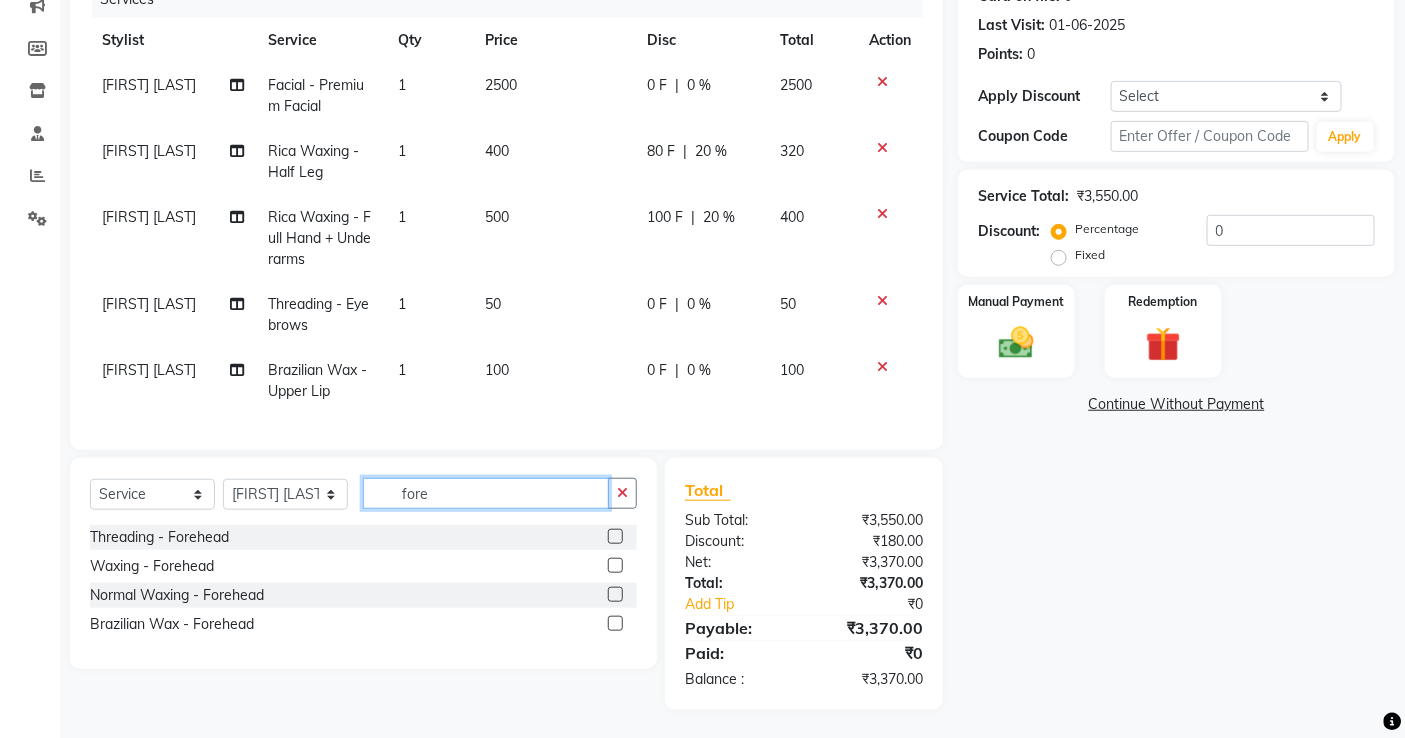 type on "fore" 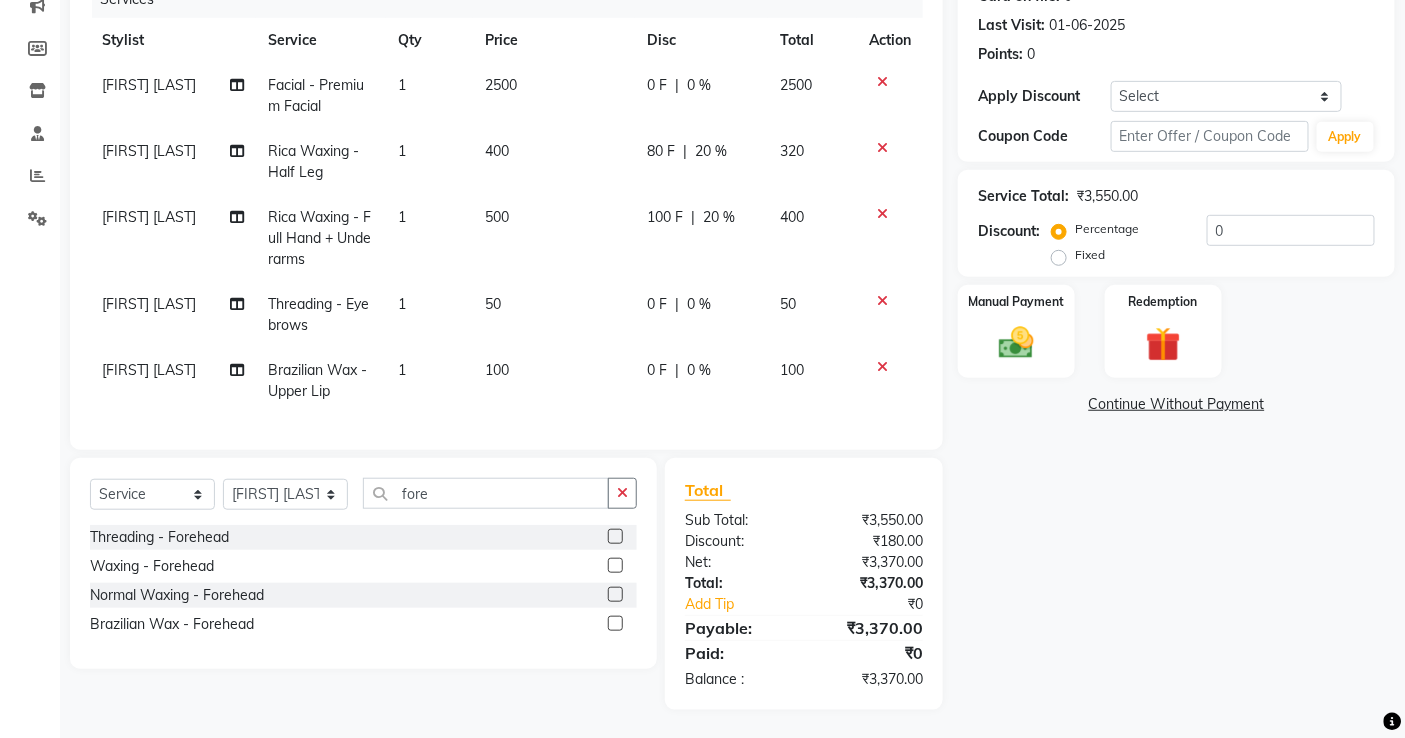 click 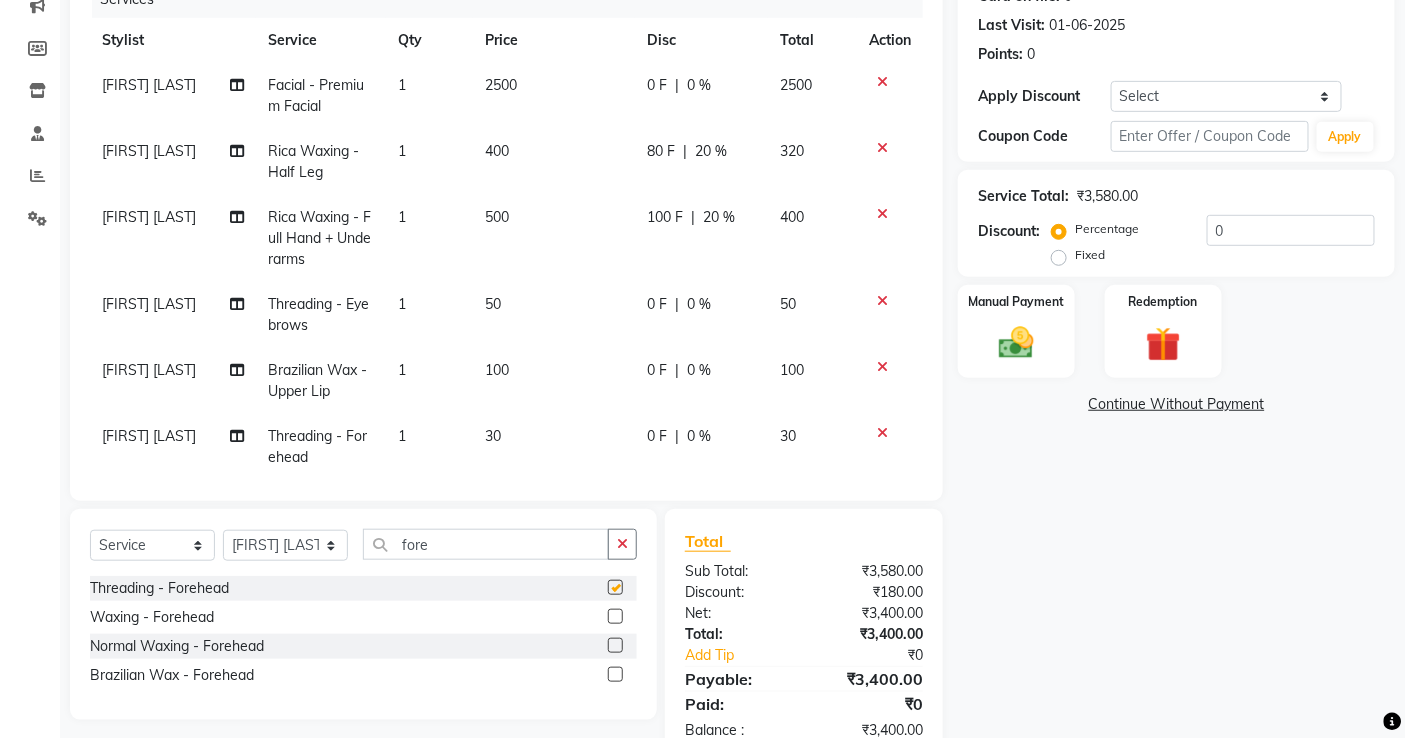 checkbox on "false" 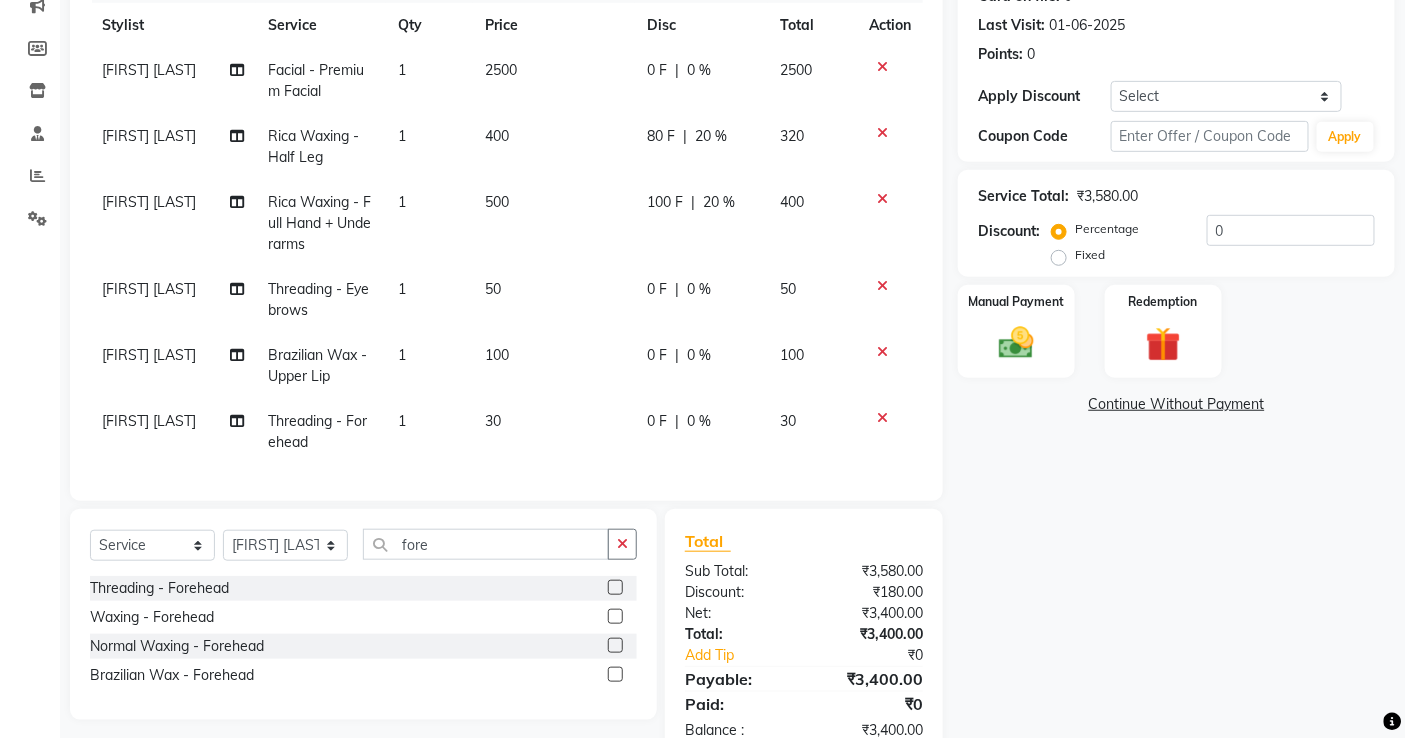 scroll, scrollTop: 31, scrollLeft: 0, axis: vertical 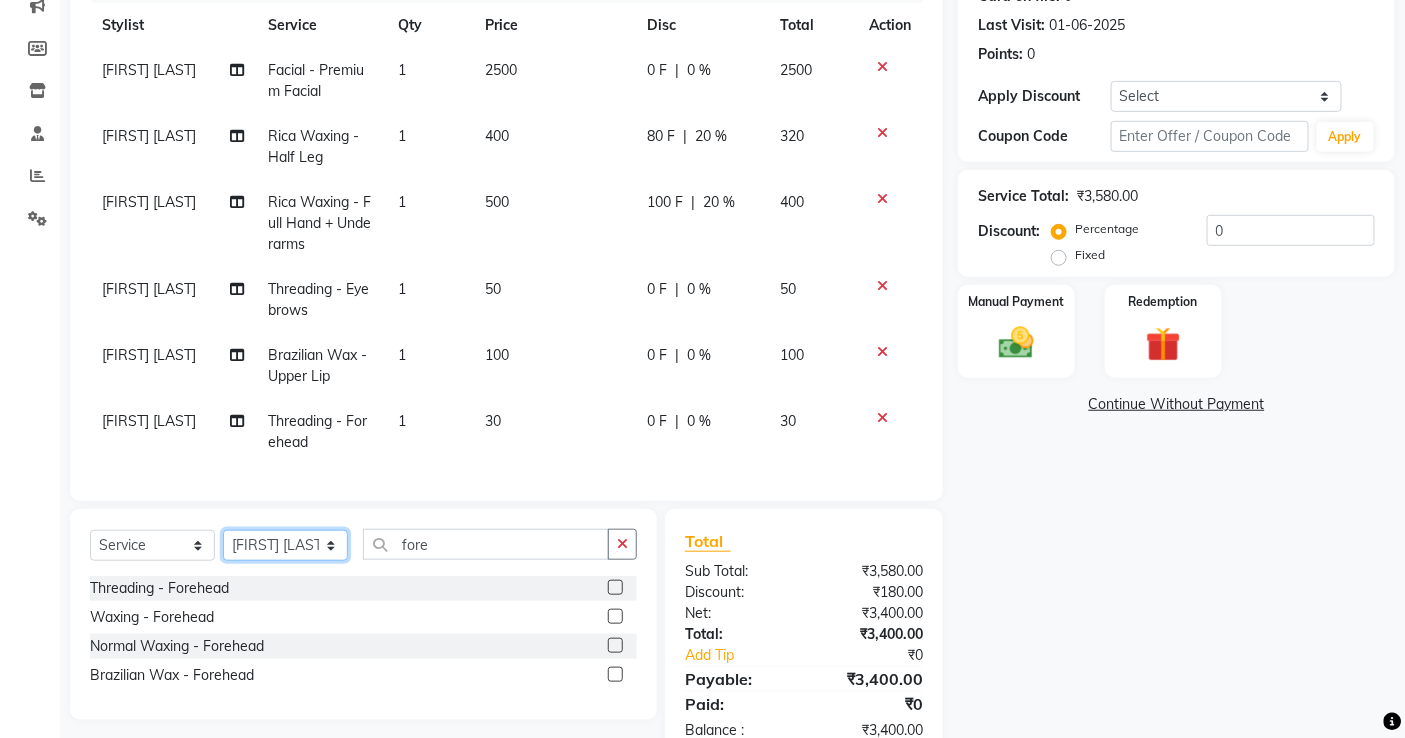 click on "select stylist abdul [LAST] afreen shaikh anita azeem qureshi dilshad ali faizan siddqui front desk gaurav jatin mane jyoti kajal ritesh raaj kevat jadhav kuldeep lavina fernandez madhuri mahi manohar kakad maymol r kinny mona dhanraaj singh nidhi yadav nikita mohite parveen sheikh pinky reema ghosh rubysingh sanaya agrawaal shanu ansari sweeta joseph" 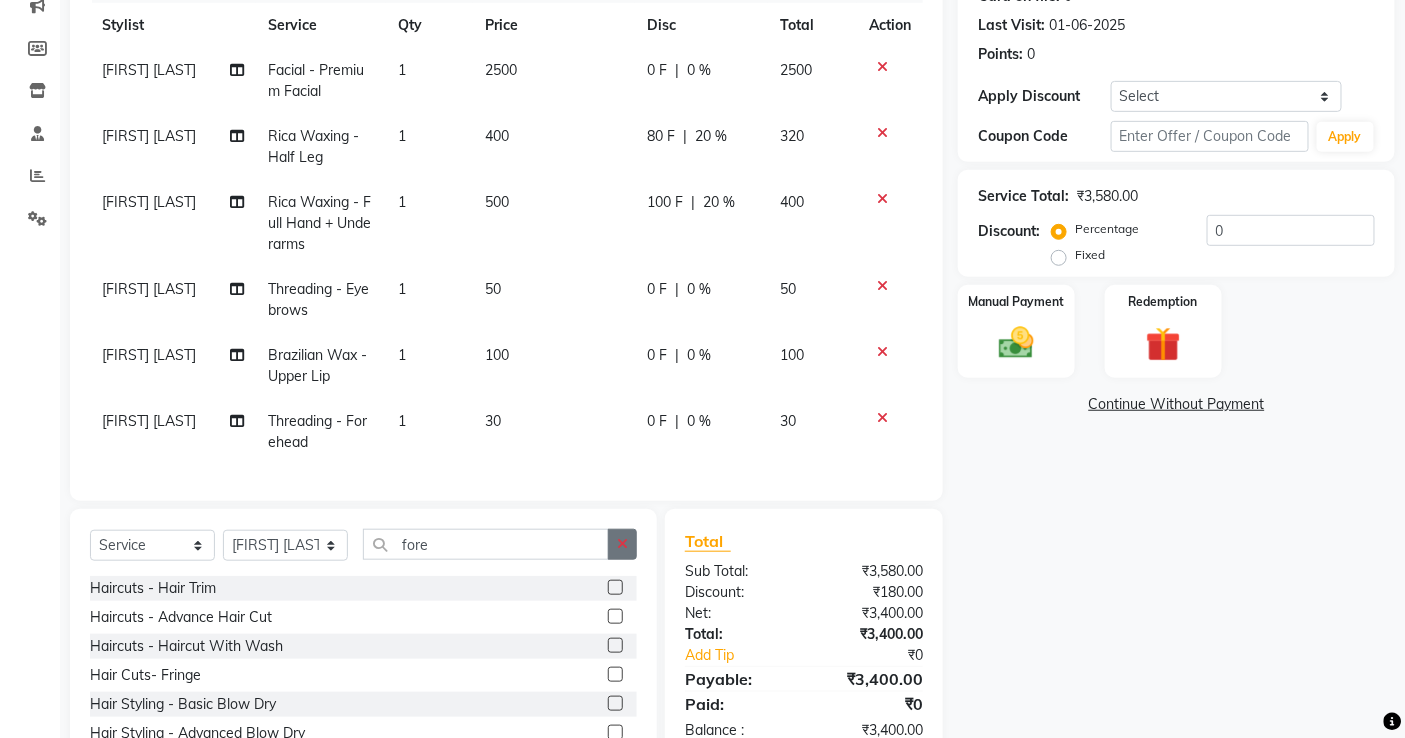 click 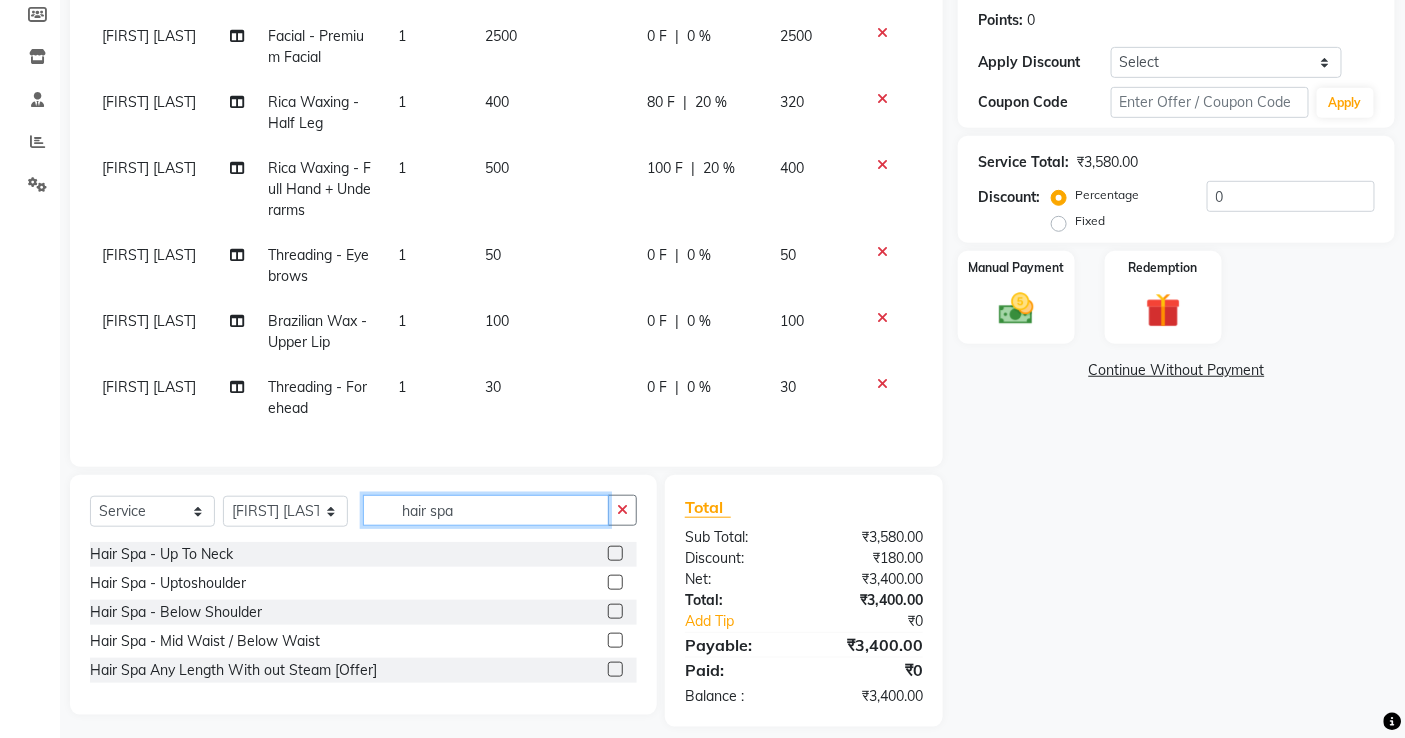scroll, scrollTop: 320, scrollLeft: 0, axis: vertical 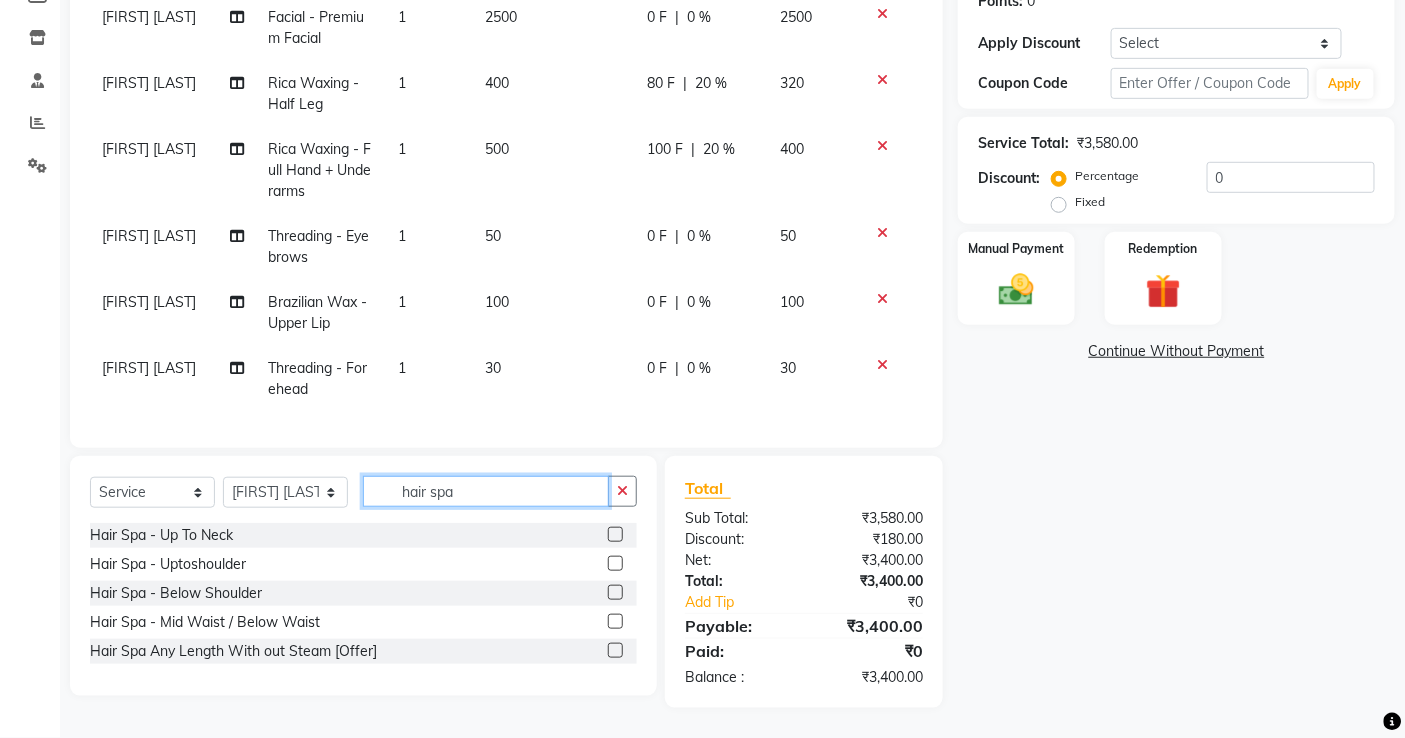 type on "hair spa" 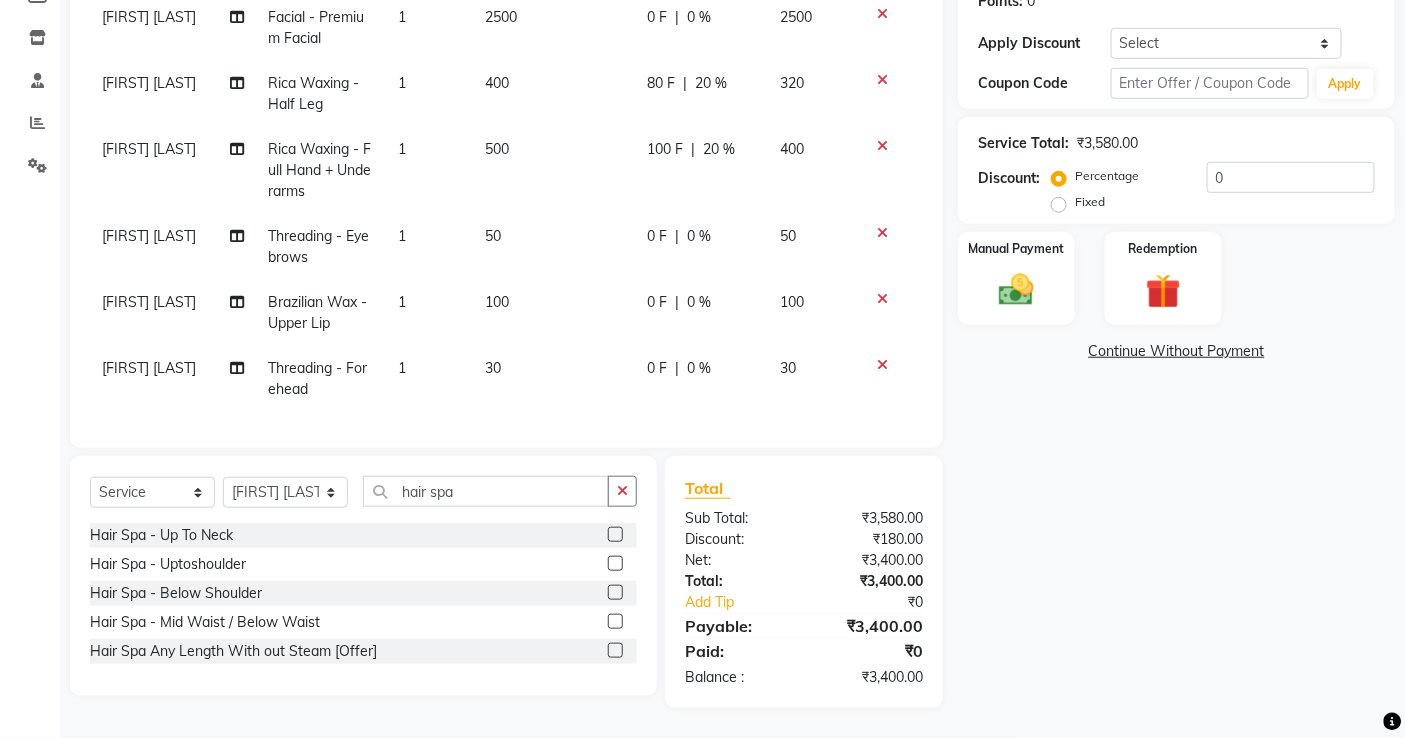 click 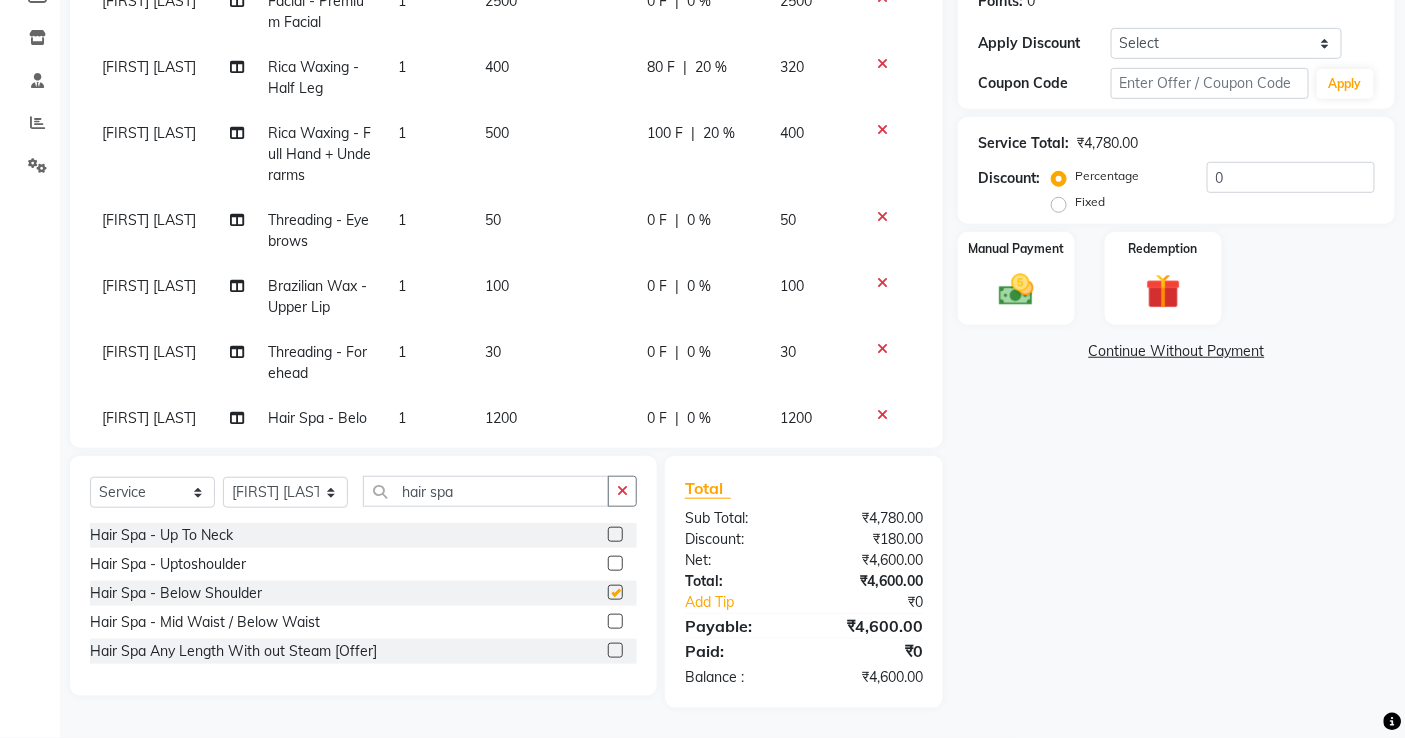 checkbox on "false" 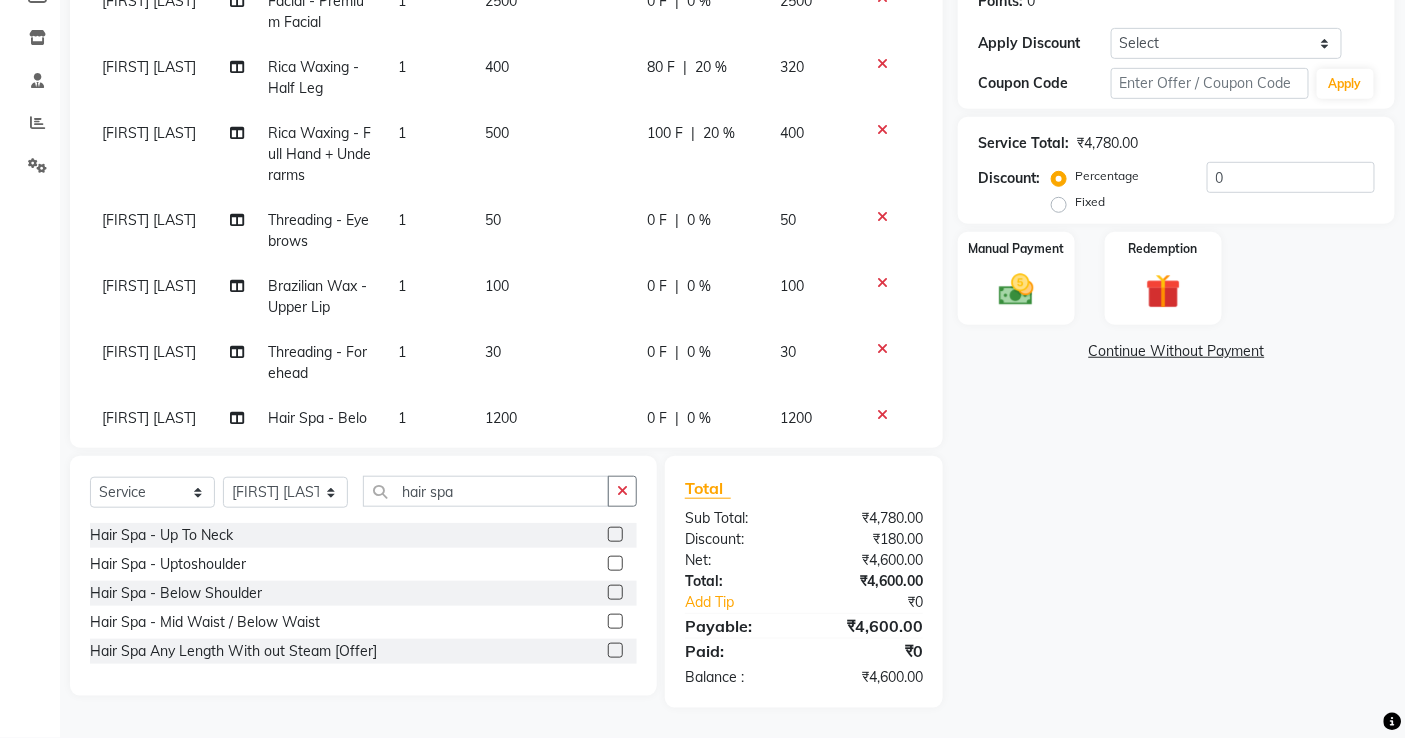 scroll, scrollTop: 97, scrollLeft: 0, axis: vertical 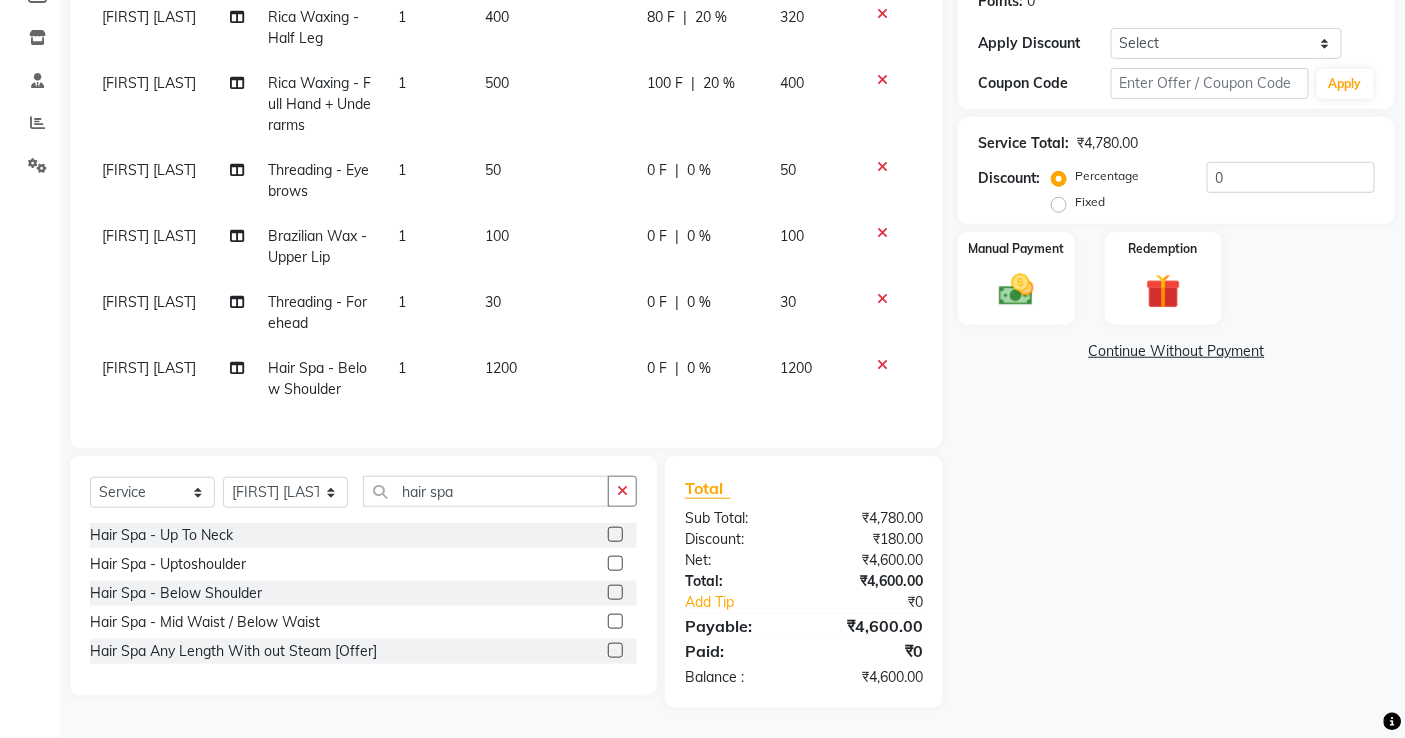 click on "1200" 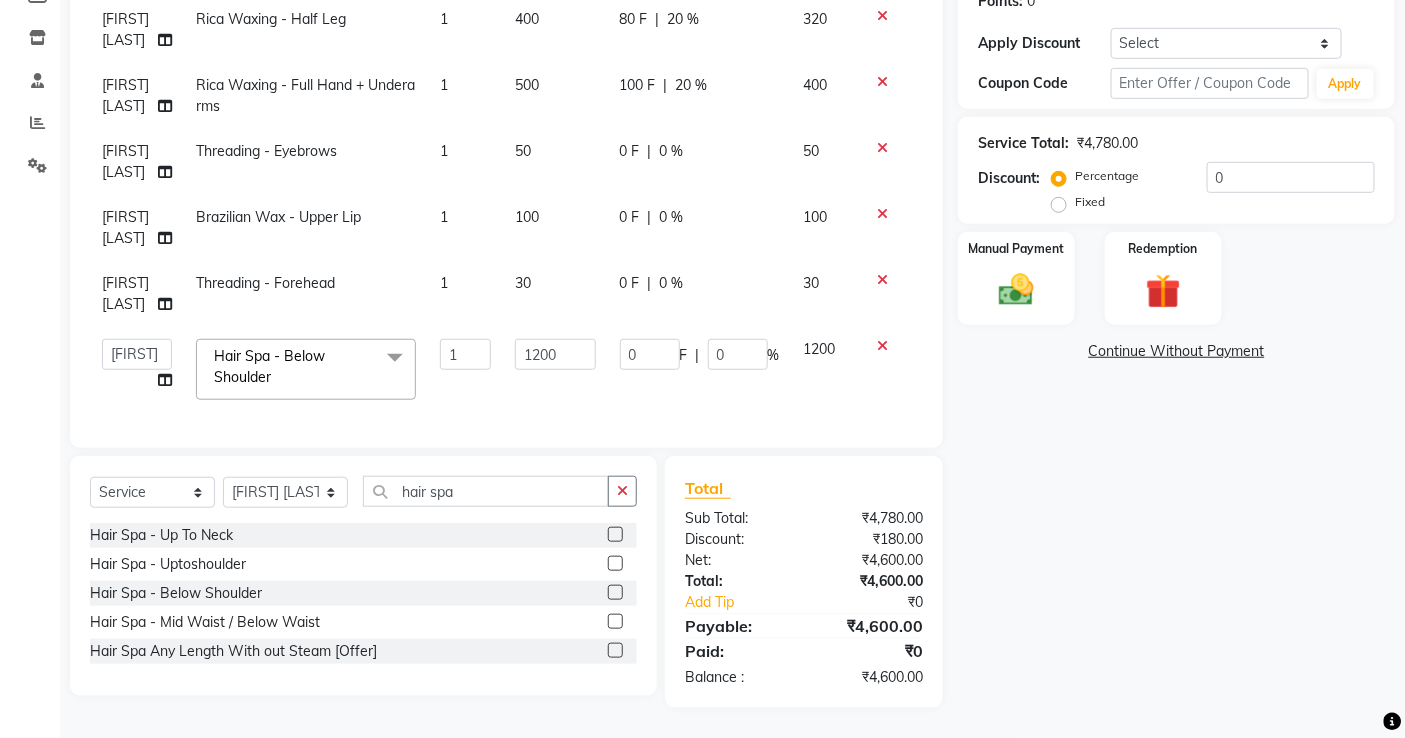 scroll, scrollTop: 221, scrollLeft: 0, axis: vertical 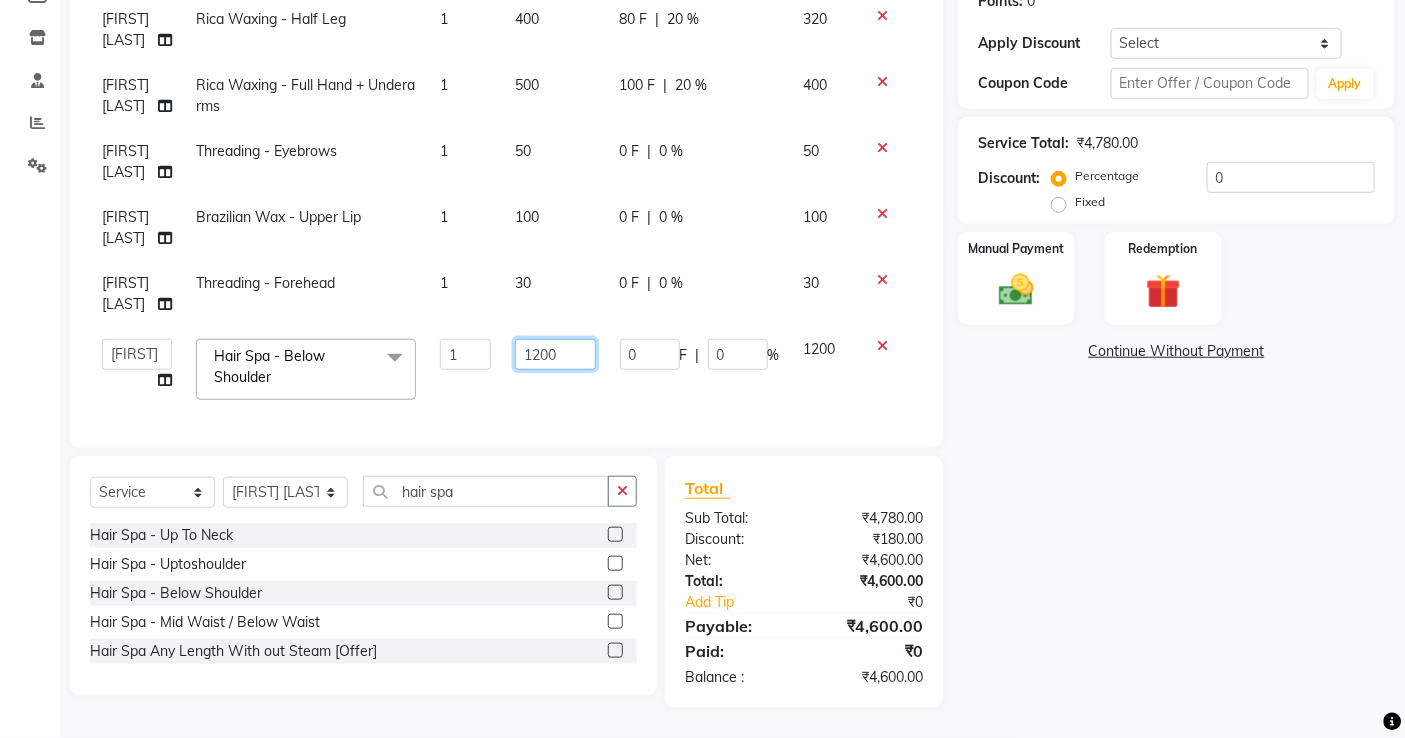 drag, startPoint x: 556, startPoint y: 336, endPoint x: 482, endPoint y: 356, distance: 76.655075 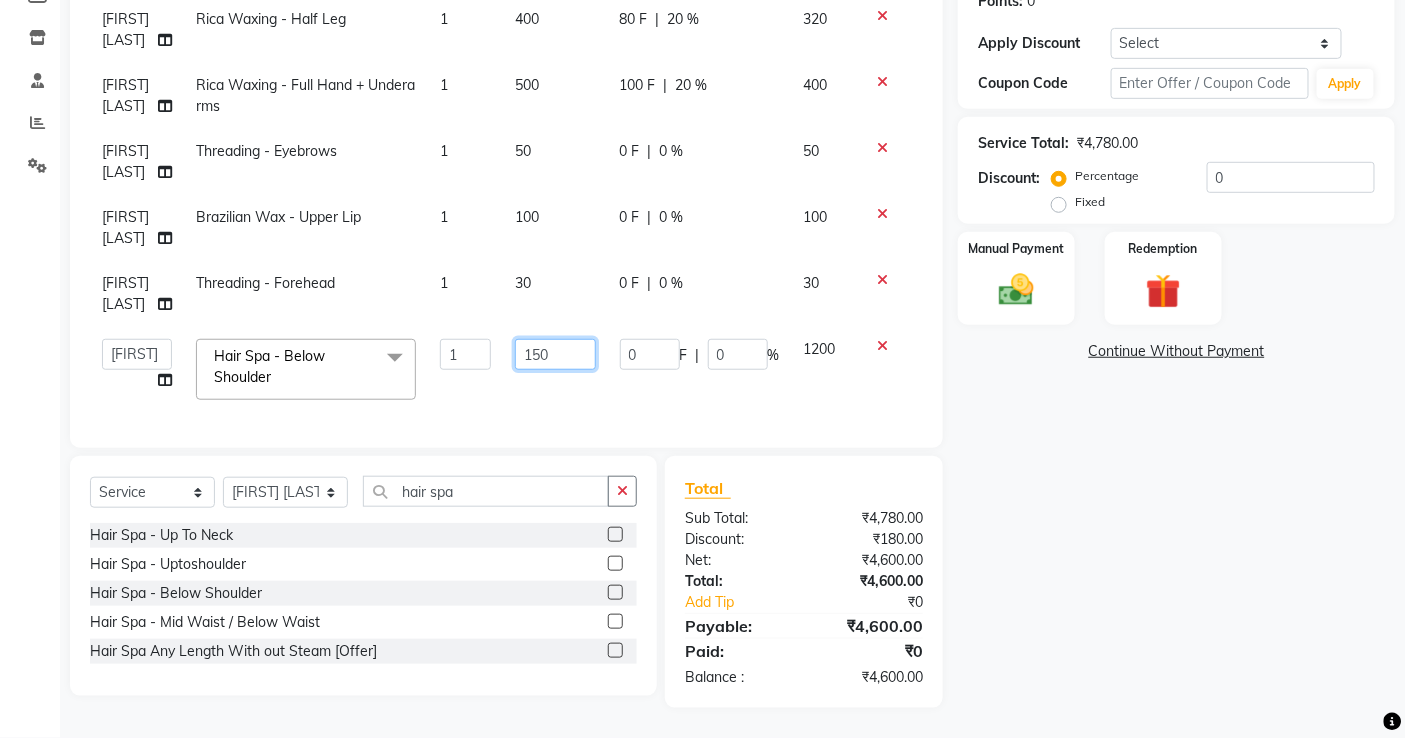 type on "1500" 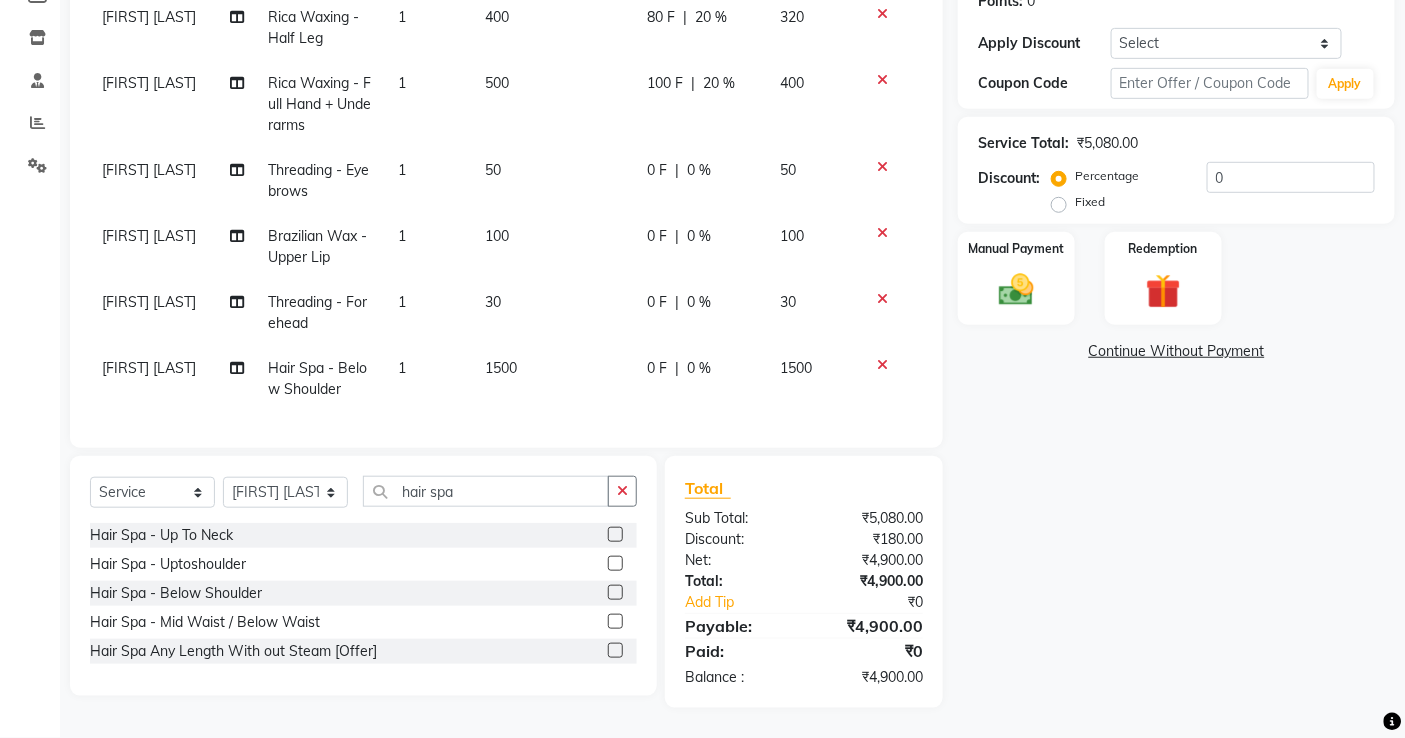 scroll, scrollTop: 221, scrollLeft: 0, axis: vertical 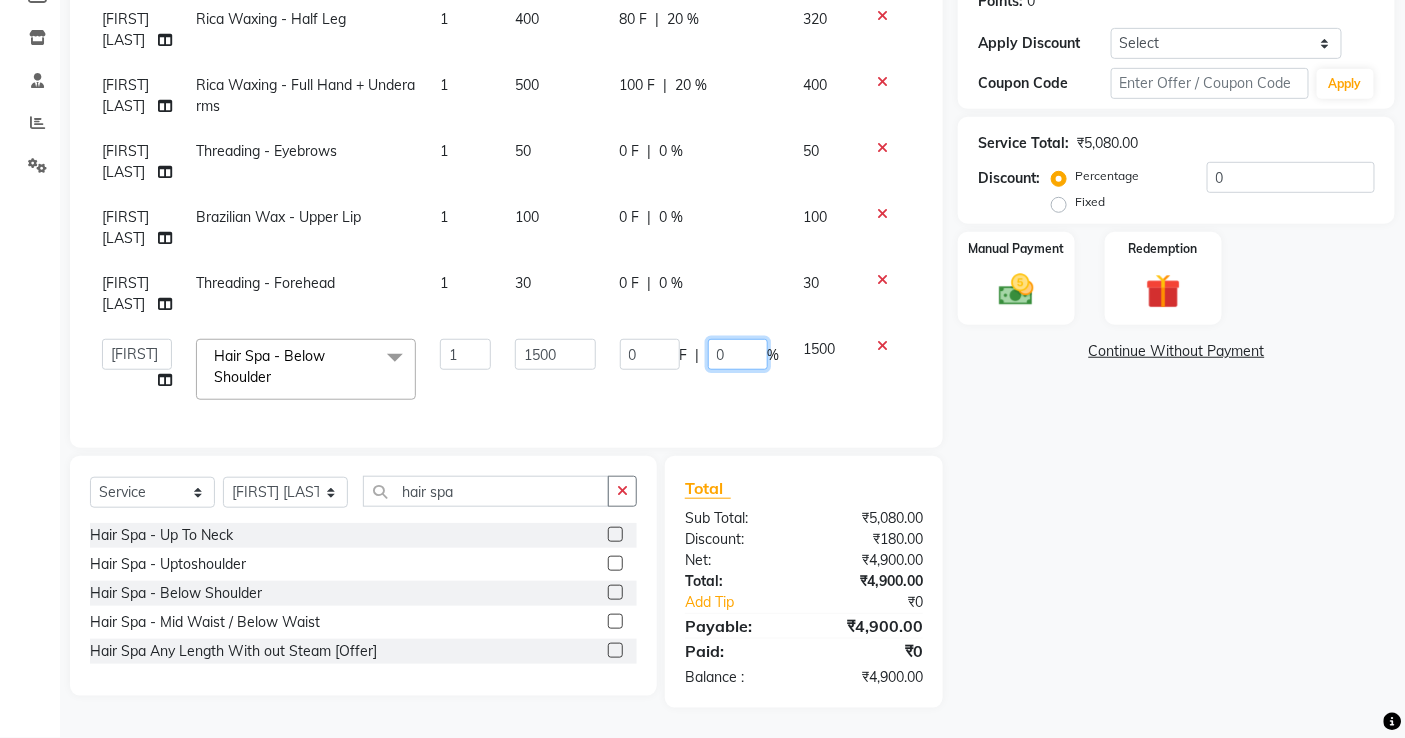click on "0" 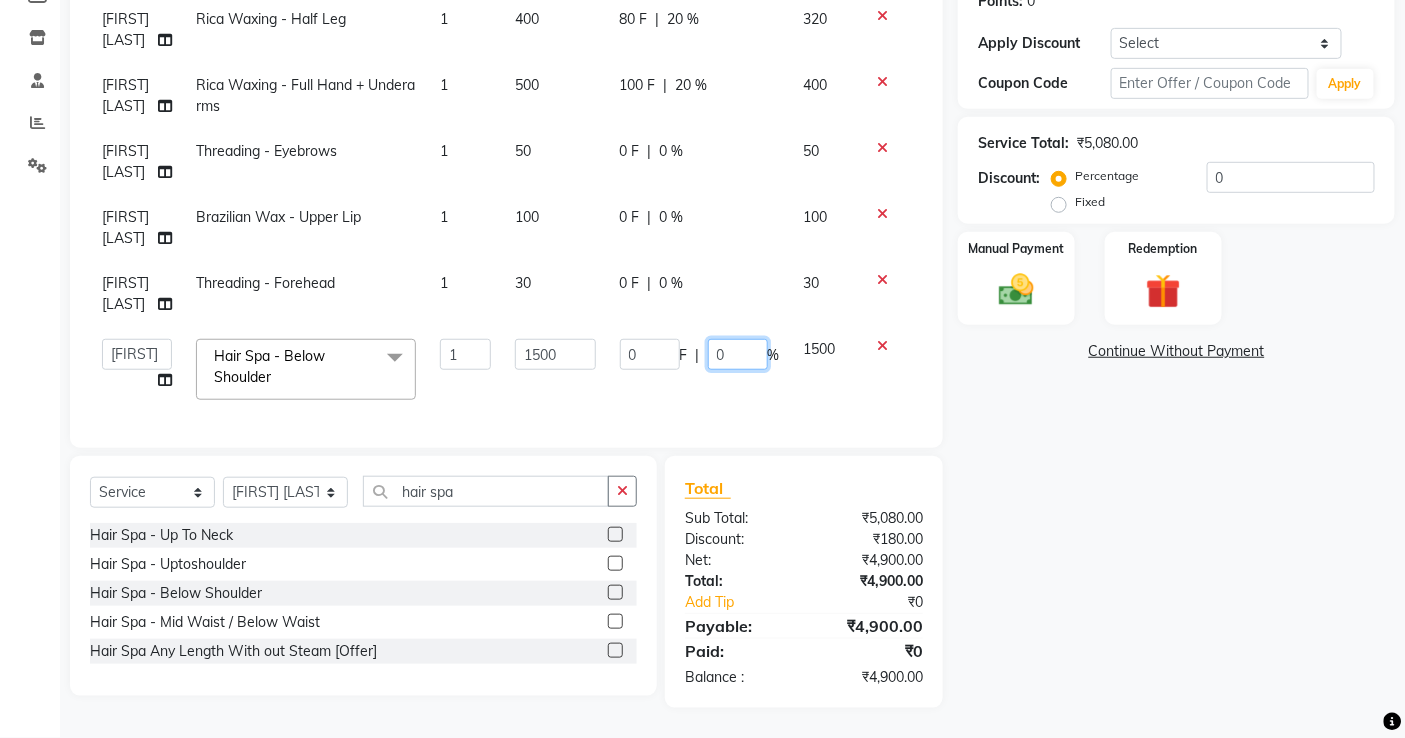 type on "20" 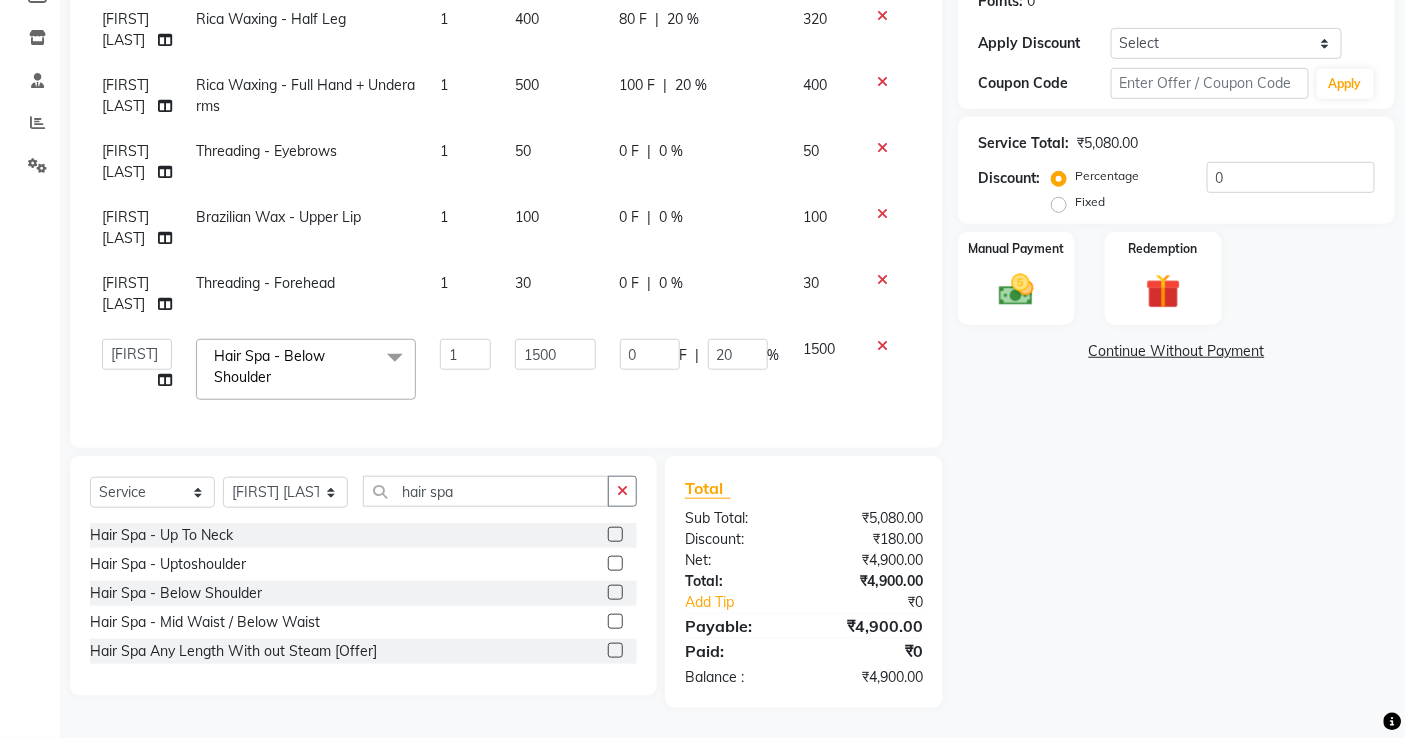 click 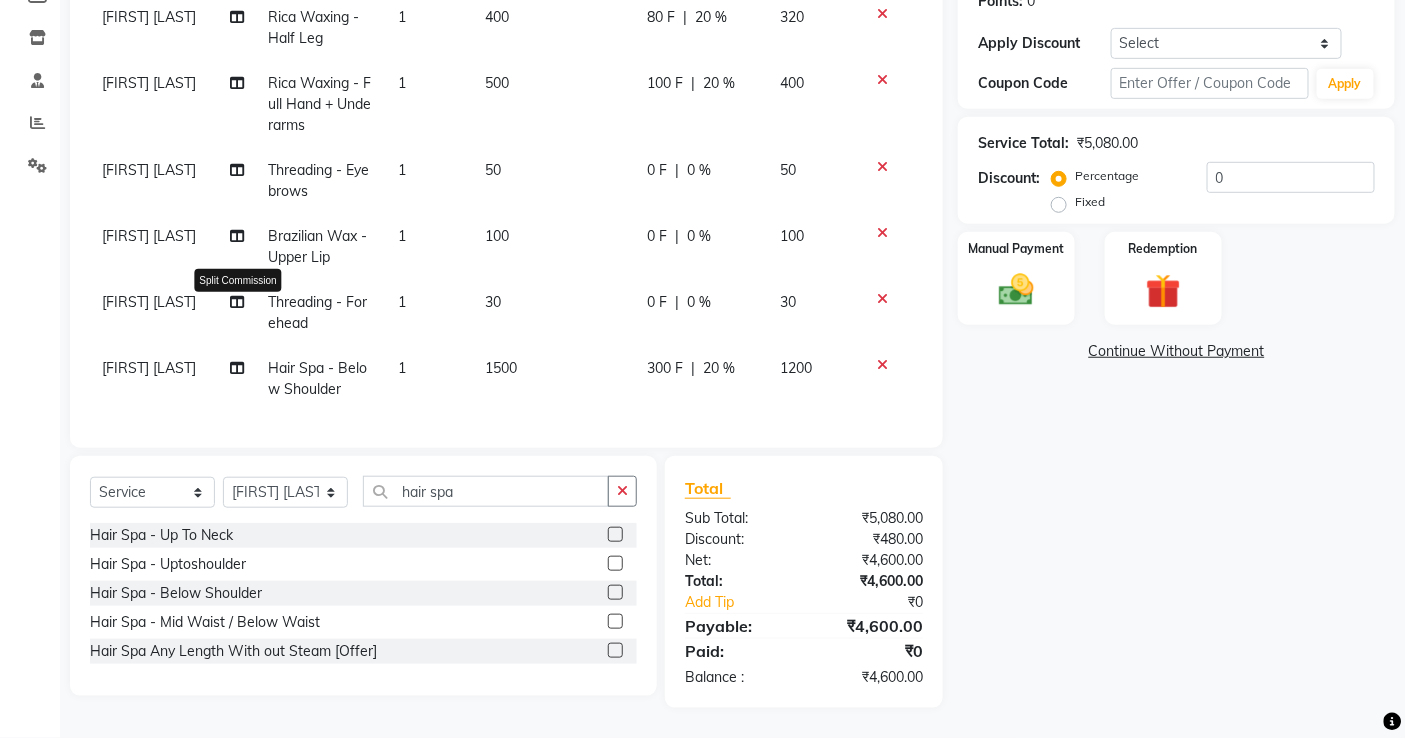 scroll, scrollTop: 0, scrollLeft: 0, axis: both 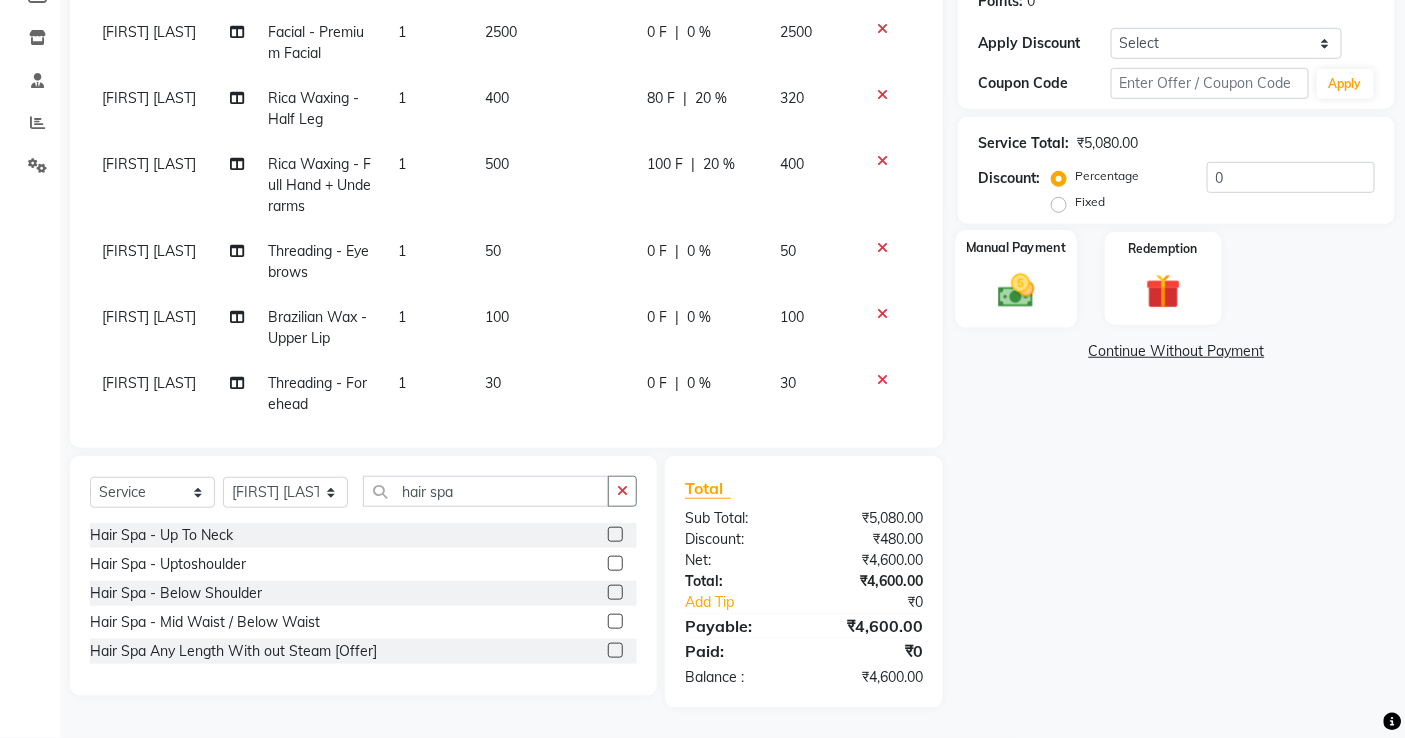 click on "Manual Payment" 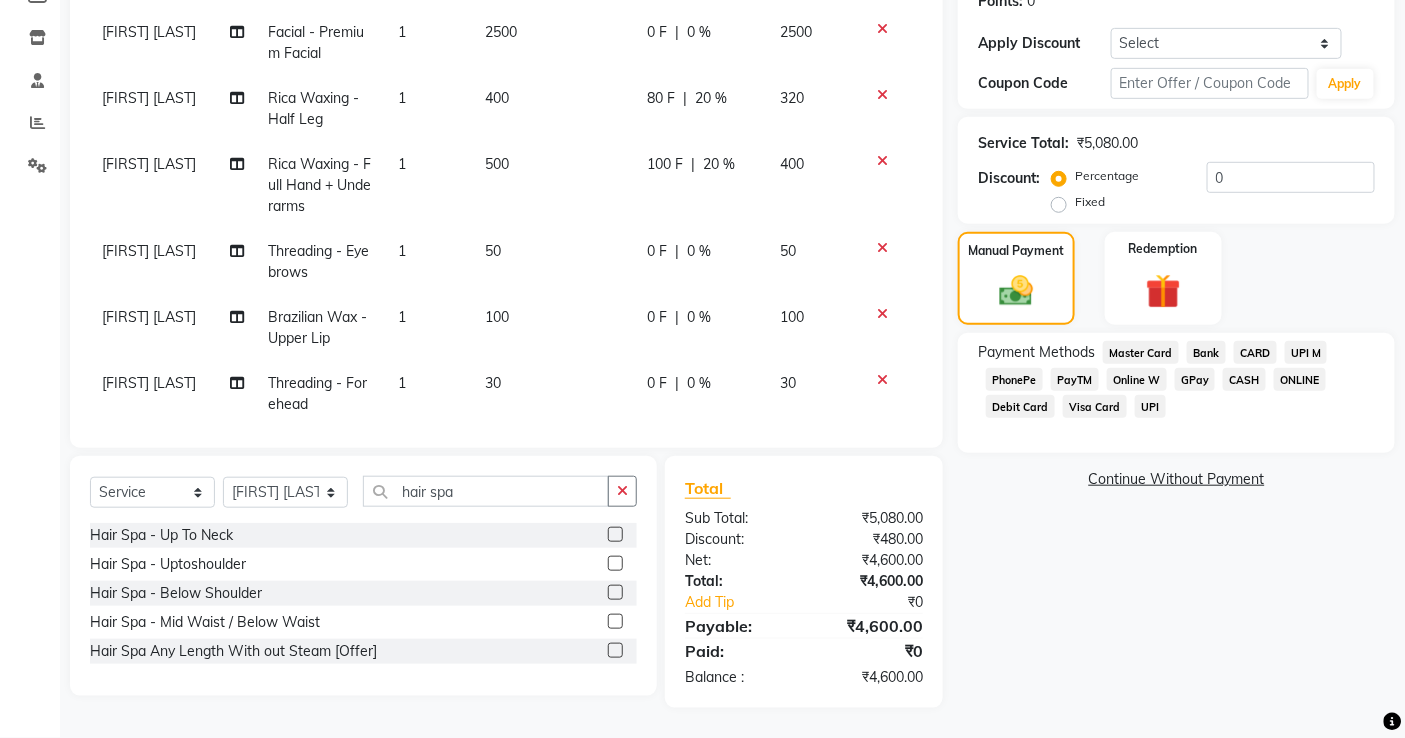 click on "GPay" 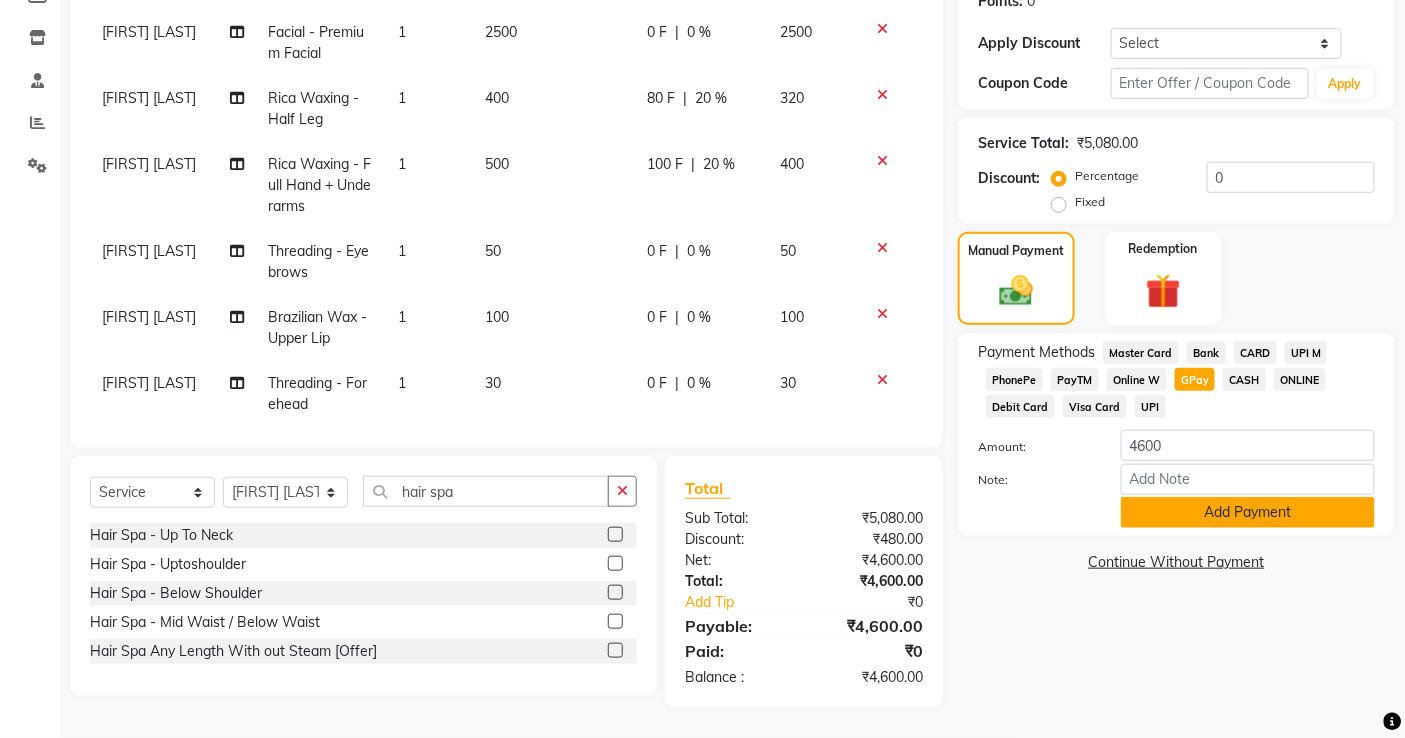 click on "Add Payment" 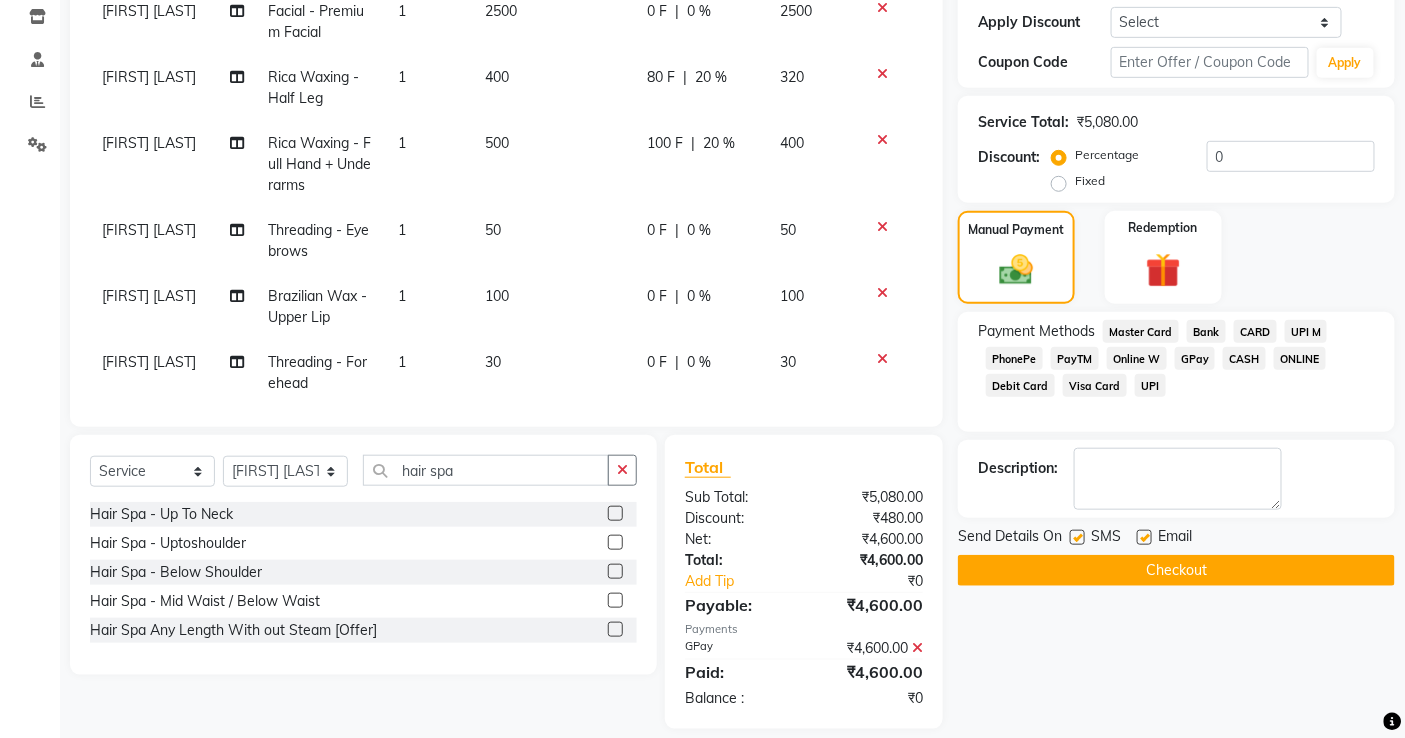 scroll, scrollTop: 361, scrollLeft: 0, axis: vertical 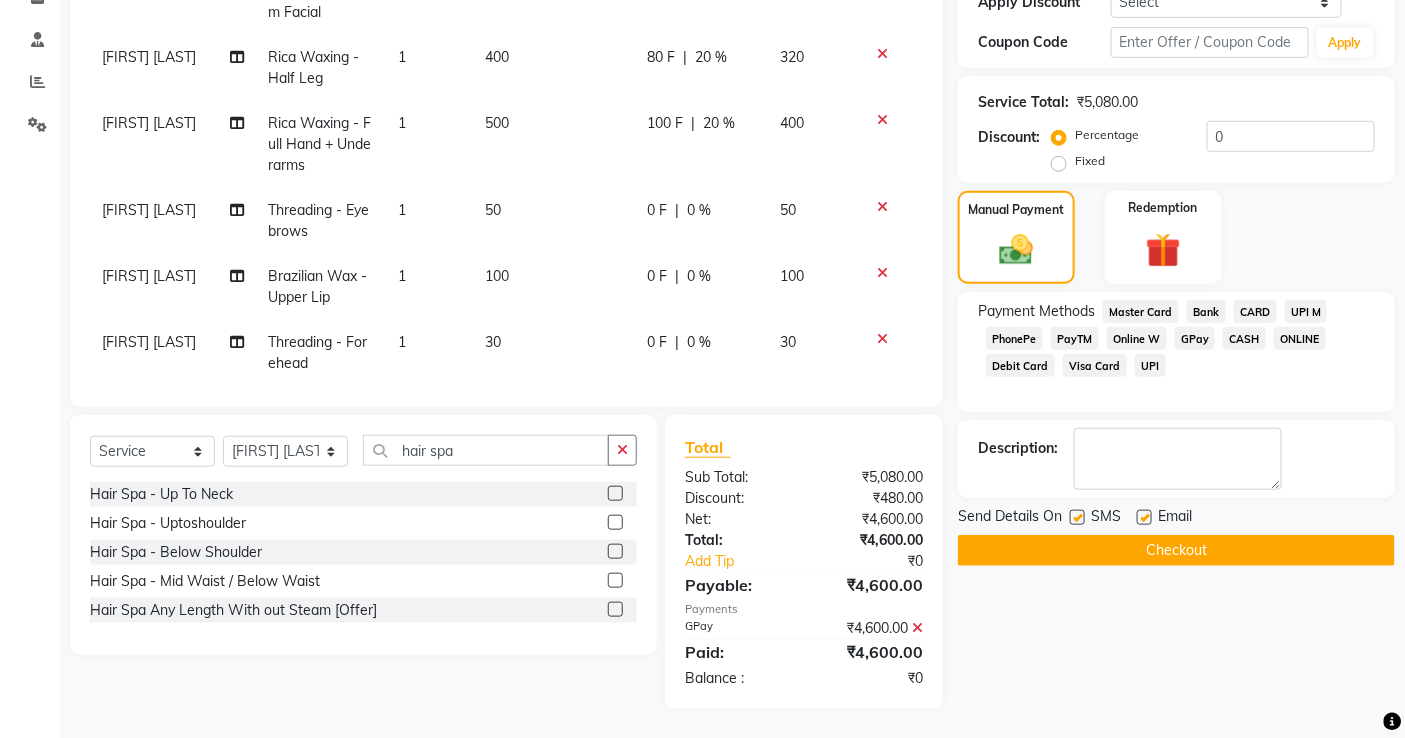 click on "Checkout" 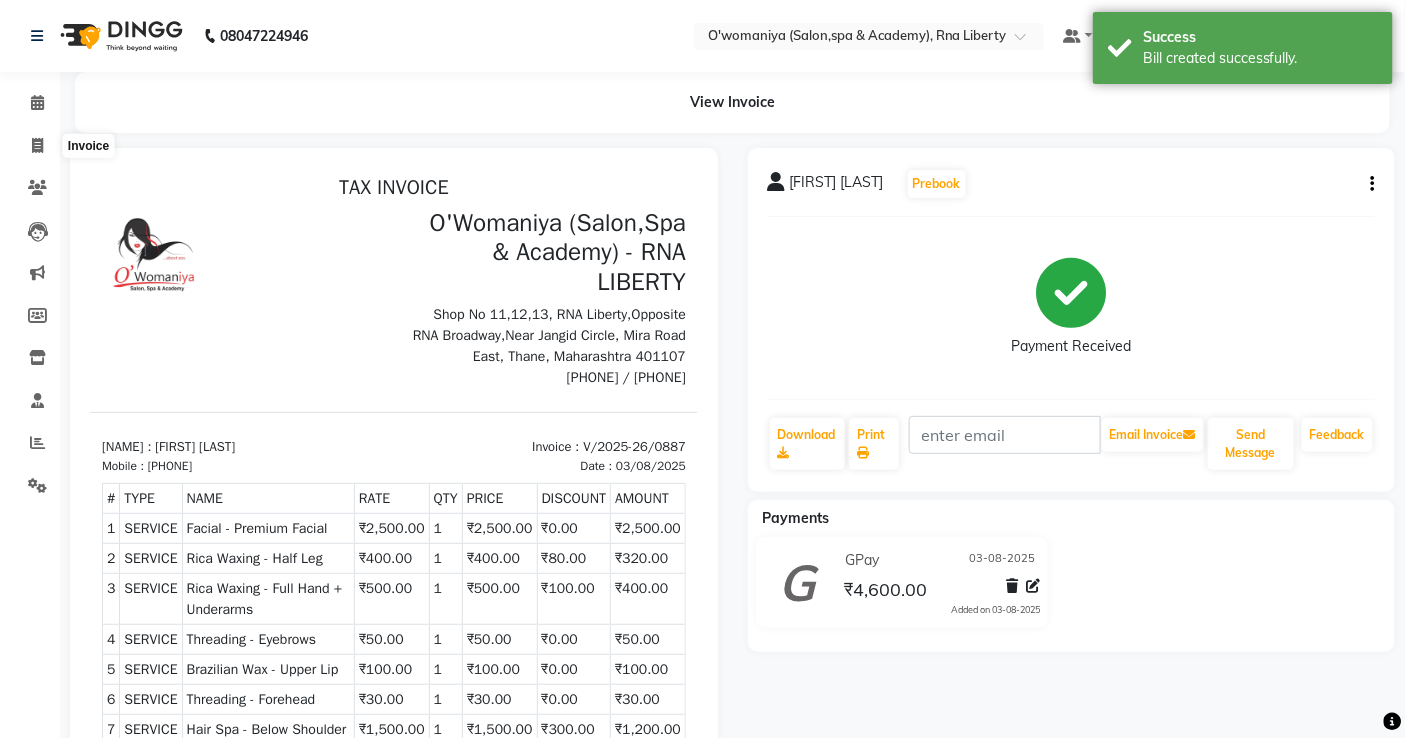 scroll, scrollTop: 0, scrollLeft: 0, axis: both 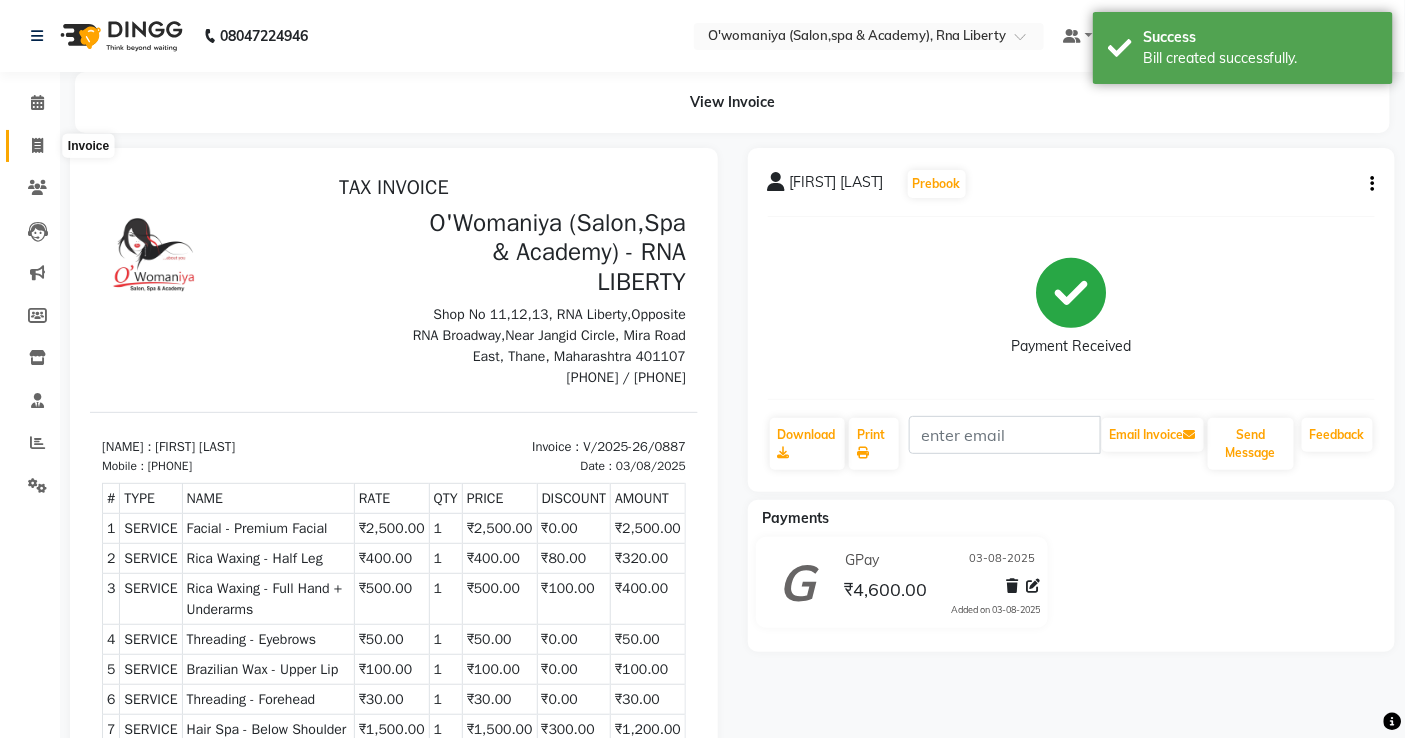 click 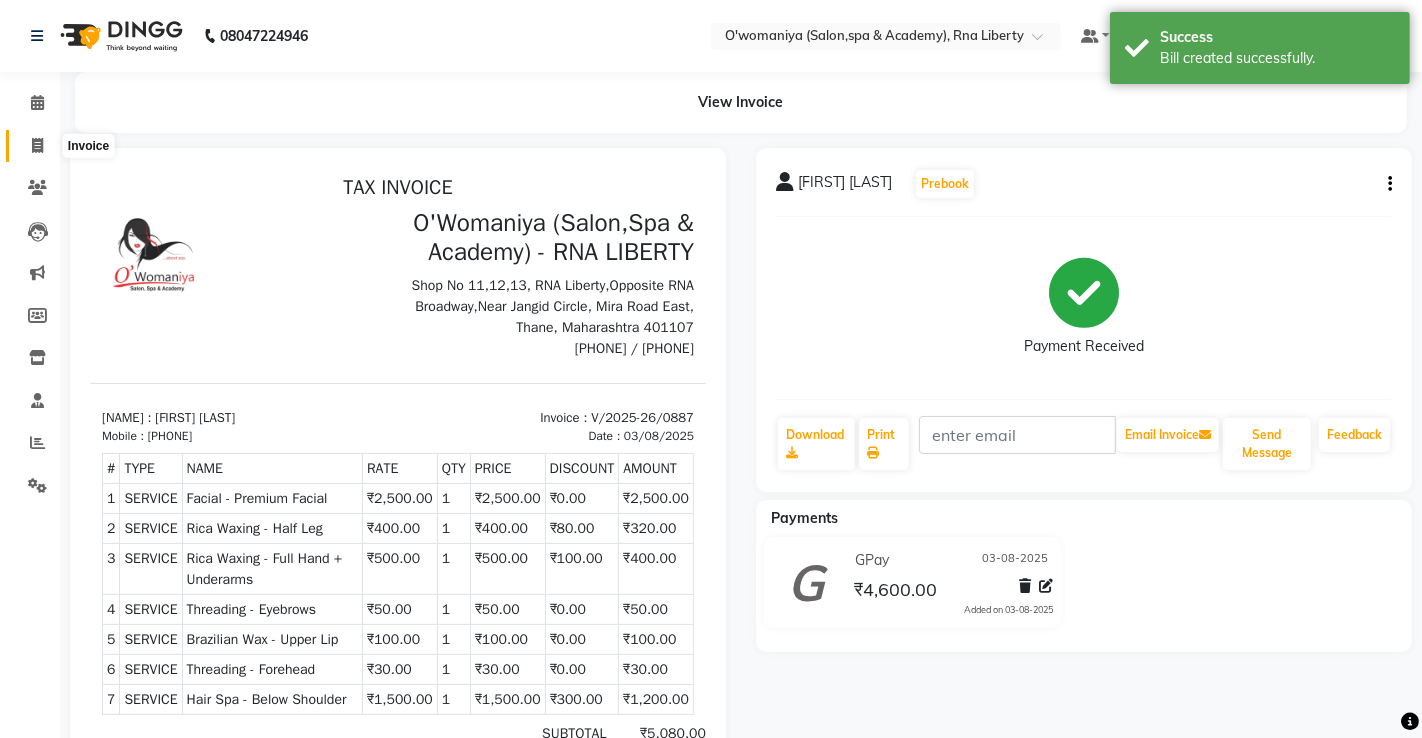 select on "service" 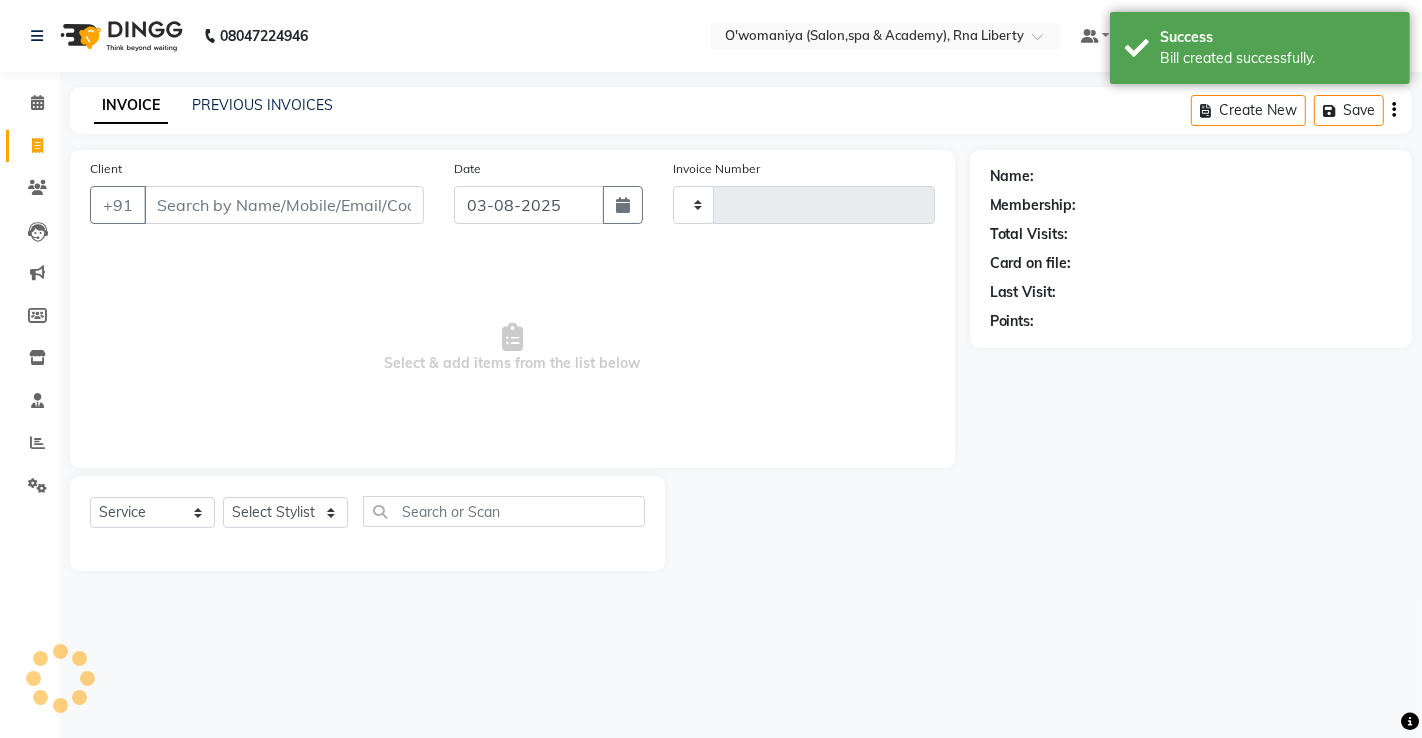 type on "0888" 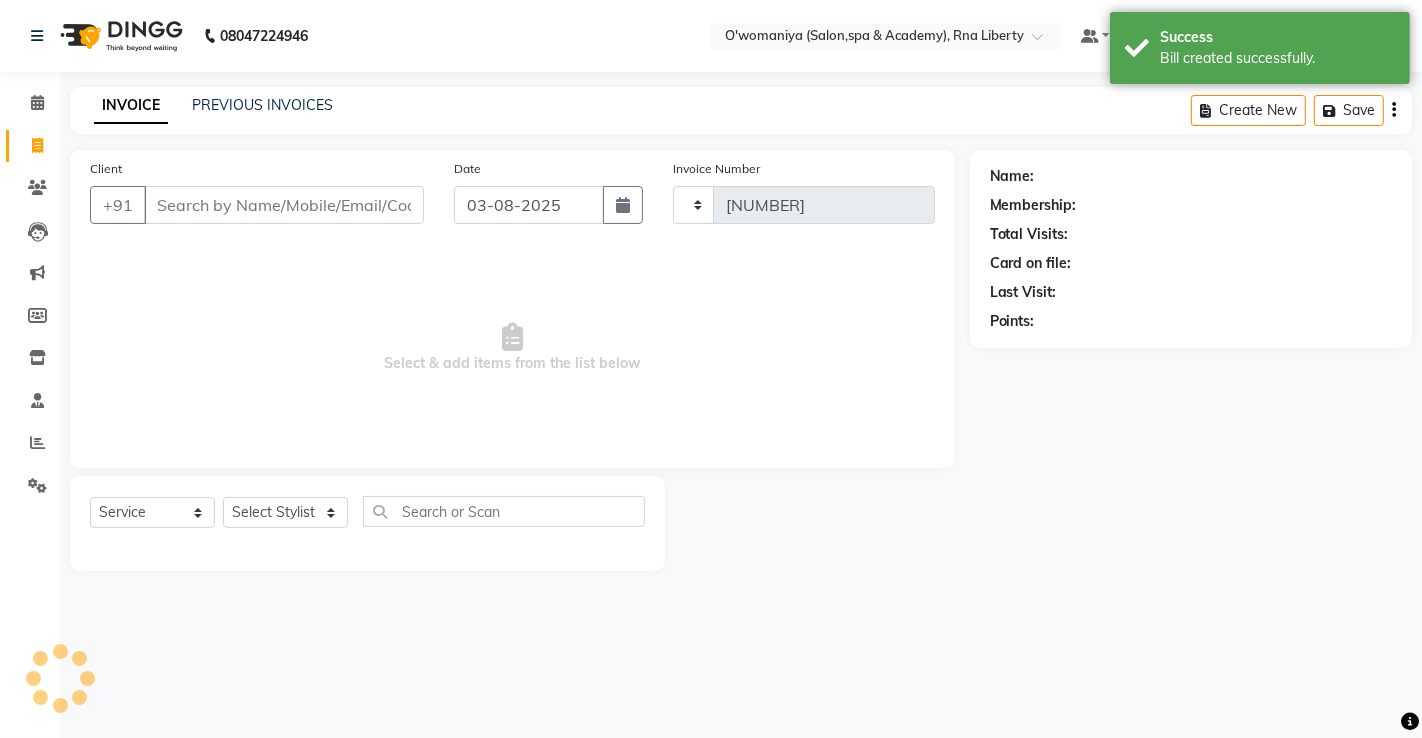 select on "5532" 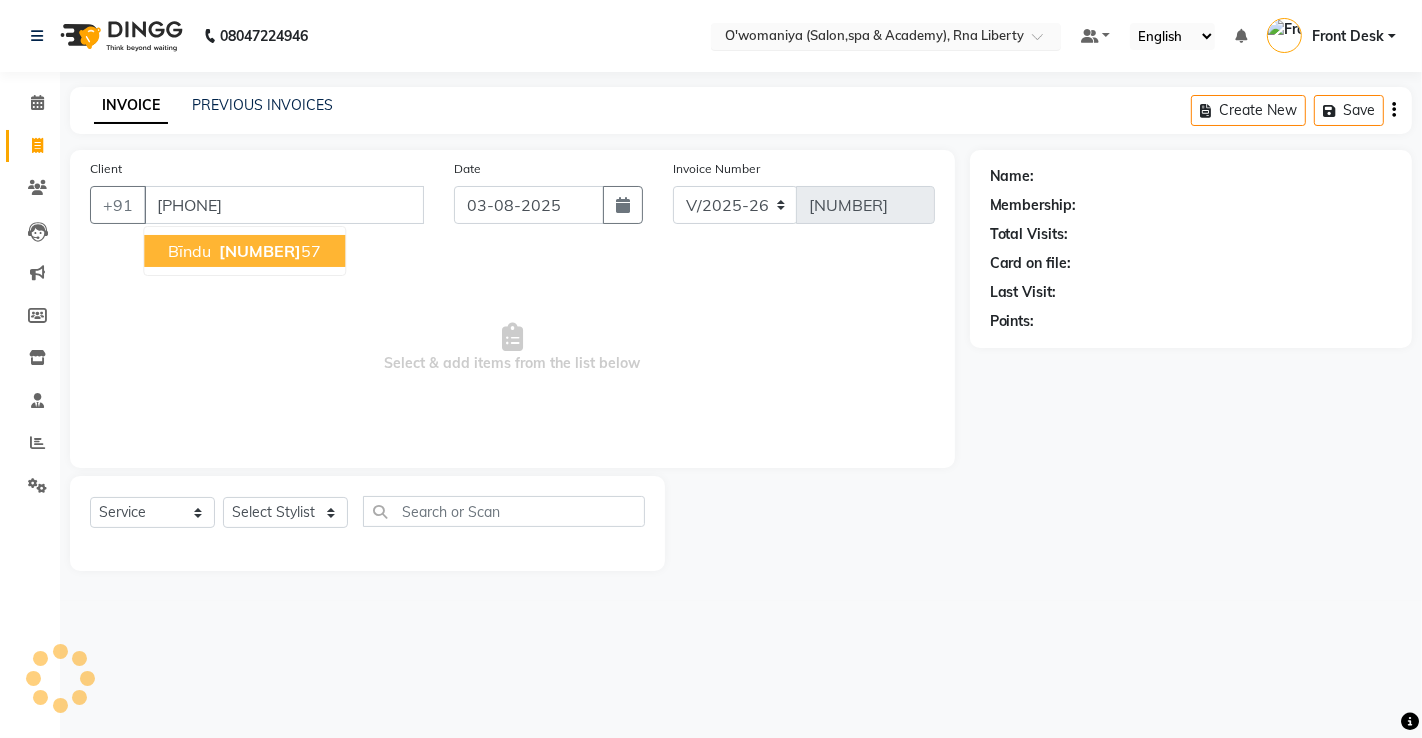 type on "[PHONE]" 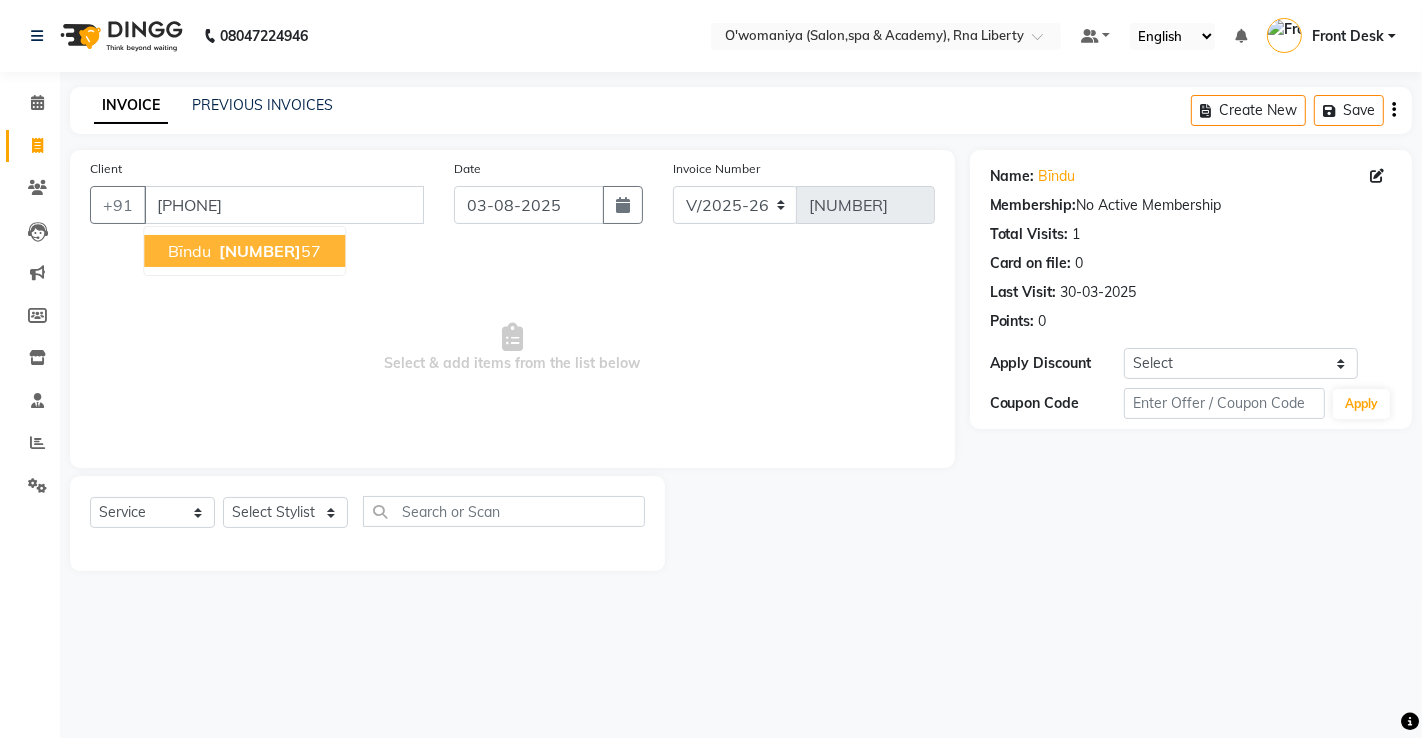 click on "98192668" at bounding box center [260, 251] 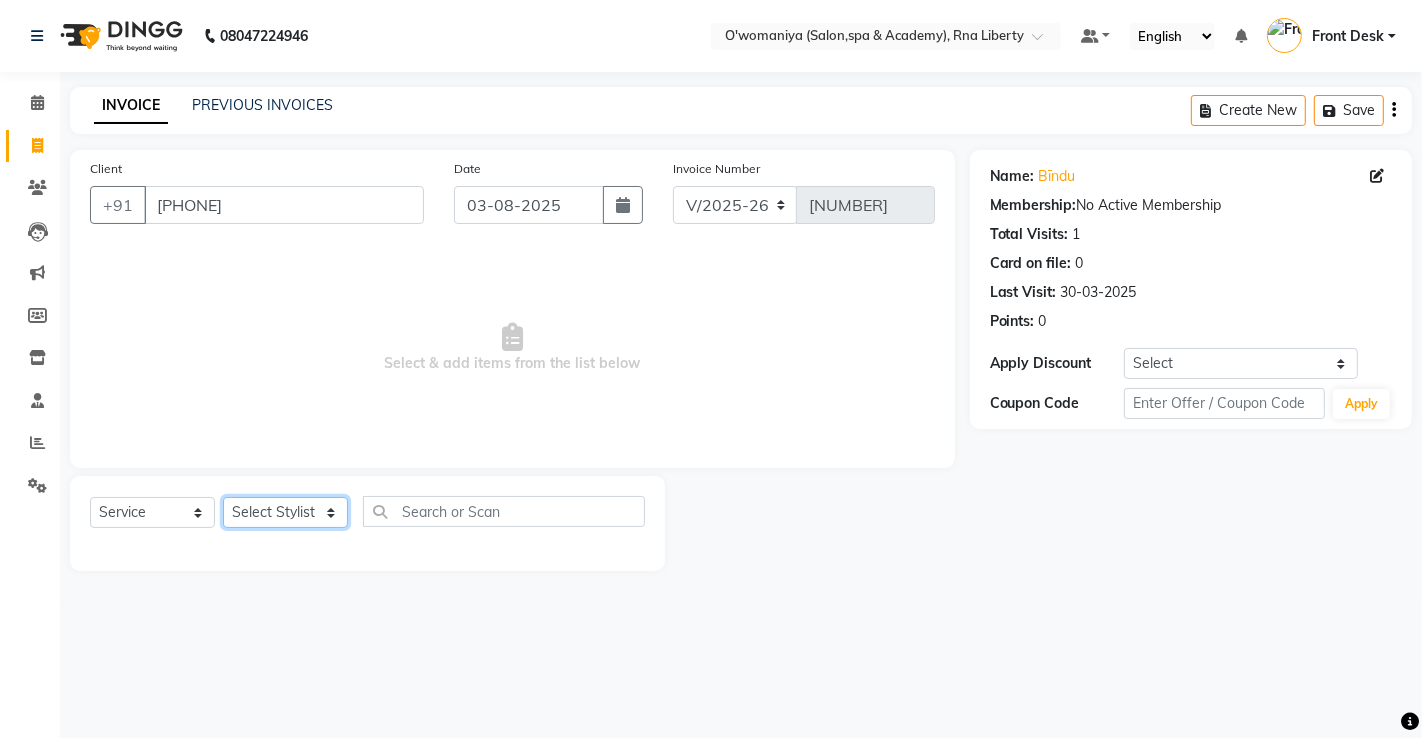 click on "select stylist abdul [LAST] afreen shaikh anita azeem qureshi dilshad ali faizan siddqui front desk gaurav jatin mane jyoti kajal ritesh raaj kevat jadhav kuldeep lavina fernandez madhuri mahi manohar kakad maymol r kinny mona dhanraaj singh nidhi yadav nikita mohite parveen sheikh pinky reema ghosh rubysingh sanaya agrawaal shanu ansari sweeta joseph" 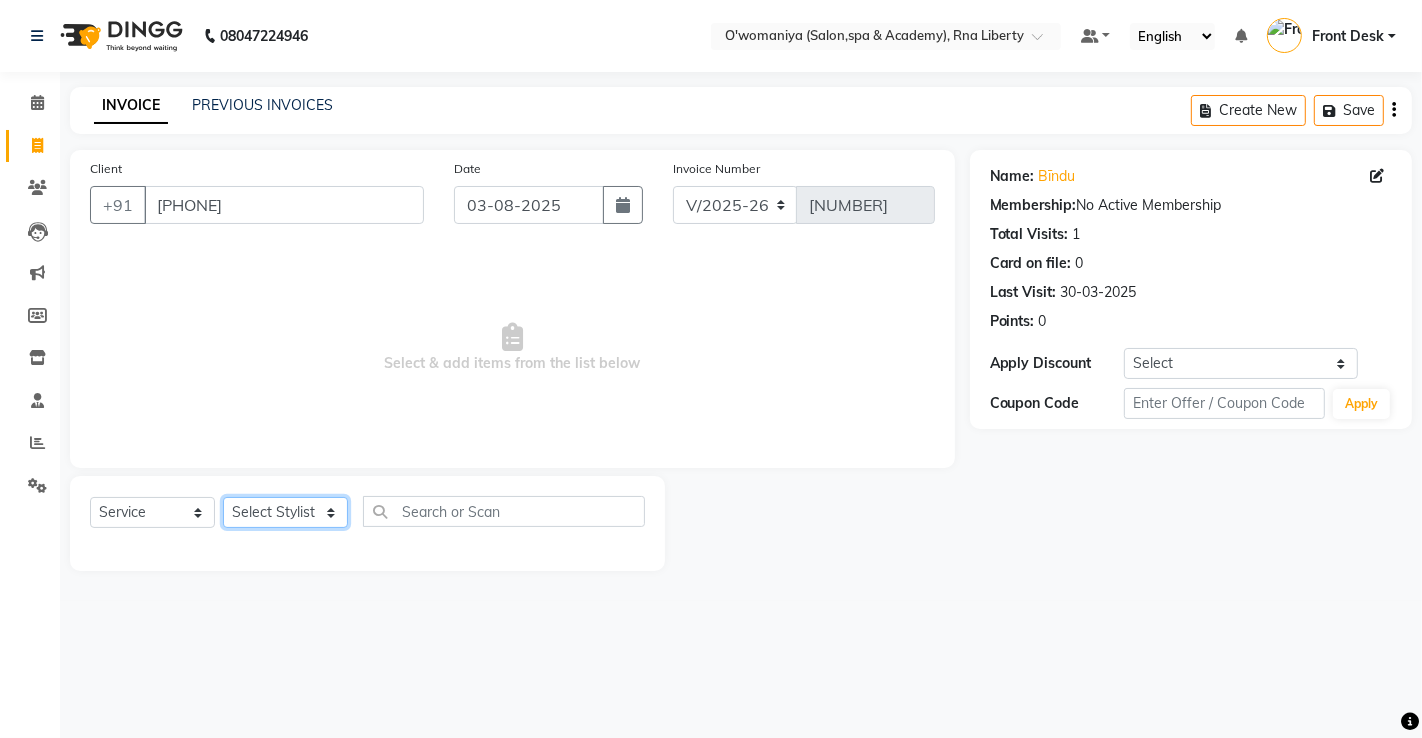 select on "64702" 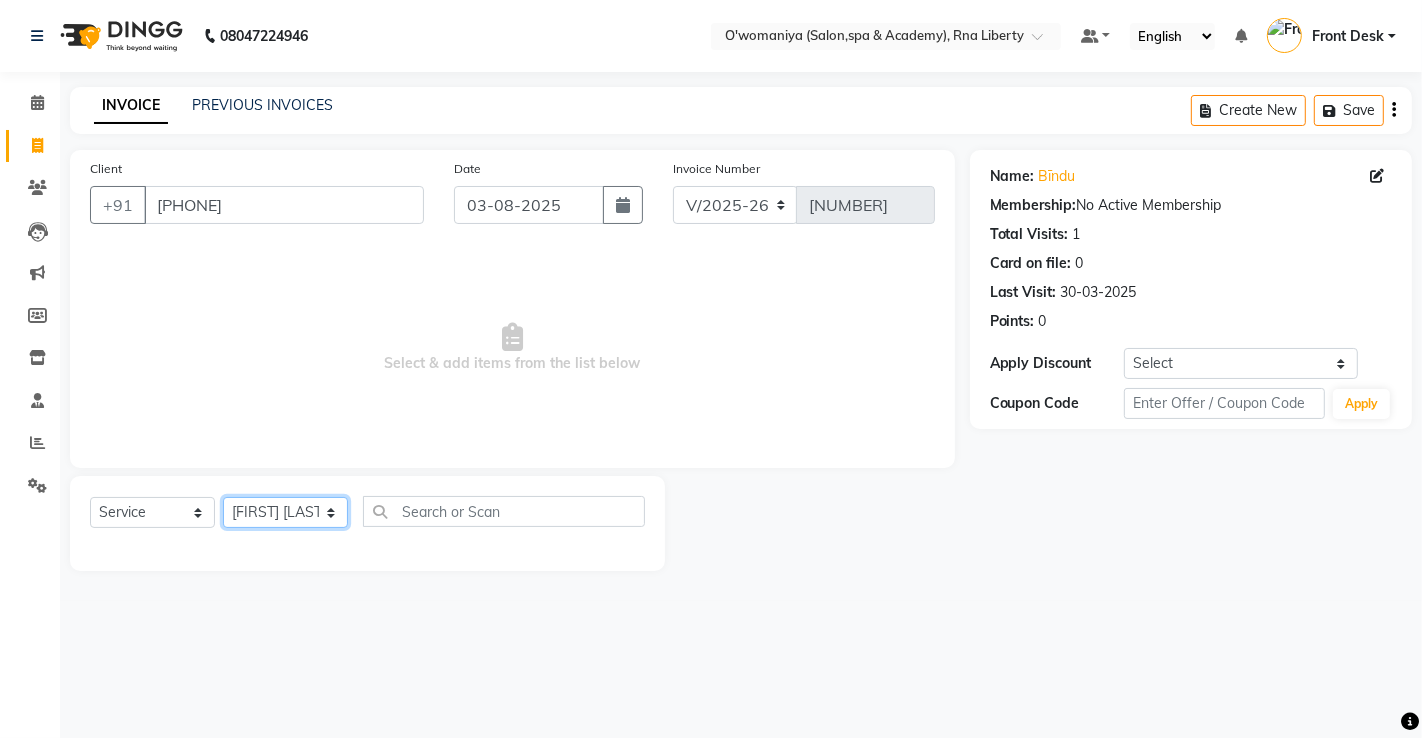 click on "select stylist abdul [LAST] afreen shaikh anita azeem qureshi dilshad ali faizan siddqui front desk gaurav jatin mane jyoti kajal ritesh raaj kevat jadhav kuldeep lavina fernandez madhuri mahi manohar kakad maymol r kinny mona dhanraaj singh nidhi yadav nikita mohite parveen sheikh pinky reema ghosh rubysingh sanaya agrawaal shanu ansari sweeta joseph" 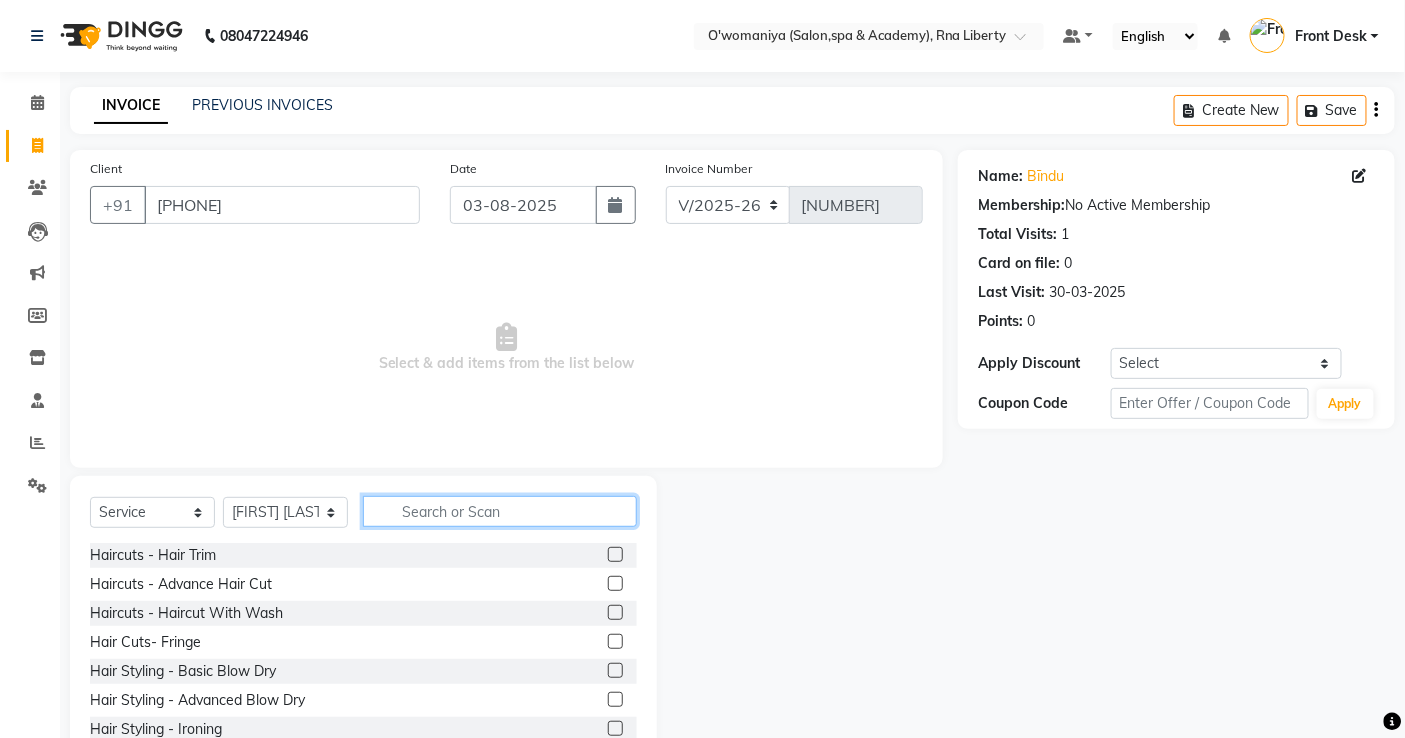 click 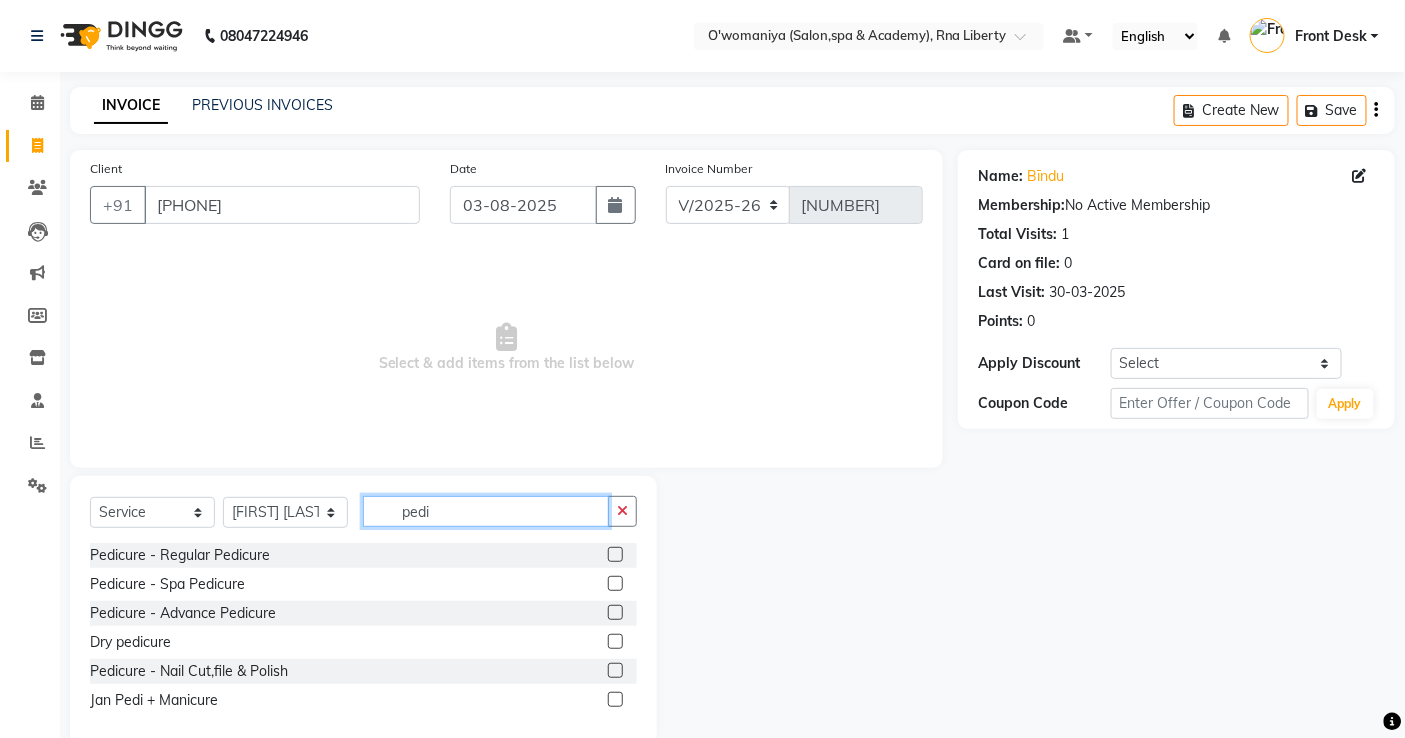 type on "pedi" 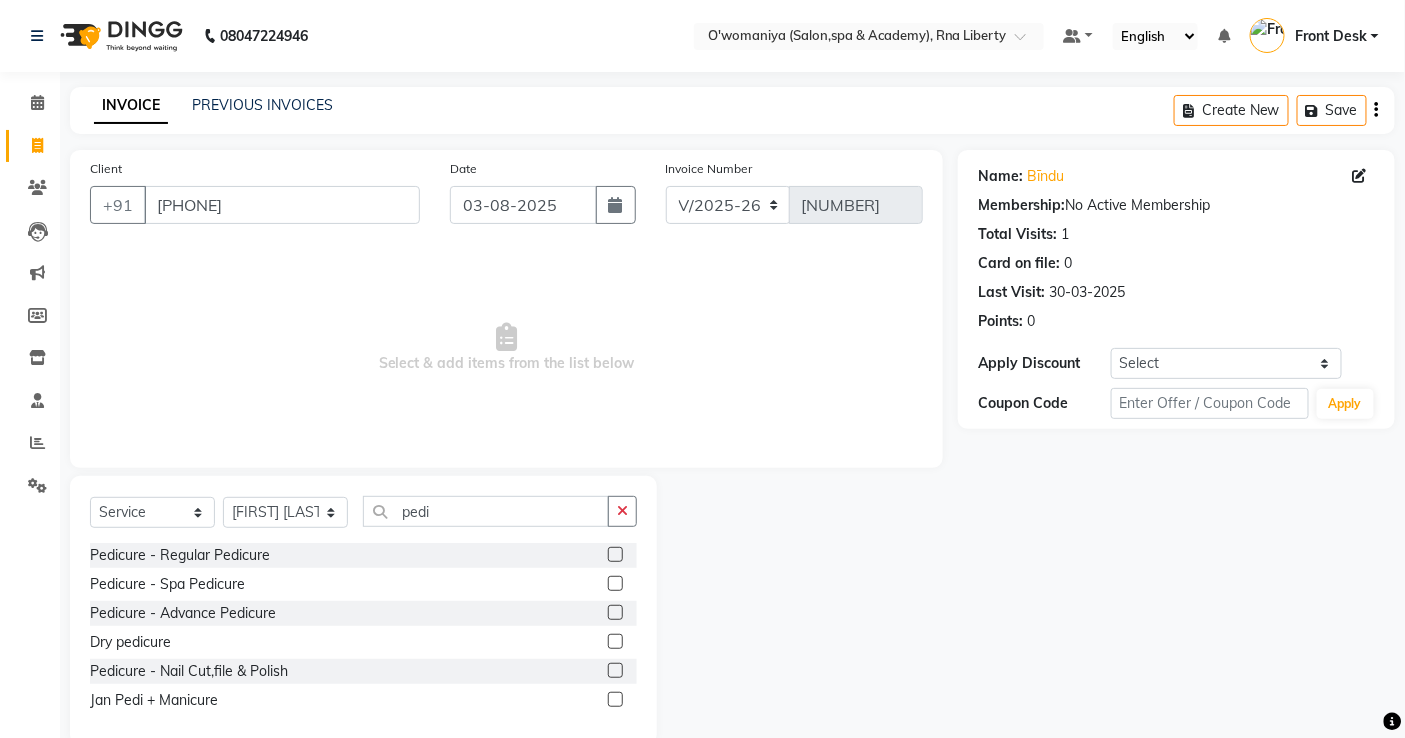 click 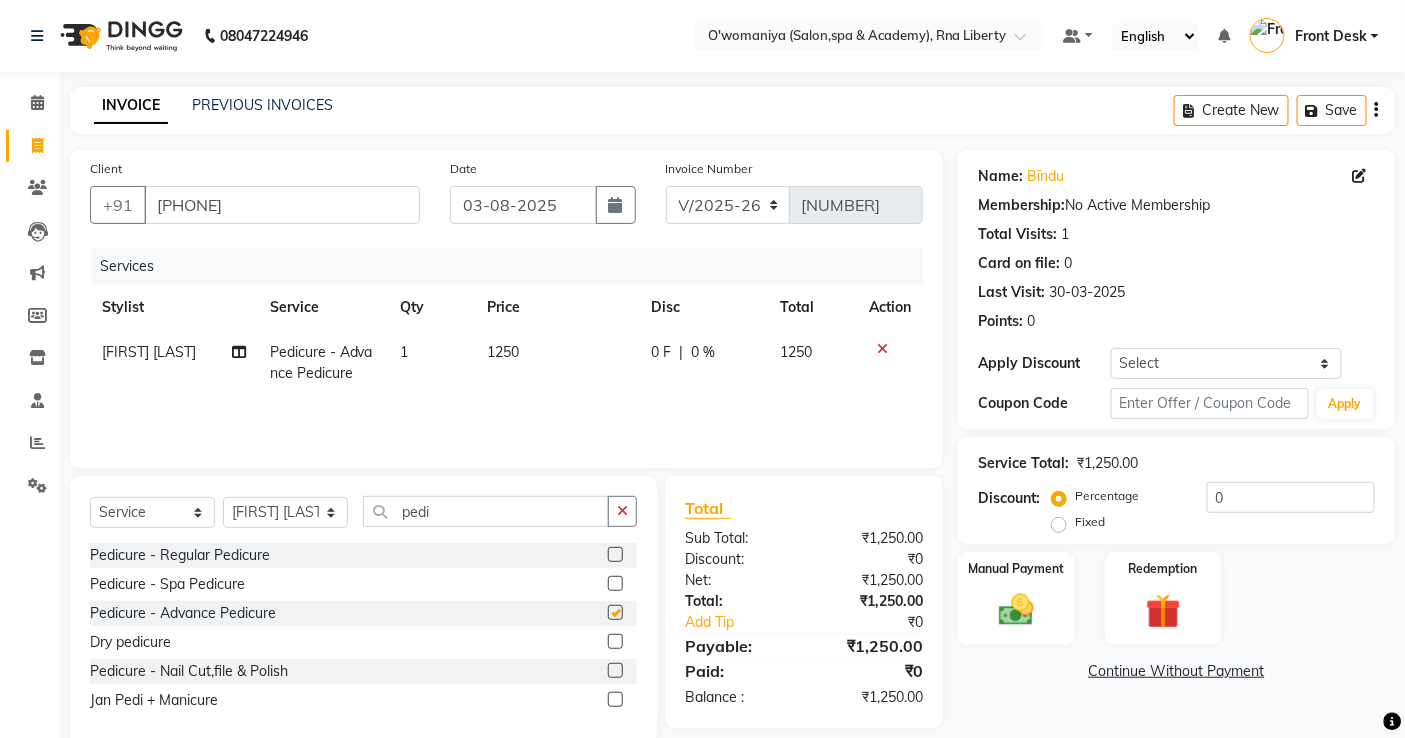 checkbox on "false" 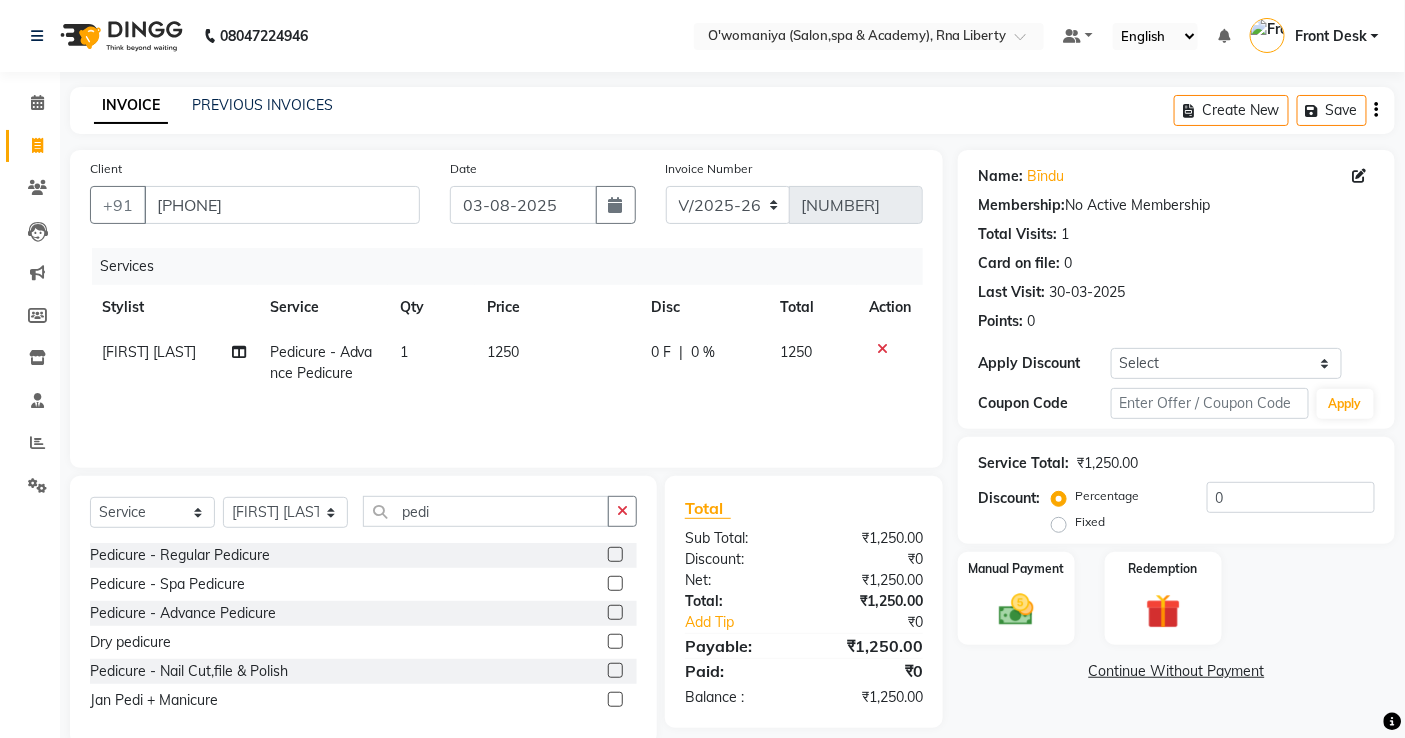click on "1250" 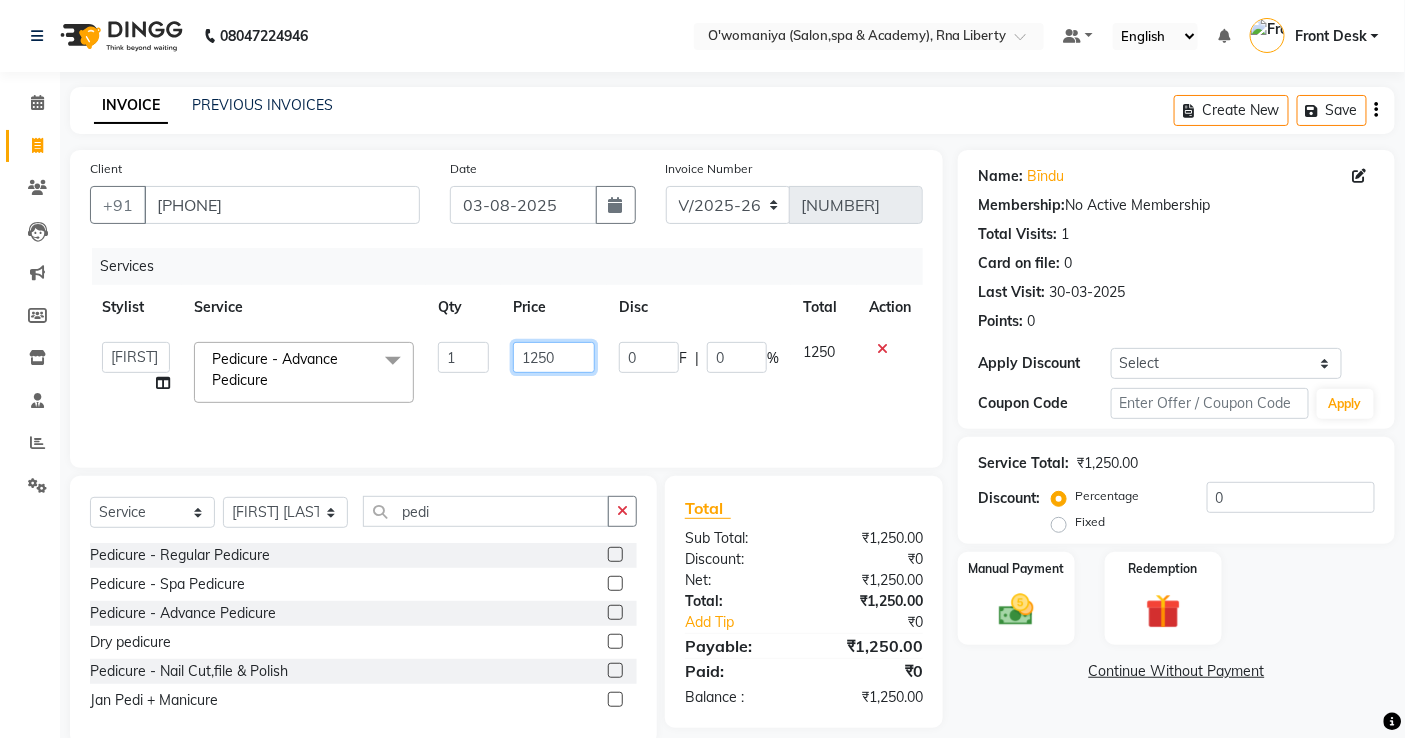 drag, startPoint x: 565, startPoint y: 351, endPoint x: 484, endPoint y: 370, distance: 83.198555 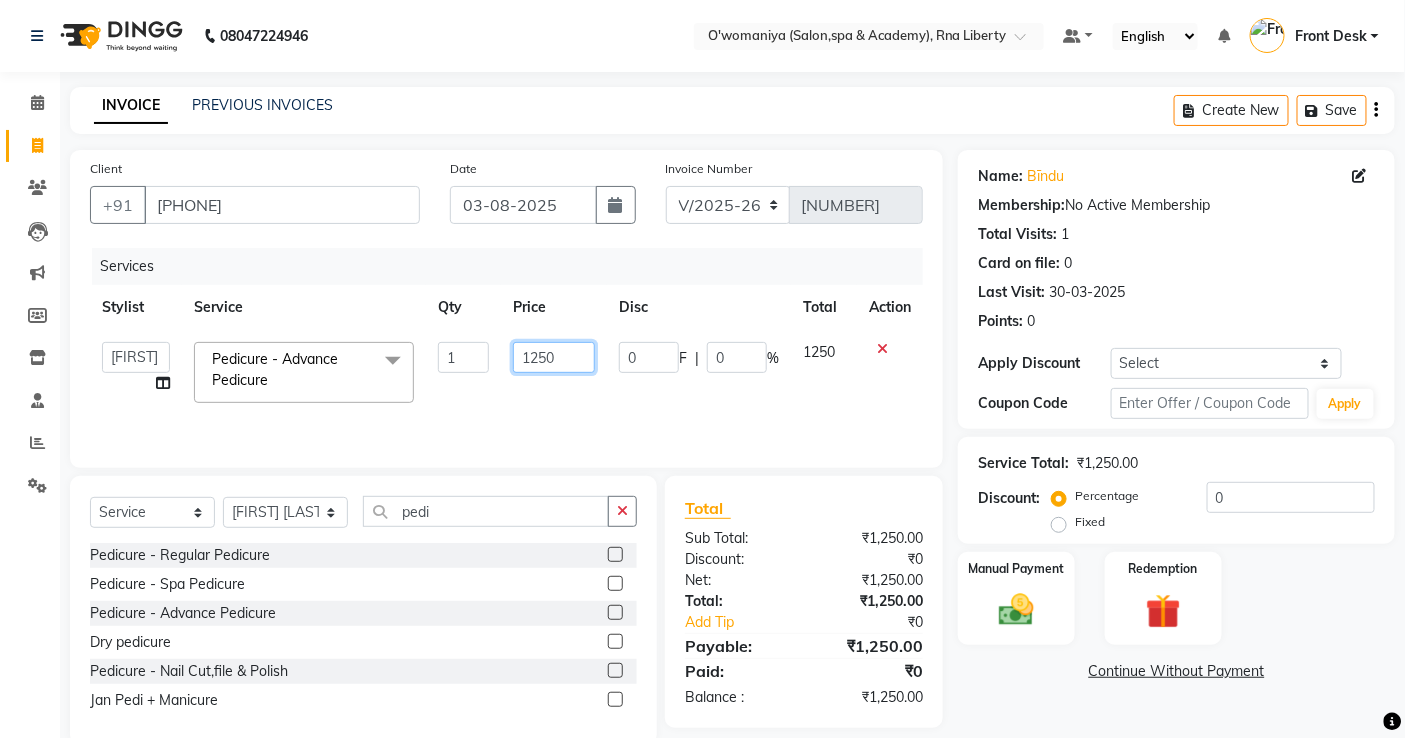 click on "abdul   Afreen Shaikh   ANITA   Azeem Qureshi     Dilshad Ali   Faizan Siddqui   Front Desk   gaurav   Jatin Mane   Jyoti    Kajal  Ritesh Raaj   kevat jadhav   Kuldeep   Lavina Fernandez    madhuri    Mahi   Manohar kakad    Maymol R Kinny   Mona Dhanraaj Singh   Nidhi yadav    nikita mohite   Parveen Sheikh   Pinky   Reema  Ghosh   Ruby singh   Sanaya Agrawaal   Shanu Ansari   Sweeta Joseph  Pedicure - Advance Pedicure  x Haircuts - Hair Trim Haircuts - Advance Hair Cut Haircuts - Haircut With Wash Hair Cuts- Fringe Hair Styling - Basic Blow Dry Hair Styling - Advanced Blow Dry Hair Styling - Ironing Hair Styling - Tongs Hair Styling - Crimping Hair Wash - Wash + Conditioning Hair Wash - Wash+ Conditioning Scalp Treatment - Dandruff Treatment Scalp Treatment - Hairfall Treatment Scalp Treatment - Wella plex Treatment Hair Spa - Up To Neck Hair Spa - Uptoshoulder Hair Spa - Below Shoulder Hair Spa - Mid Waist / Below Waist Highlights - Per Streak Highlights - Per Chunk Highlights - Upto Neck Bleach - D-Tan" 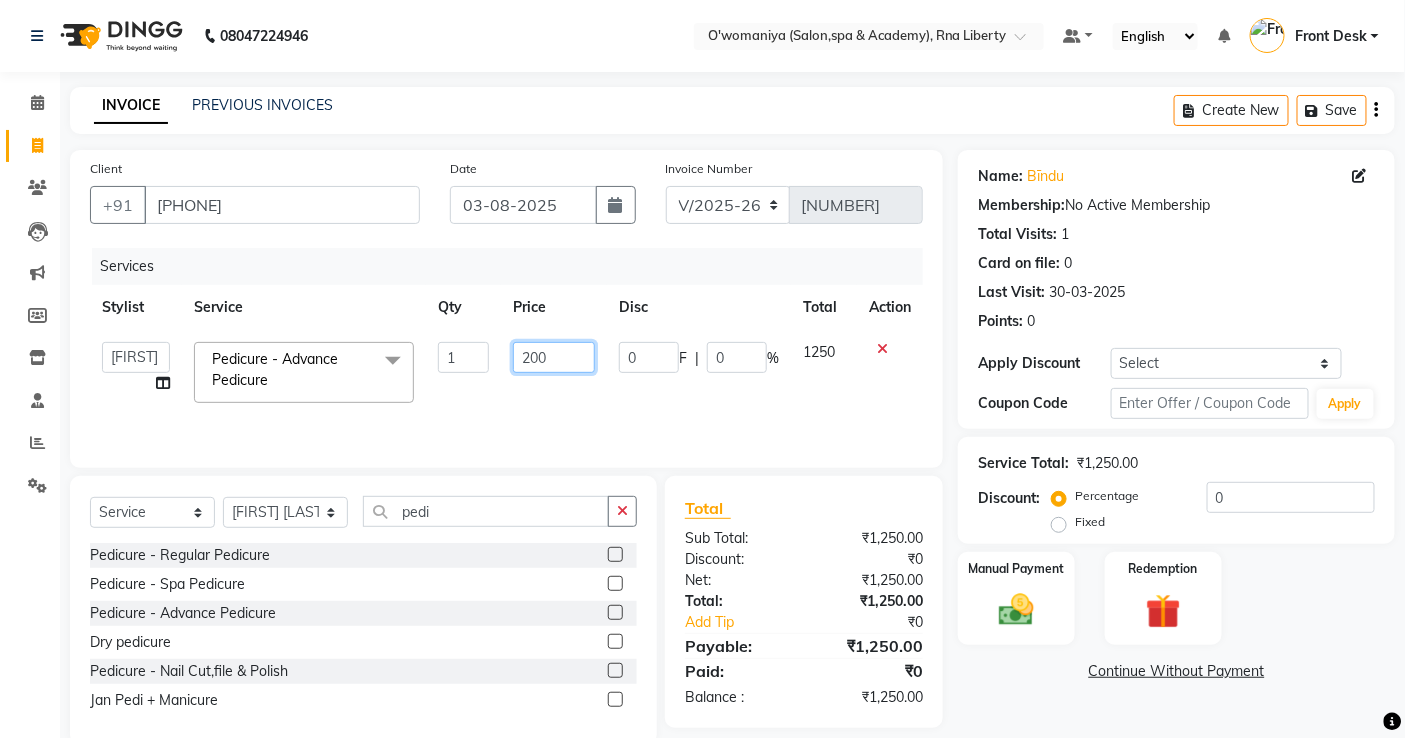 type on "2000" 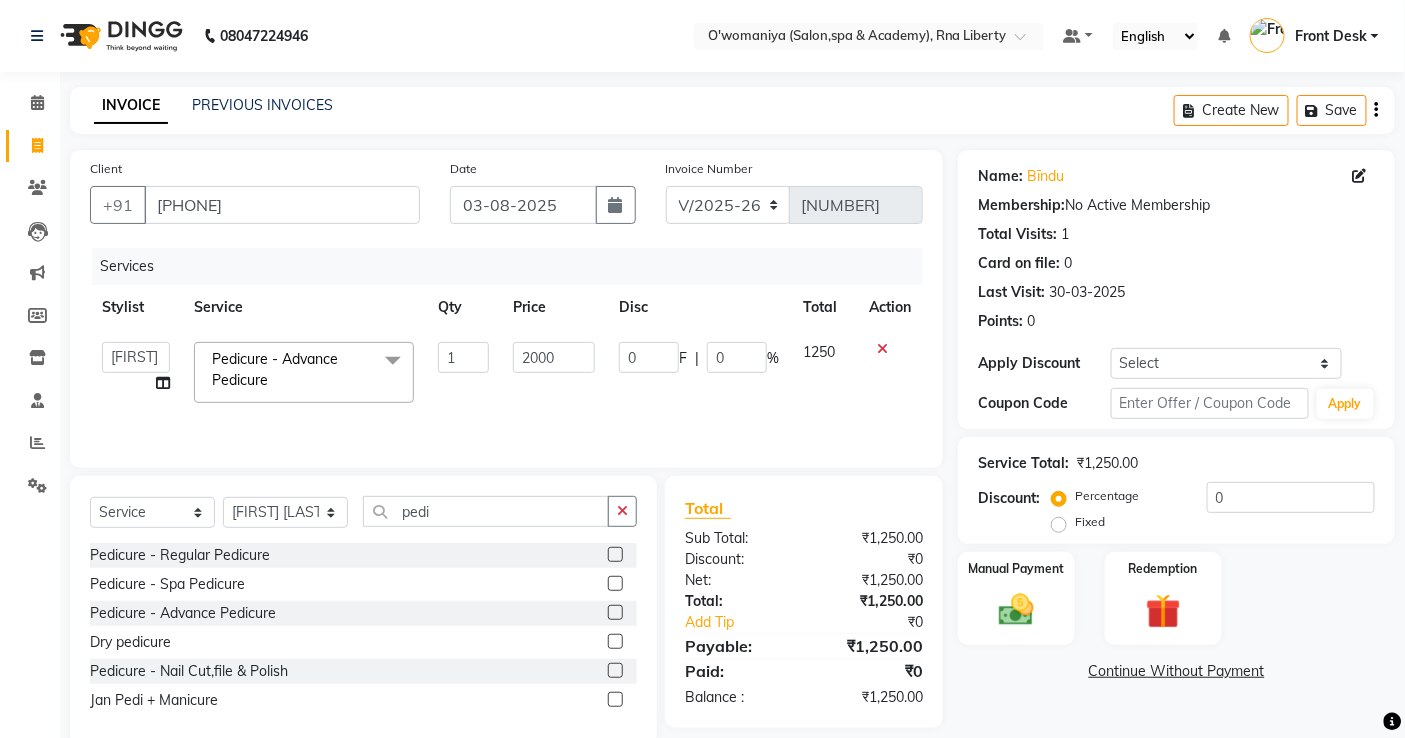 click on "Services Stylist Service Qty Price Disc Total Action  abdul   Afreen Shaikh   ANITA   Azeem Qureshi     Dilshad Ali   Faizan Siddqui   Front Desk   gaurav   Jatin Mane   Jyoti    Kajal  Ritesh Raaj   kevat jadhav   Kuldeep   Lavina Fernandez    madhuri    Mahi   Manohar kakad    Maymol R Kinny   Mona Dhanraaj Singh   Nidhi yadav    nikita mohite   Parveen Sheikh   Pinky   Reema  Ghosh   Ruby singh   Sanaya Agrawaal   Shanu Ansari   Sweeta Joseph  Pedicure - Advance Pedicure  x Haircuts - Hair Trim Haircuts - Advance Hair Cut Haircuts - Haircut With Wash Hair Cuts- Fringe Hair Styling - Basic Blow Dry Hair Styling - Advanced Blow Dry Hair Styling - Ironing Hair Styling - Tongs Hair Styling - Crimping Hair Wash - Wash + Conditioning Hair Wash - Wash+ Conditioning Scalp Treatment - Dandruff Treatment Scalp Treatment - Hairfall Treatment Scalp Treatment - Wella plex Treatment Hair Spa - Up To Neck Hair Spa - Uptoshoulder Hair Spa - Below Shoulder Hair Spa - Mid Waist / Below Waist Highlights - Per Streak 1 2000" 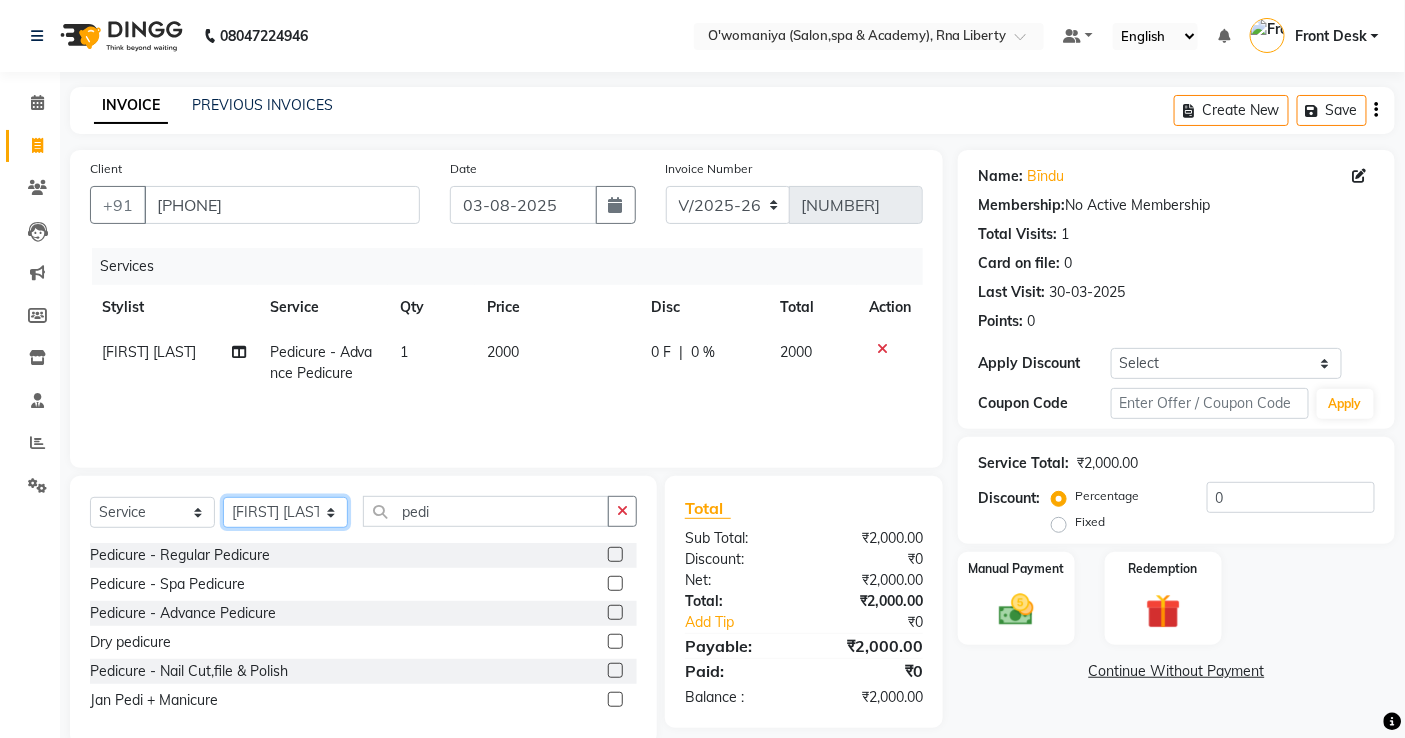click on "select stylist abdul [LAST] afreen shaikh anita azeem qureshi dilshad ali faizan siddqui front desk gaurav jatin mane jyoti kajal ritesh raaj kevat jadhav kuldeep lavina fernandez madhuri mahi manohar kakad maymol r kinny mona dhanraaj singh nidhi yadav nikita mohite parveen sheikh pinky reema ghosh rubysingh sanaya agrawaal shanu ansari sweeta joseph" 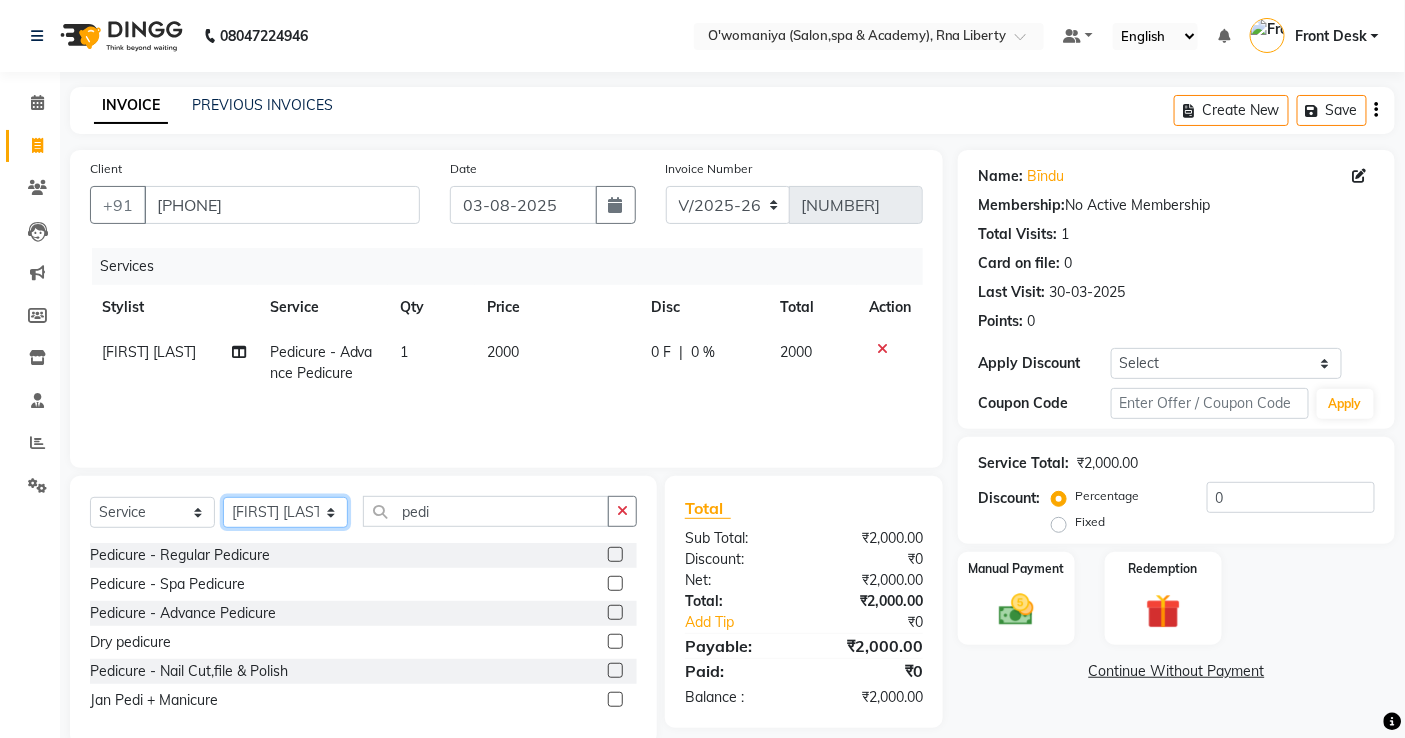 select on "37293" 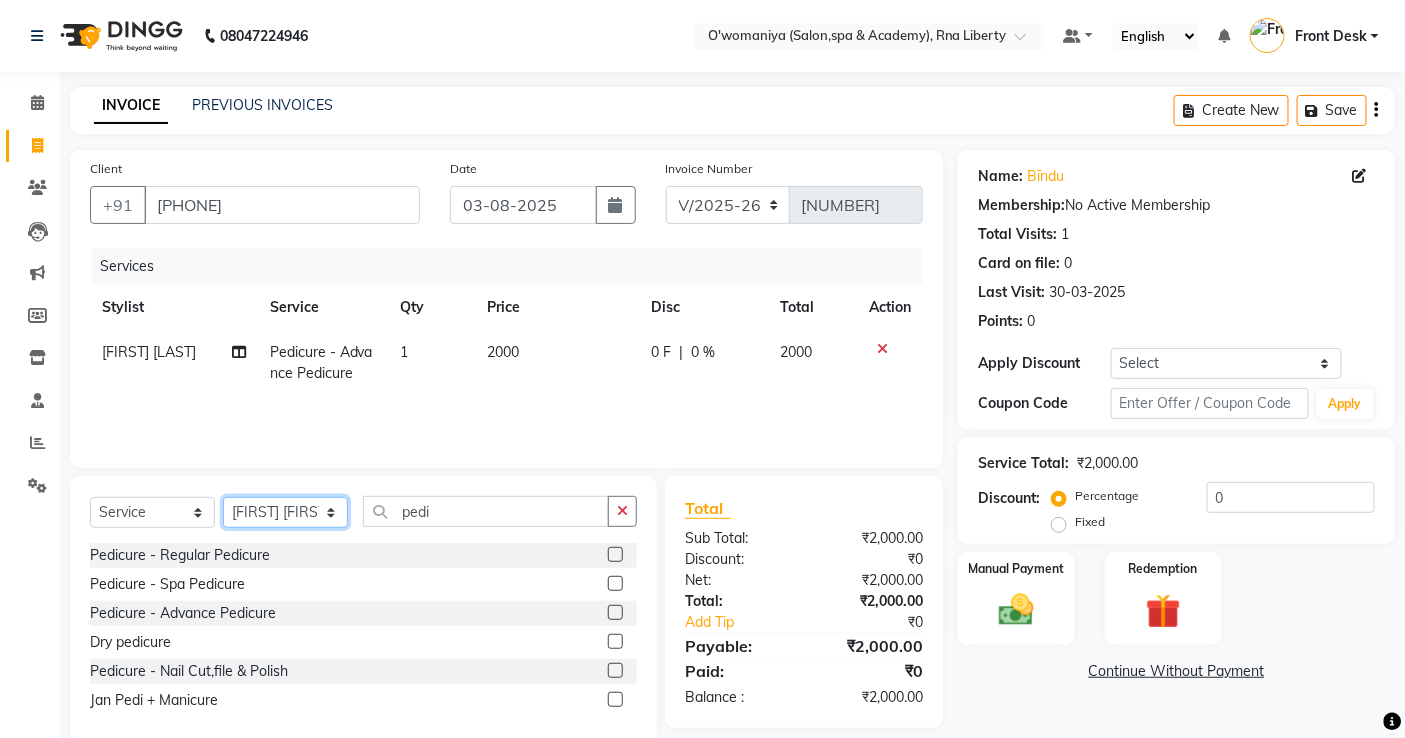 click on "select stylist abdul [LAST] afreen shaikh anita azeem qureshi dilshad ali faizan siddqui front desk gaurav jatin mane jyoti kajal ritesh raaj kevat jadhav kuldeep lavina fernandez madhuri mahi manohar kakad maymol r kinny mona dhanraaj singh nidhi yadav nikita mohite parveen sheikh pinky reema ghosh rubysingh sanaya agrawaal shanu ansari sweeta joseph" 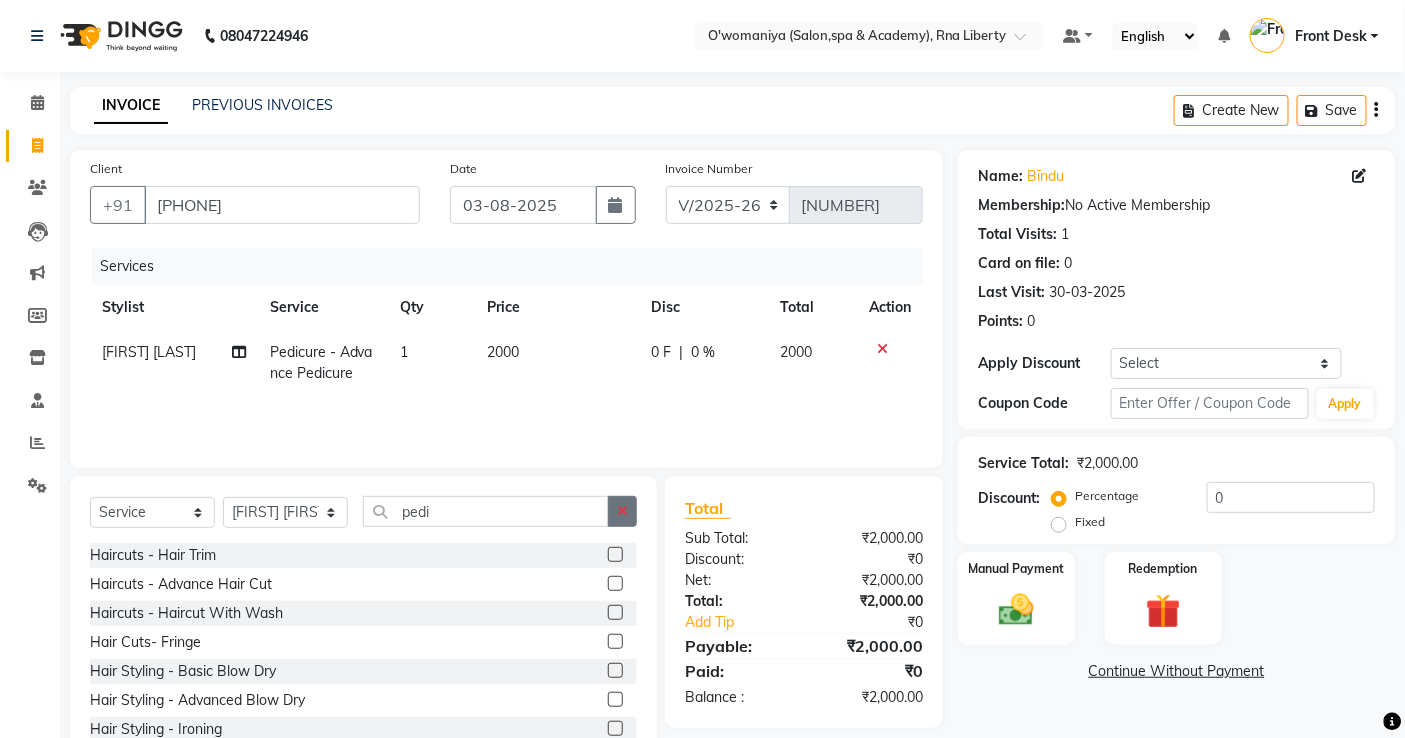 drag, startPoint x: 628, startPoint y: 515, endPoint x: 610, endPoint y: 513, distance: 18.110771 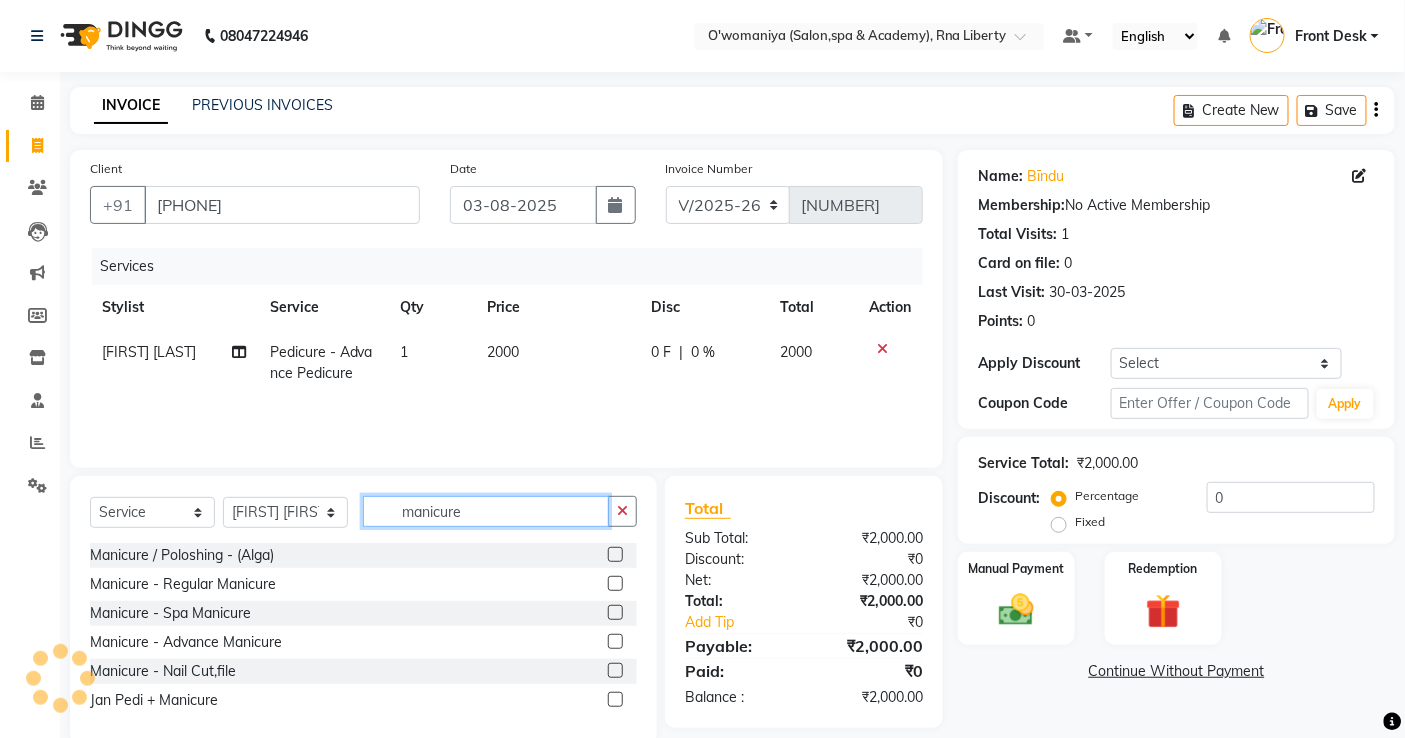 type on "manicure" 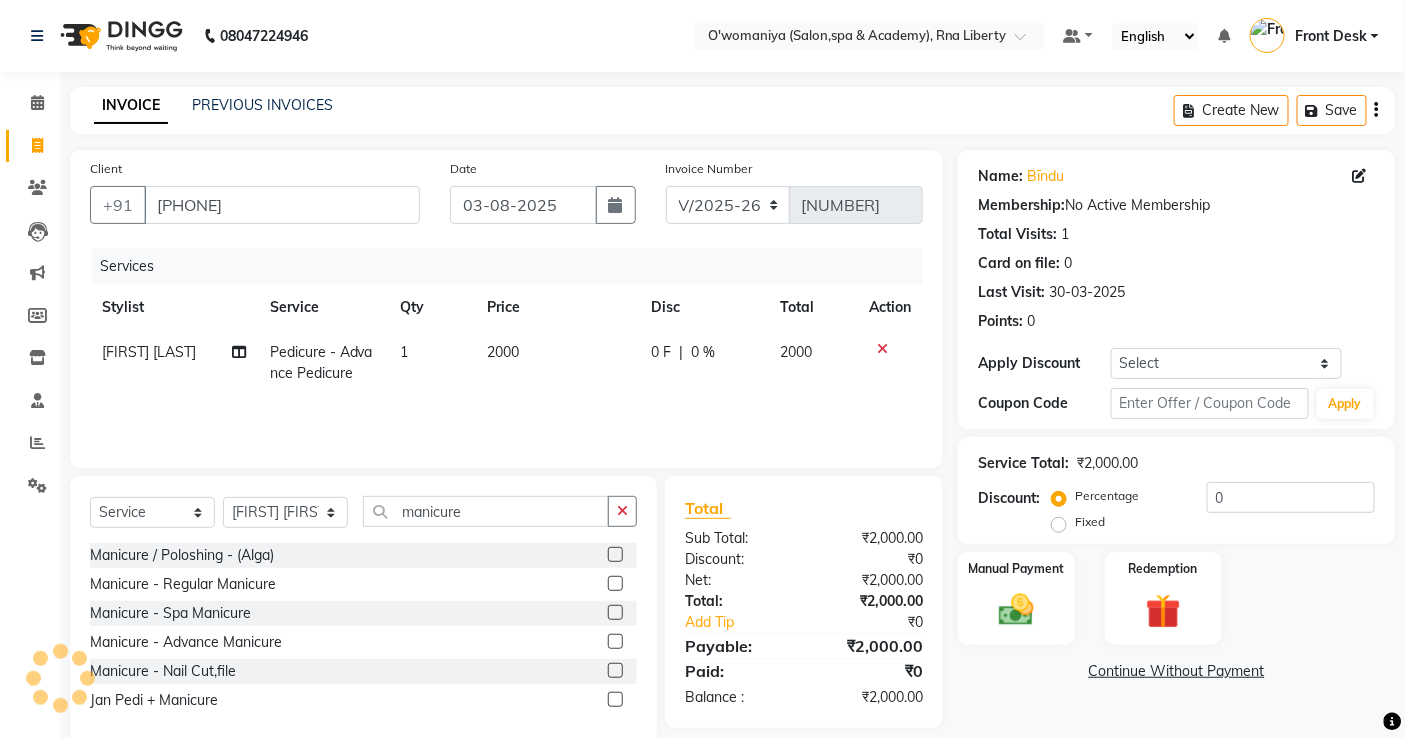 click 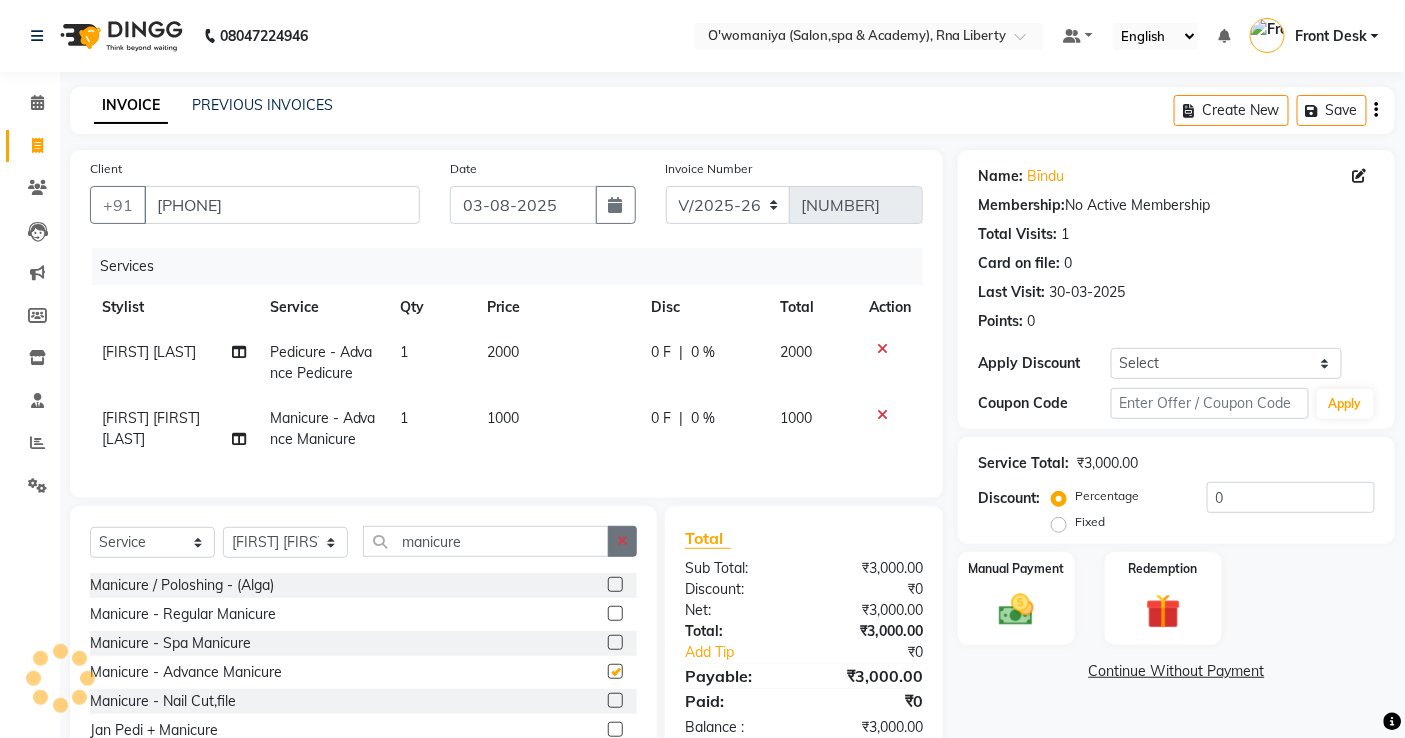 checkbox on "false" 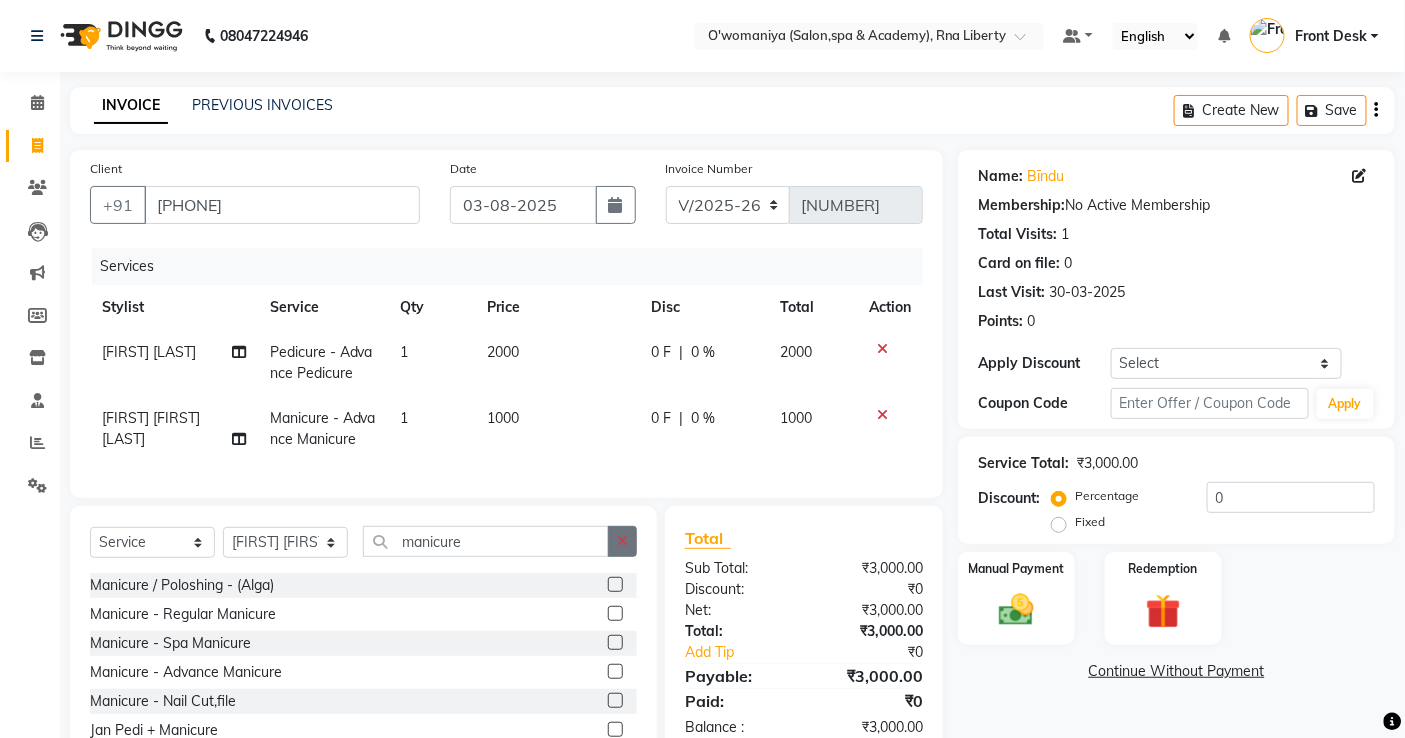 click 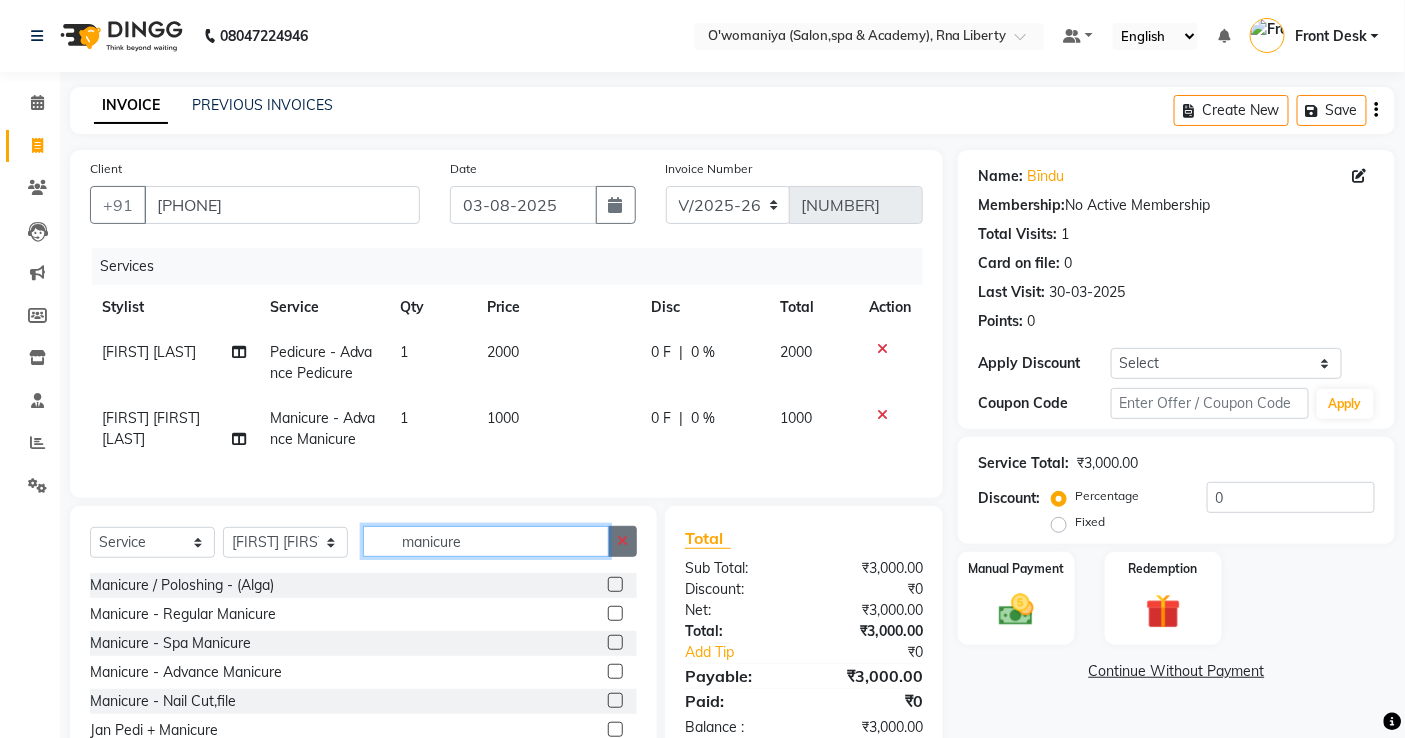 type 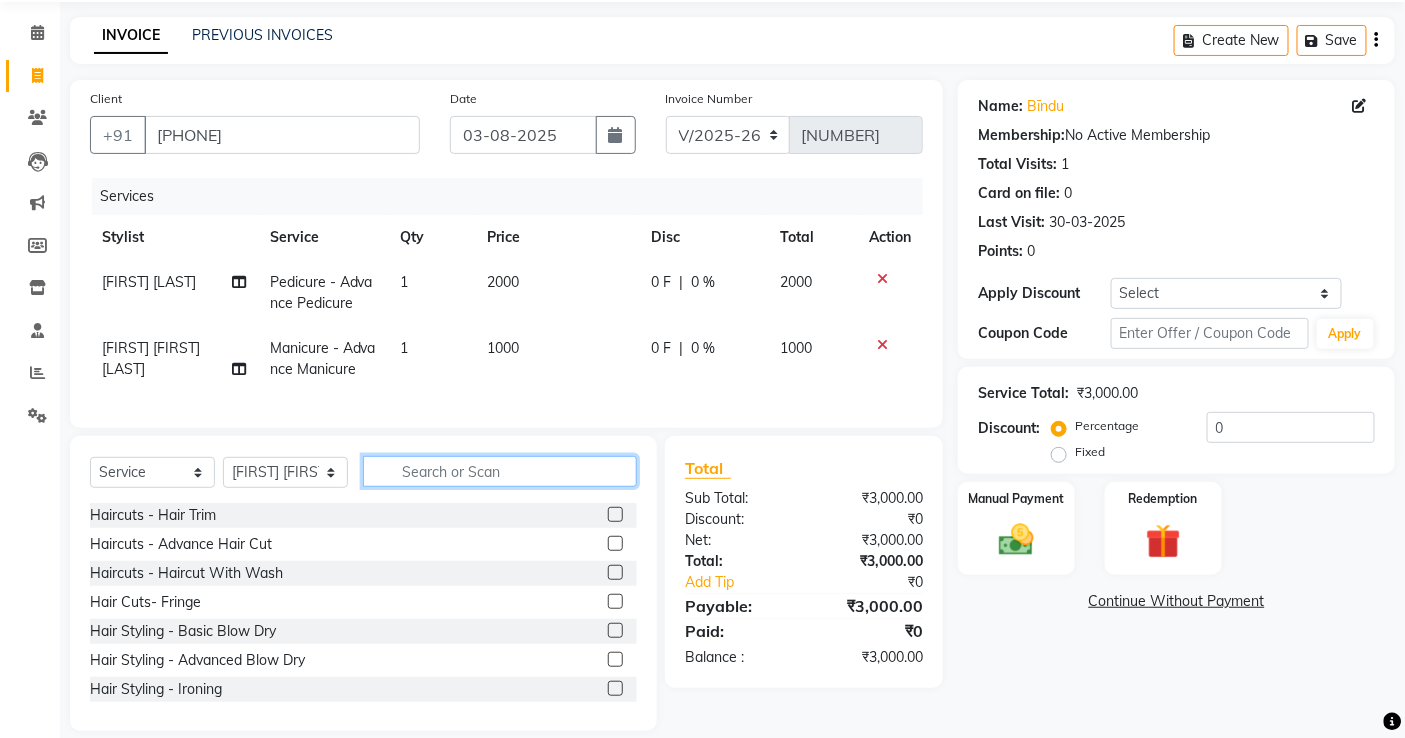 scroll, scrollTop: 108, scrollLeft: 0, axis: vertical 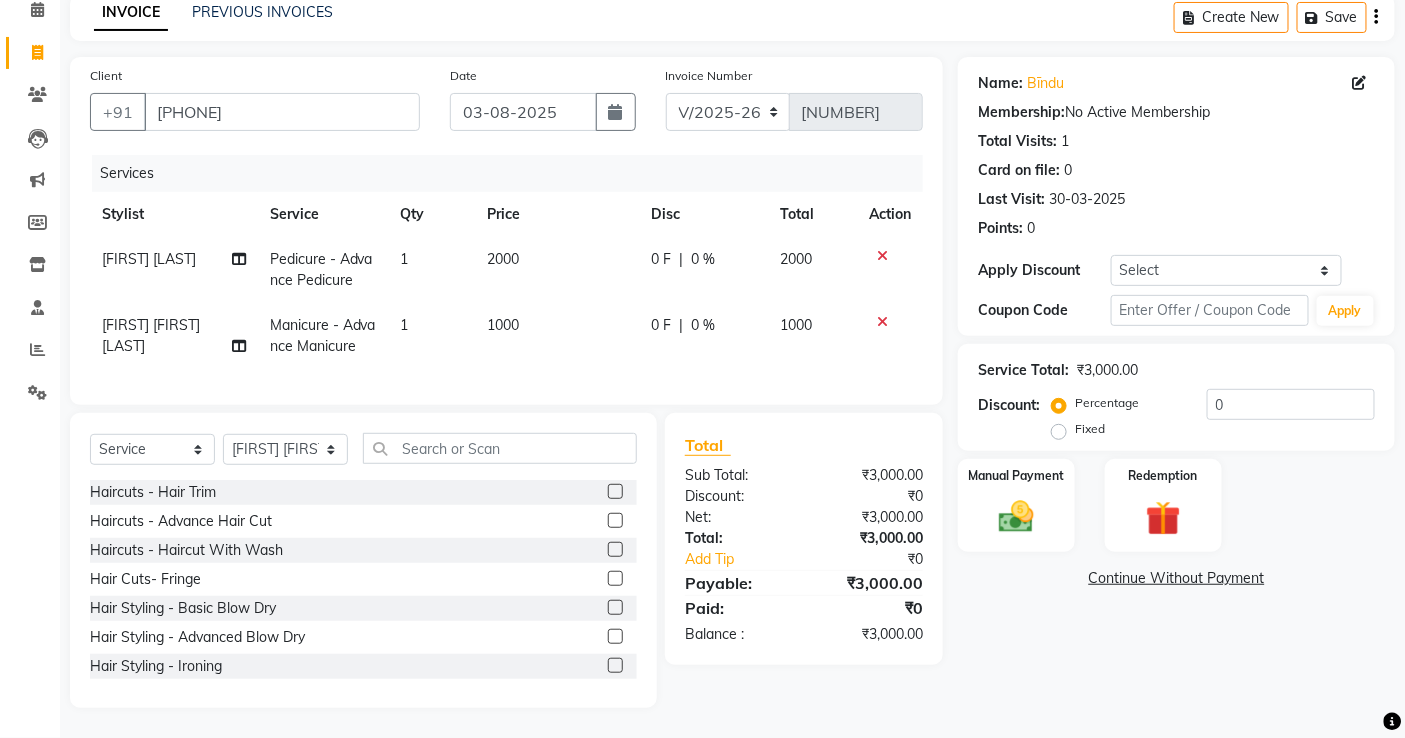 click on "1000" 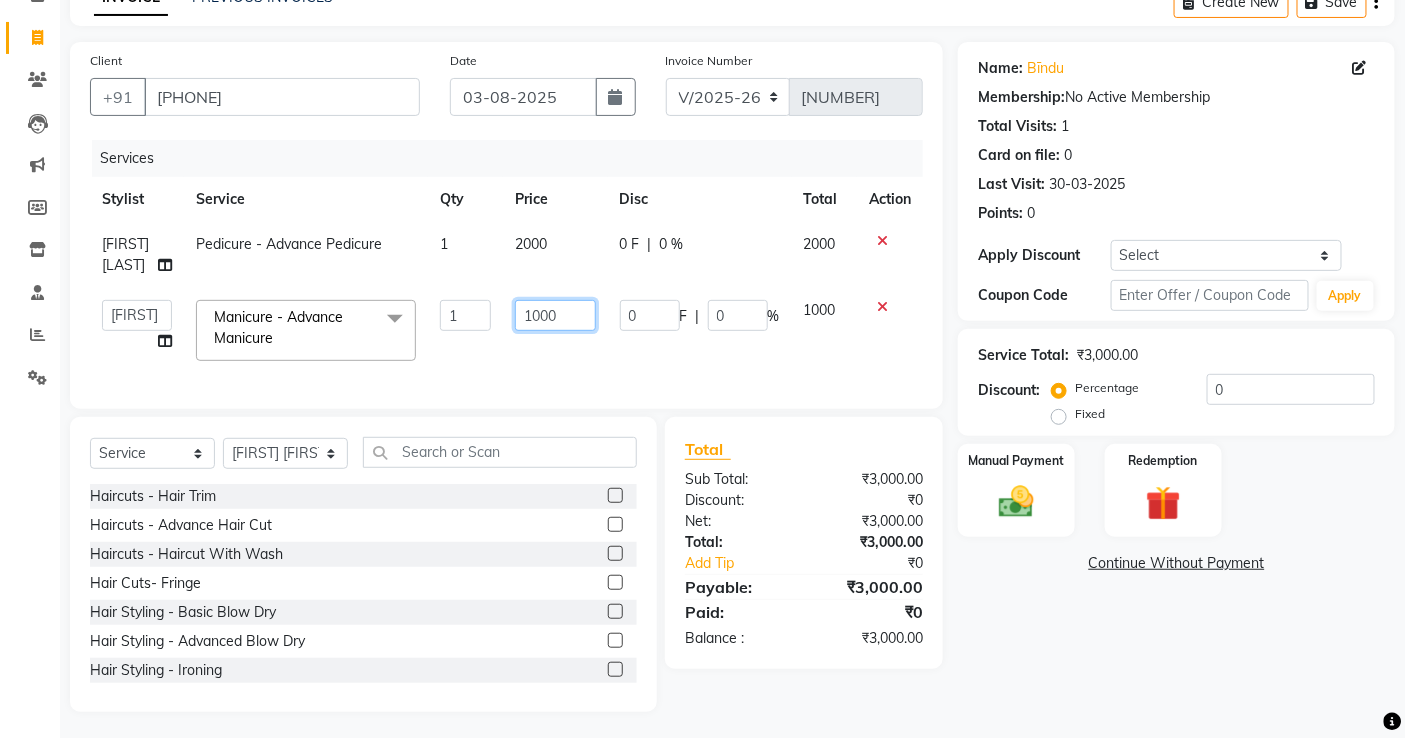 drag, startPoint x: 565, startPoint y: 312, endPoint x: 373, endPoint y: 344, distance: 194.6484 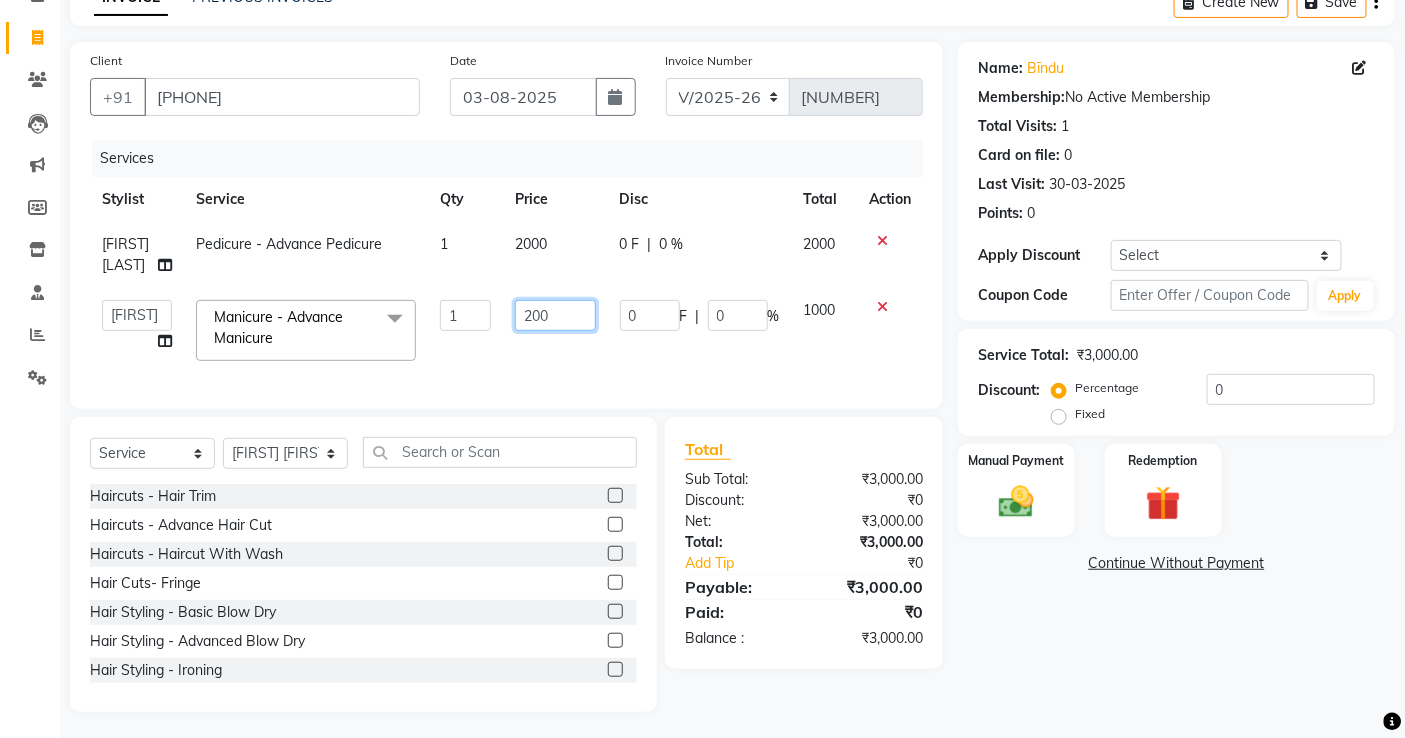 type on "2000" 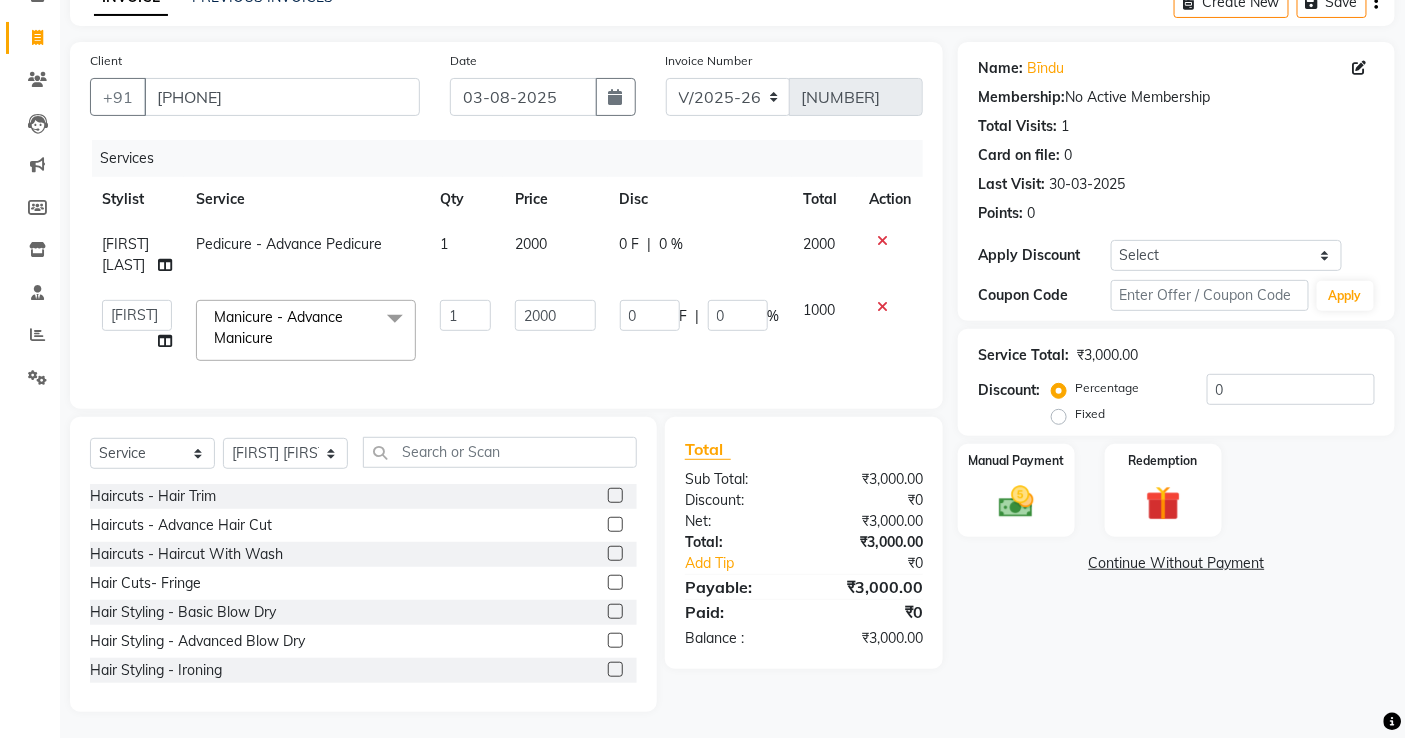 click on "Services Stylist Service Qty Price Disc Total Action nikita mohite Pedicure - Advance Pedicure 1 2000 0 F | 0 % 2000  abdul   Afreen Shaikh   ANITA   Azeem Qureshi     Dilshad Ali   Faizan Siddqui   Front Desk   gaurav   Jatin Mane   Jyoti    Kajal  Ritesh Raaj   kevat jadhav   Kuldeep   Lavina Fernandez    madhuri    Mahi   Manohar kakad    Maymol R Kinny   Mona Dhanraaj Singh   Nidhi yadav    nikita mohite   Parveen Sheikh   Pinky   Reema  Ghosh   Ruby singh   Sanaya Agrawaal   Shanu Ansari   Sweeta Joseph  Manicure - Advance Manicure  x Haircuts - Hair Trim Haircuts - Advance Hair Cut Haircuts - Haircut With Wash Hair Cuts- Fringe Hair Styling - Basic Blow Dry Hair Styling - Advanced Blow Dry Hair Styling - Ironing Hair Styling - Tongs Hair Styling - Crimping Hair Wash - Wash + Conditioning Hair Wash - Wash+ Conditioning Scalp Treatment - Dandruff Treatment Scalp Treatment - Hairfall Treatment Scalp Treatment - Wella plex Treatment Hair Spa - Up To Neck Hair Spa - Uptoshoulder Hair Spa - Below Shoulder 1" 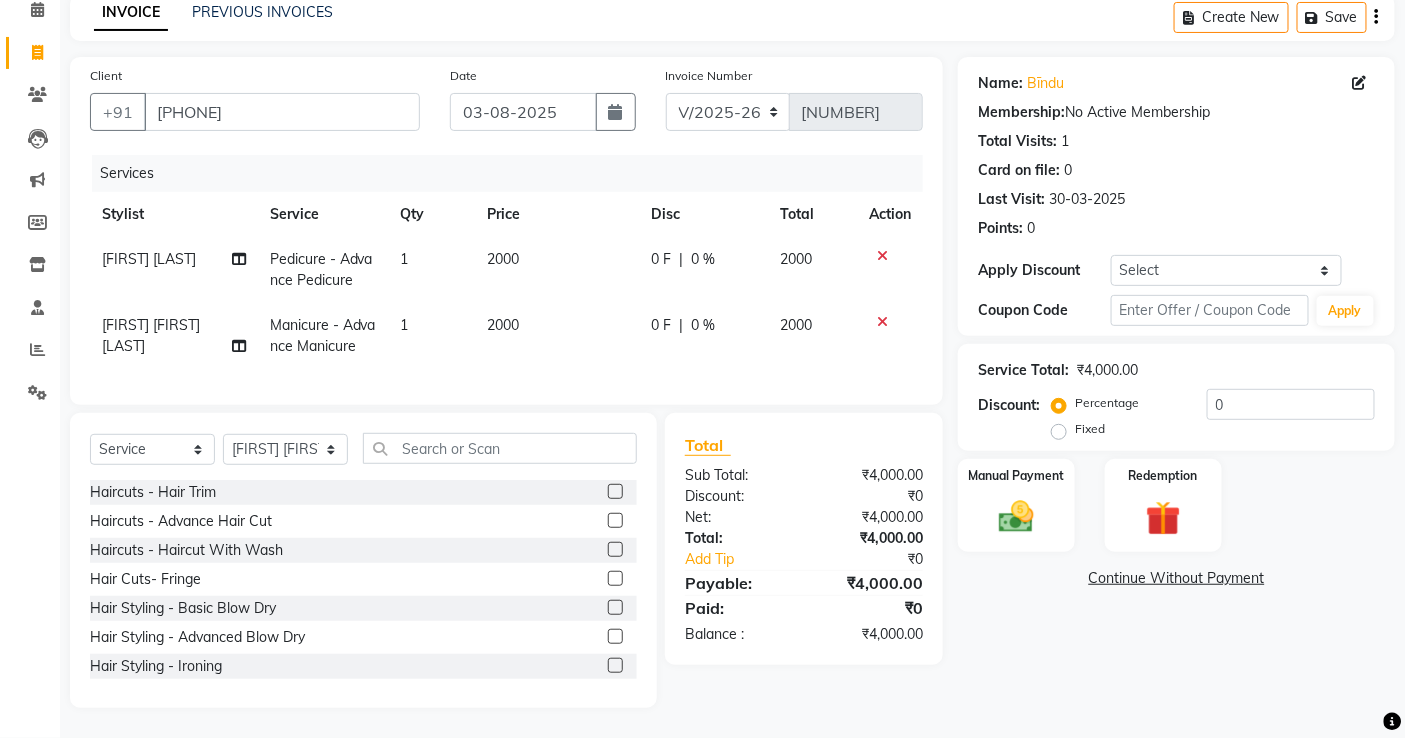scroll, scrollTop: 0, scrollLeft: 0, axis: both 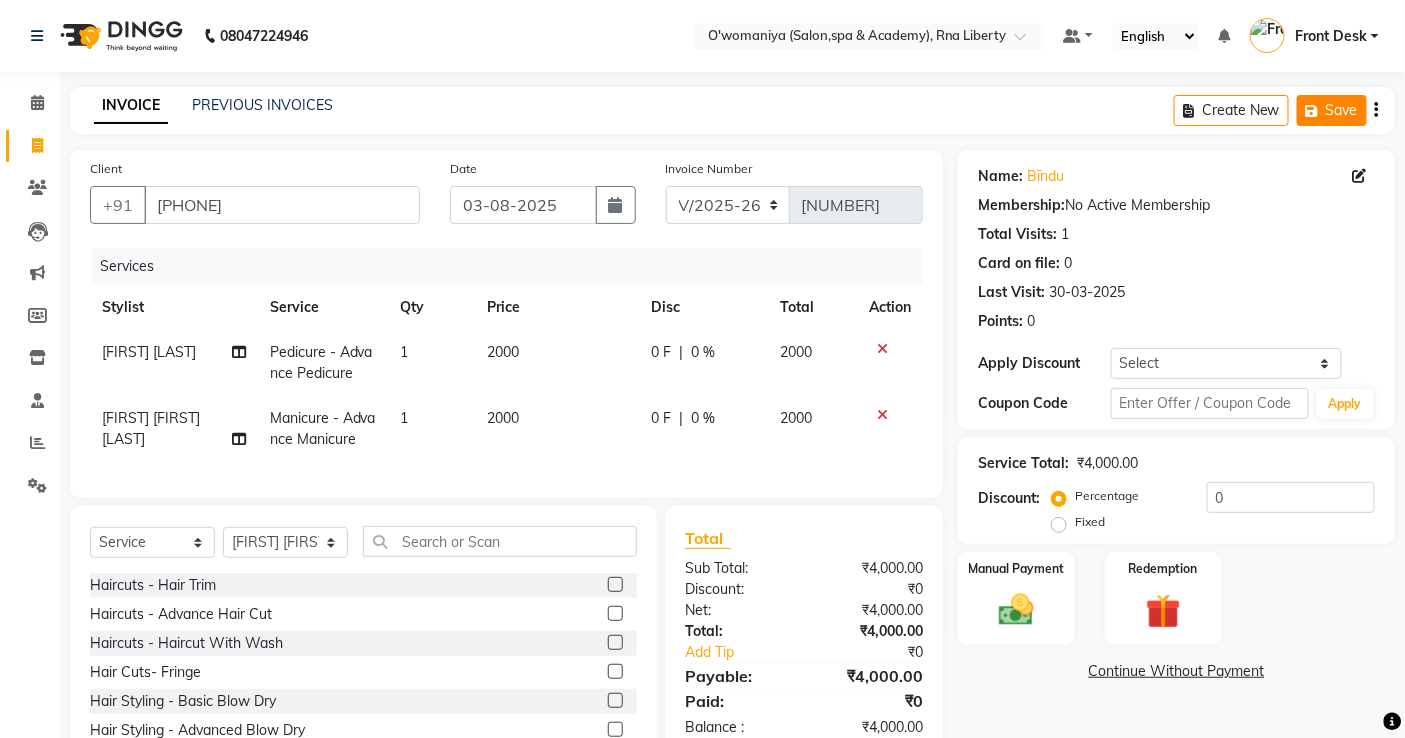click on "Save" 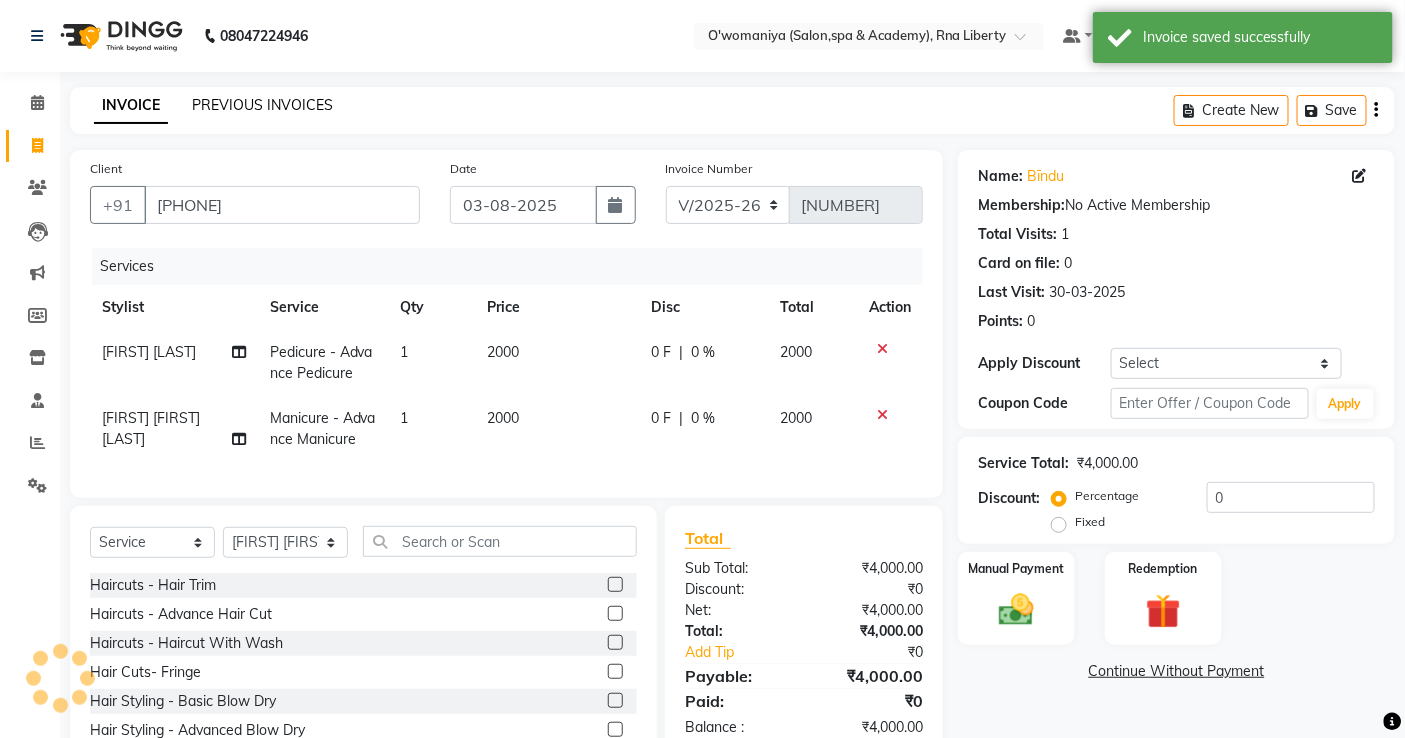 click on "PREVIOUS INVOICES" 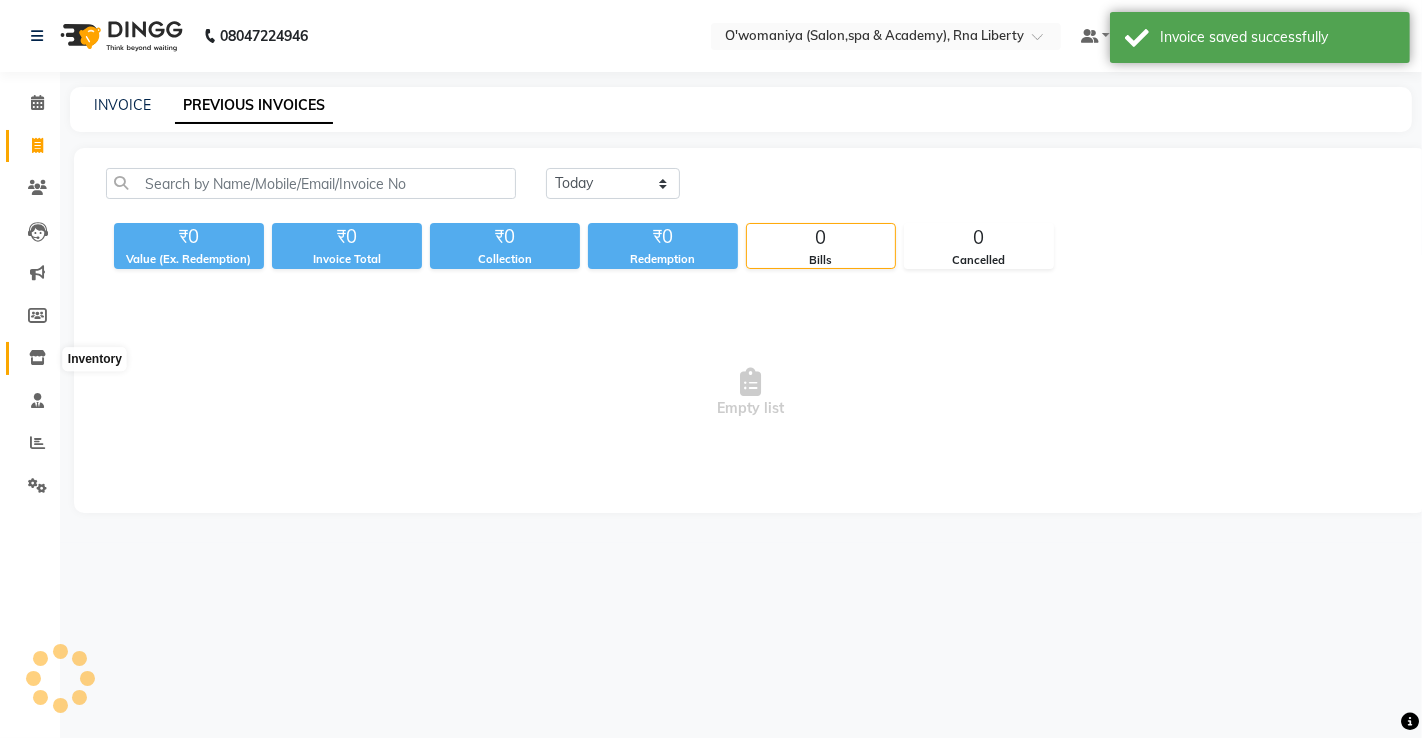 click 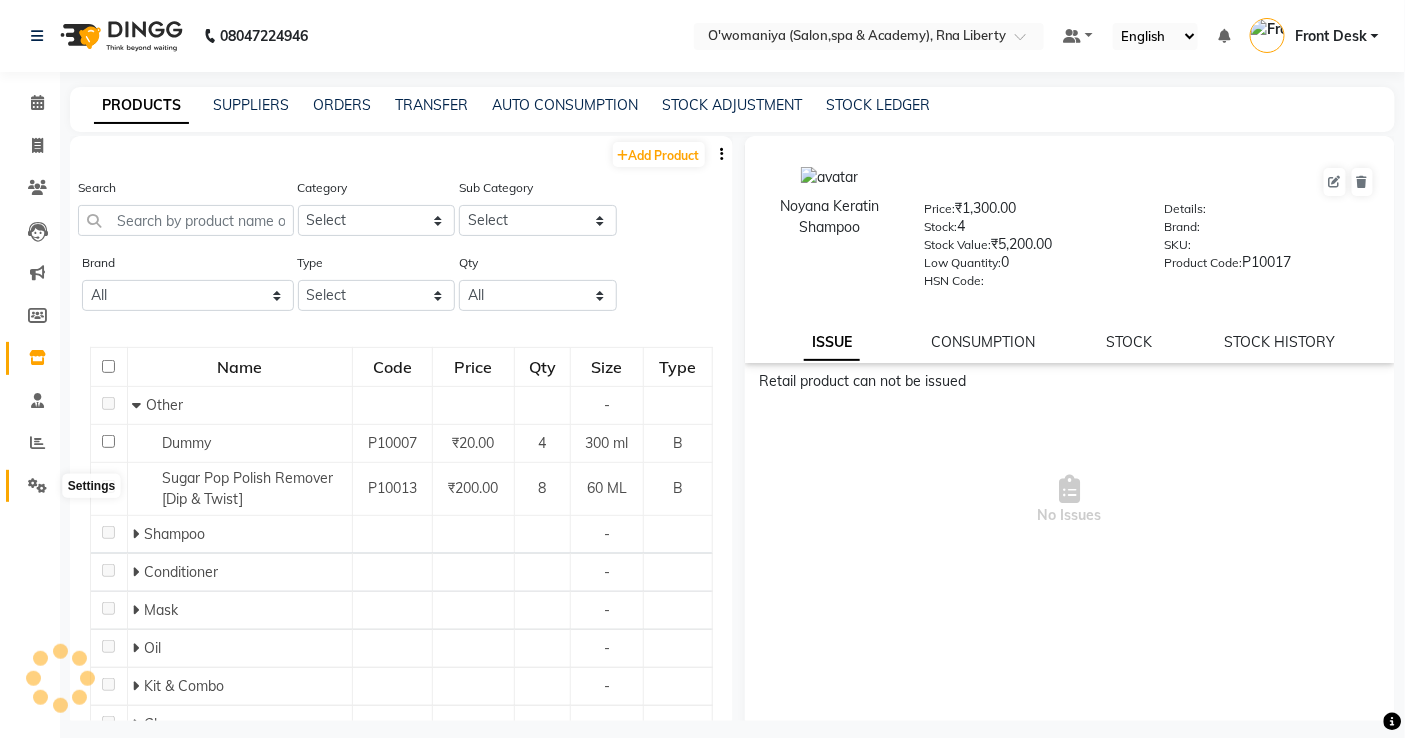 click 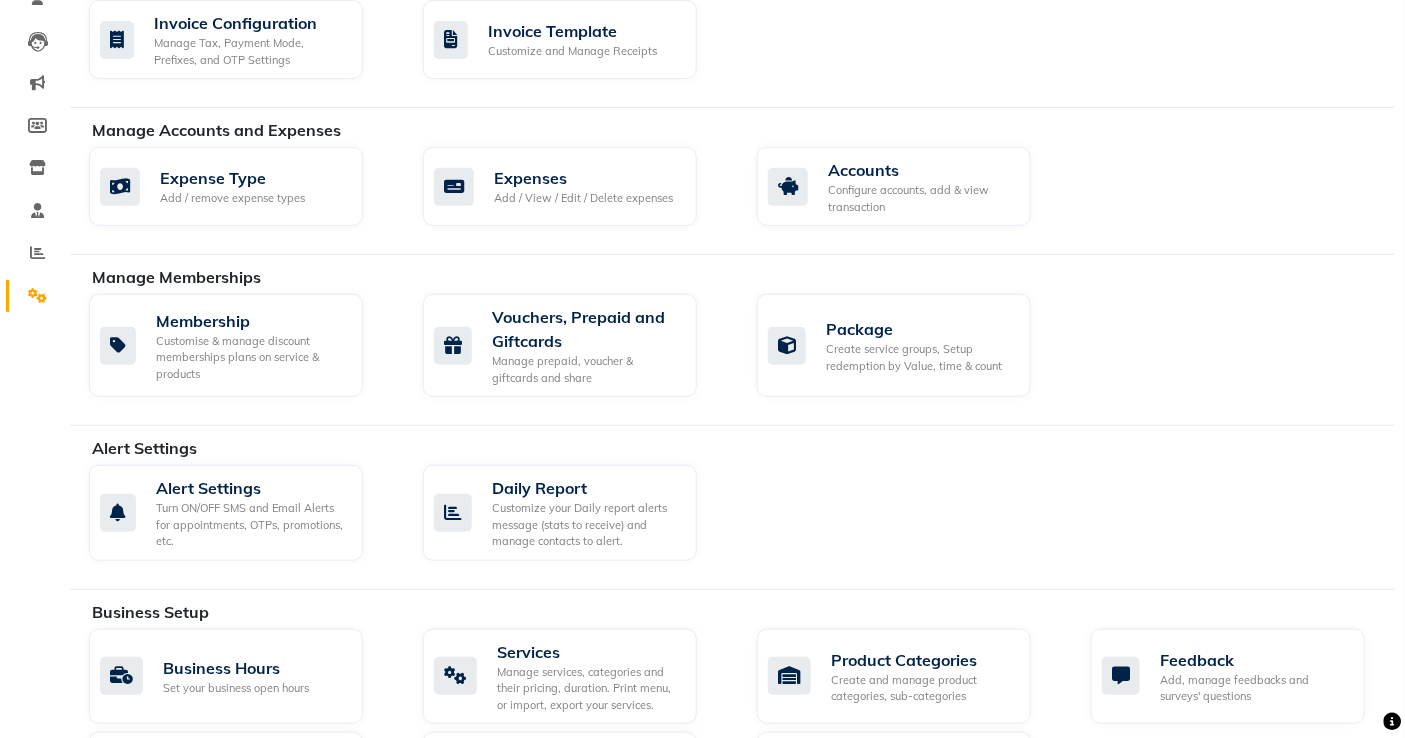 scroll, scrollTop: 444, scrollLeft: 0, axis: vertical 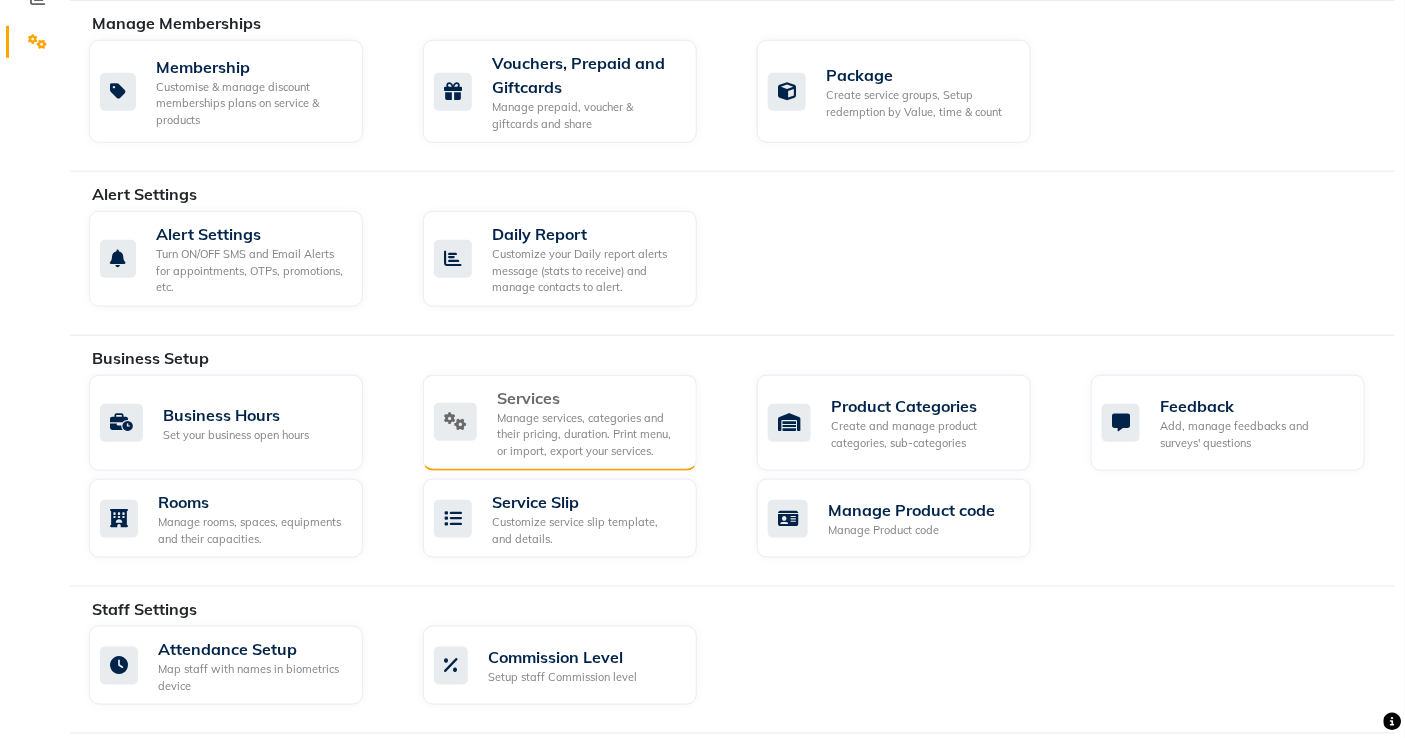 click on "Services" 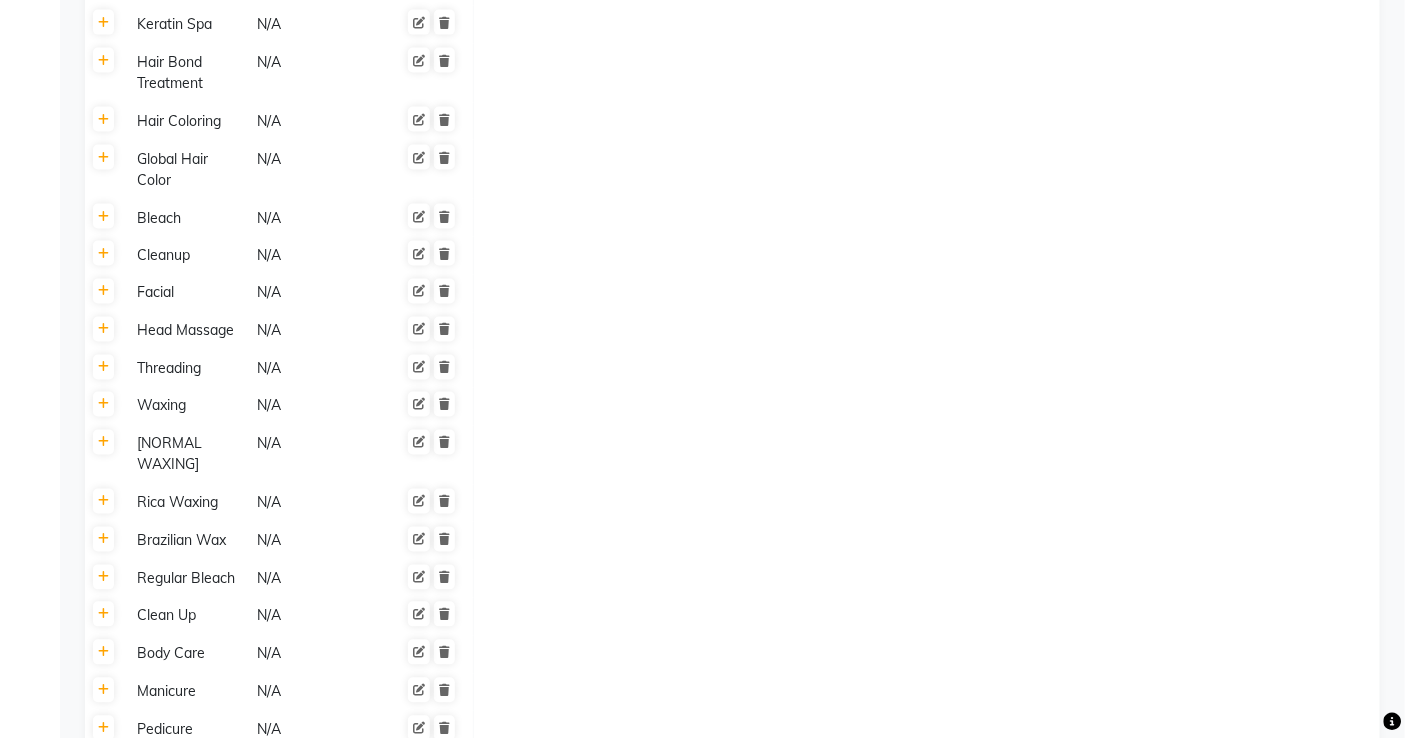 scroll, scrollTop: 1111, scrollLeft: 0, axis: vertical 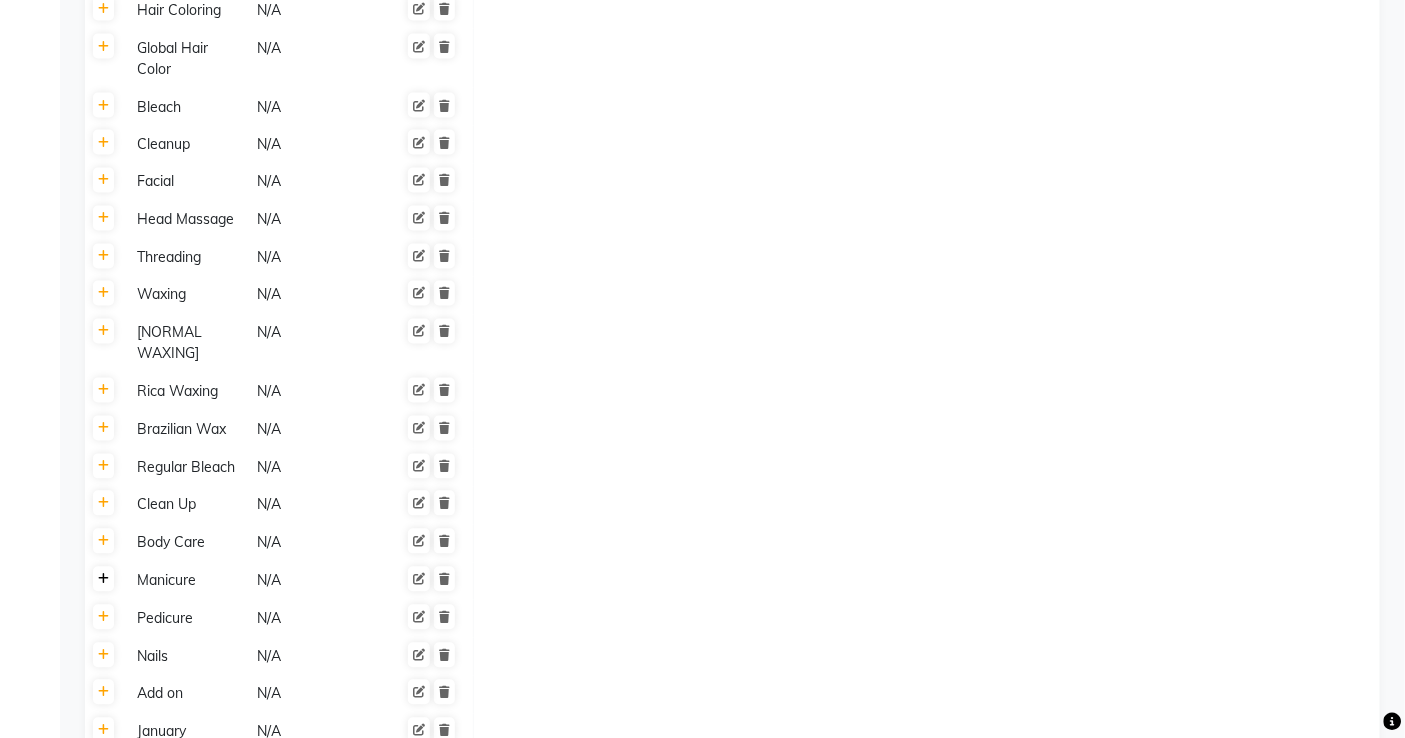 click 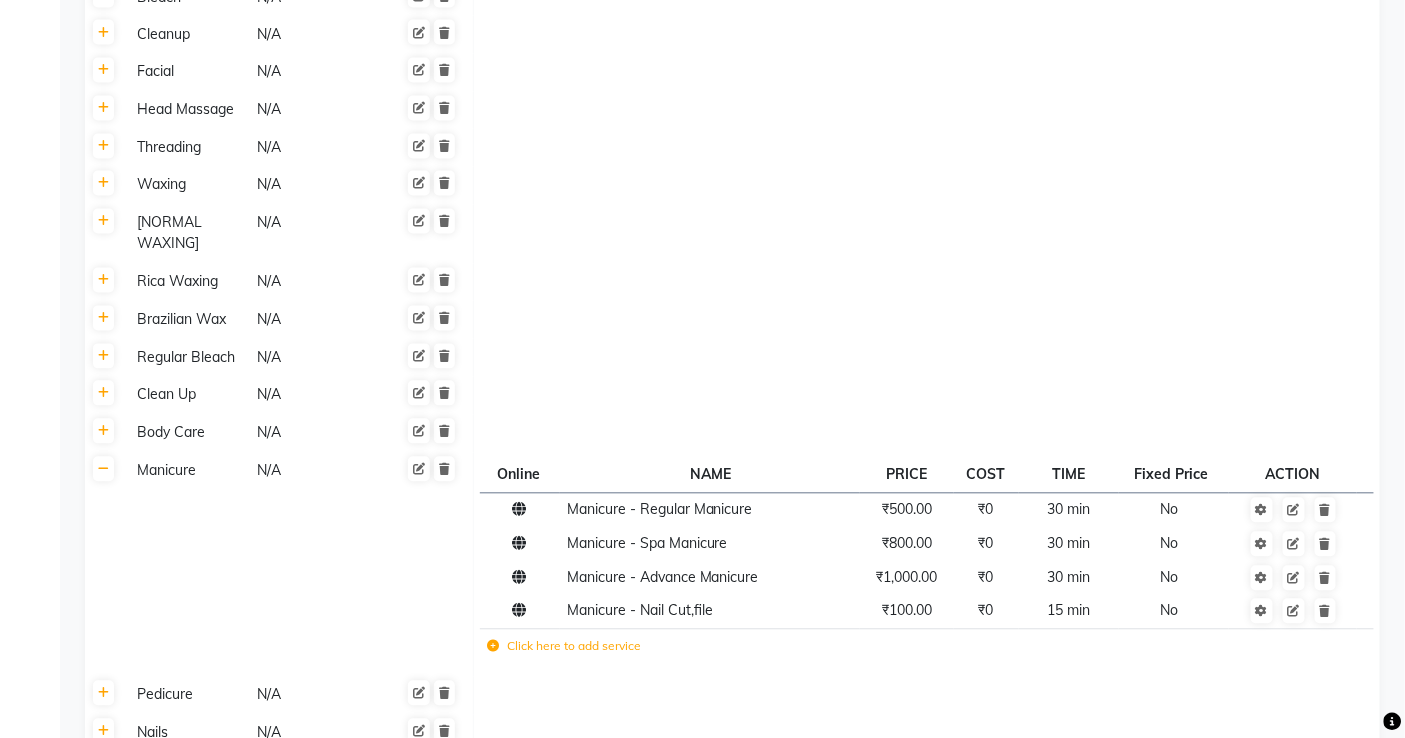 scroll, scrollTop: 1444, scrollLeft: 0, axis: vertical 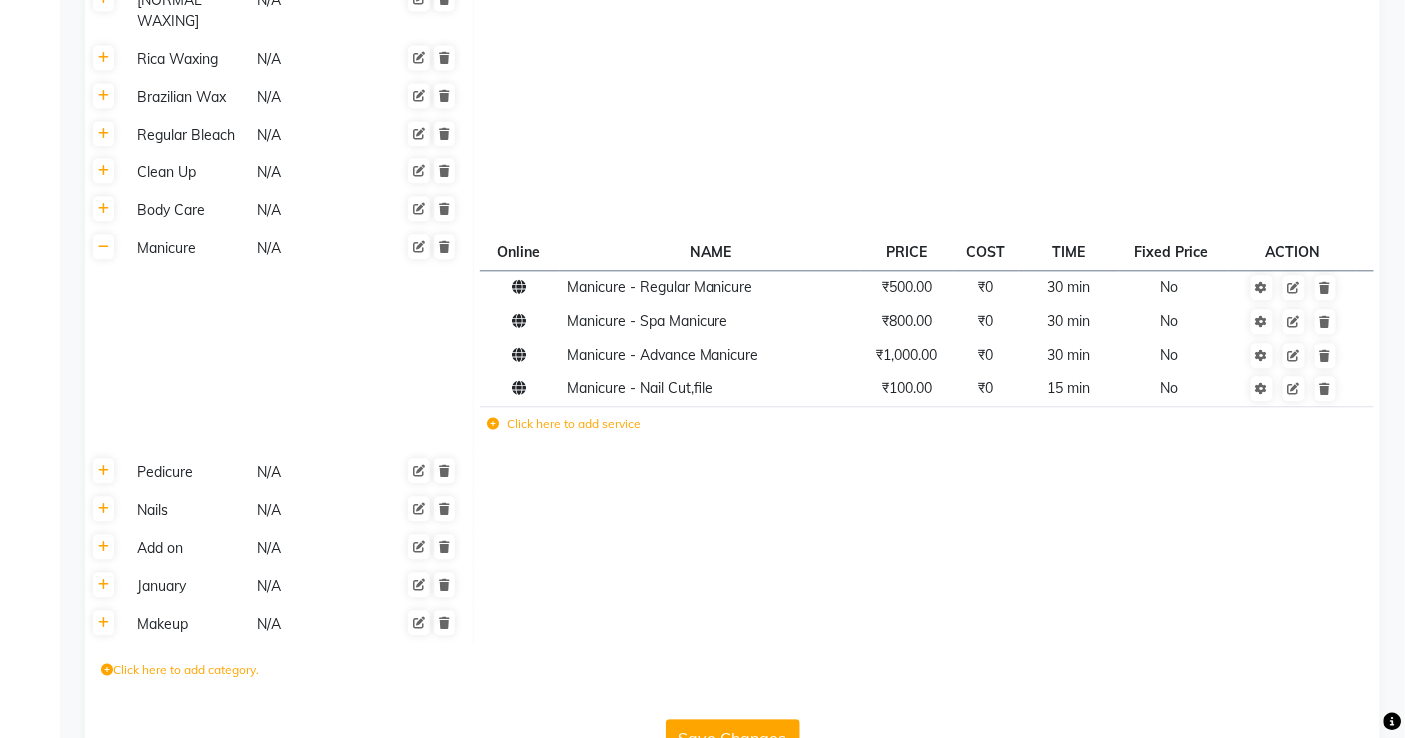 click 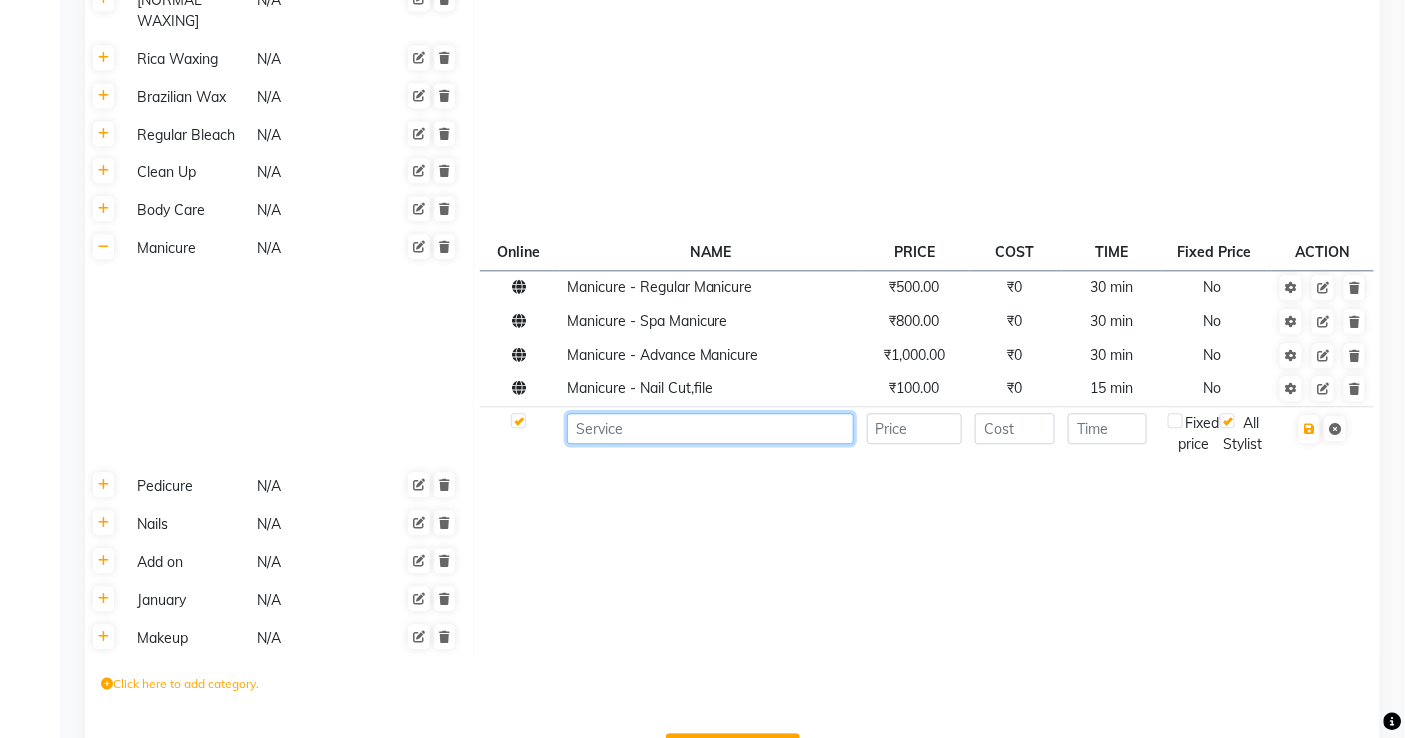 click 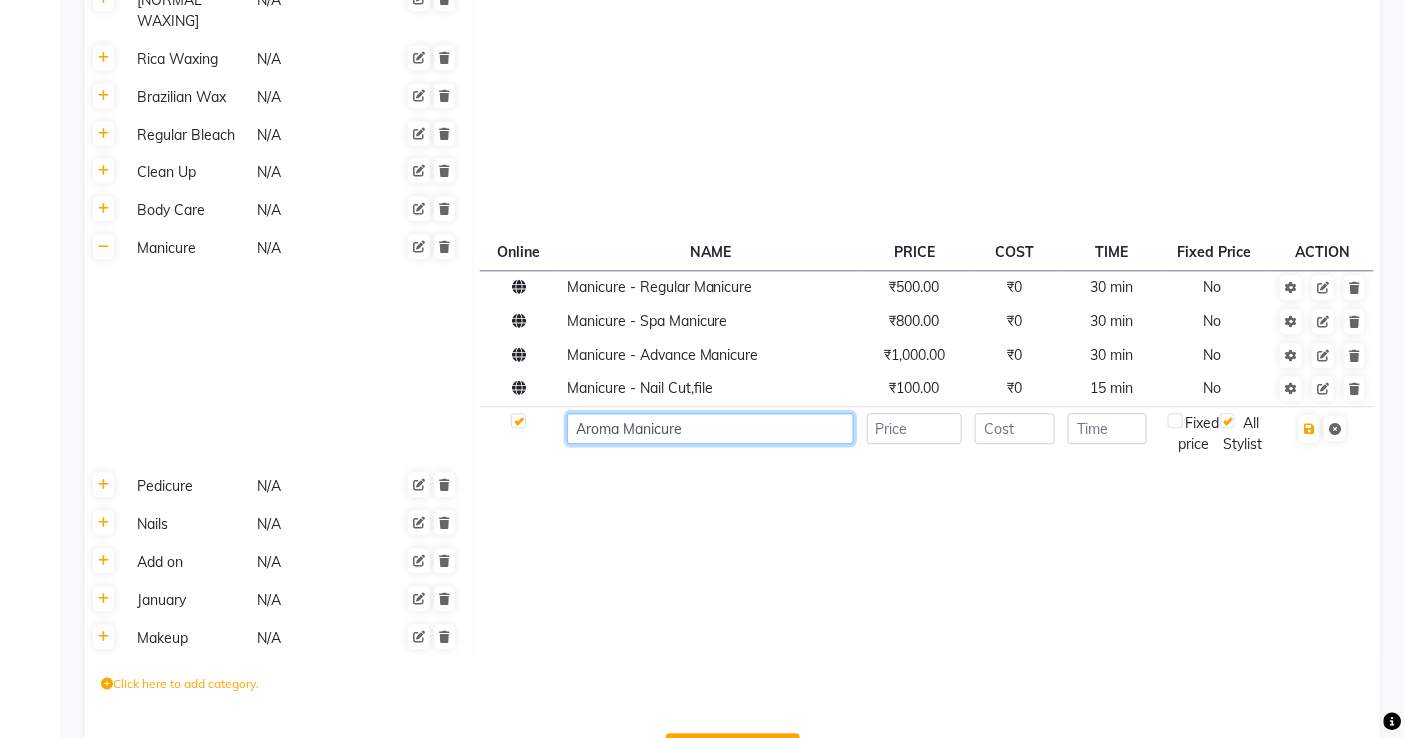 type on "Aroma Manicure" 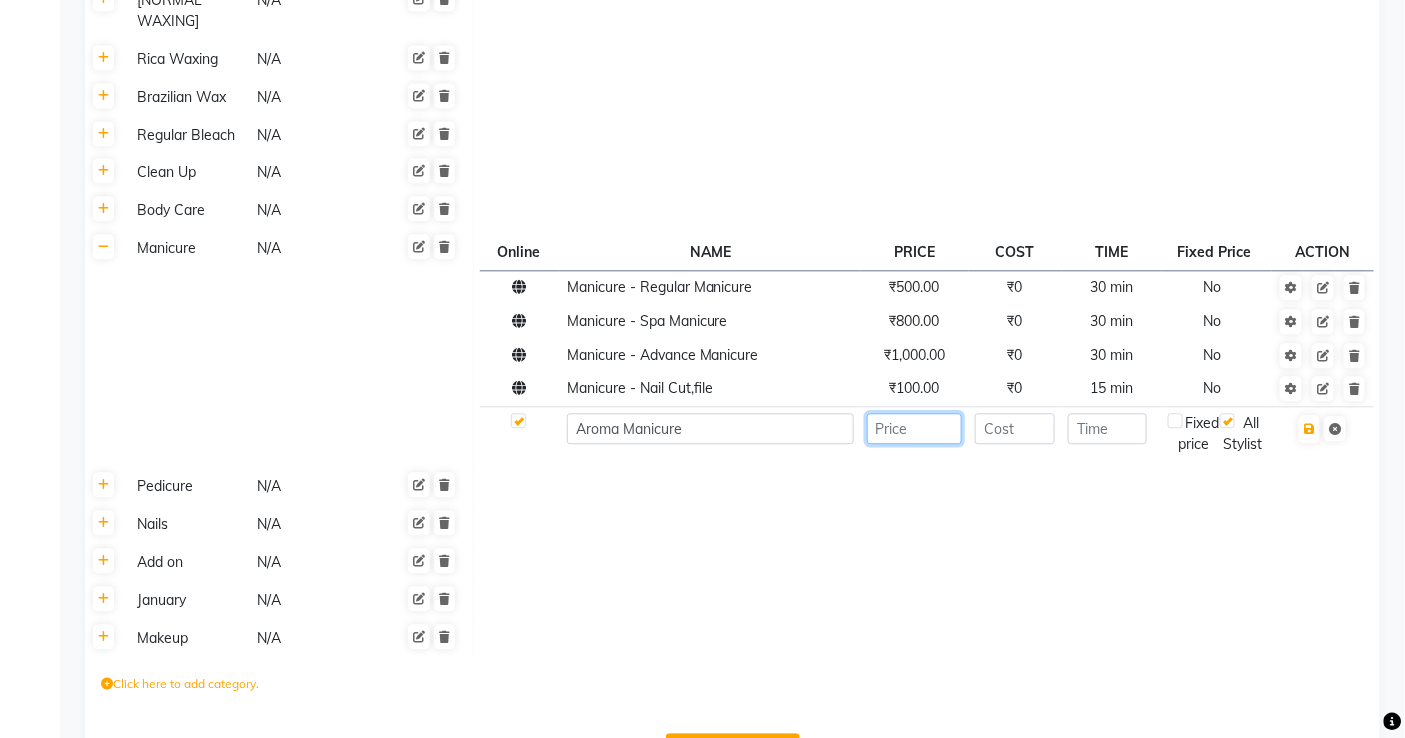 click 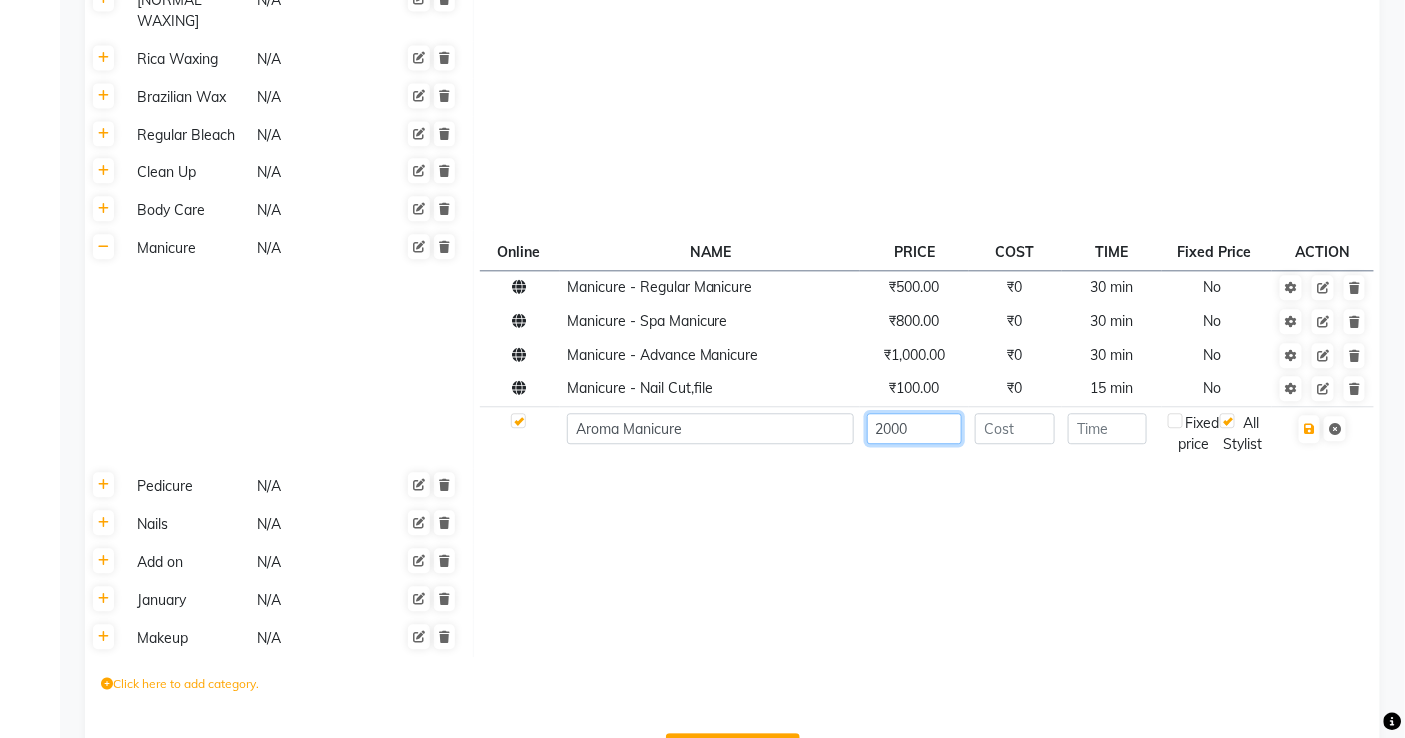type on "2000" 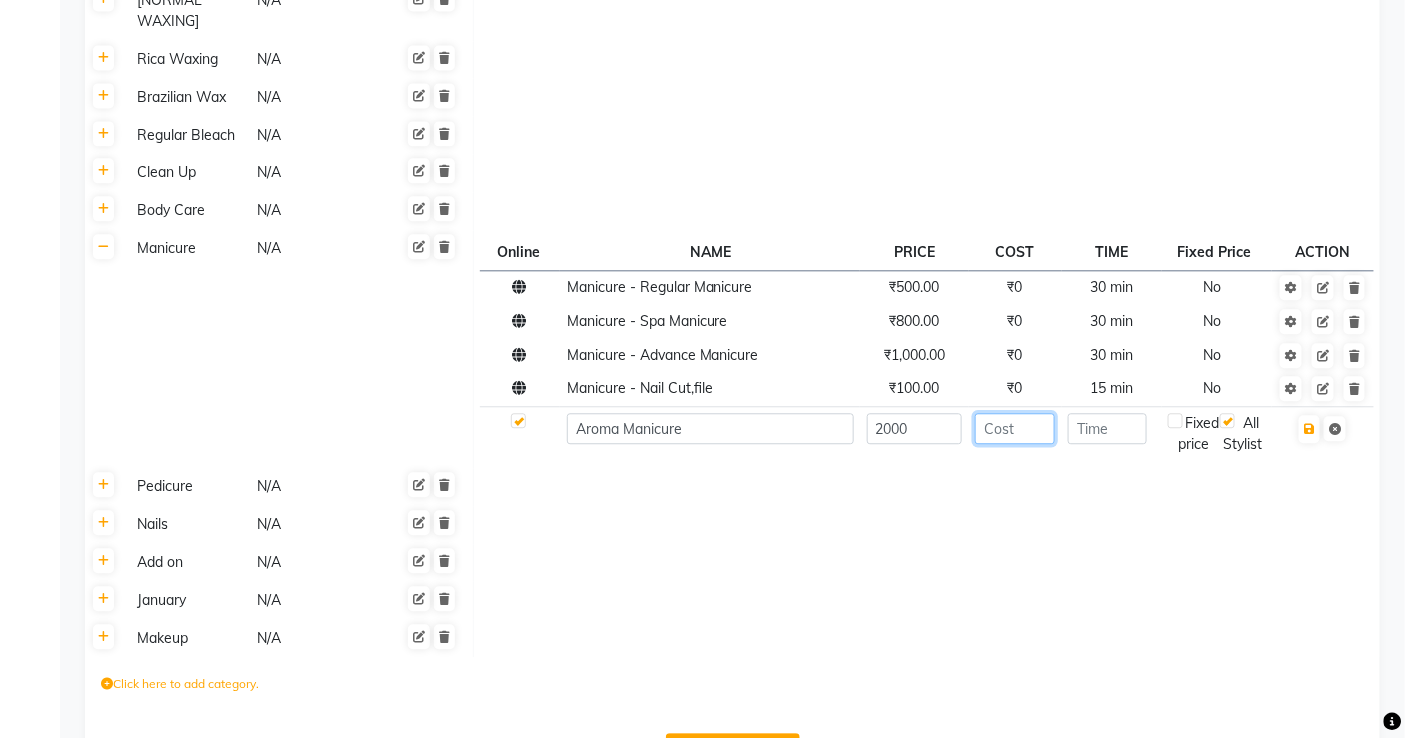 click 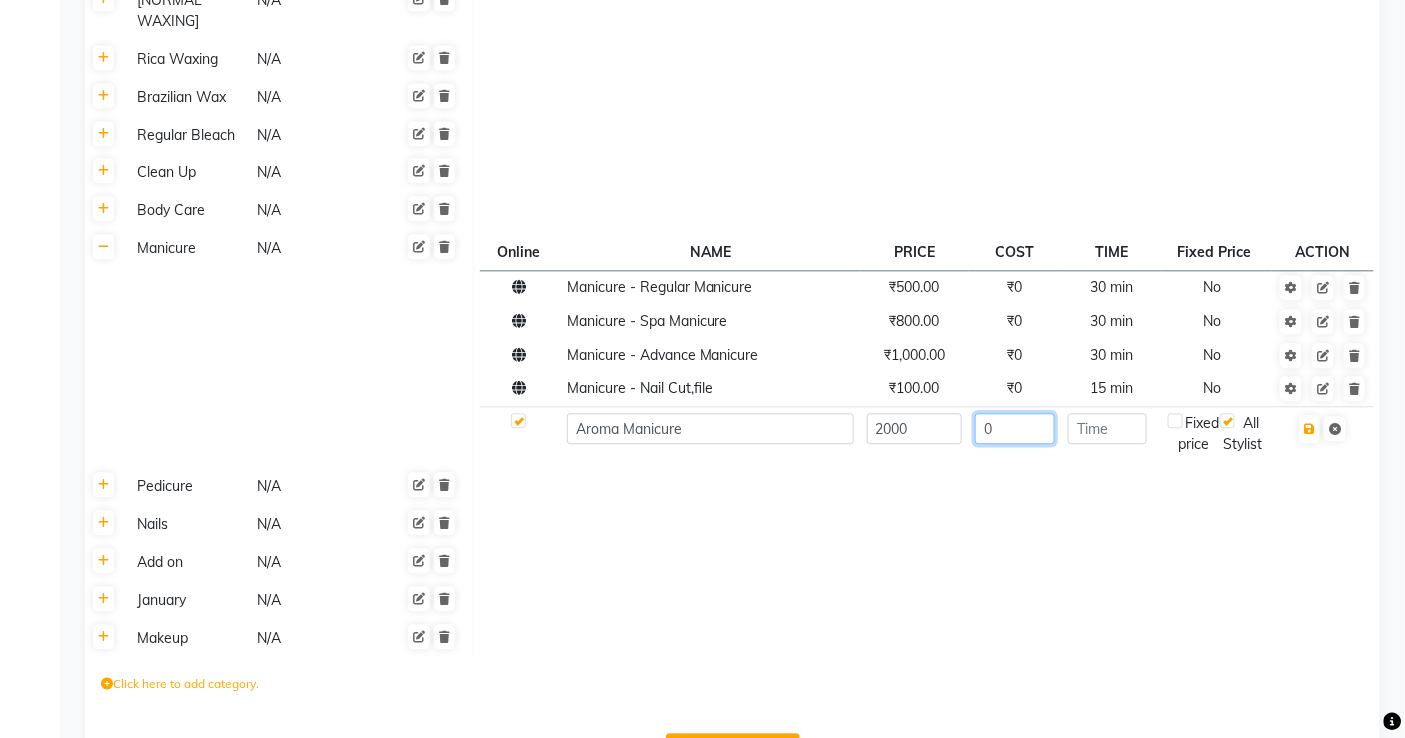 type on "0" 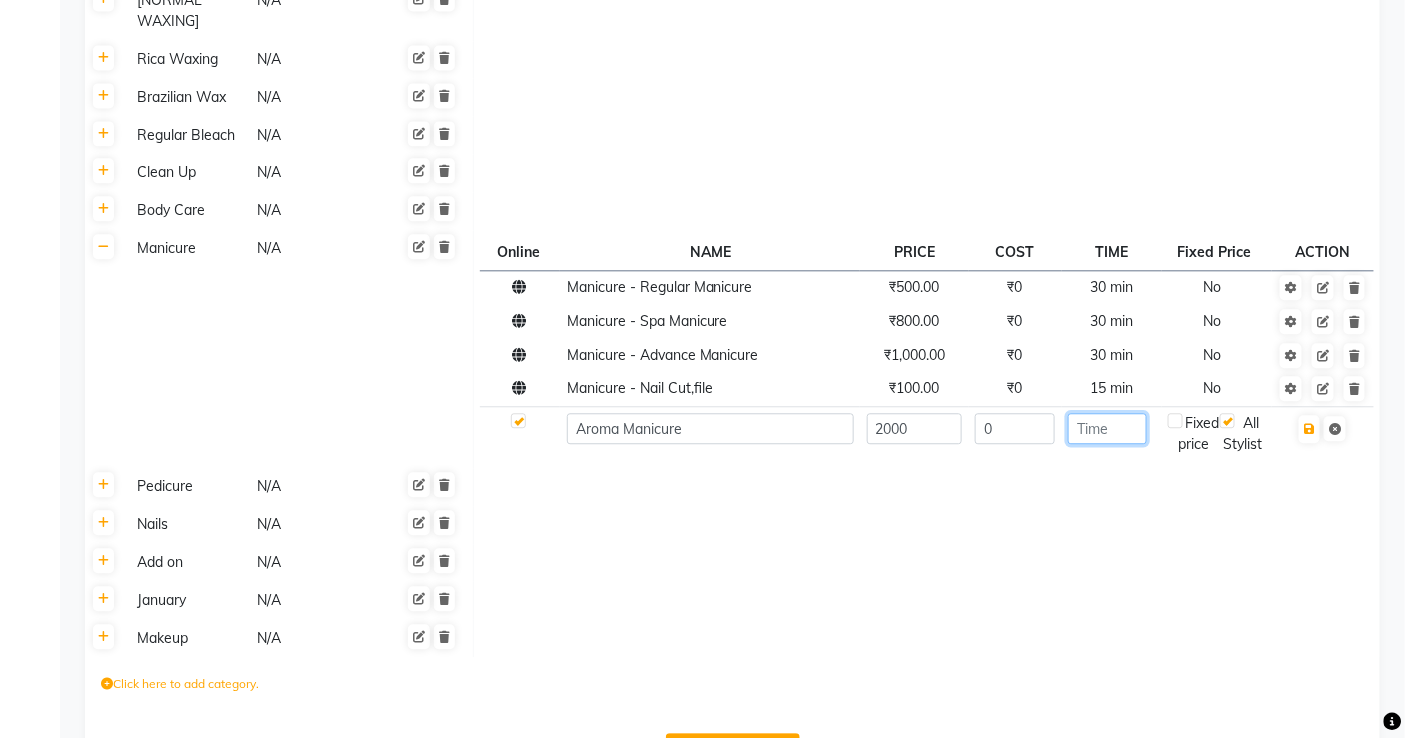 click 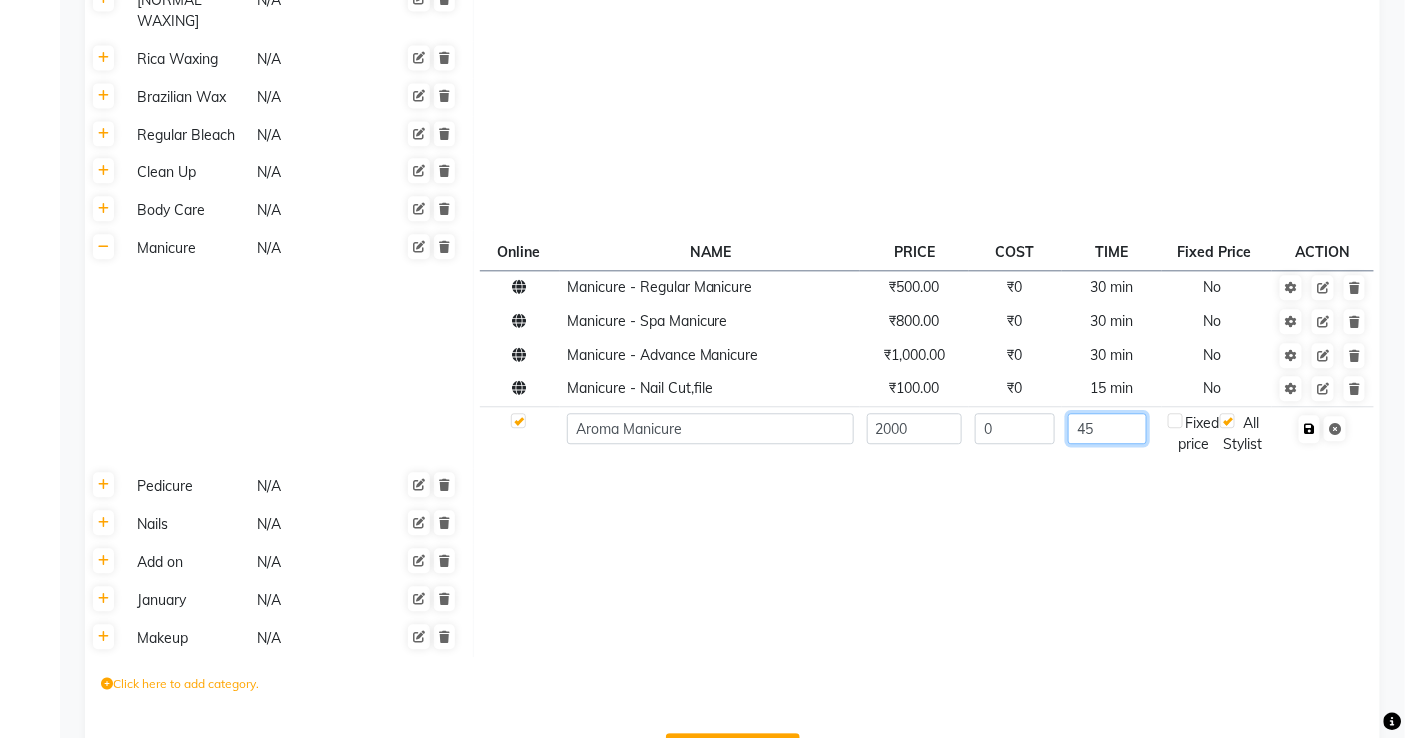 type on "45" 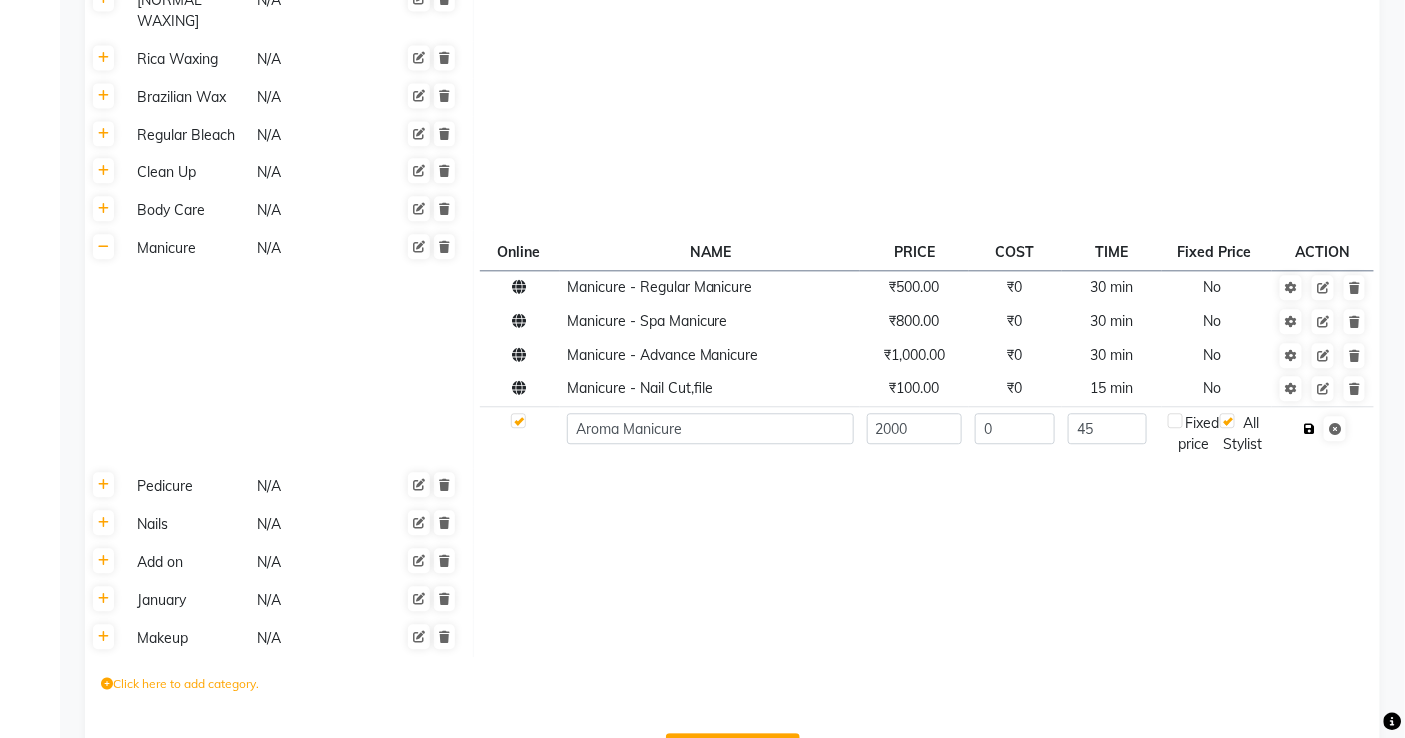 click at bounding box center (1309, 429) 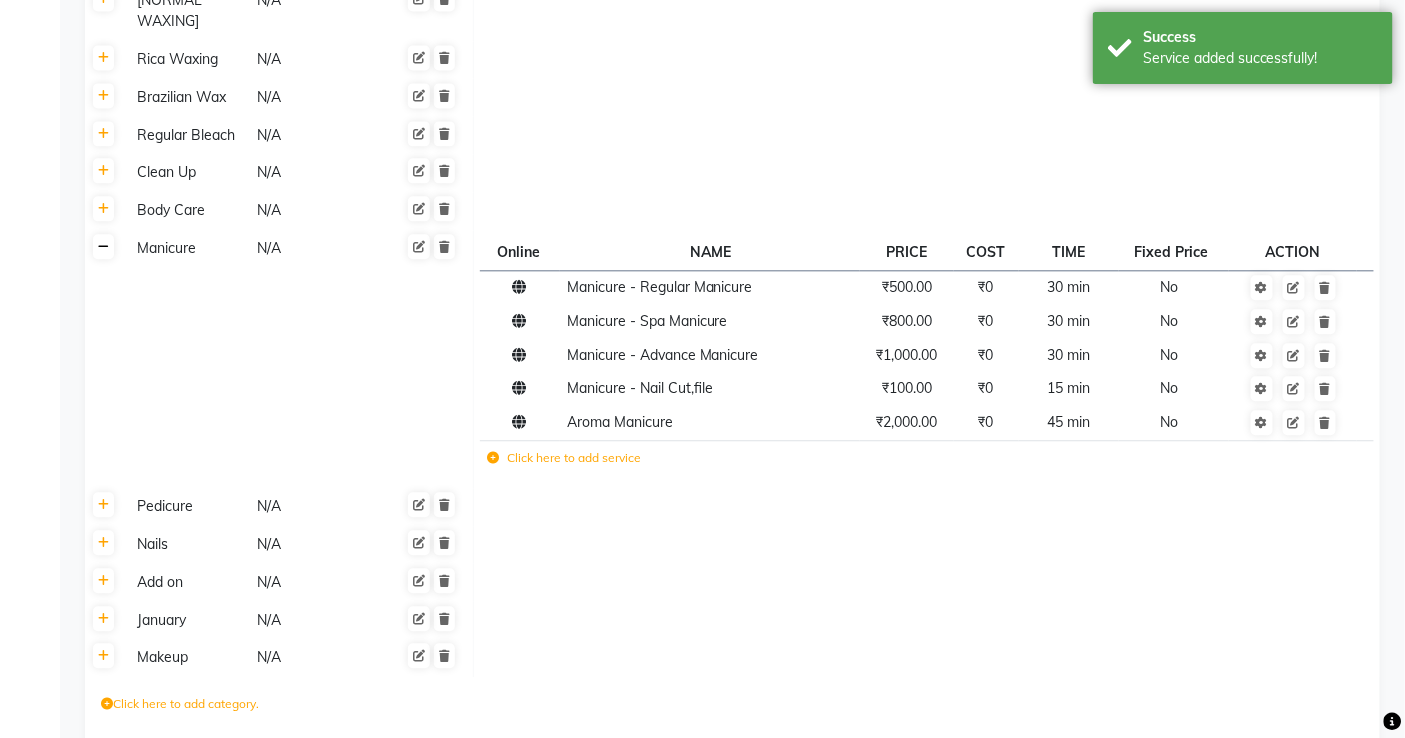 click 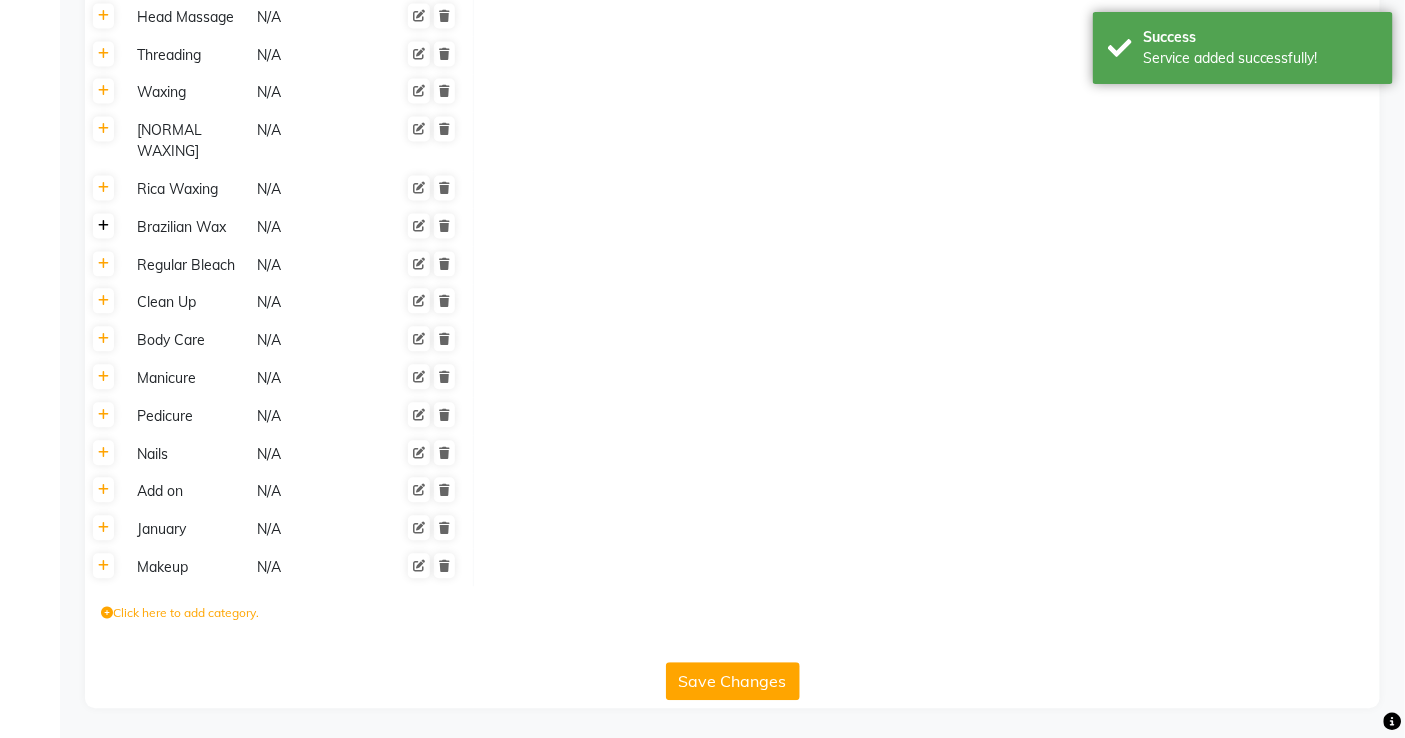 scroll, scrollTop: 1292, scrollLeft: 0, axis: vertical 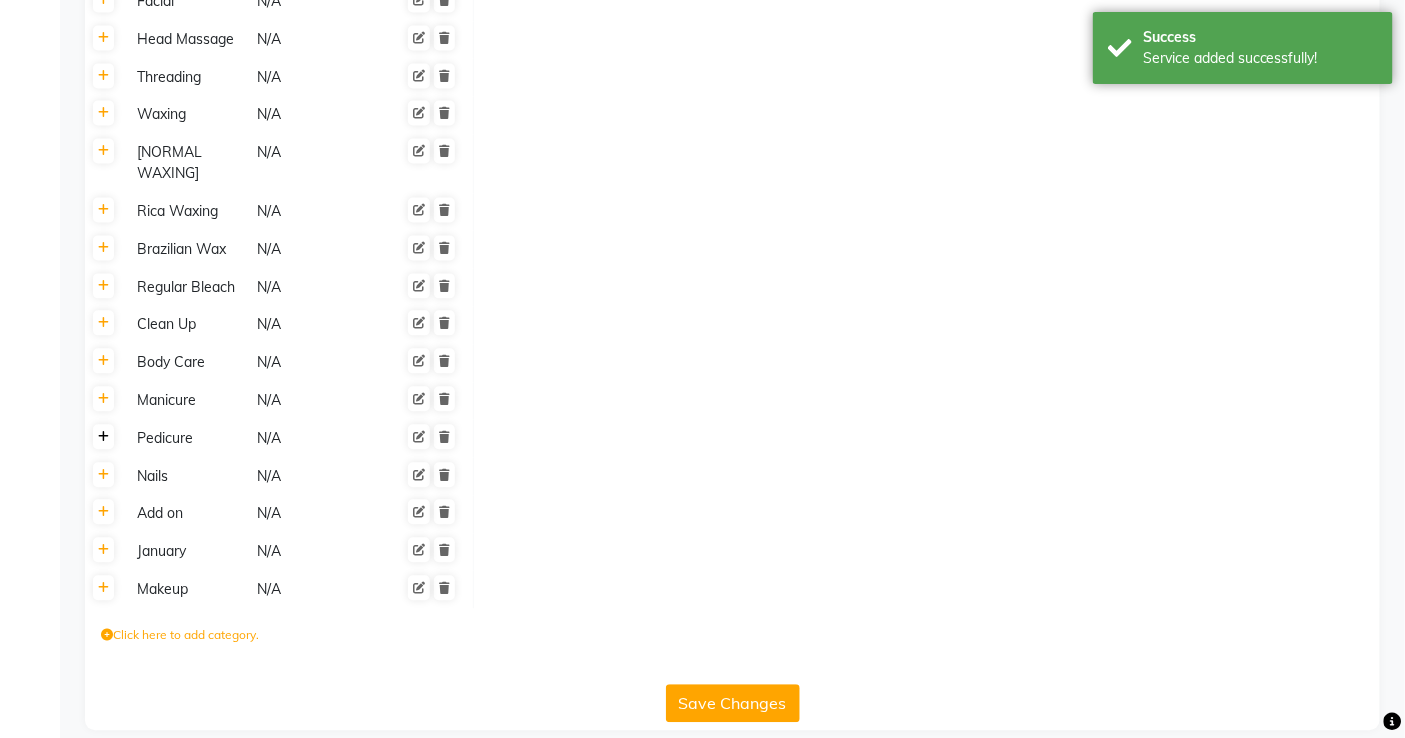 click 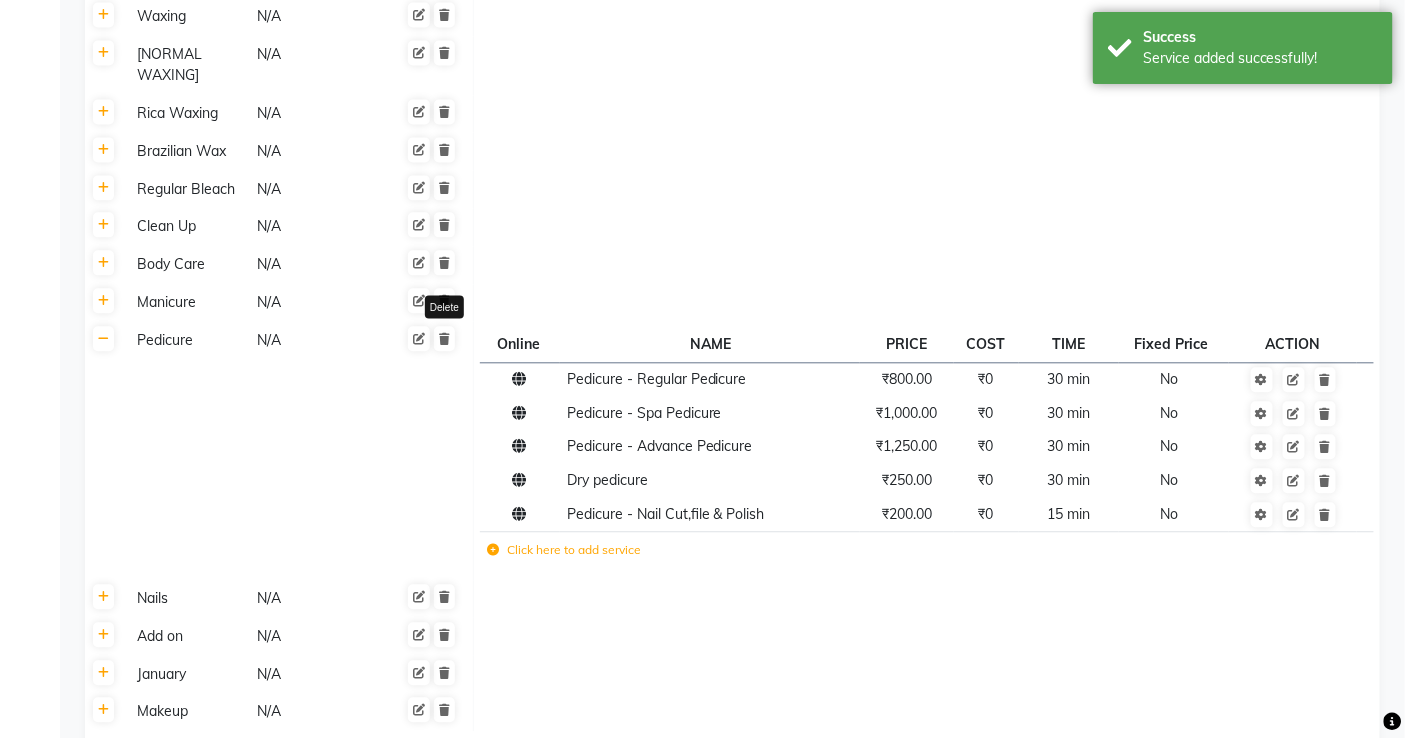 scroll, scrollTop: 1513, scrollLeft: 0, axis: vertical 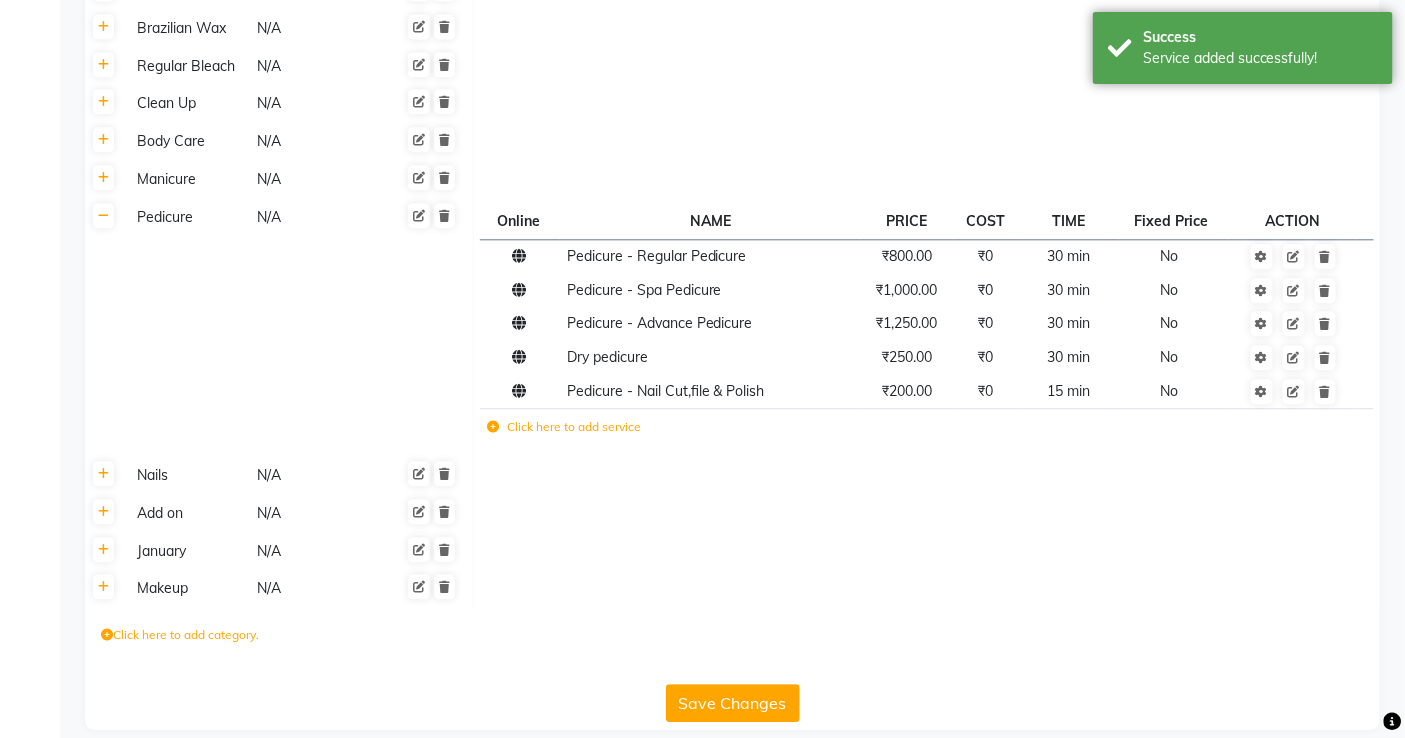 click 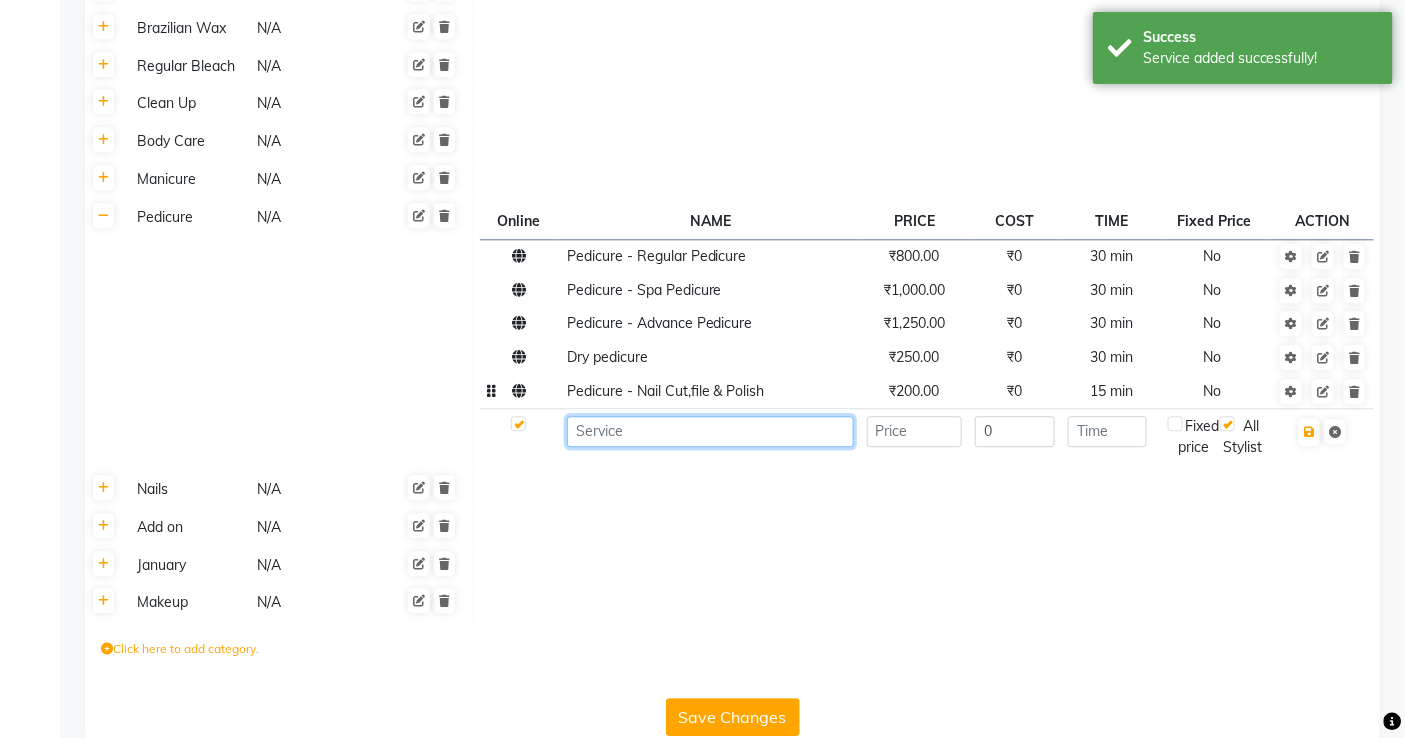 drag, startPoint x: 608, startPoint y: 414, endPoint x: 596, endPoint y: 382, distance: 34.176014 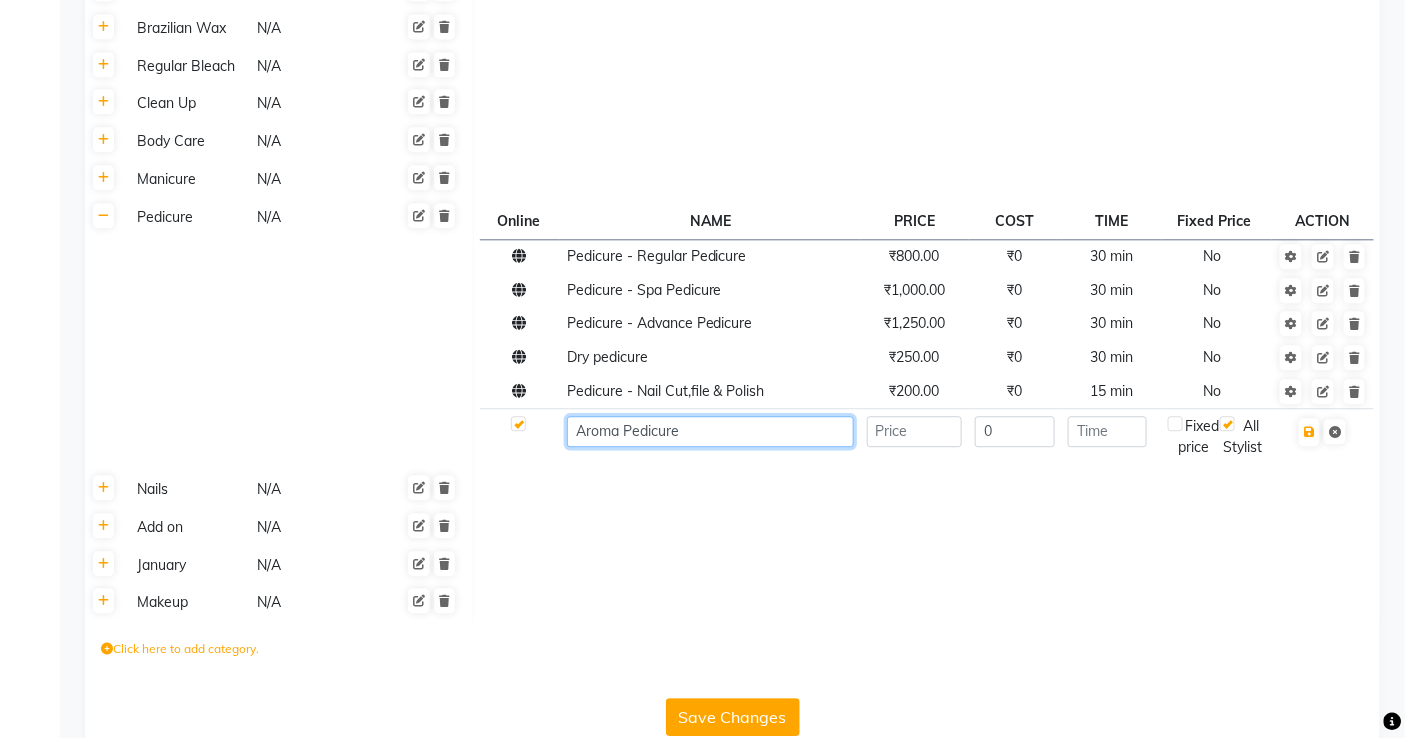 type on "Aroma Pedicure" 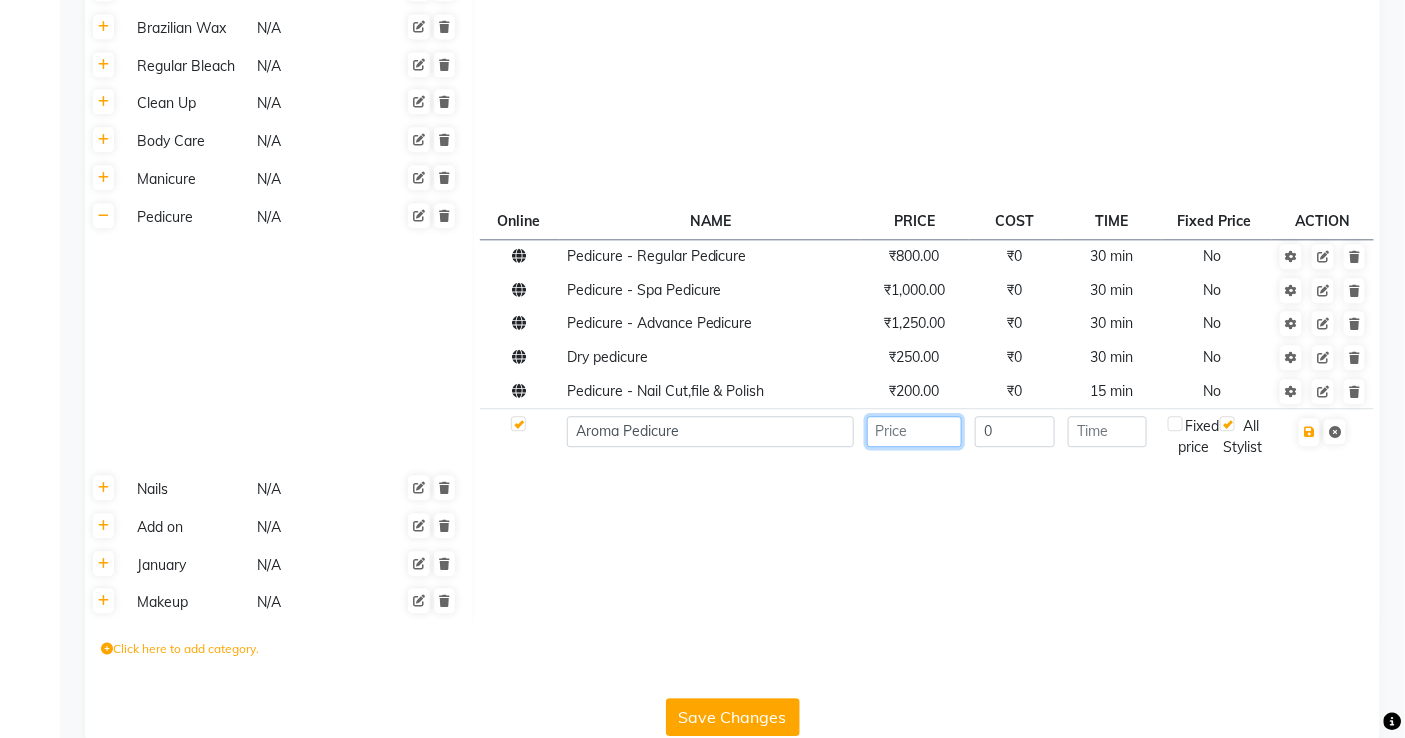 click 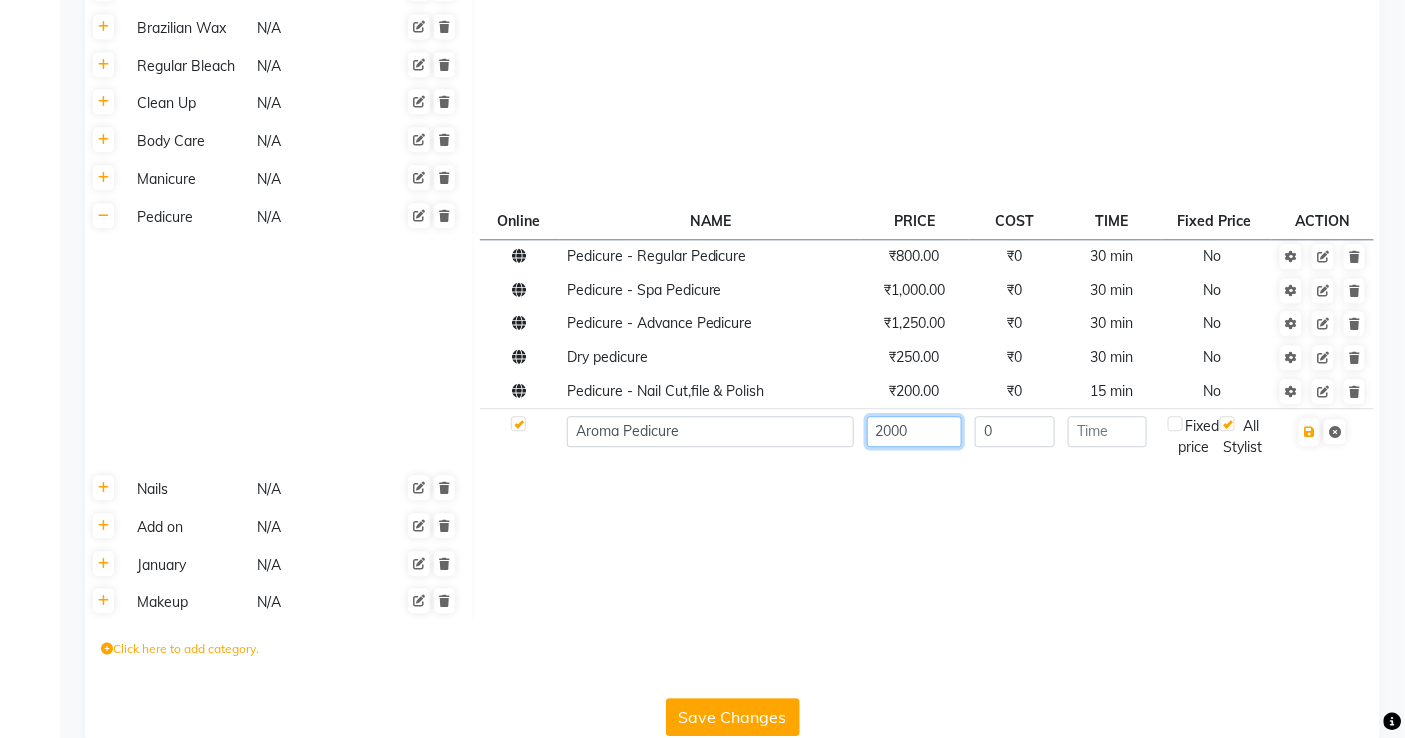 type on "2000" 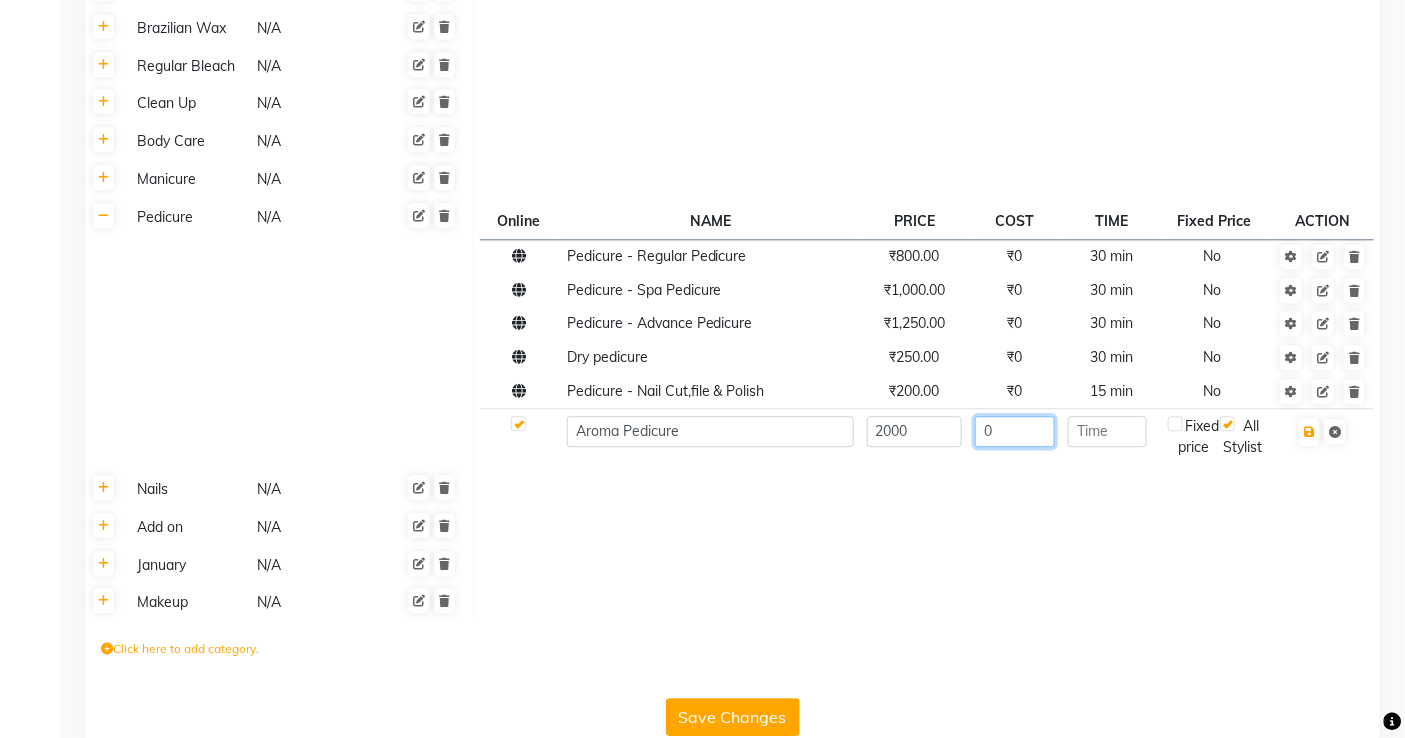 click on "0" 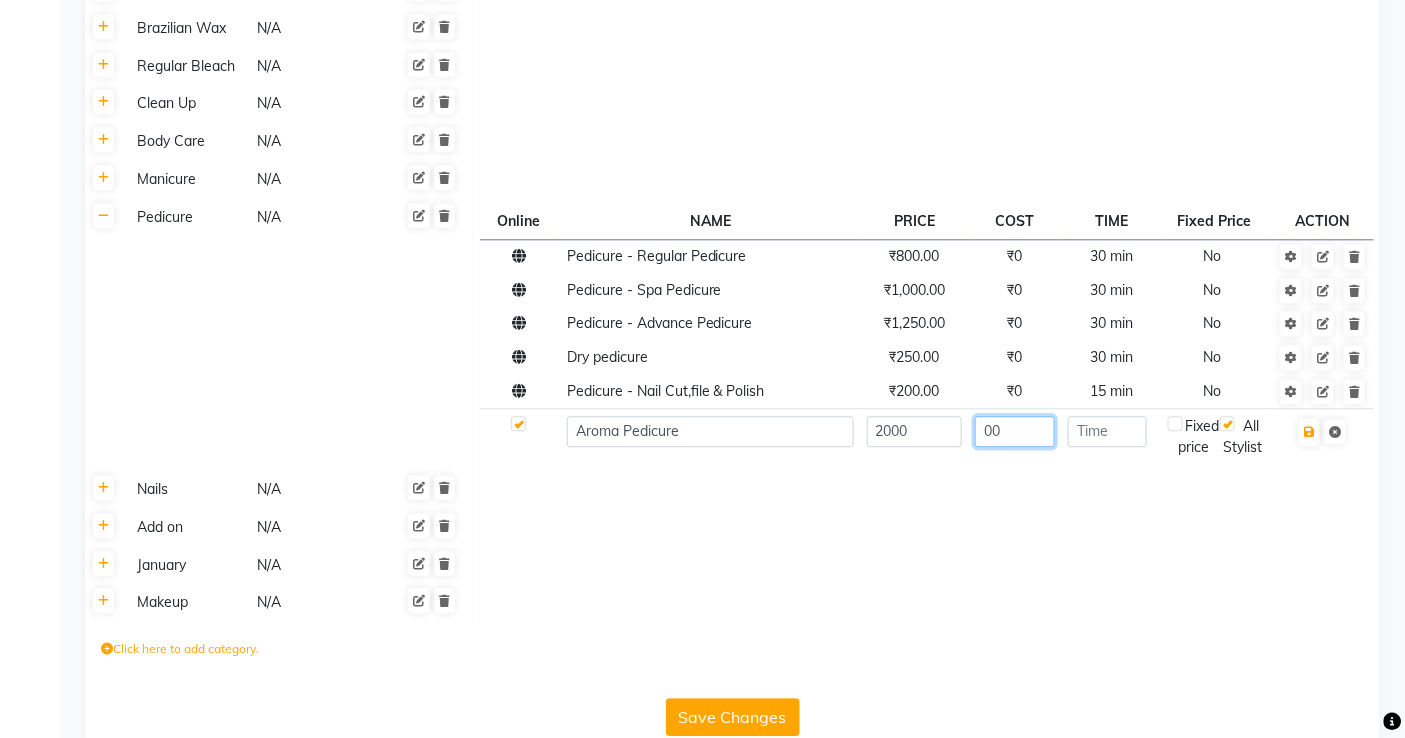 type on "0" 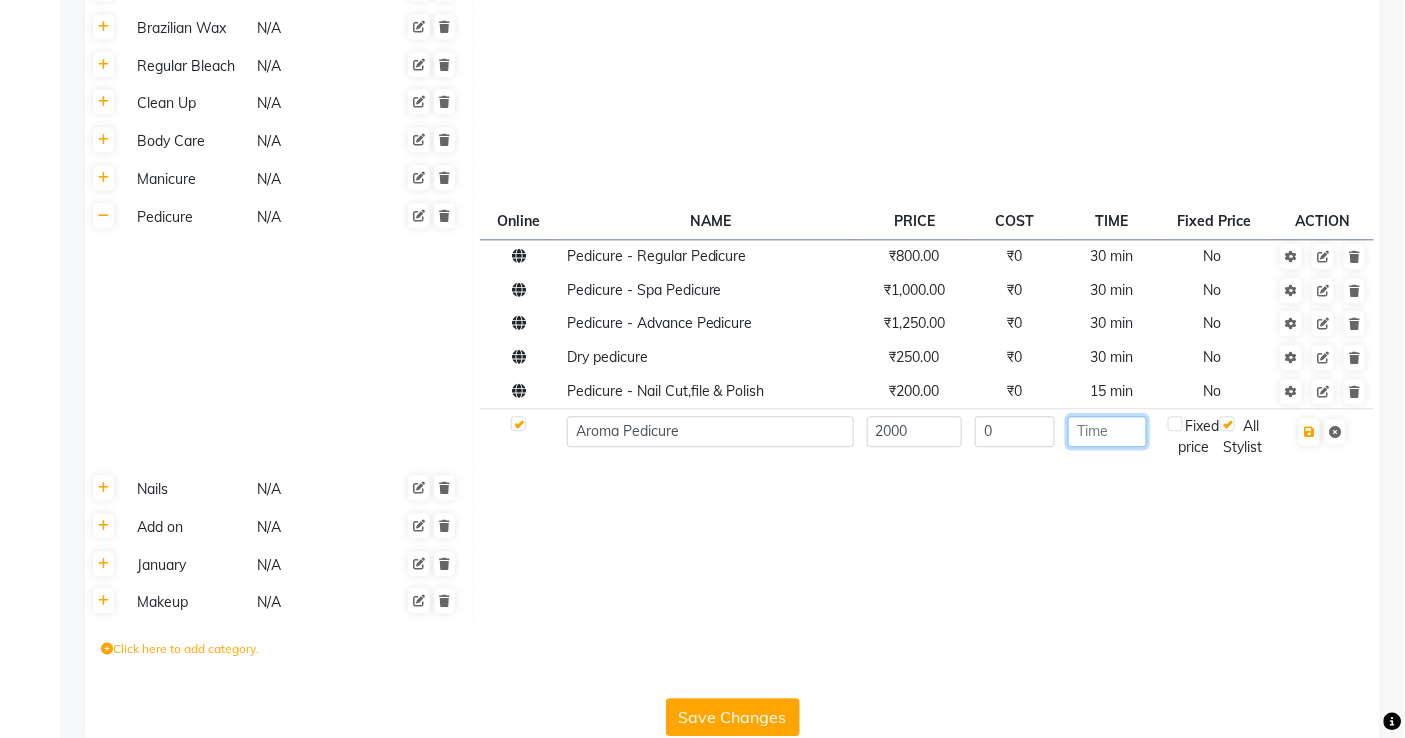 click 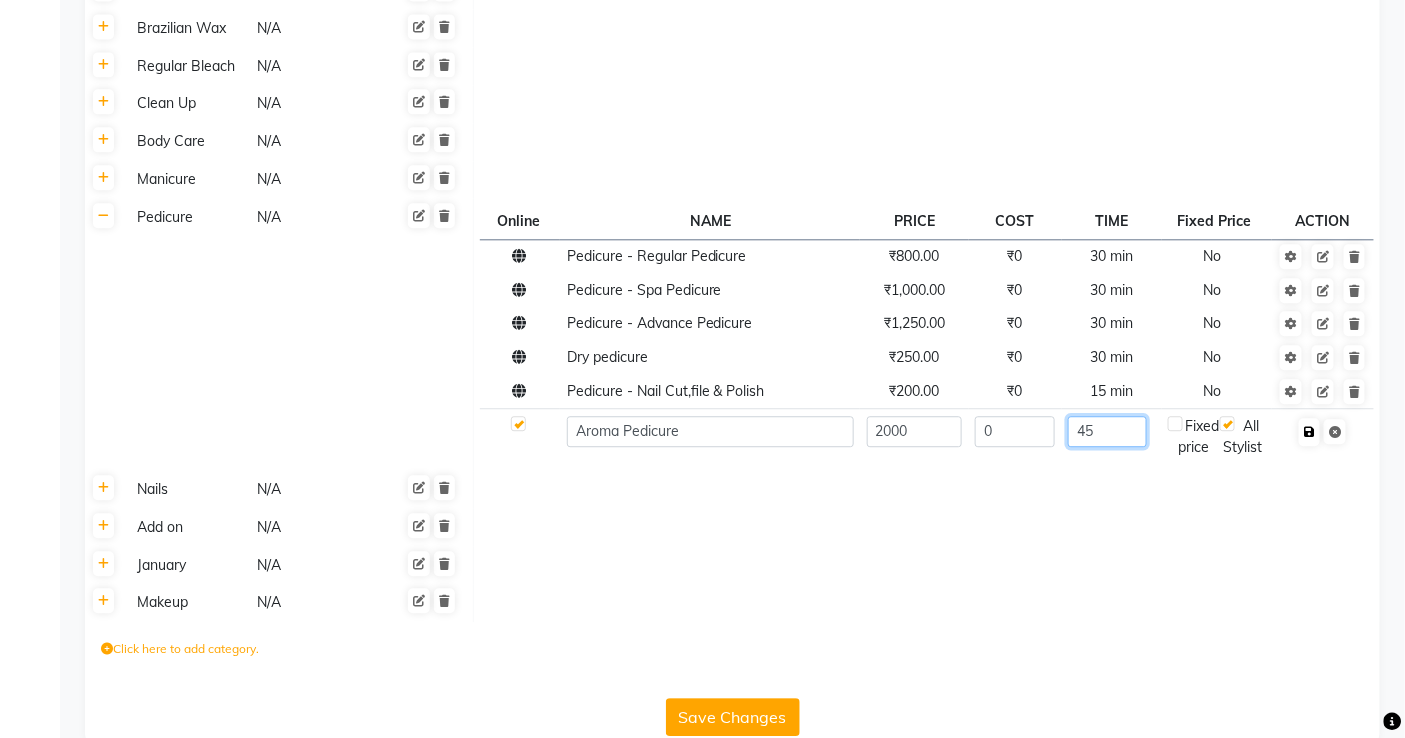 type on "45" 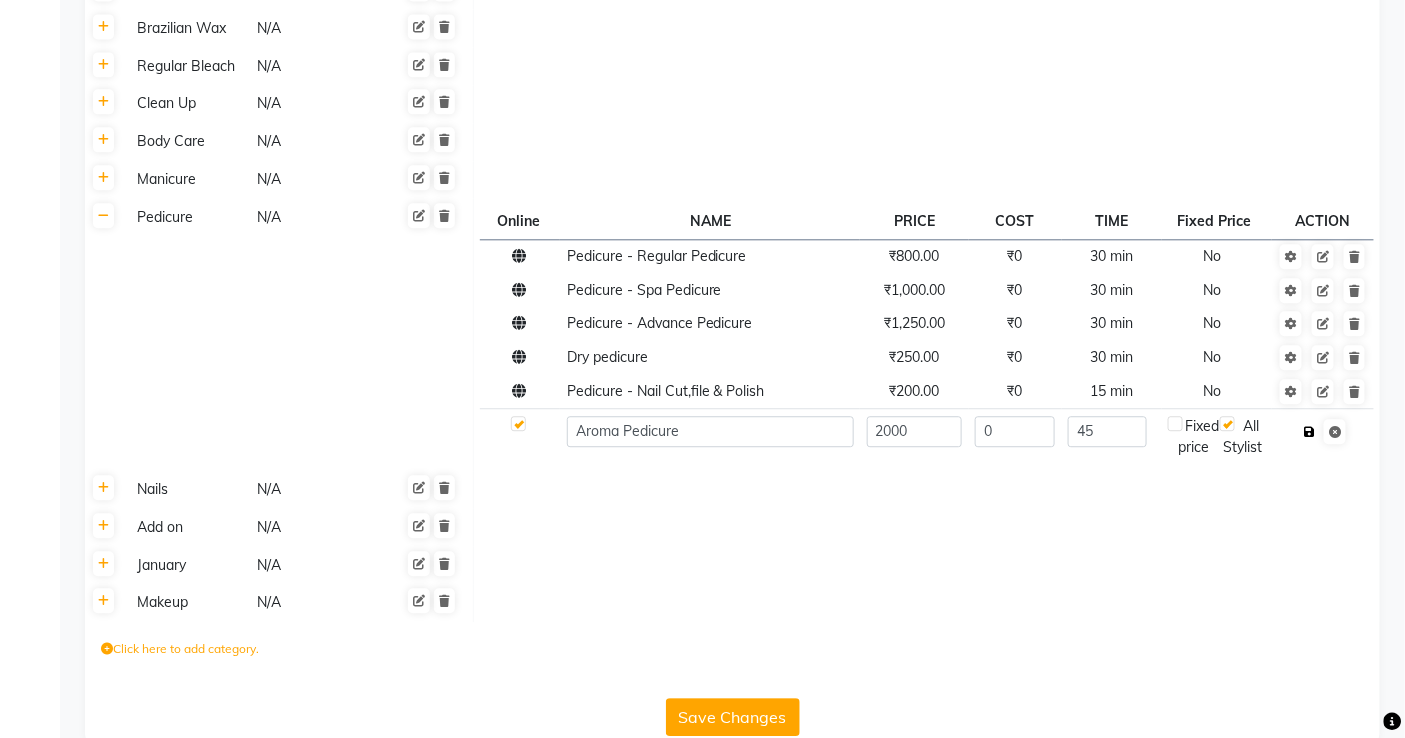 click at bounding box center [1309, 432] 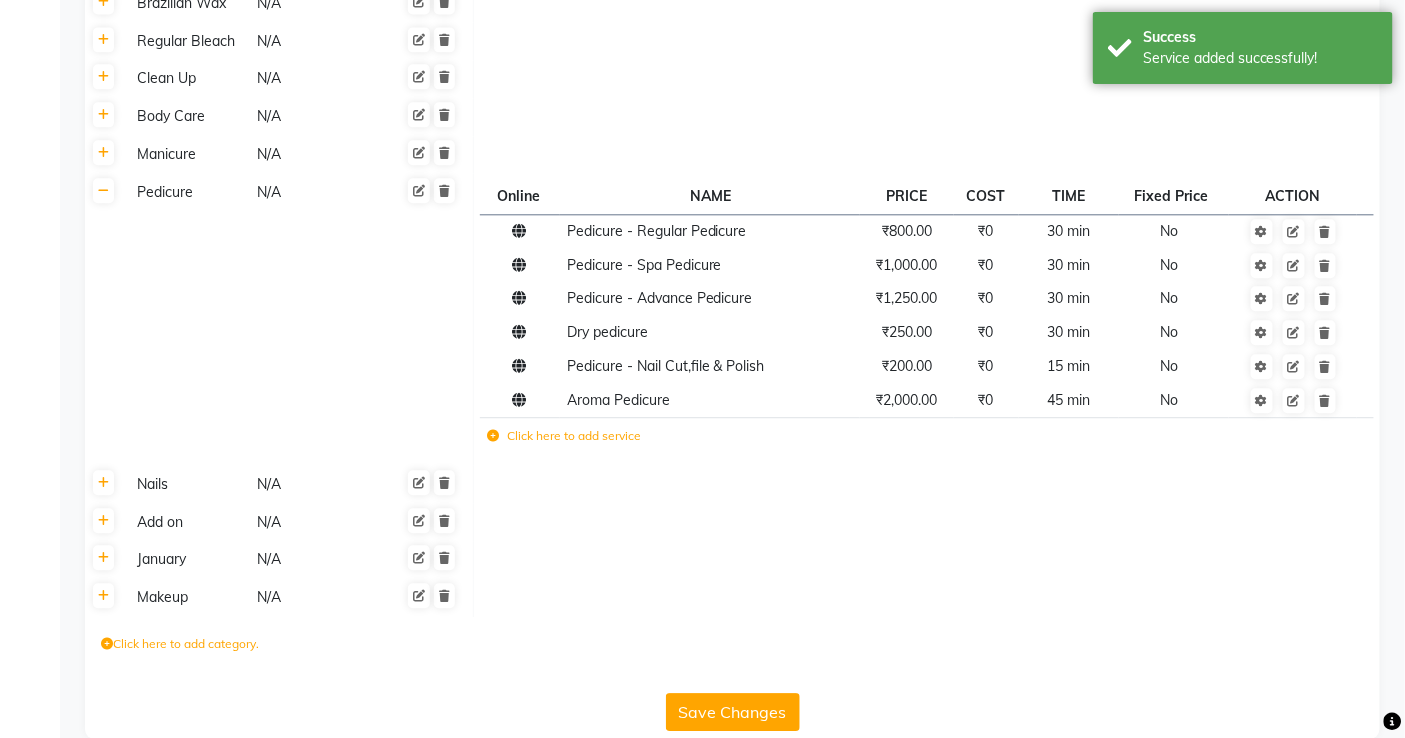 scroll, scrollTop: 1546, scrollLeft: 0, axis: vertical 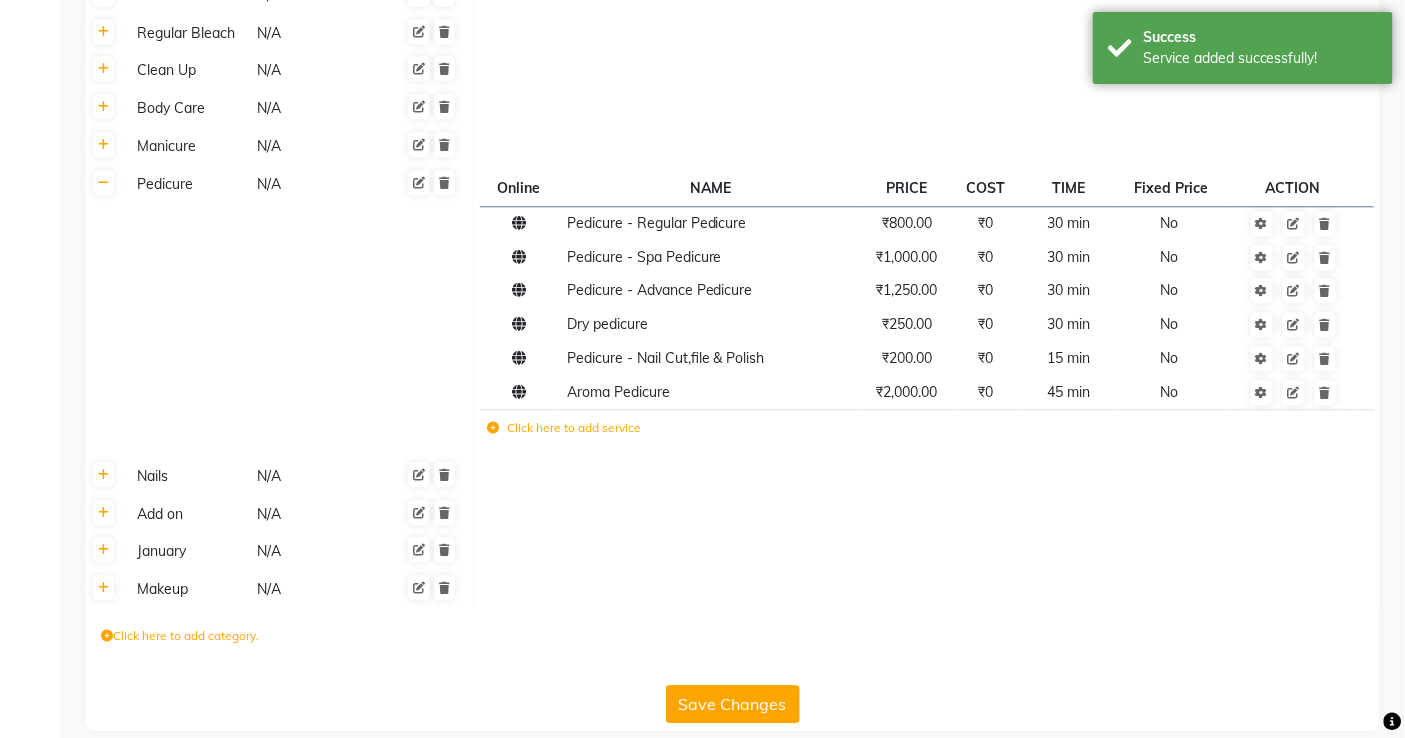 click on "Save Changes" 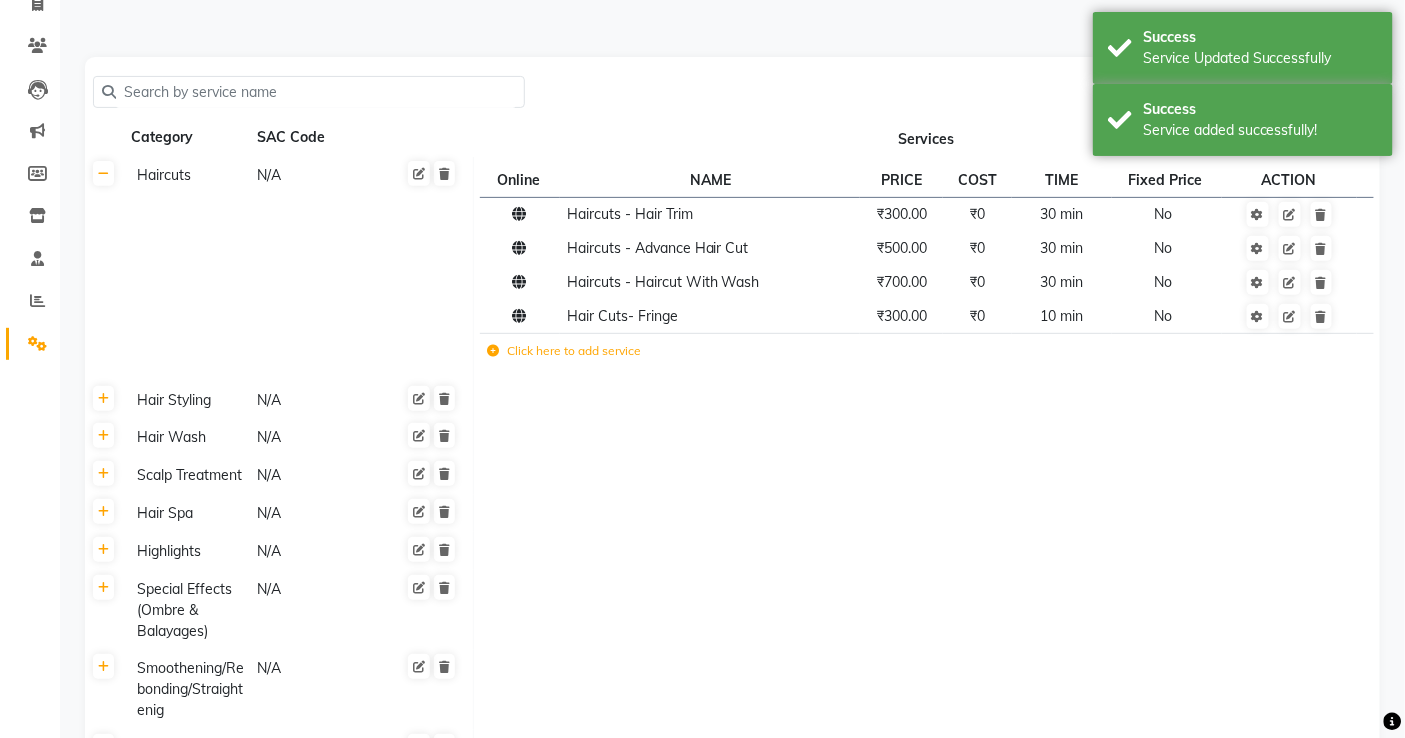 scroll, scrollTop: 0, scrollLeft: 0, axis: both 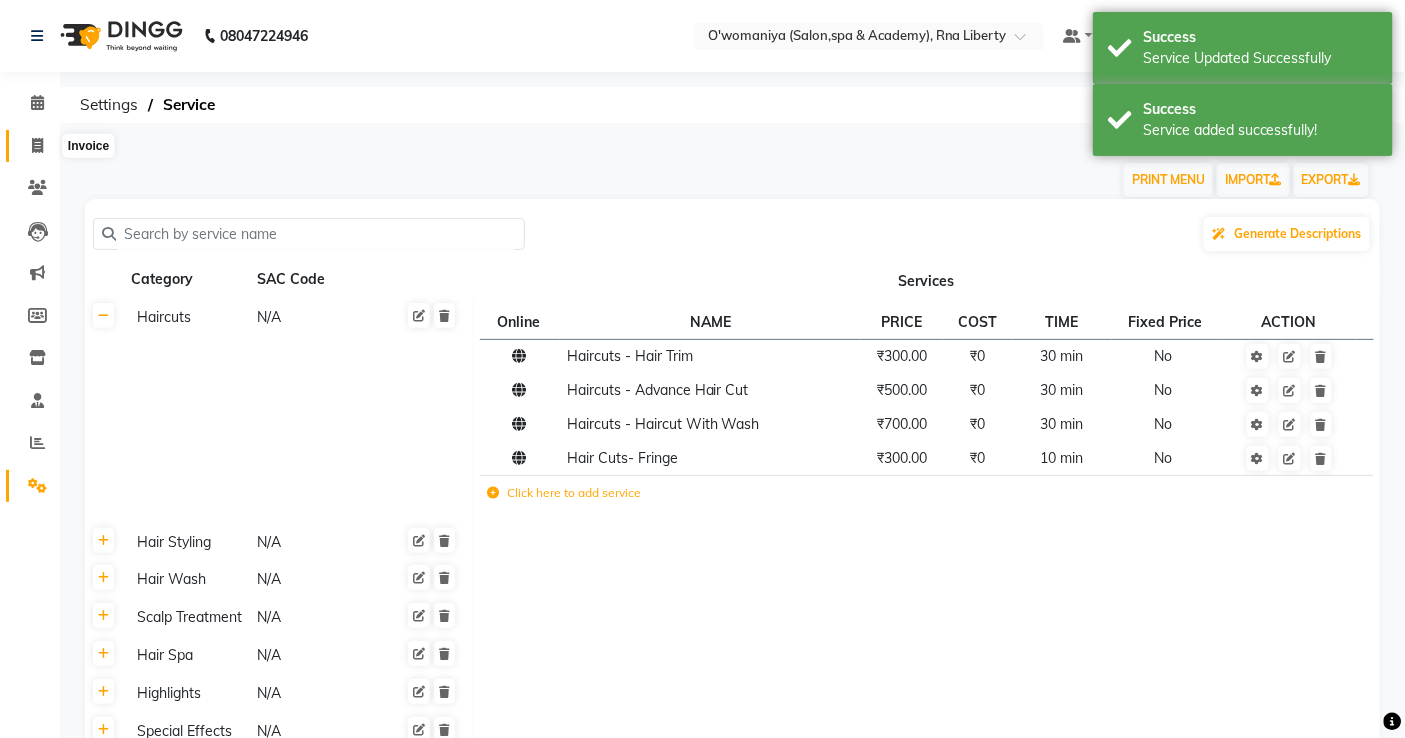 click 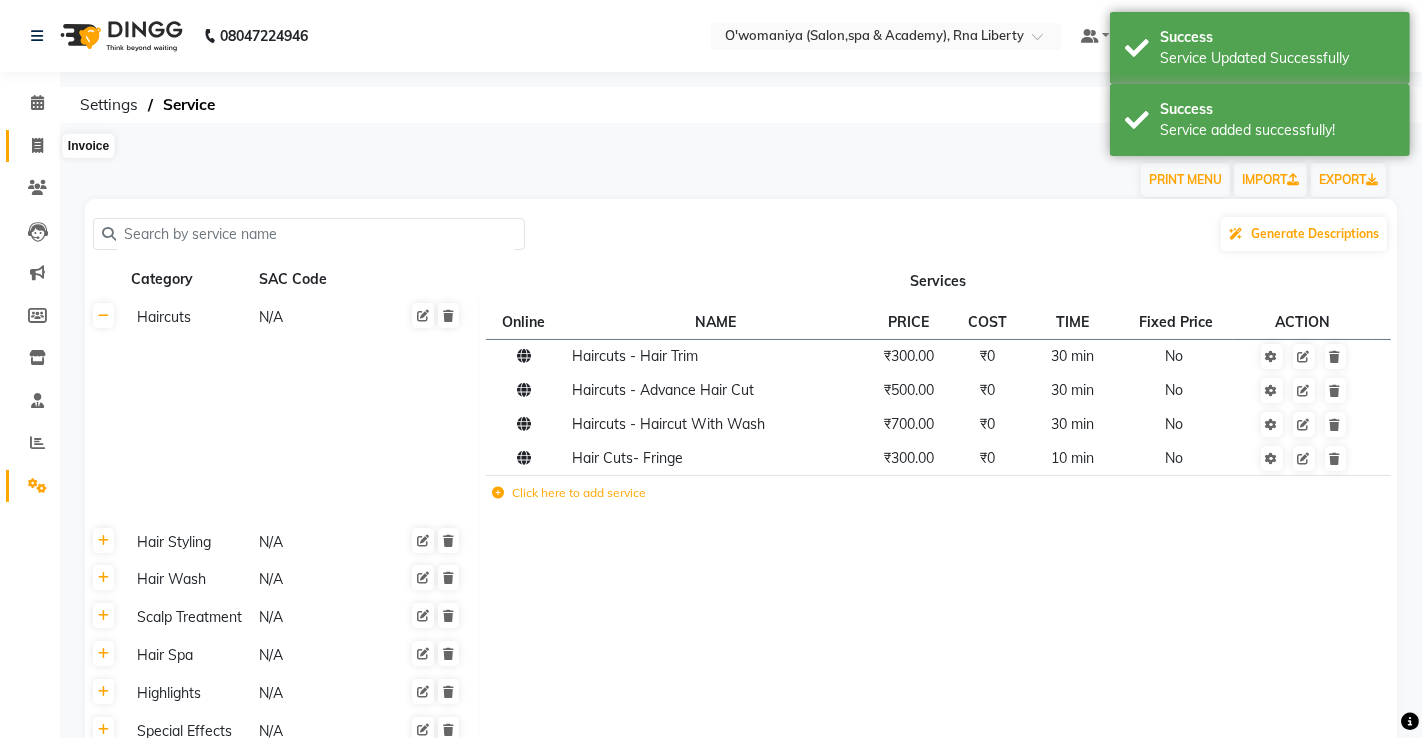 select on "service" 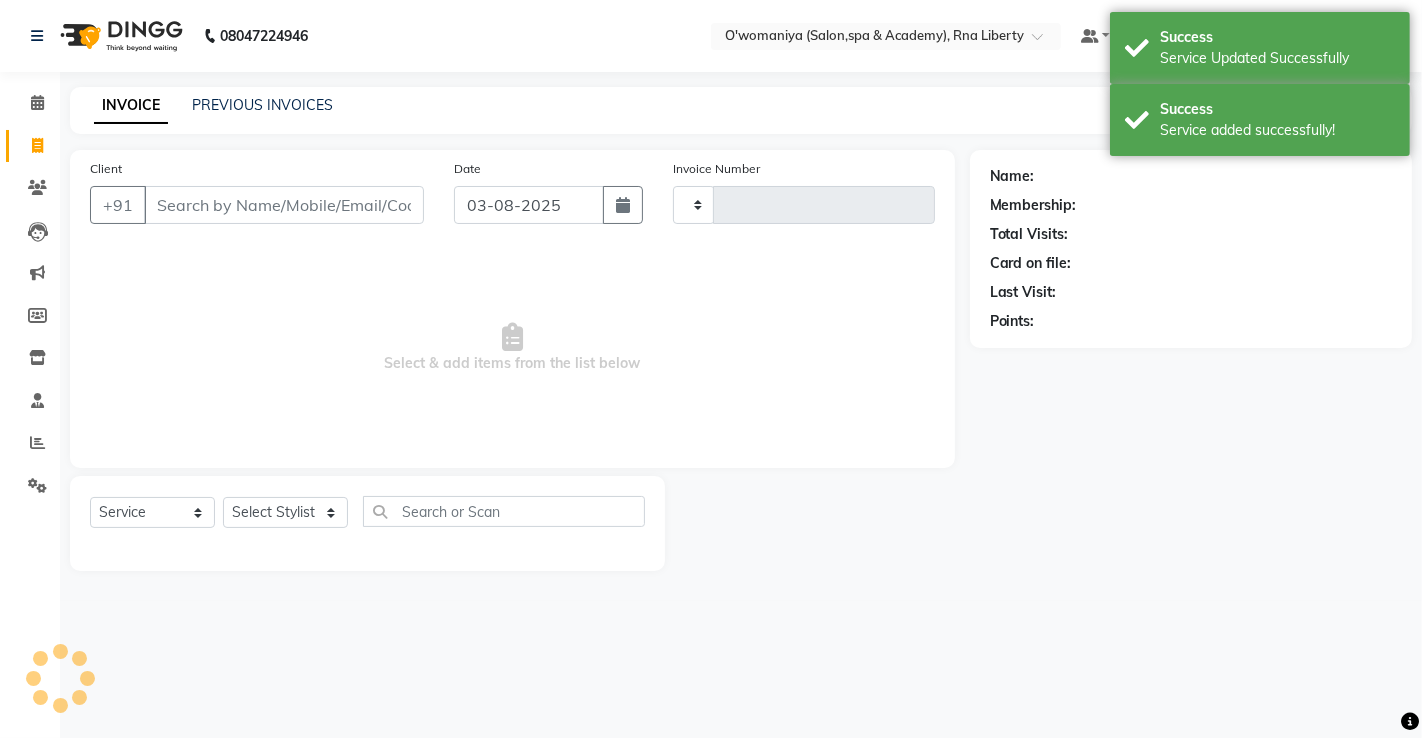 type on "0888" 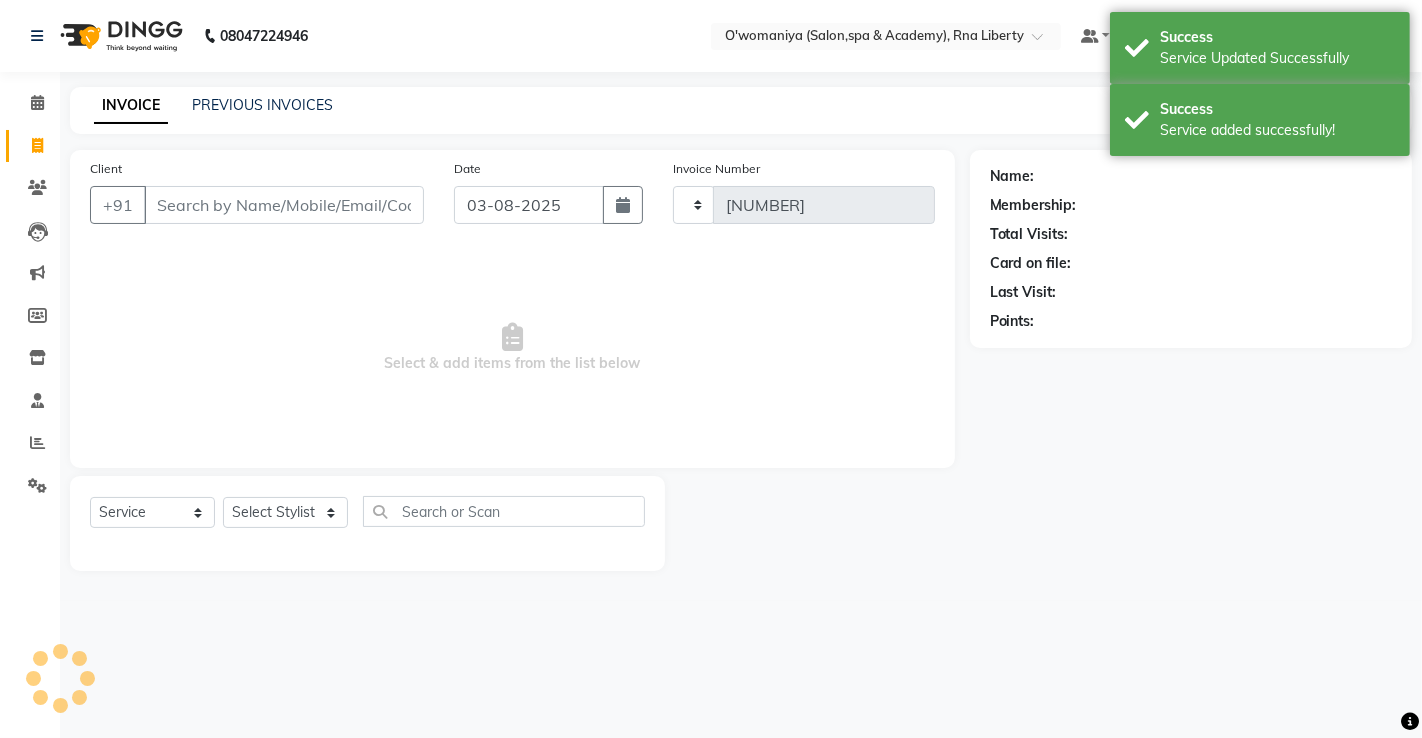 select on "5532" 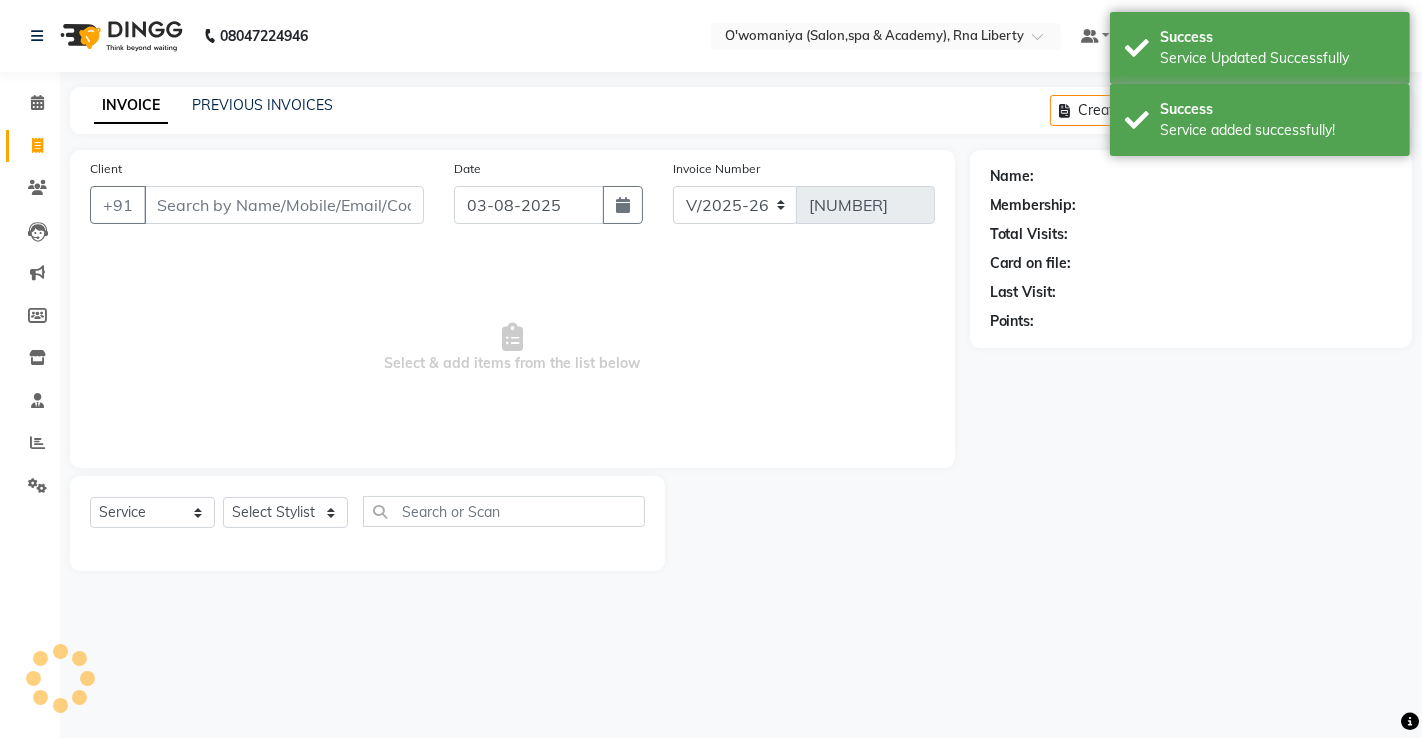 click on "INVOICE PREVIOUS INVOICES Create New   Save   Open Invoices" 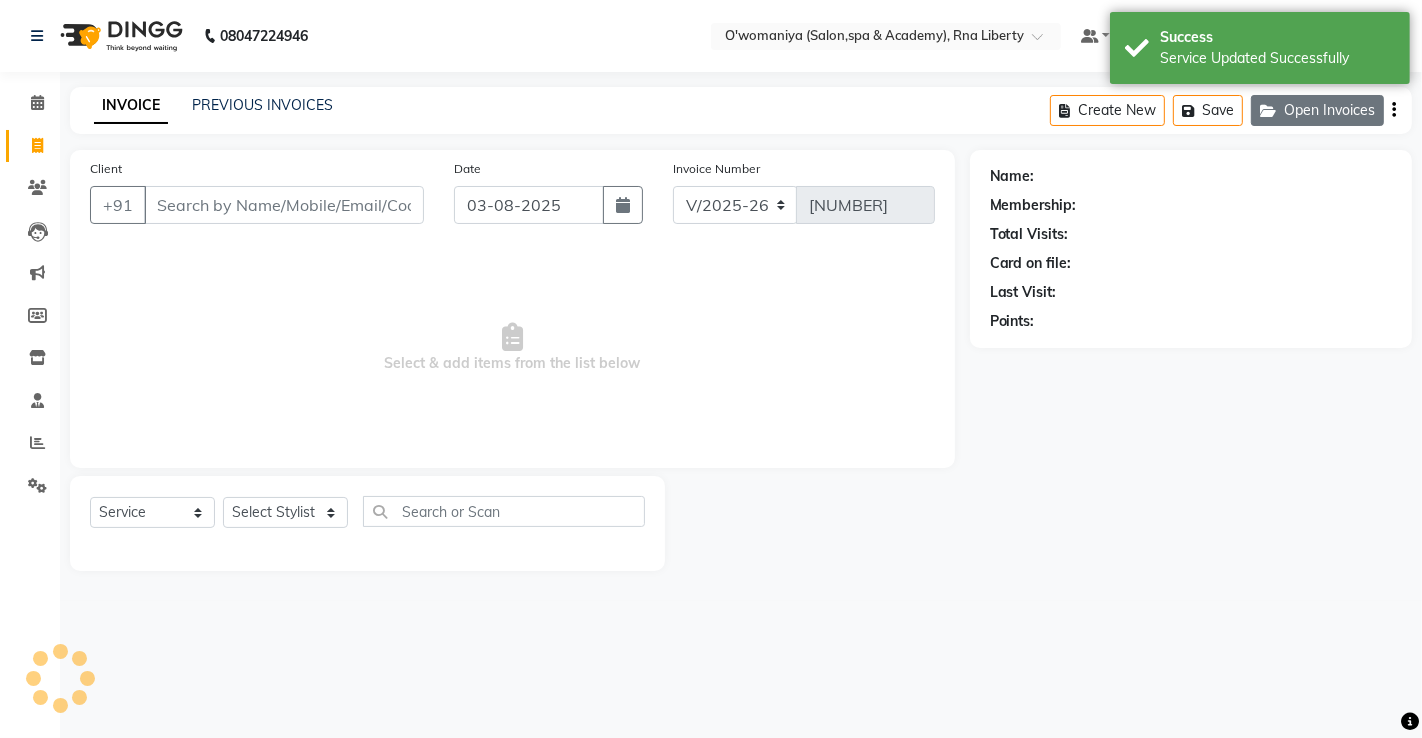click on "Open Invoices" 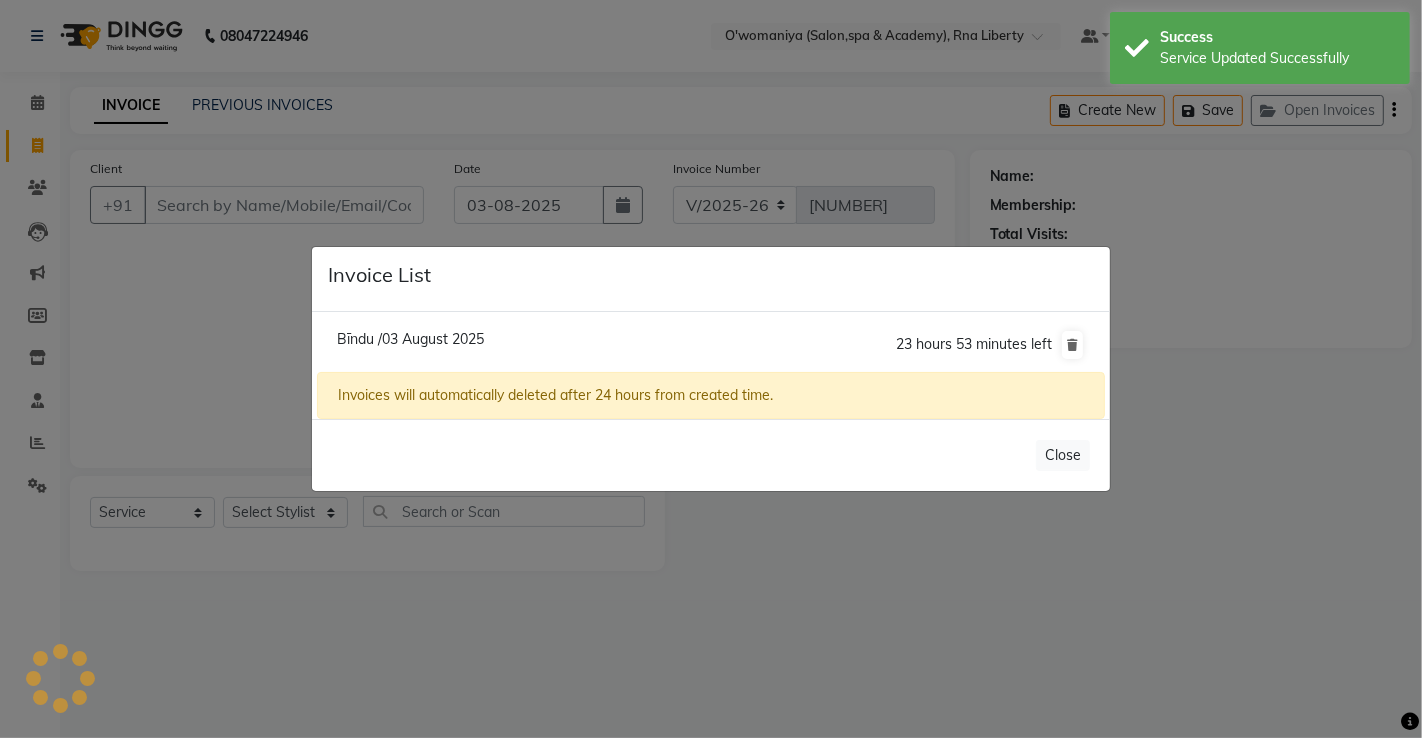 click on "Bīndu /03 August 2025" 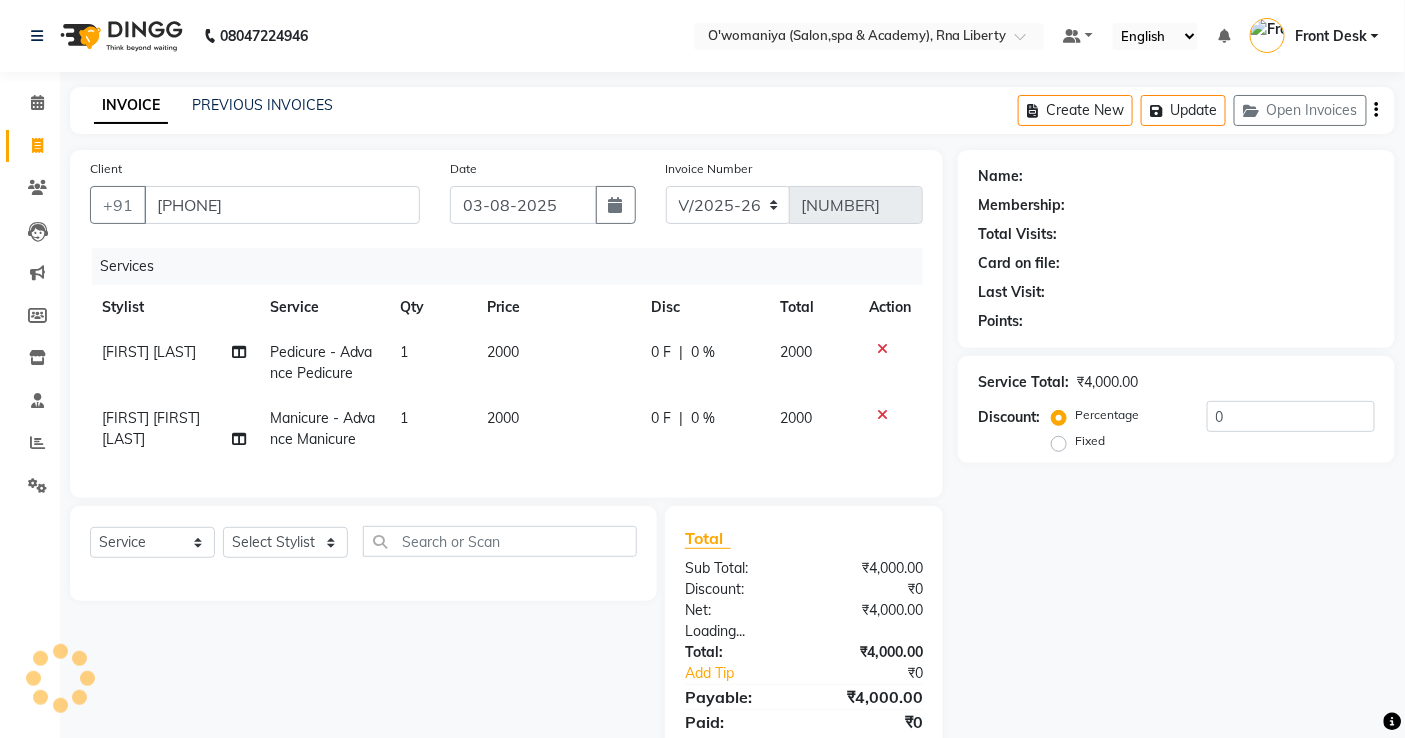 click 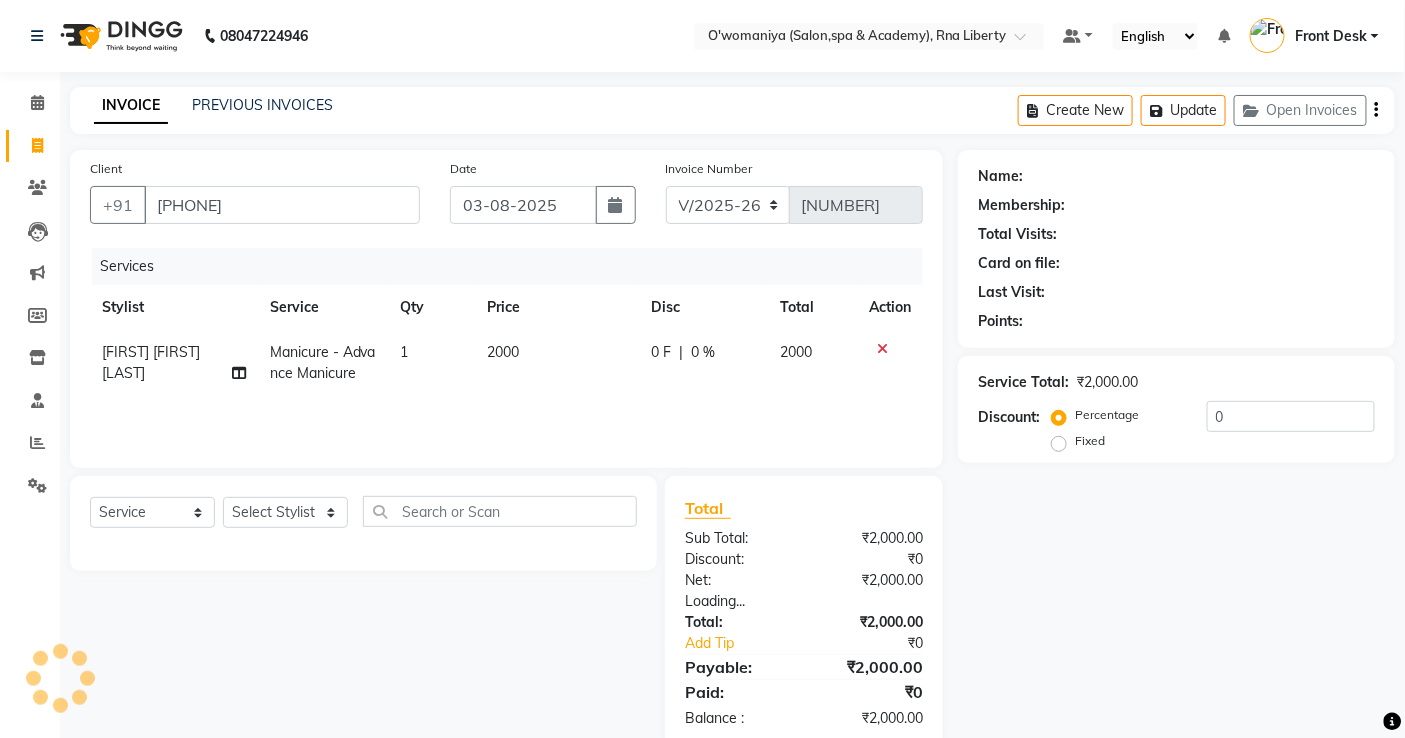 click 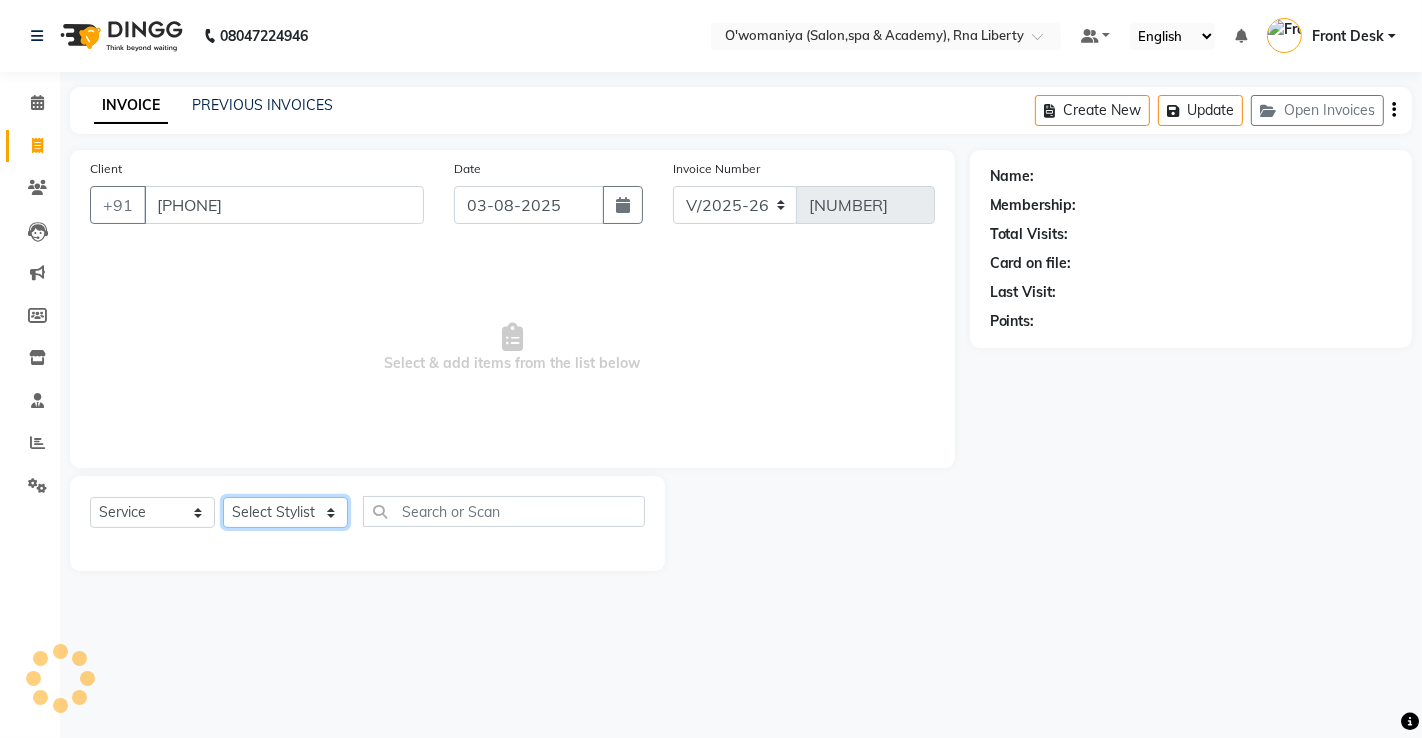 click on "Select Stylist" 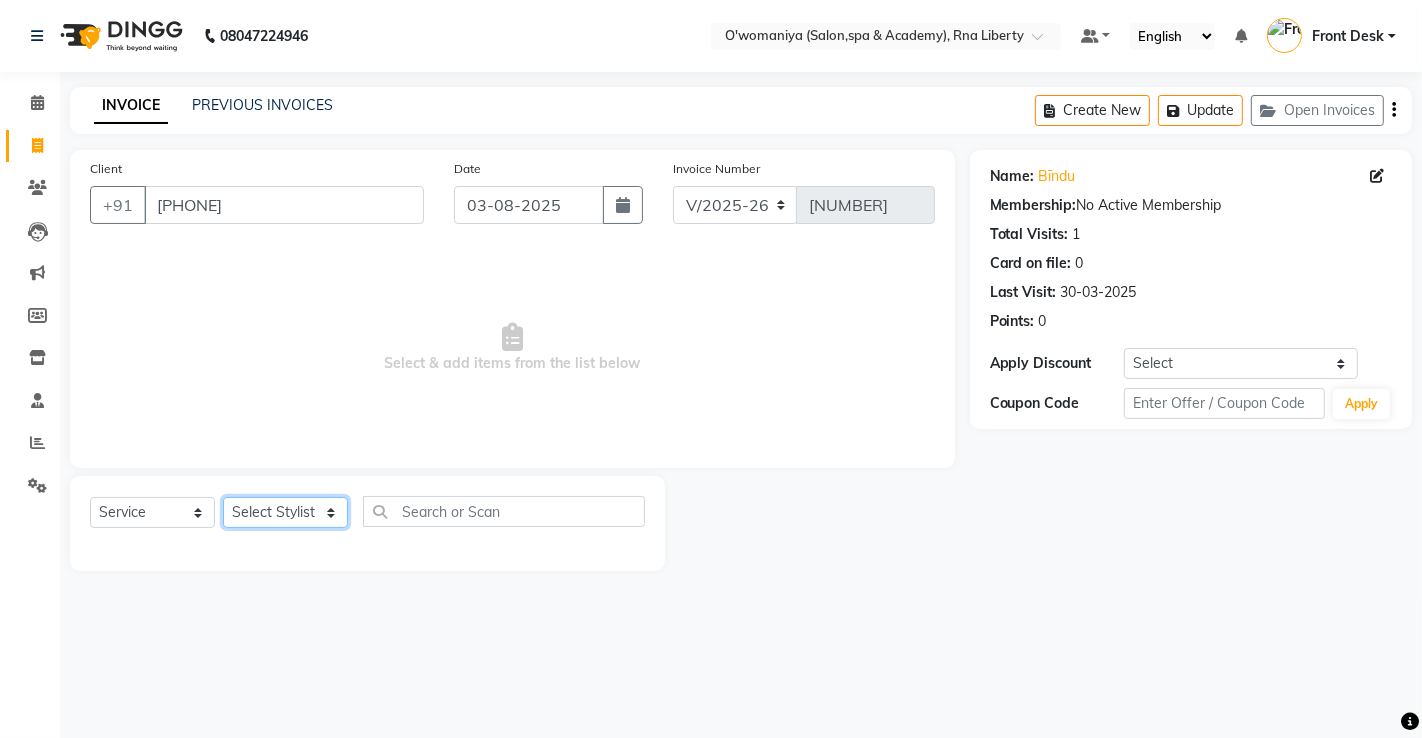 select on "64702" 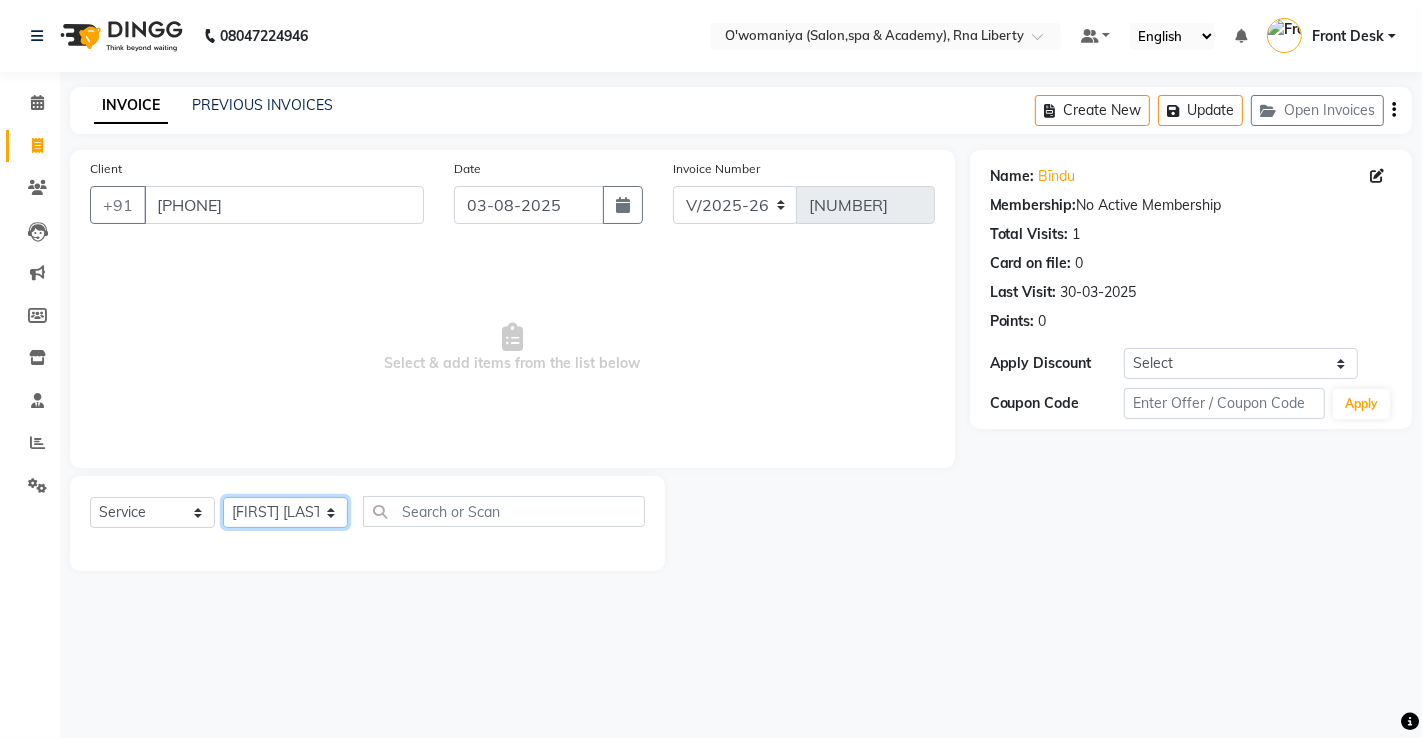 click on "select stylist abdul [LAST] afreen shaikh anita azeem qureshi dilshad ali faizan siddqui front desk gaurav jatin mane jyoti kajal ritesh raaj kevat jadhav kuldeep lavina fernandez madhuri mahi manohar kakad maymol r kinny mona dhanraaj singh nidhi yadav nikita mohite parveen sheikh pinky reema ghosh rubysingh sanaya agrawaal shanu ansari sweeta joseph" 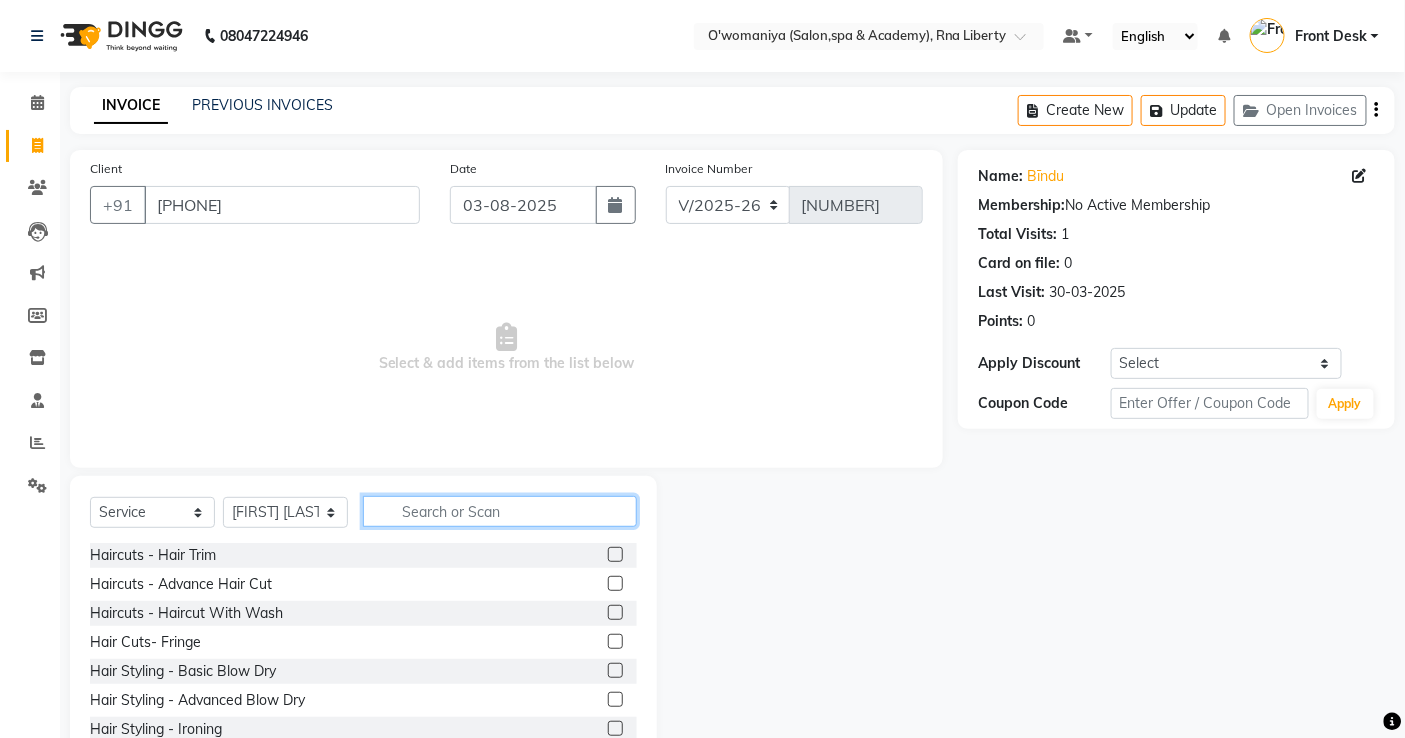 click 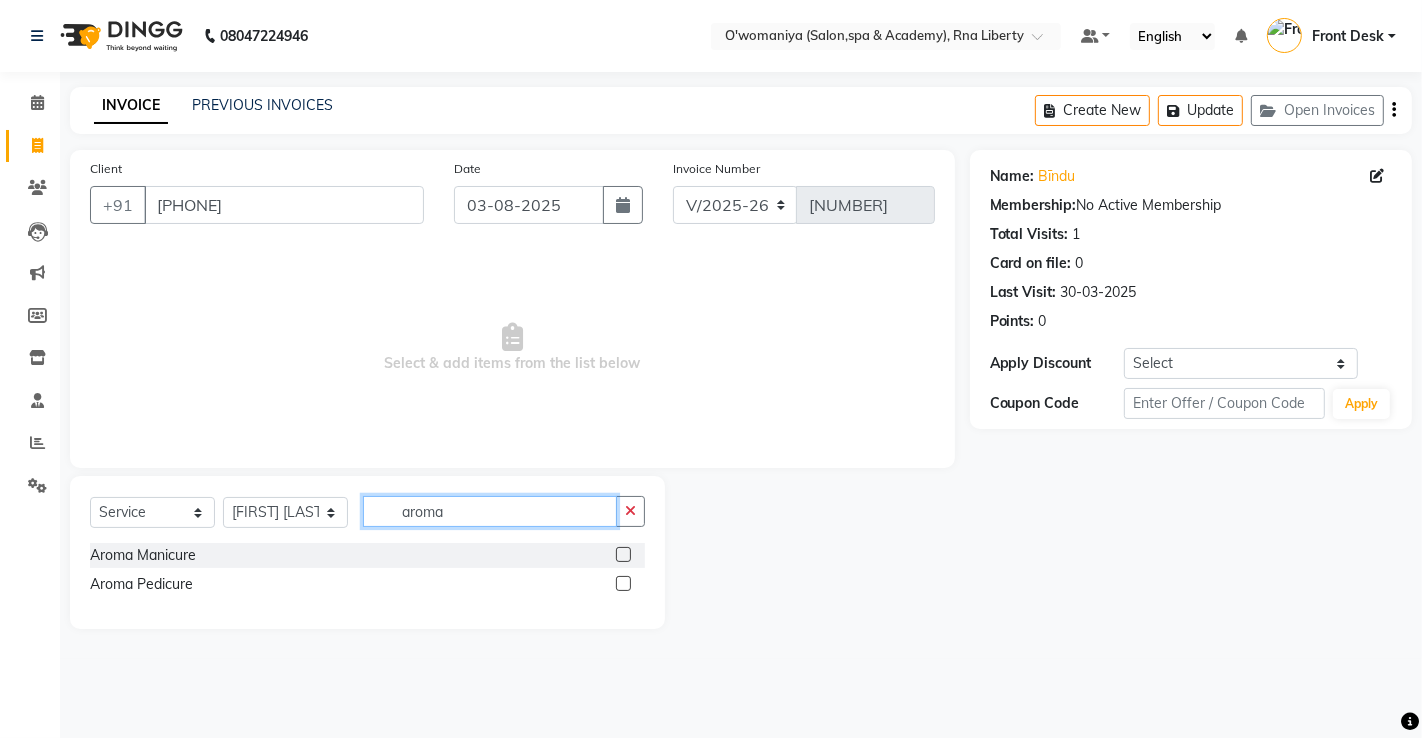 type on "aroma" 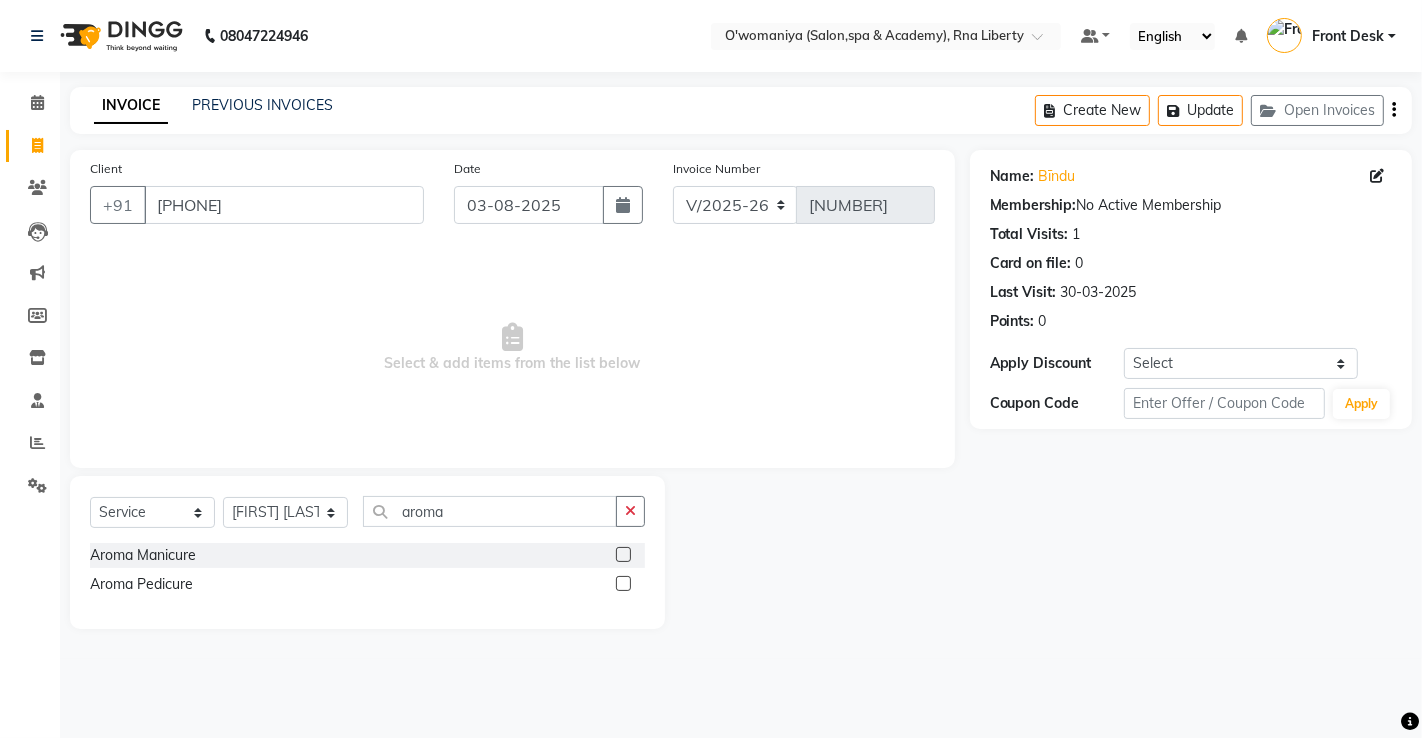 click 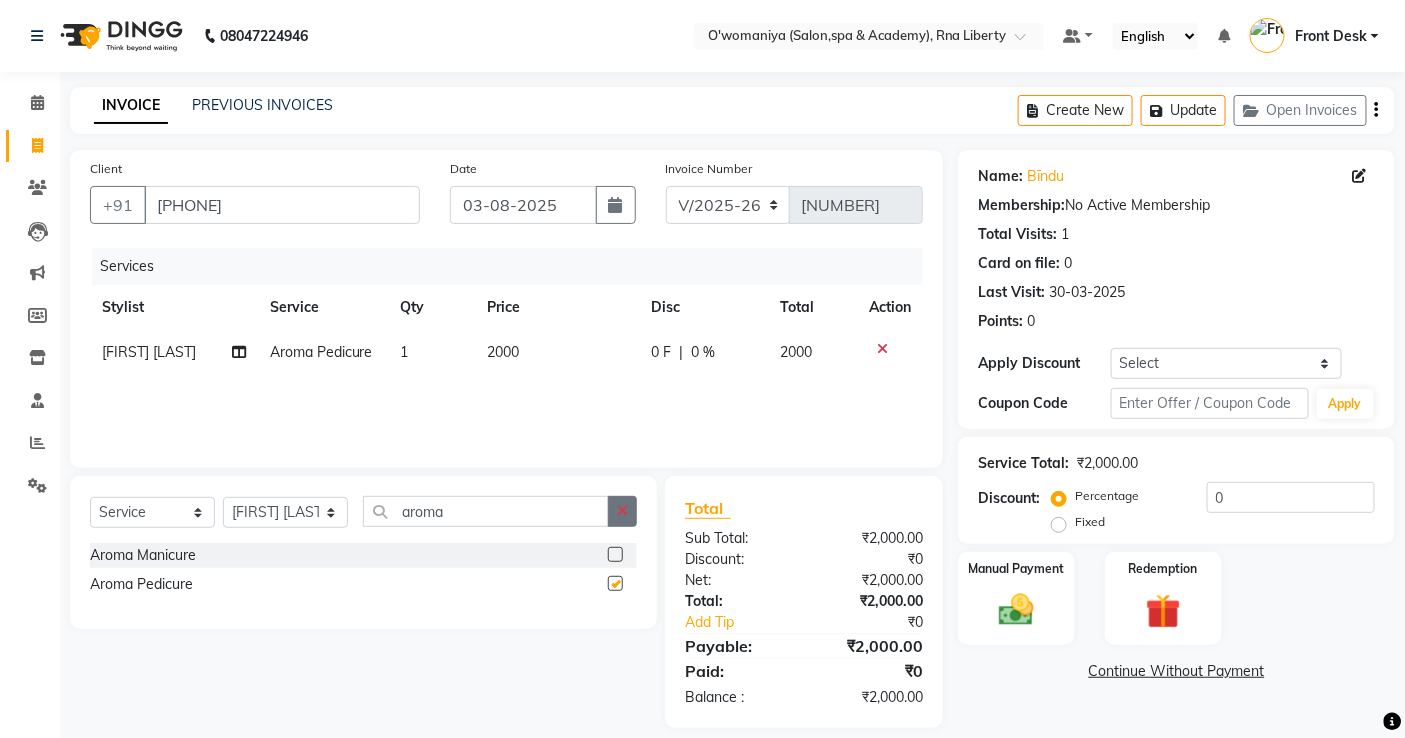 checkbox on "false" 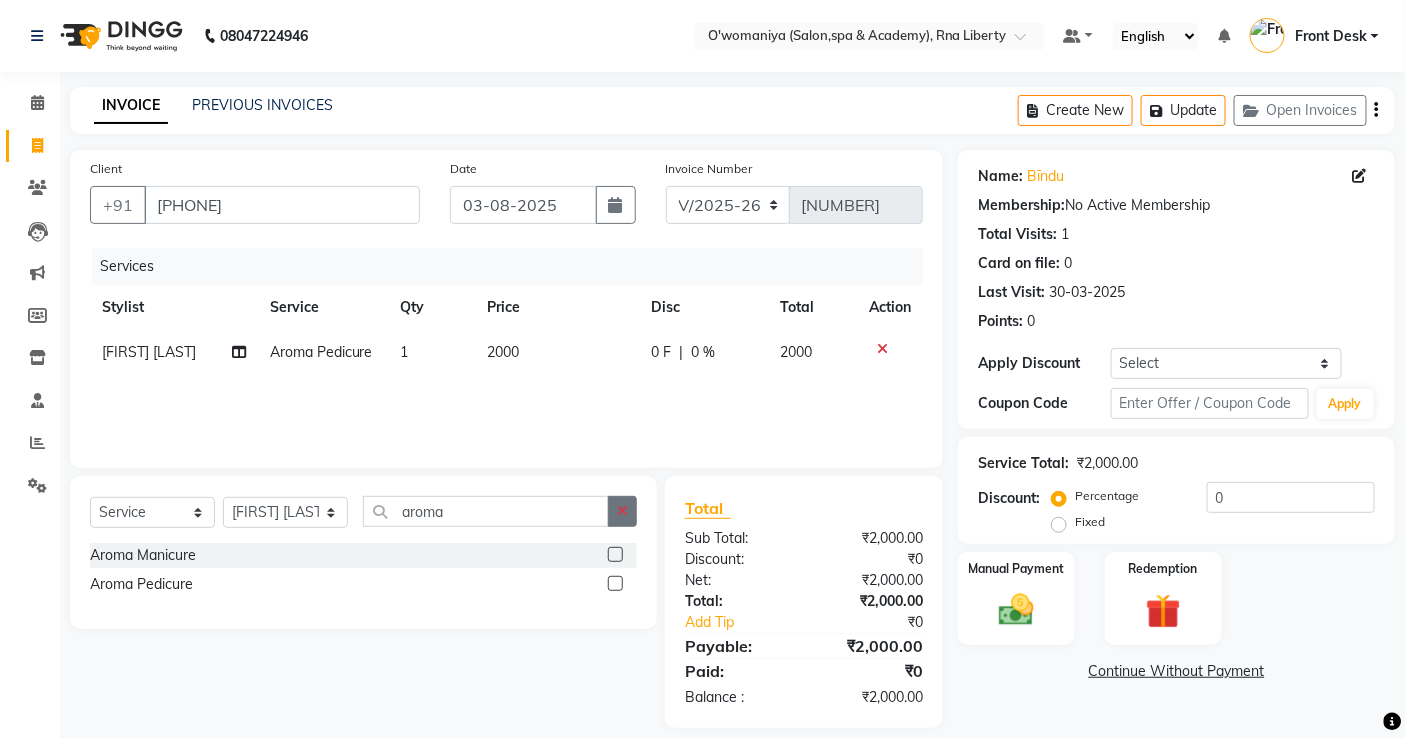 click 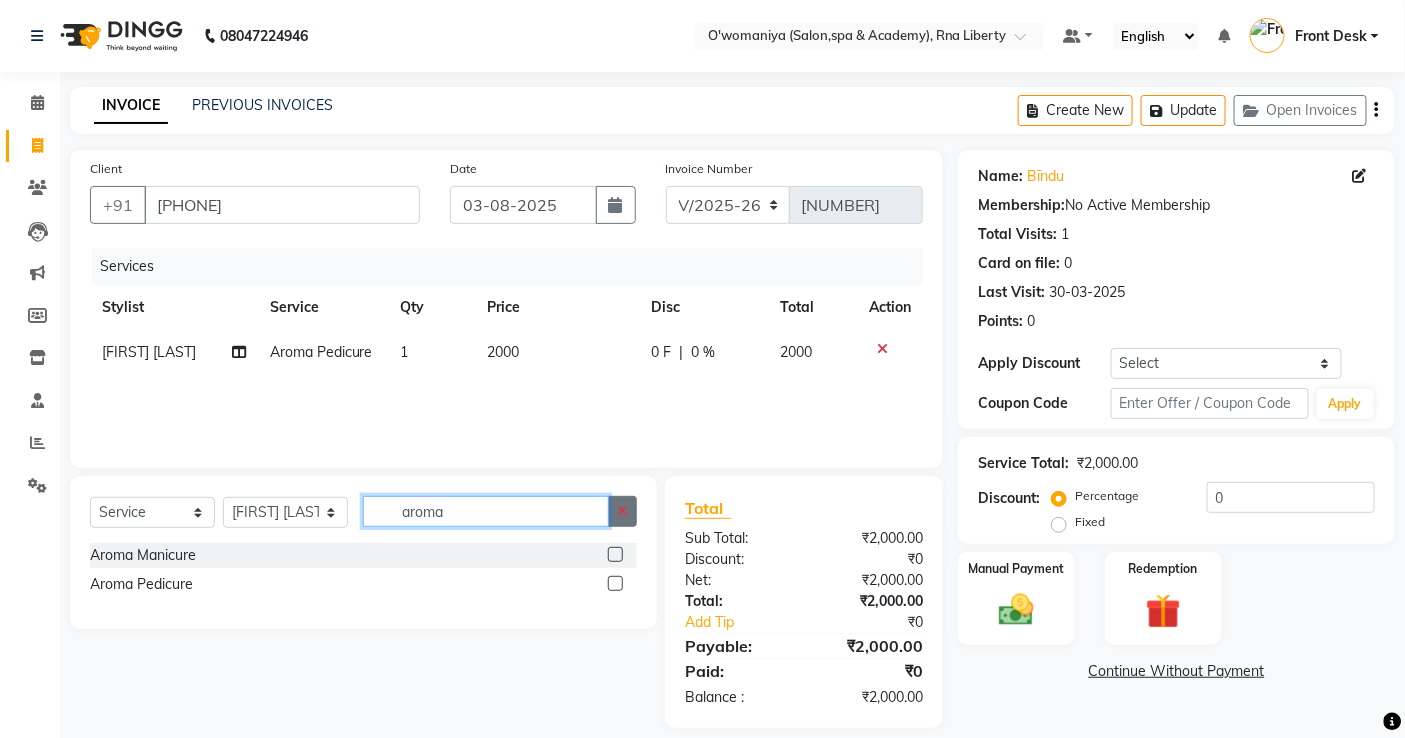 type 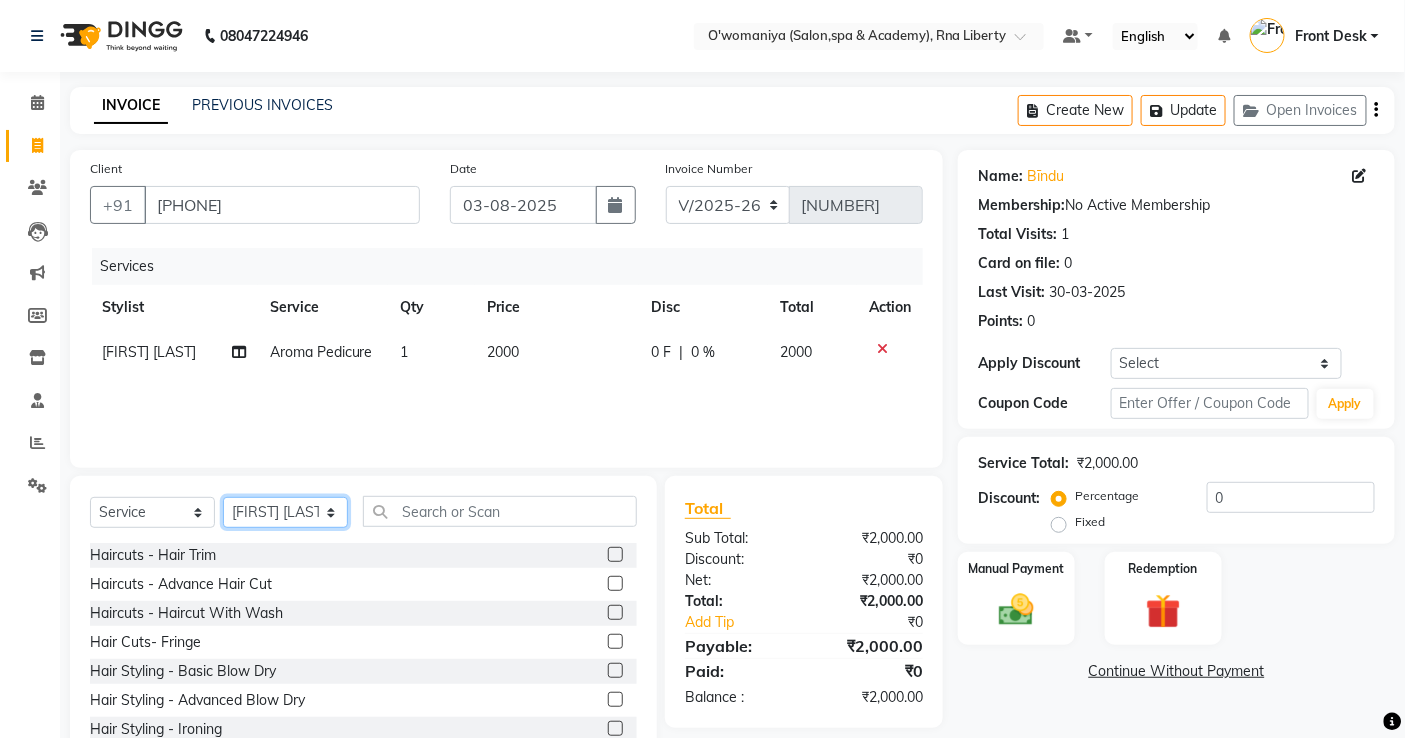 click on "select stylist abdul [LAST] afreen shaikh anita azeem qureshi dilshad ali faizan siddqui front desk gaurav jatin mane jyoti kajal ritesh raaj kevat jadhav kuldeep lavina fernandez madhuri mahi manohar kakad maymol r kinny mona dhanraaj singh nidhi yadav nikita mohite parveen sheikh pinky reema ghosh rubysingh sanaya agrawaal shanu ansari sweeta joseph" 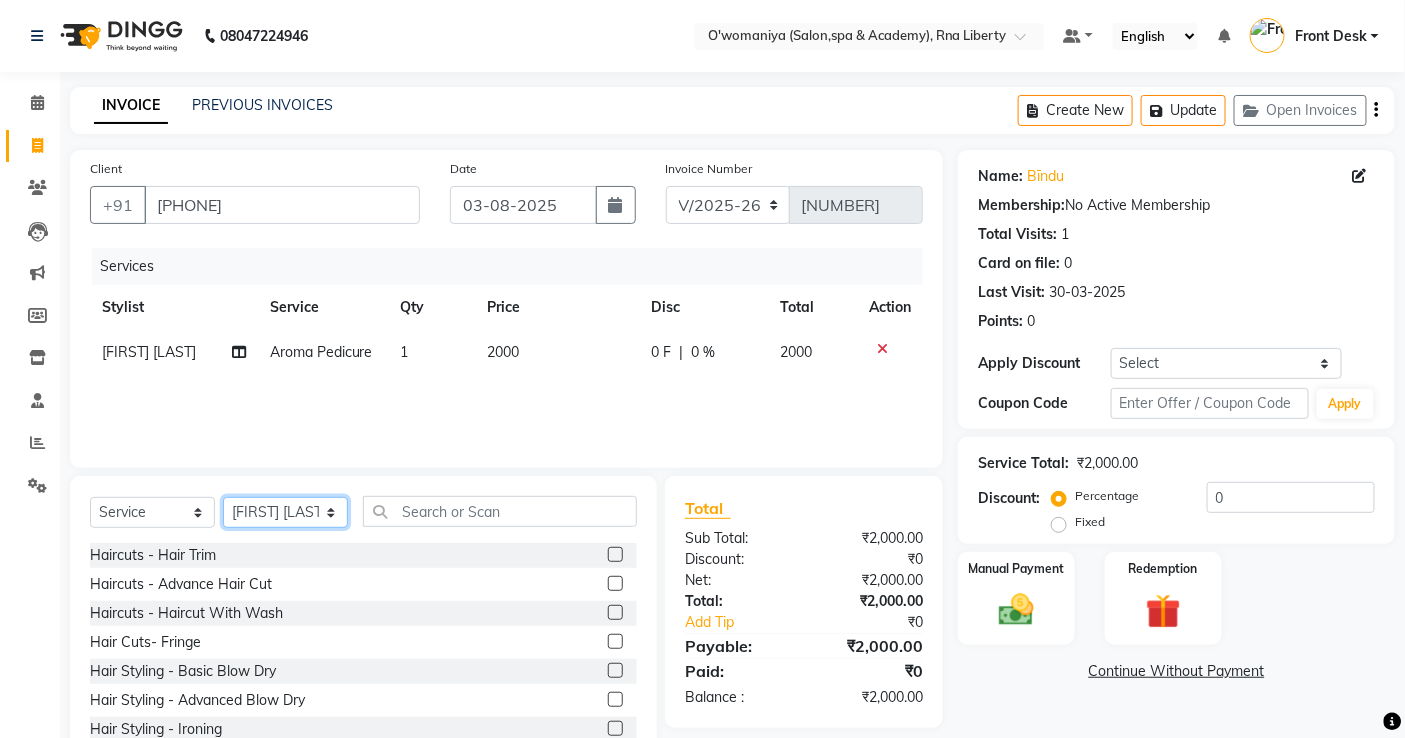 select on "37293" 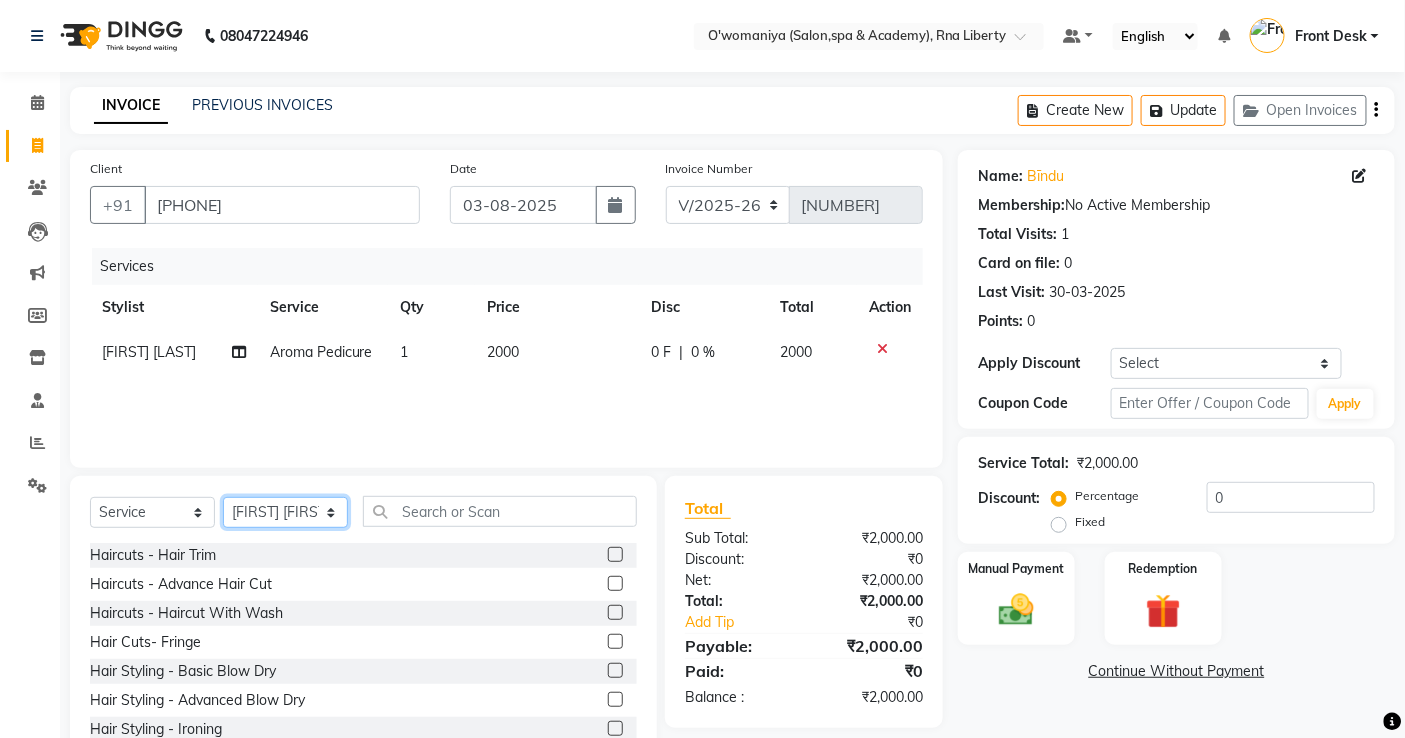 click on "select stylist abdul [LAST] afreen shaikh anita azeem qureshi dilshad ali faizan siddqui front desk gaurav jatin mane jyoti kajal ritesh raaj kevat jadhav kuldeep lavina fernandez madhuri mahi manohar kakad maymol r kinny mona dhanraaj singh nidhi yadav nikita mohite parveen sheikh pinky reema ghosh rubysingh sanaya agrawaal shanu ansari sweeta joseph" 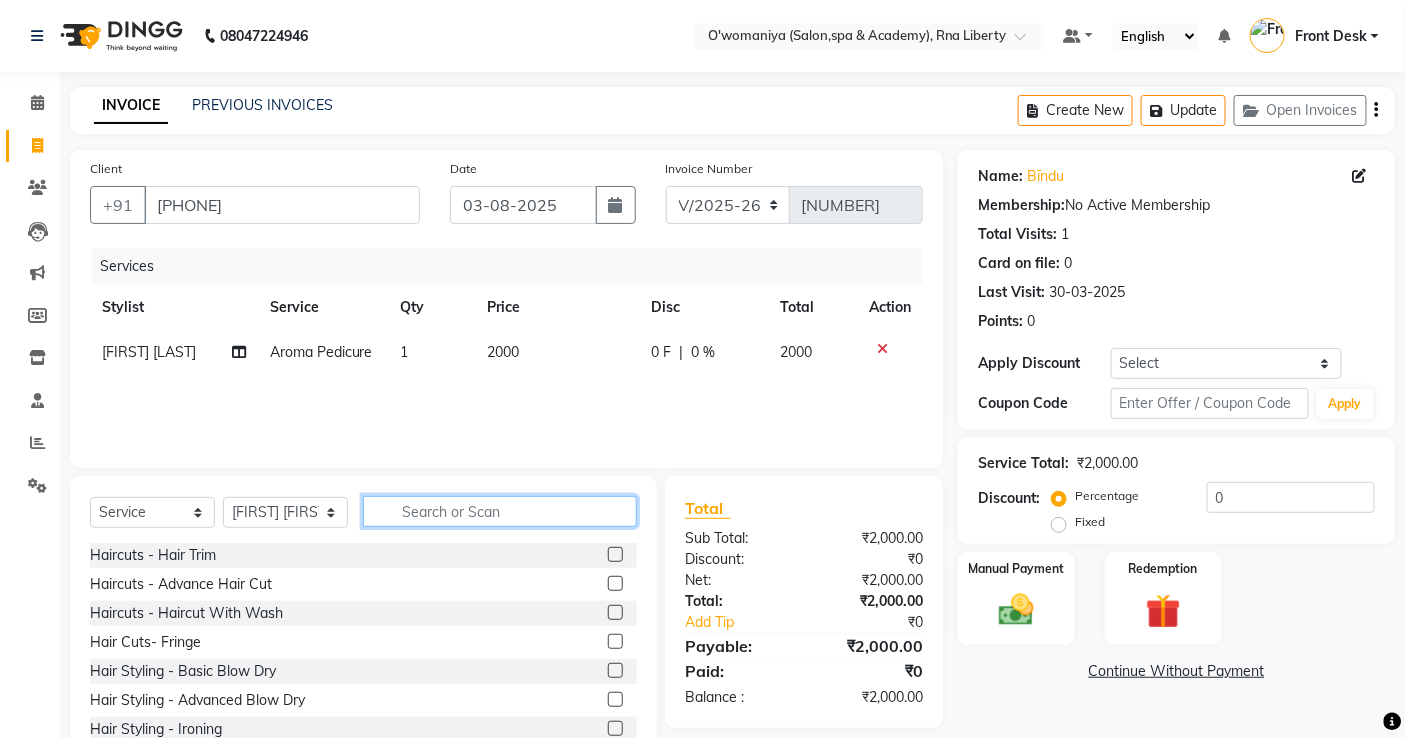 drag, startPoint x: 511, startPoint y: 516, endPoint x: 502, endPoint y: 494, distance: 23.769728 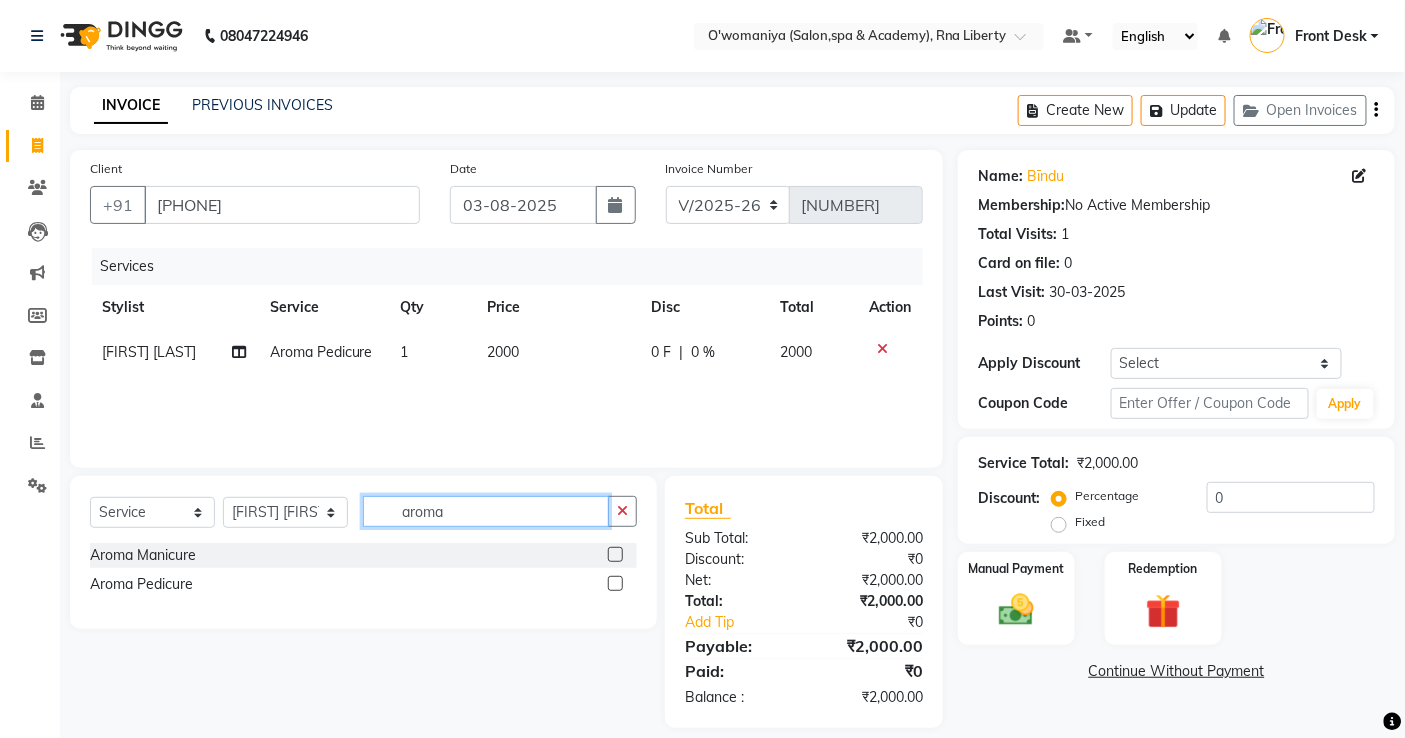 type on "aroma" 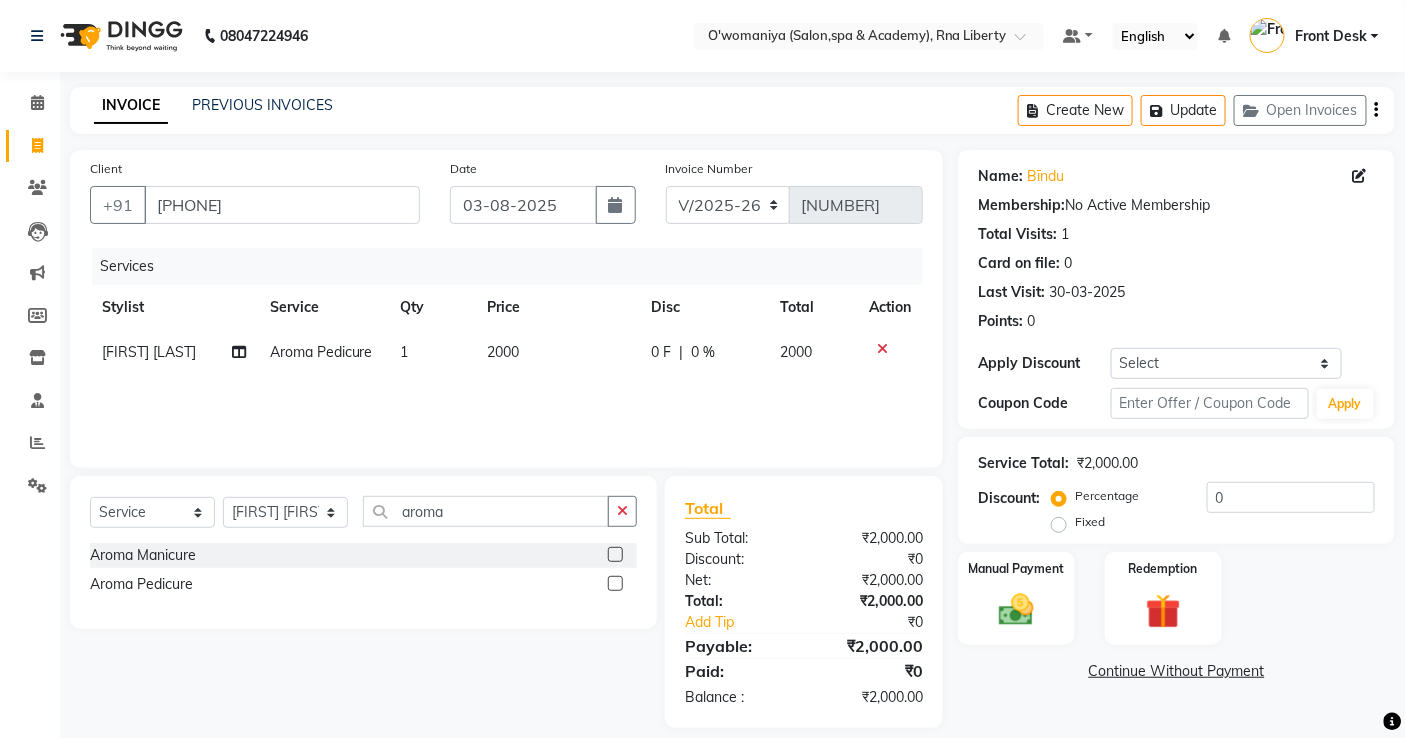 click 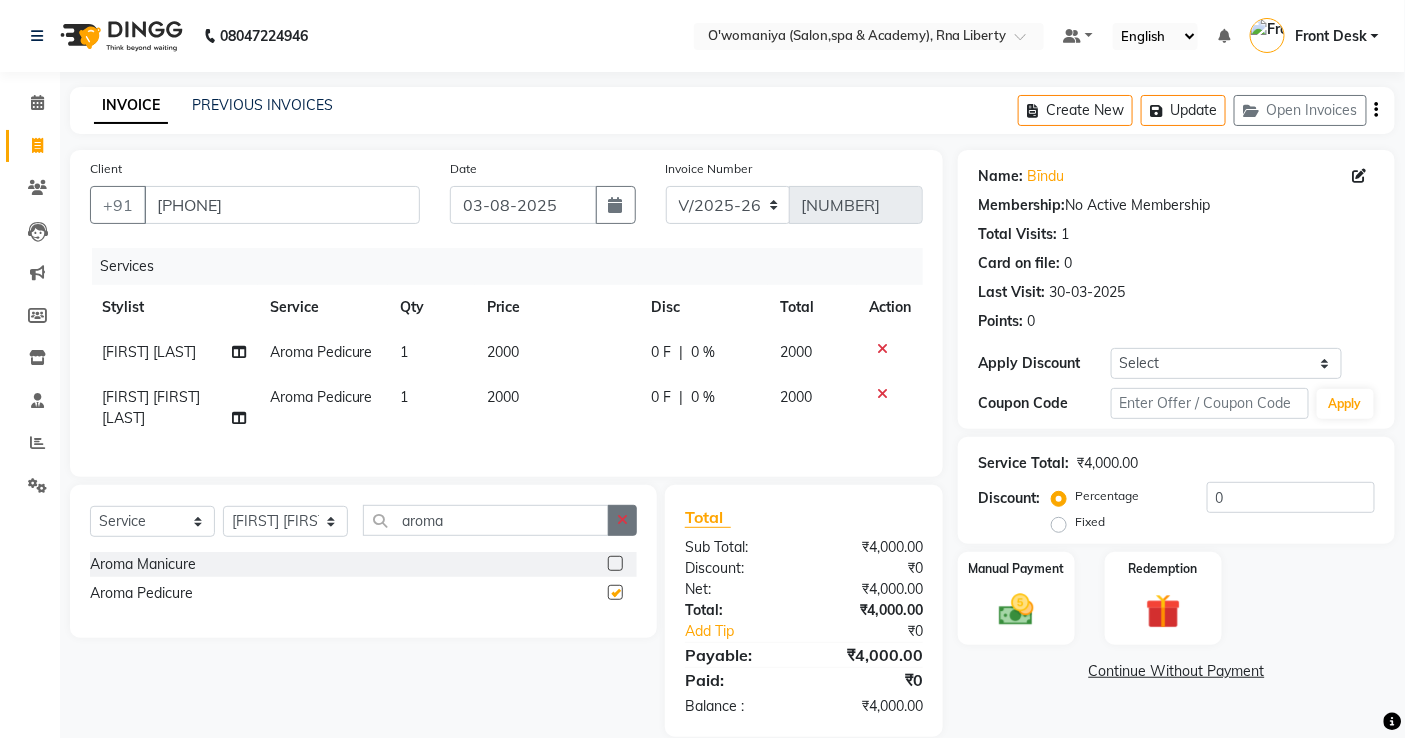 checkbox on "false" 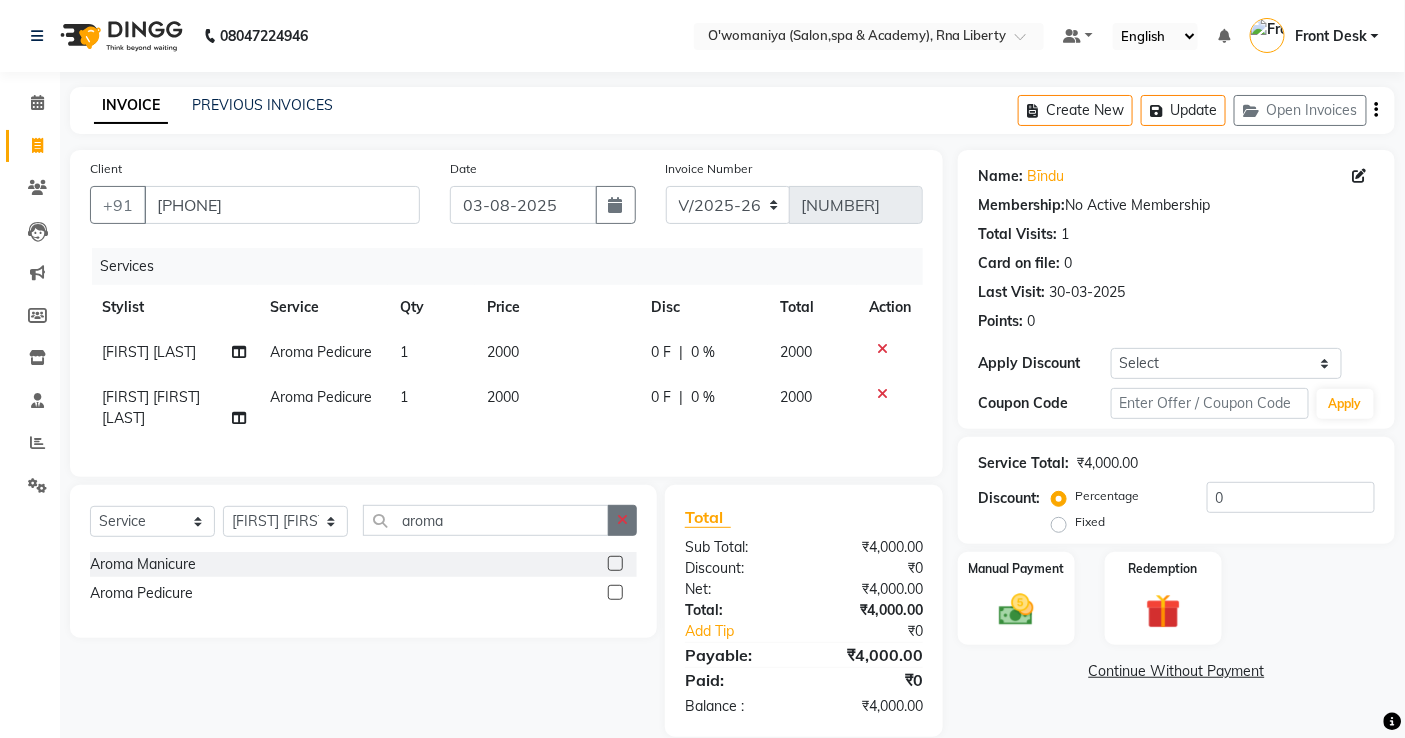 click 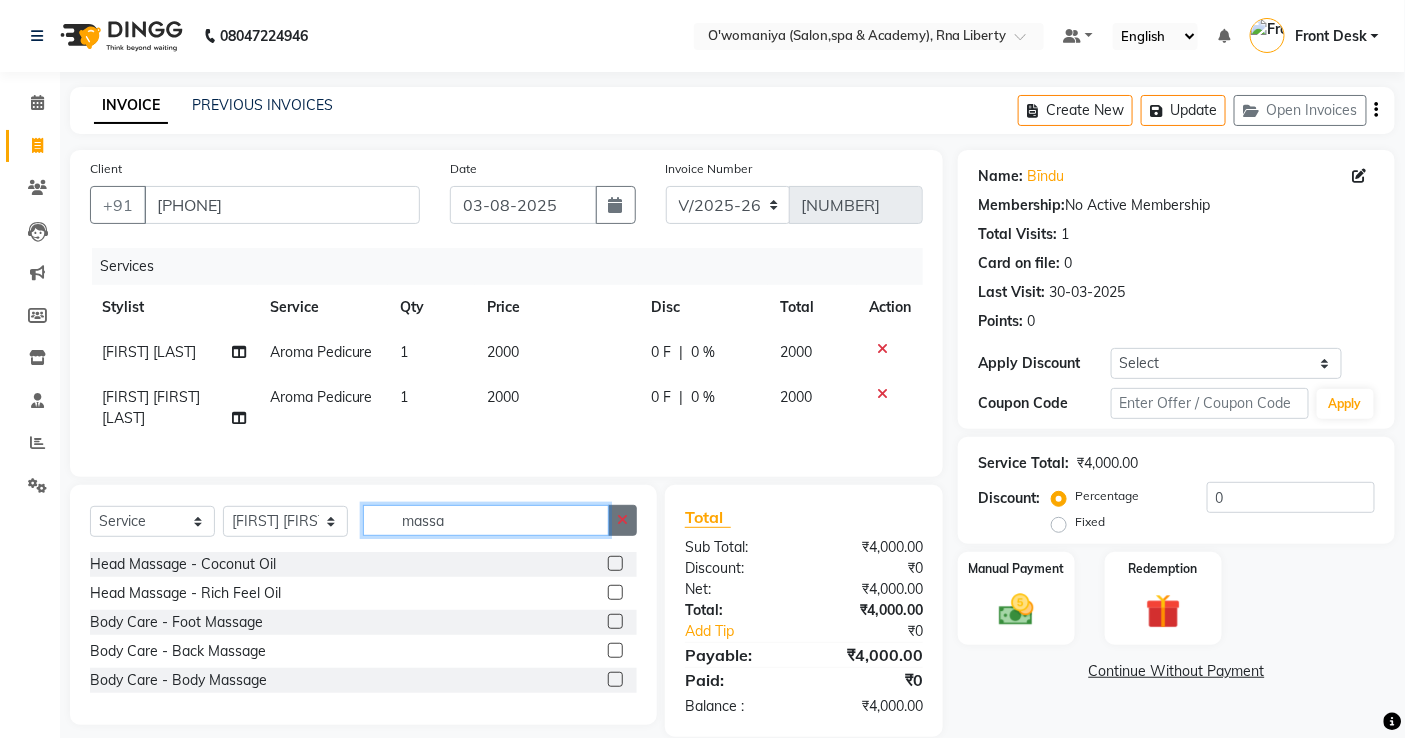 type on "massa" 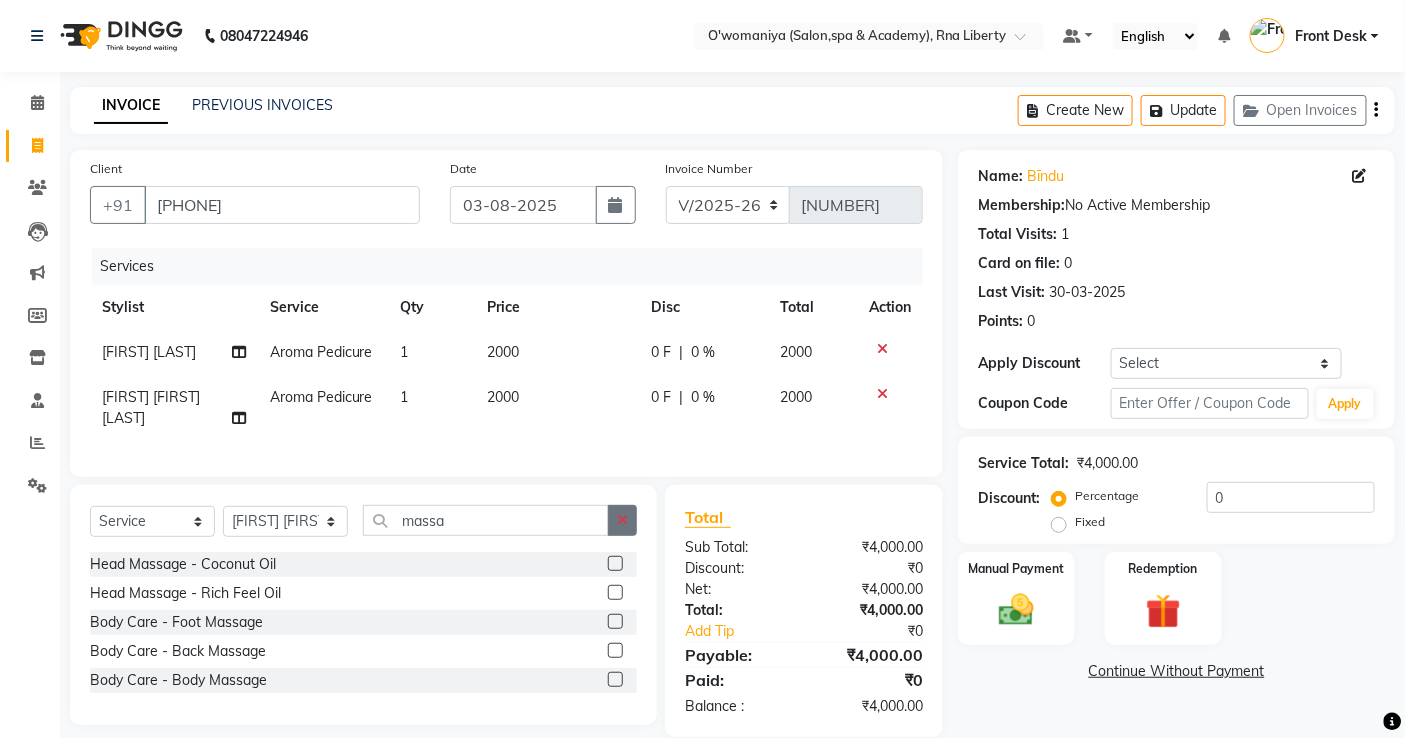 click 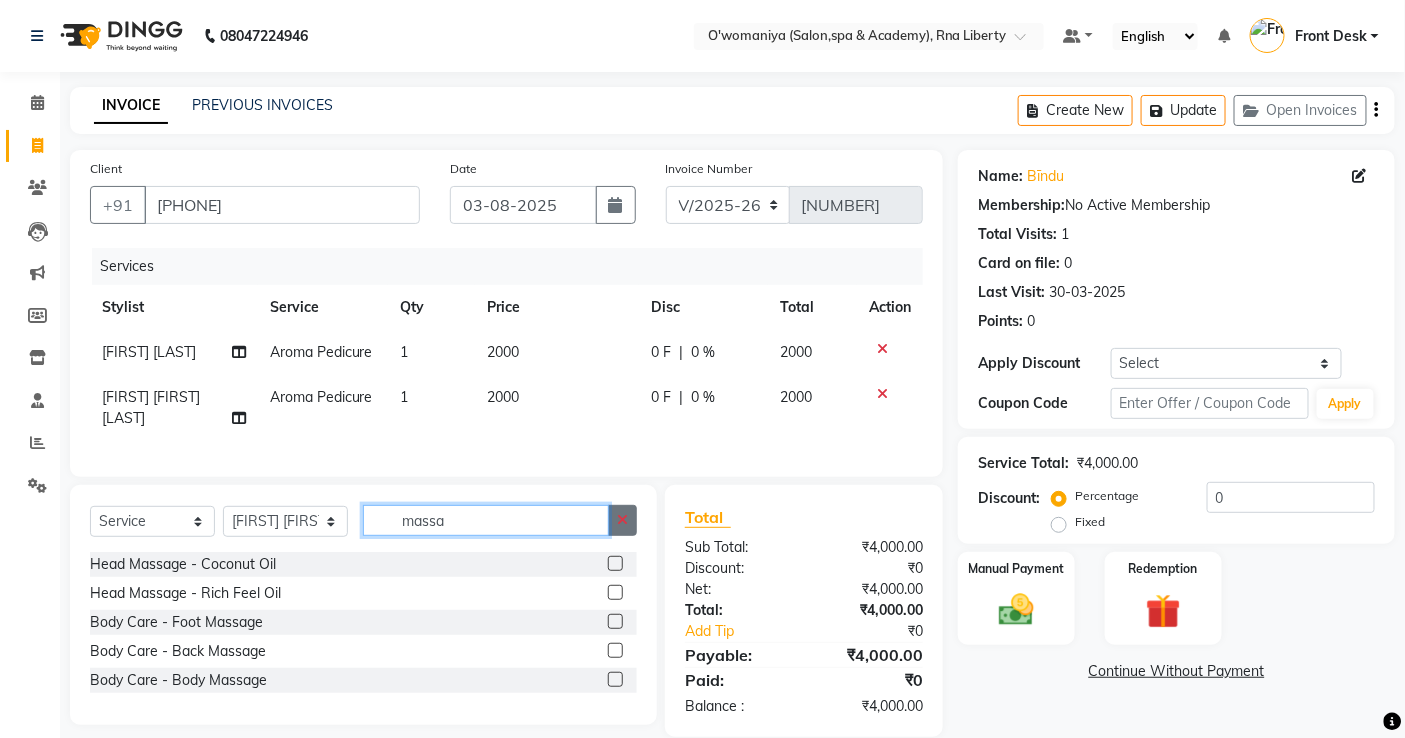 type 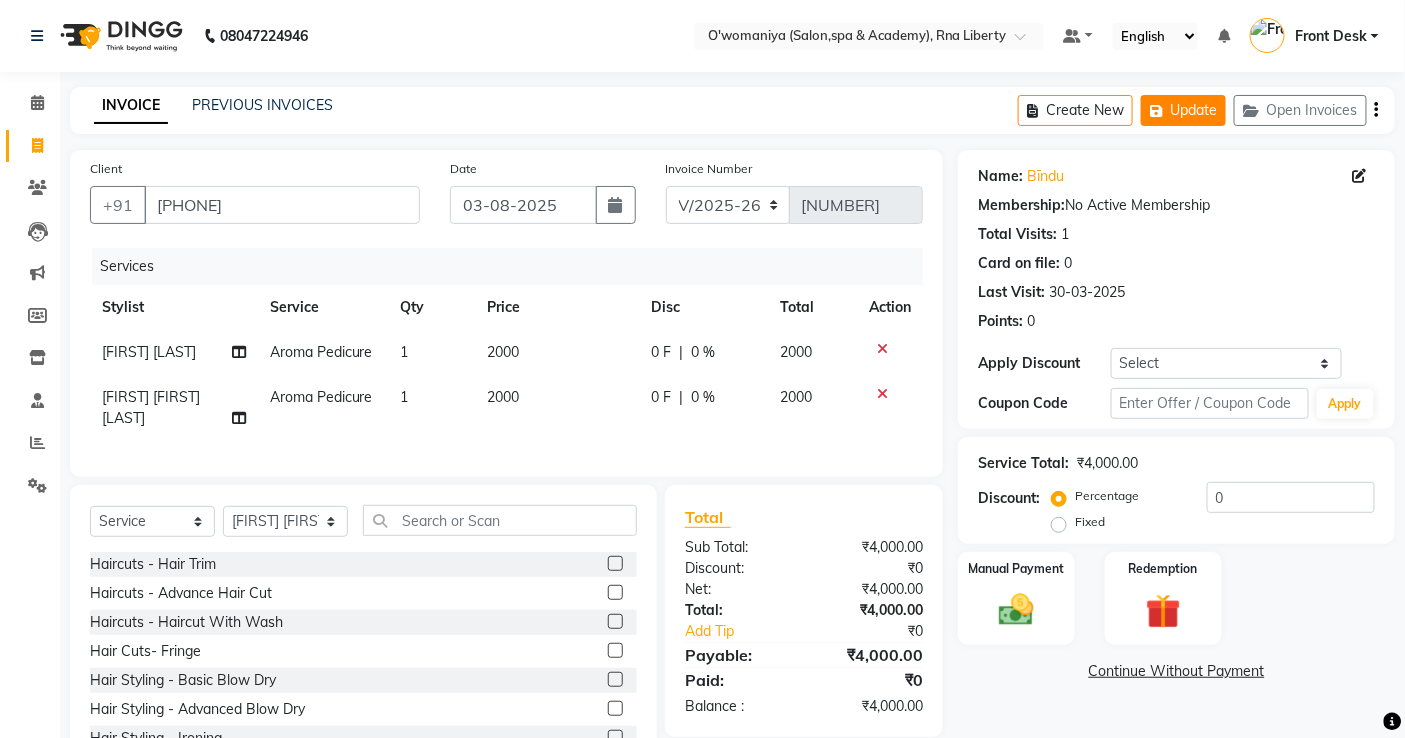 click on "Update" 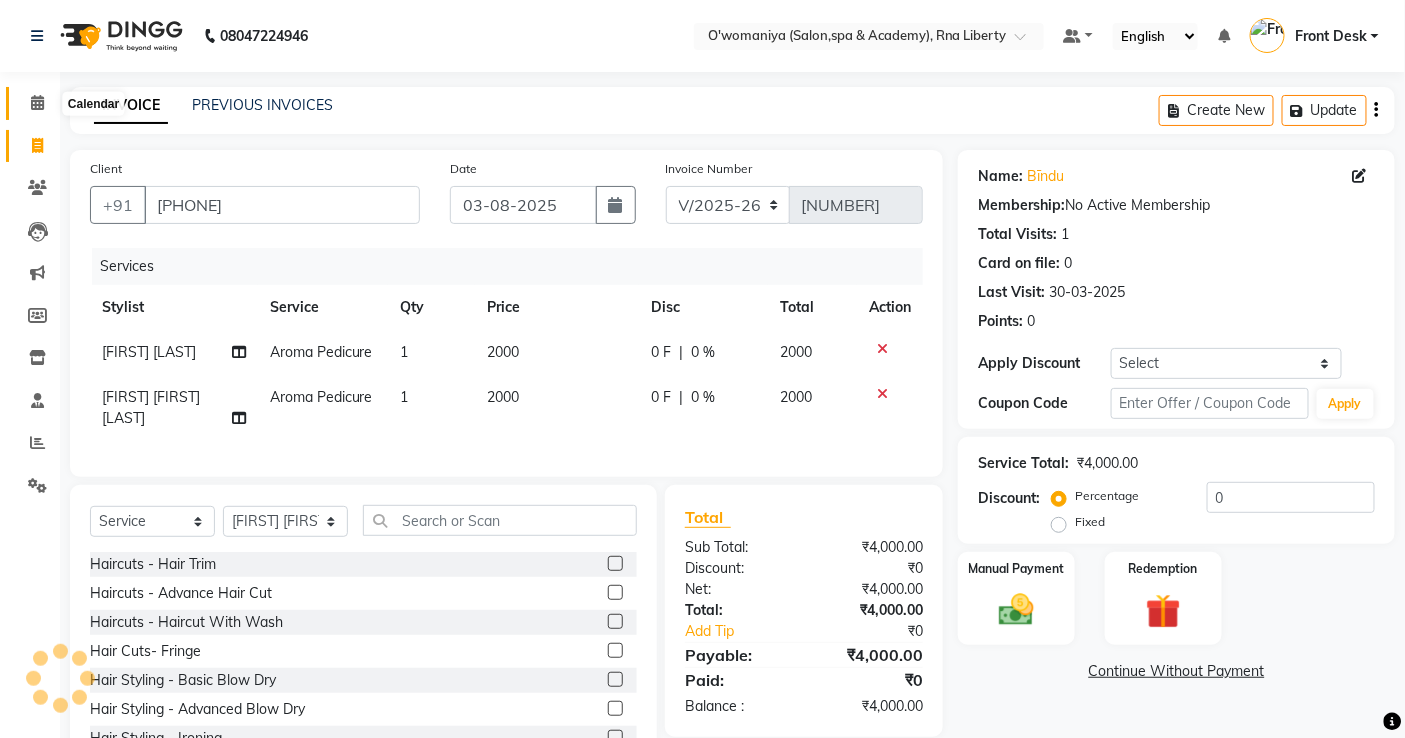 click 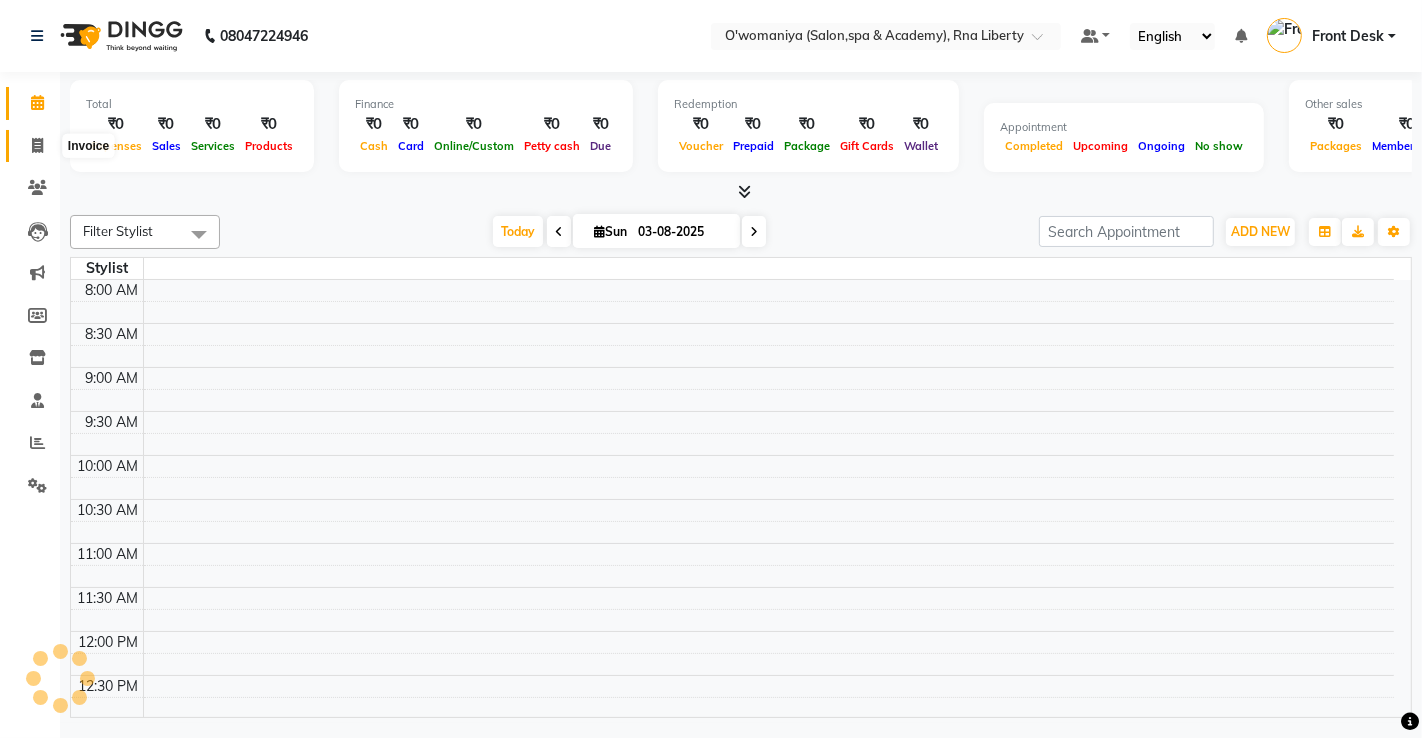 click 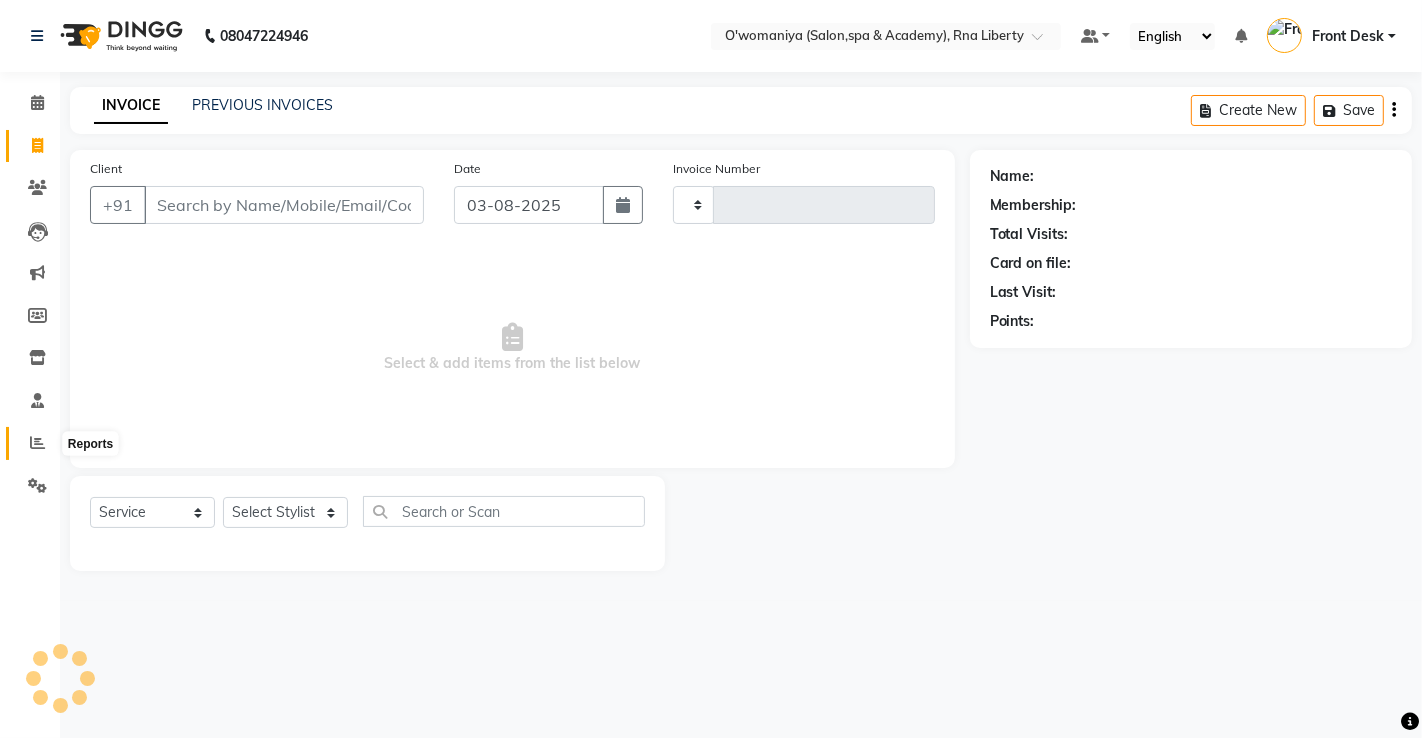 click 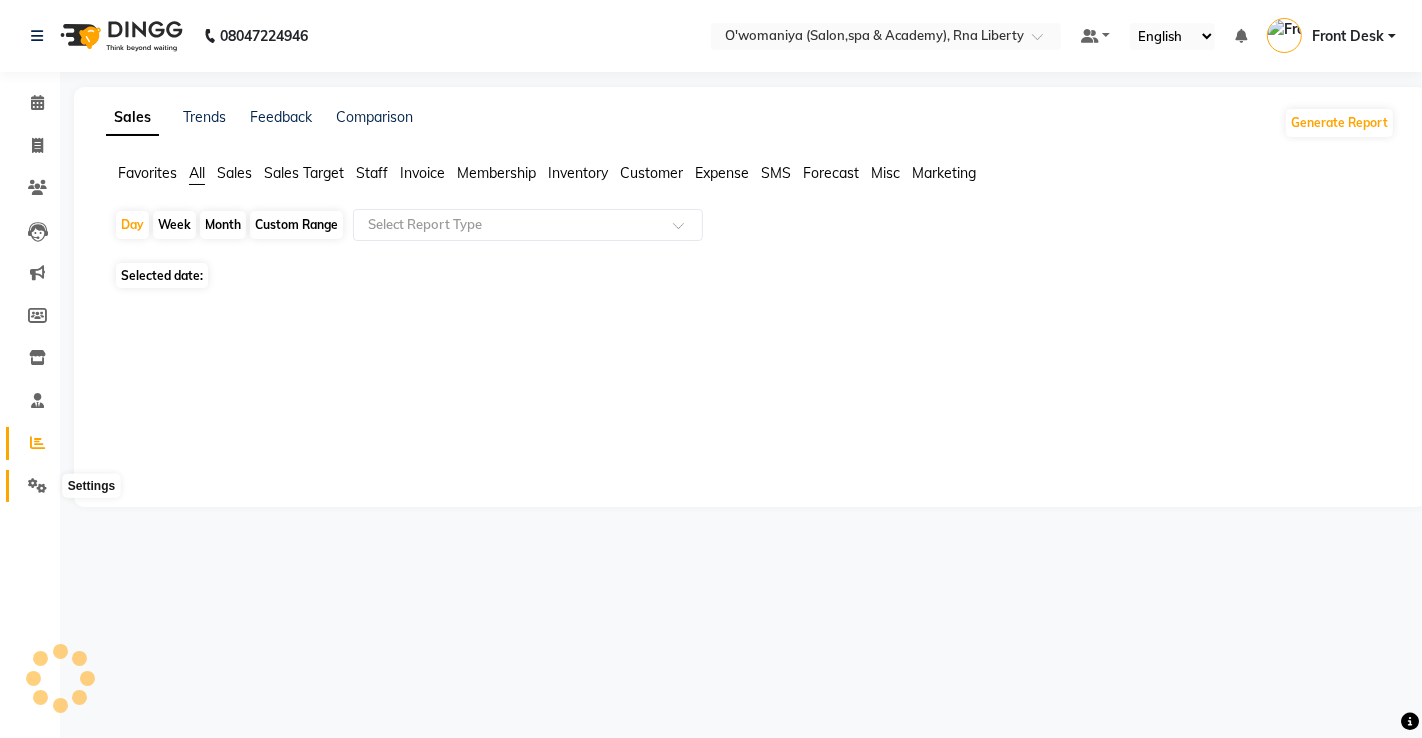 click 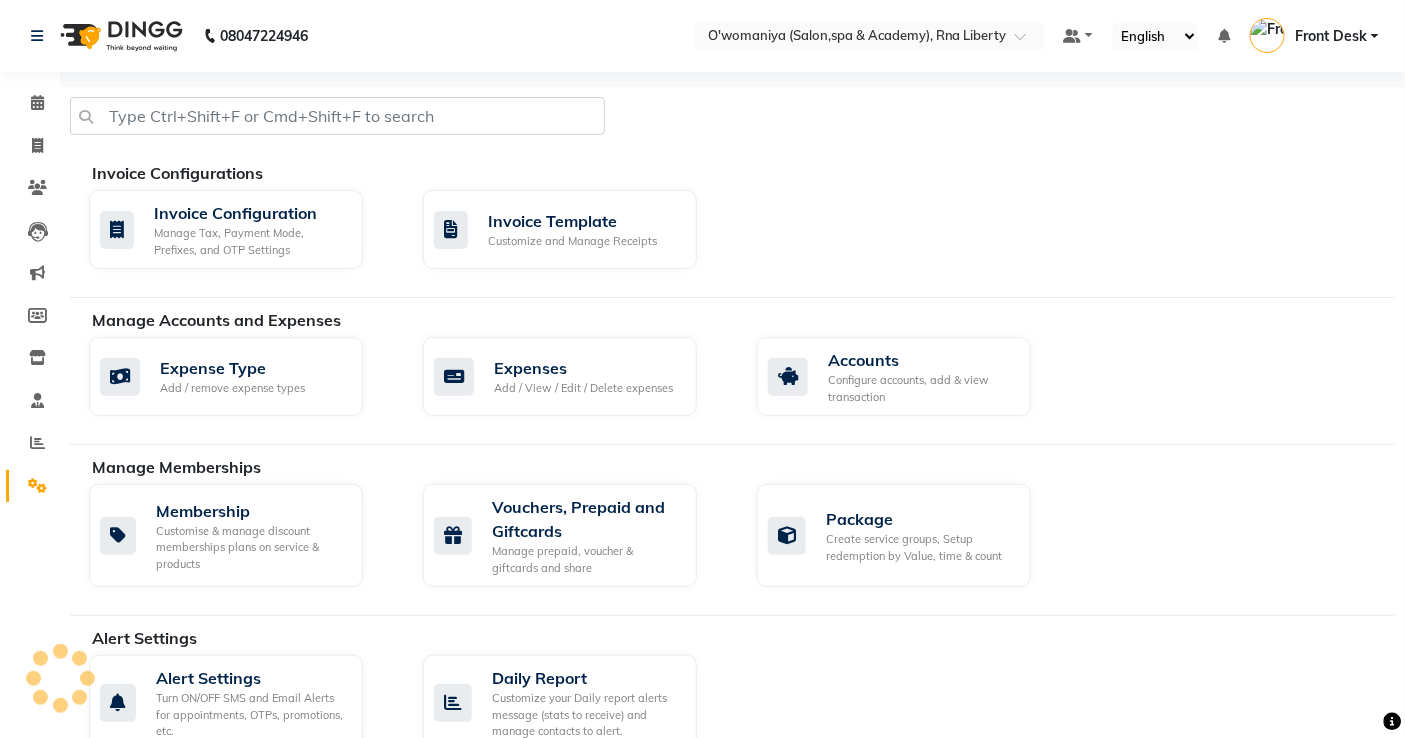 scroll, scrollTop: 444, scrollLeft: 0, axis: vertical 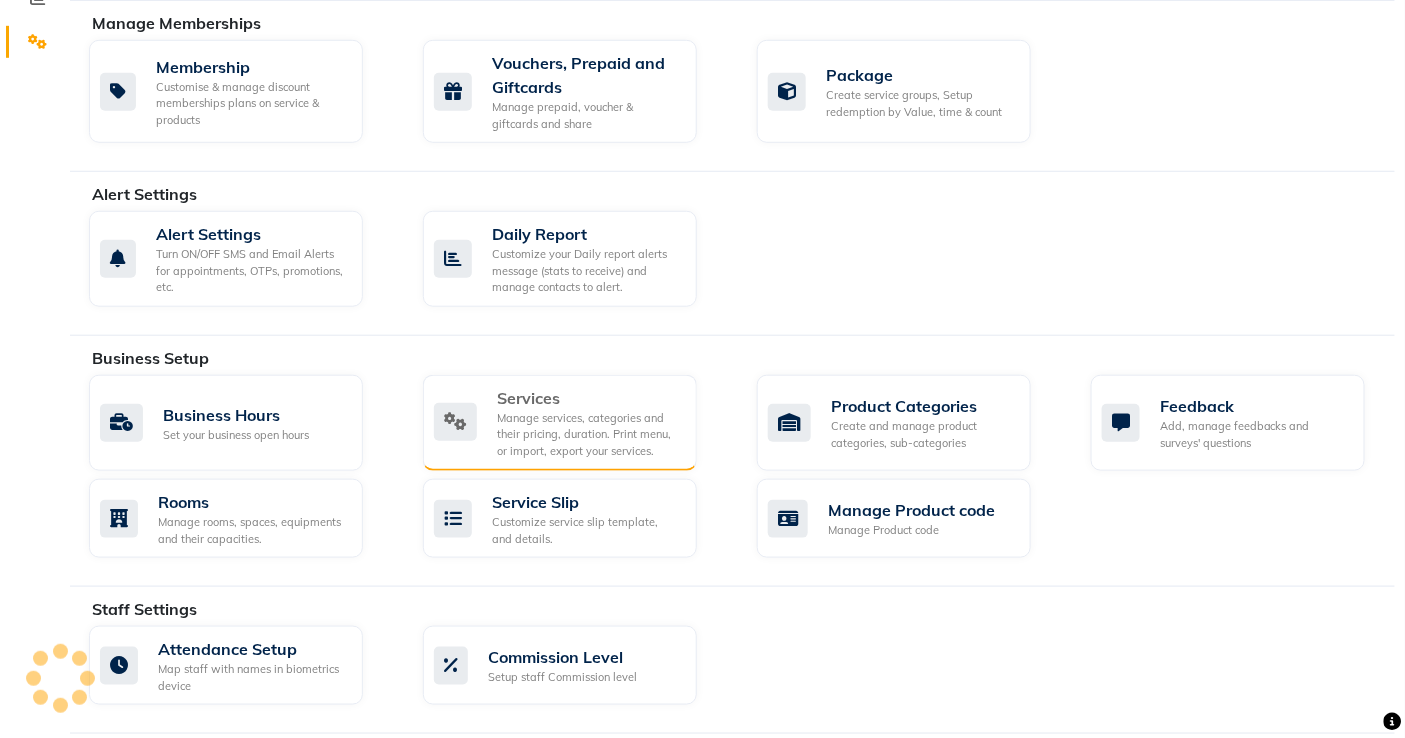click on "Manage services, categories and their pricing, duration. Print menu, or import, export your services." 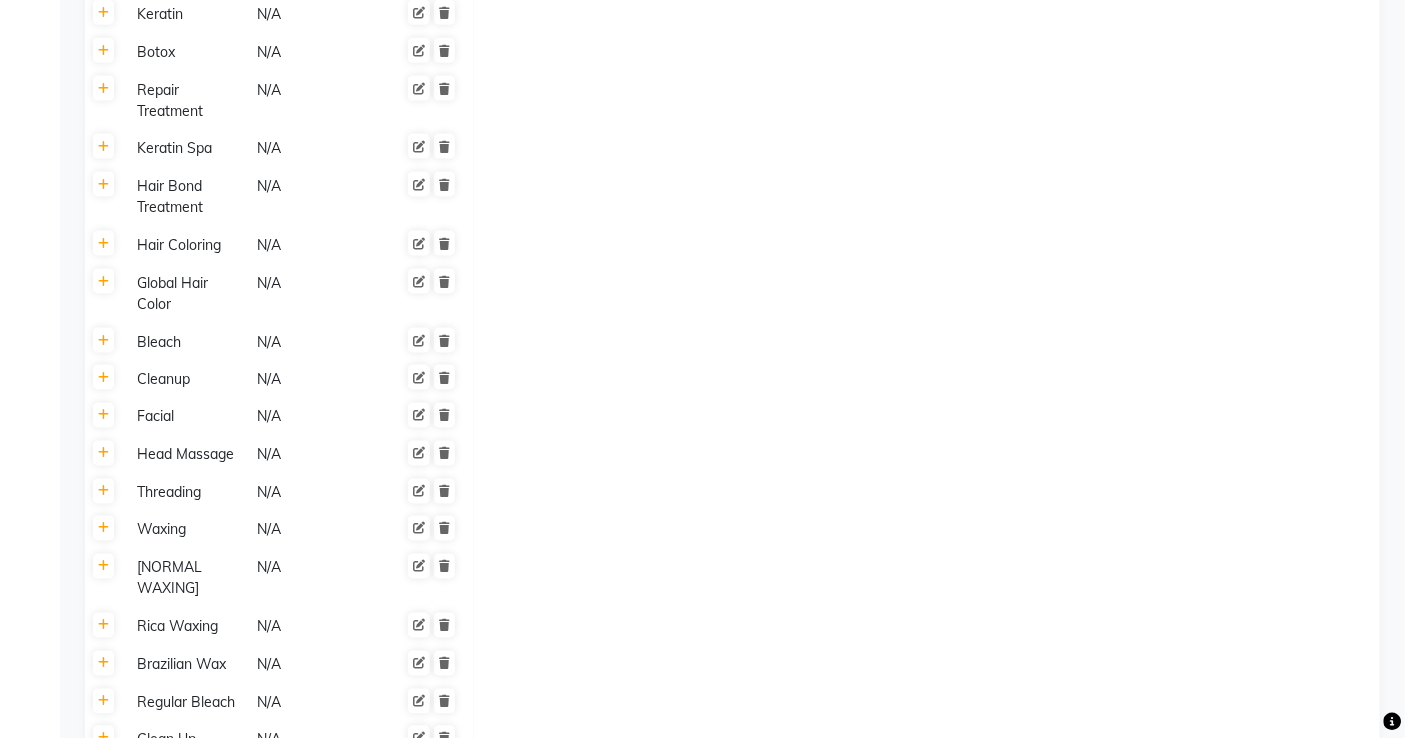 scroll, scrollTop: 888, scrollLeft: 0, axis: vertical 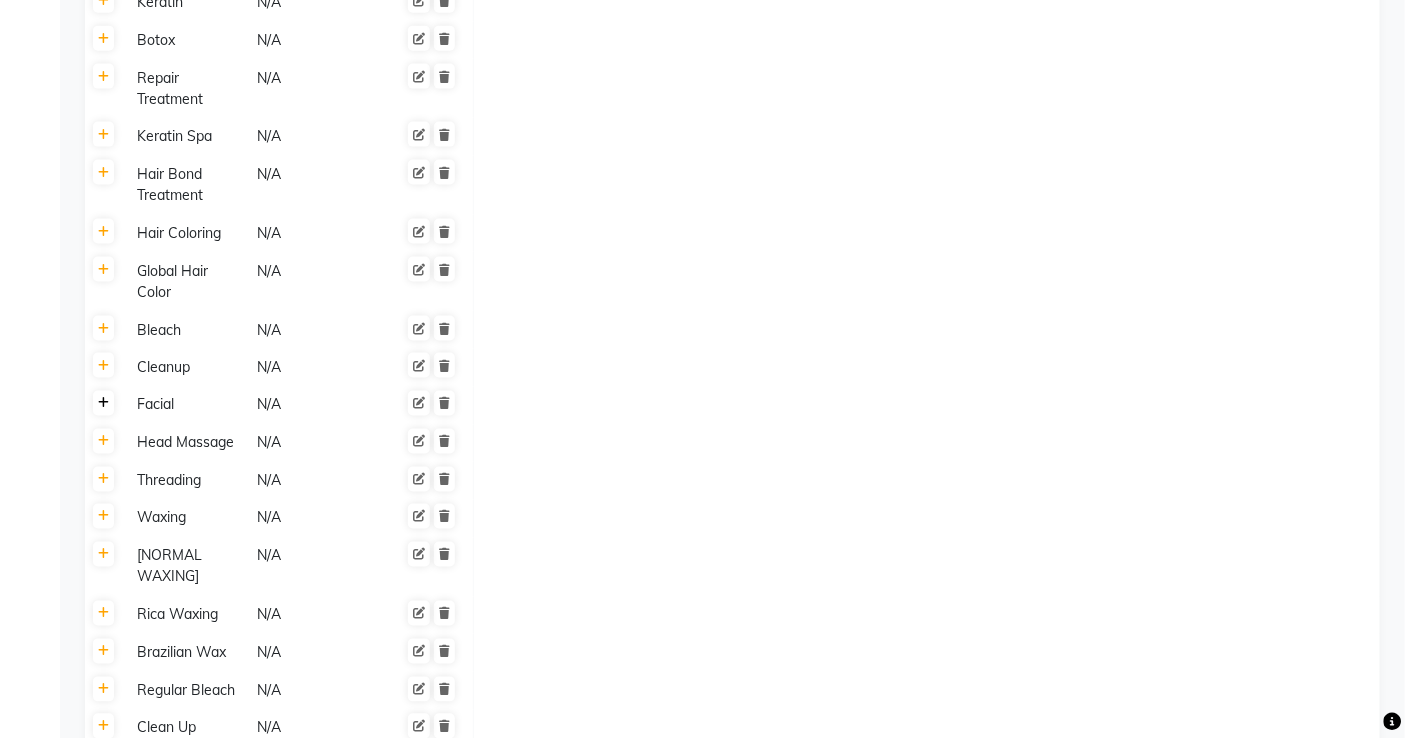 click 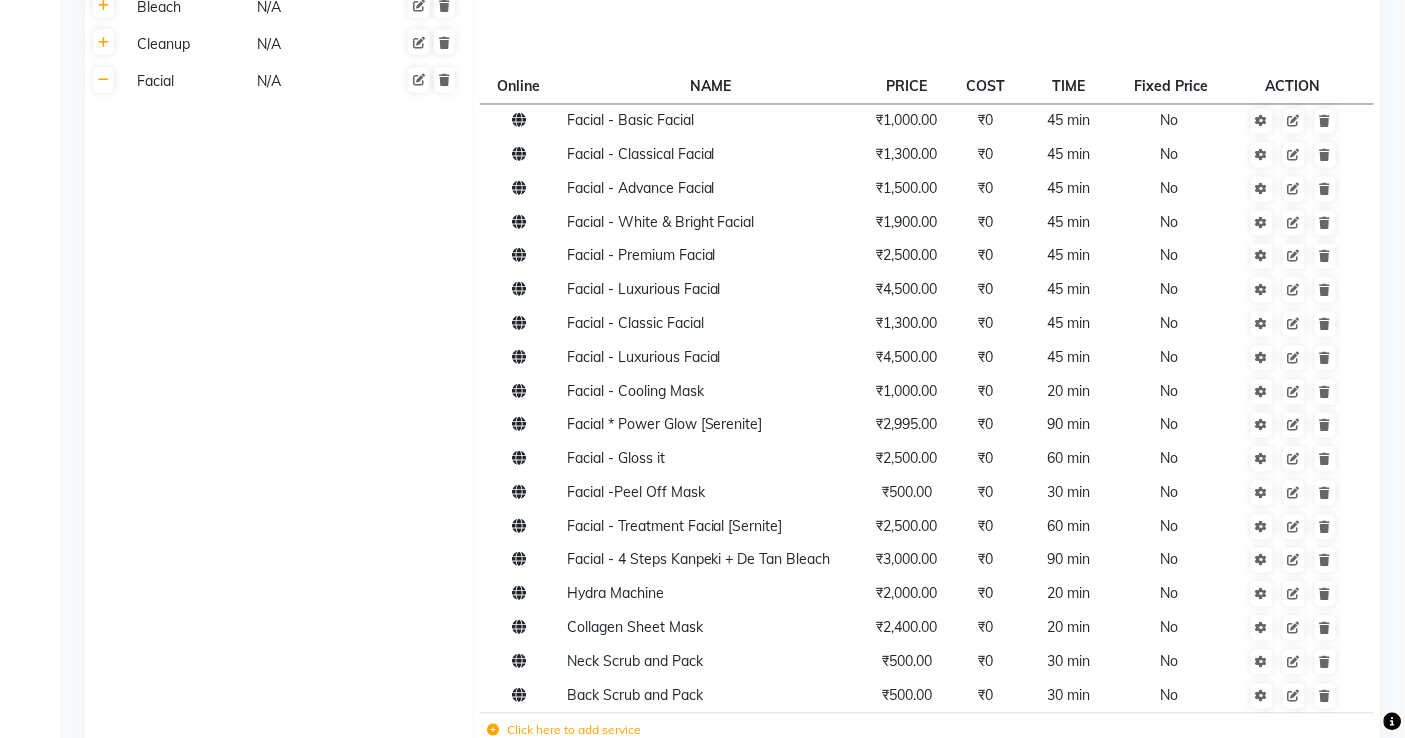 scroll, scrollTop: 1444, scrollLeft: 0, axis: vertical 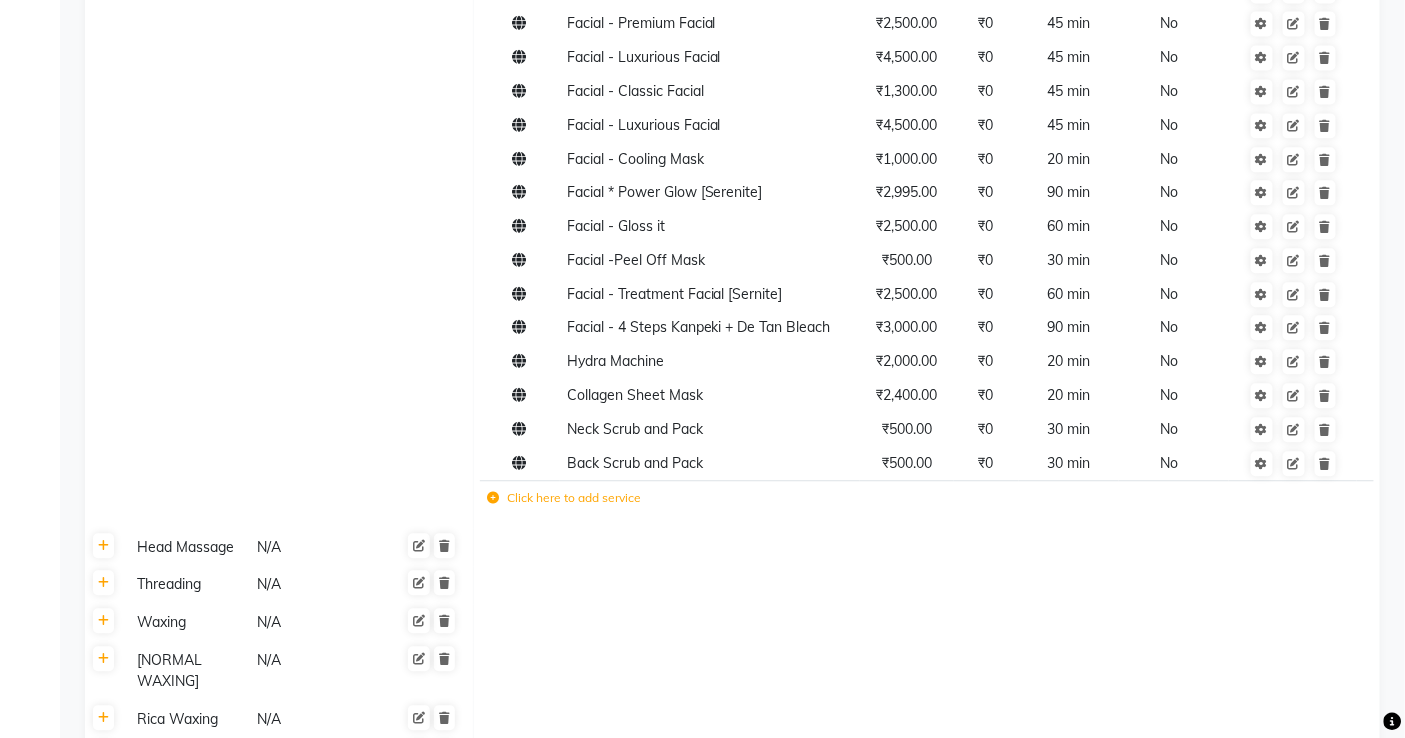 click on "Click here to add service" 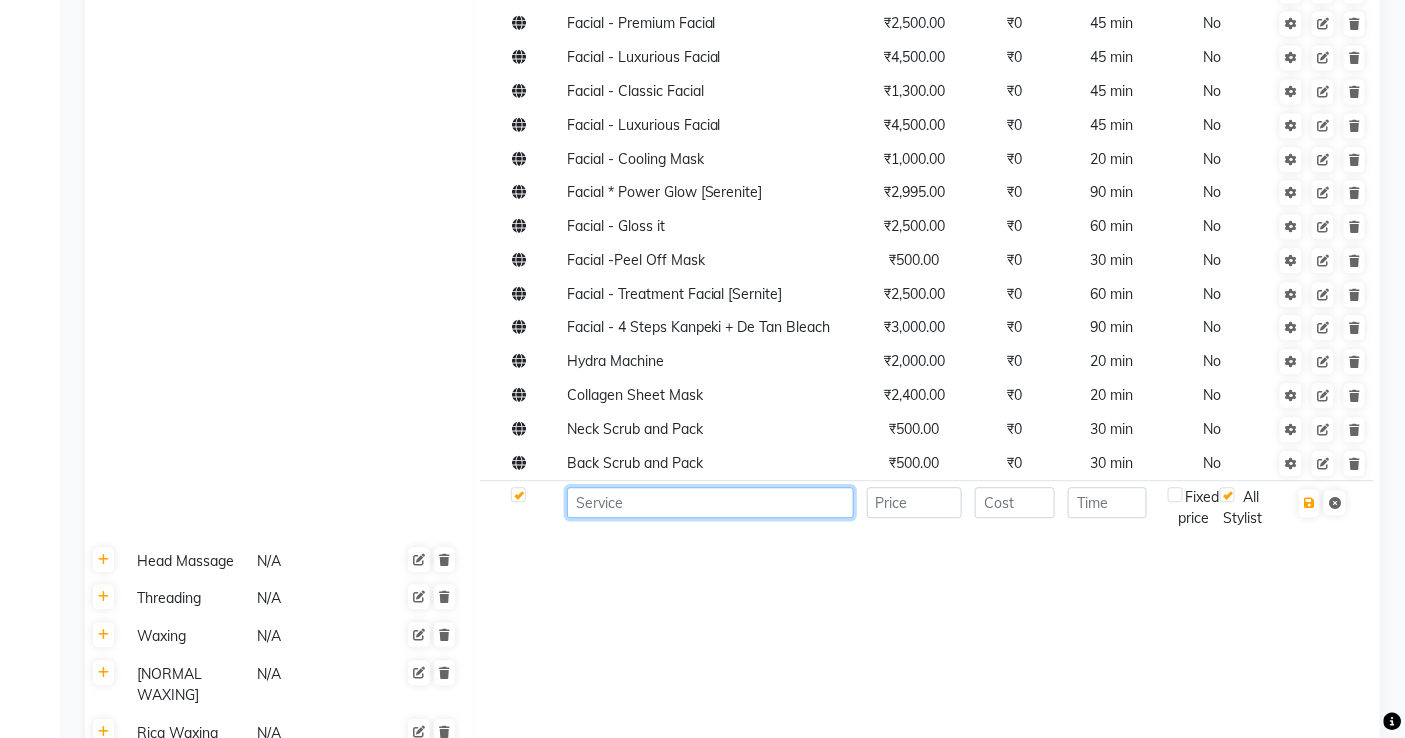 click 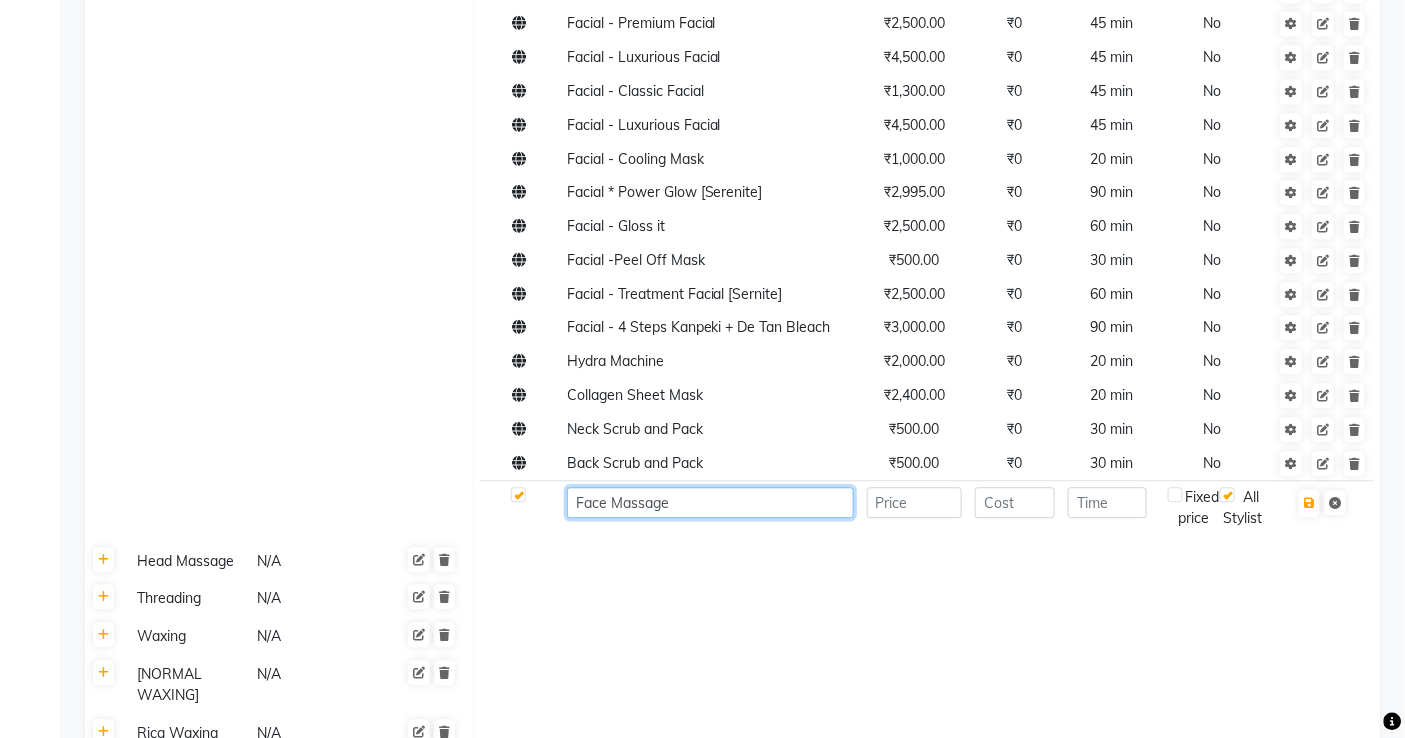 type on "Face Massage" 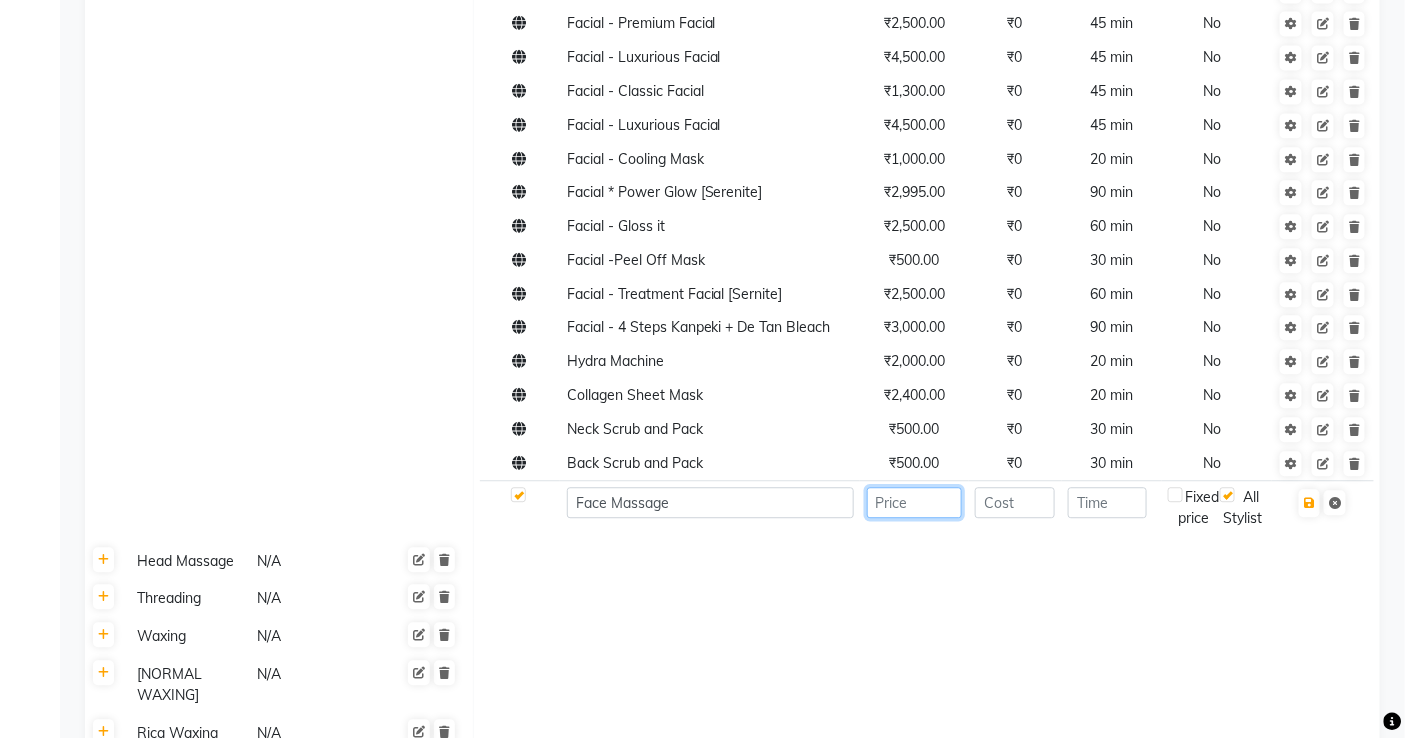 click 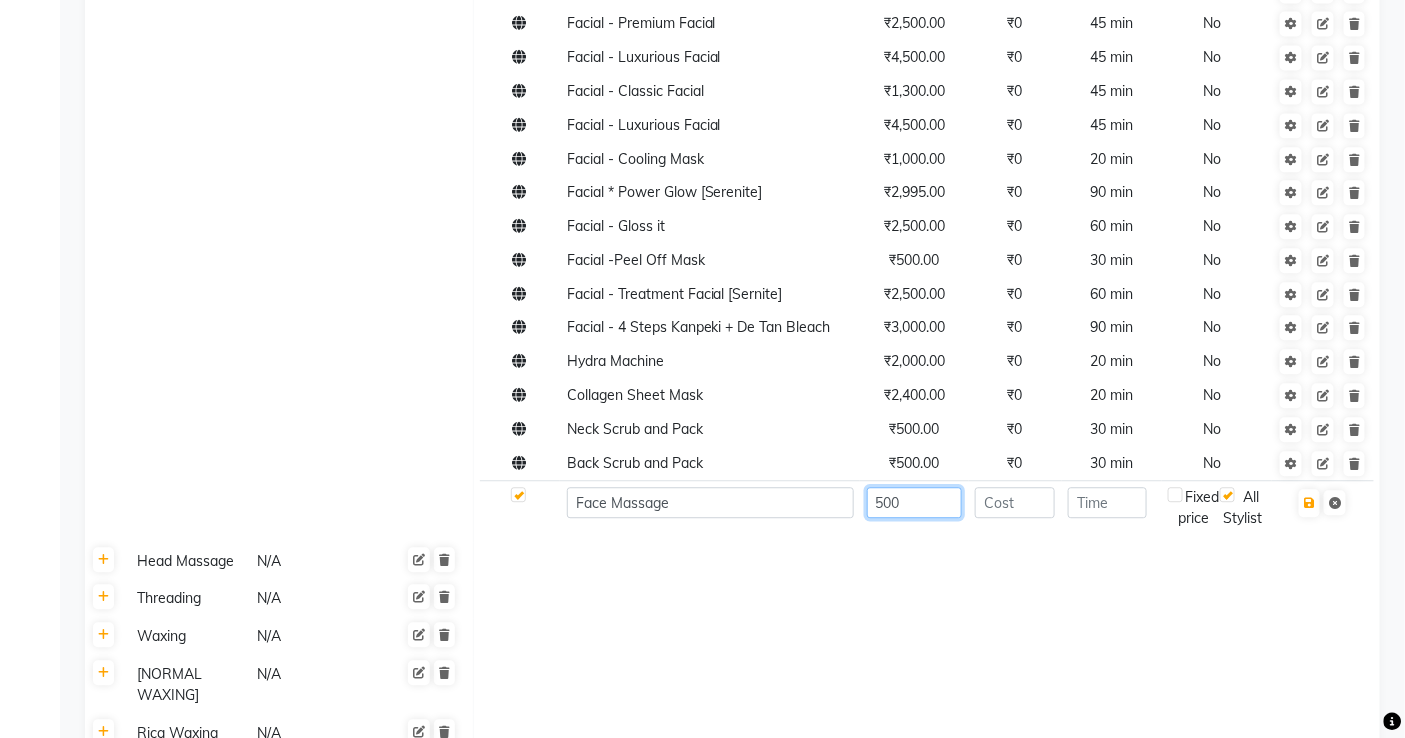 type on "500" 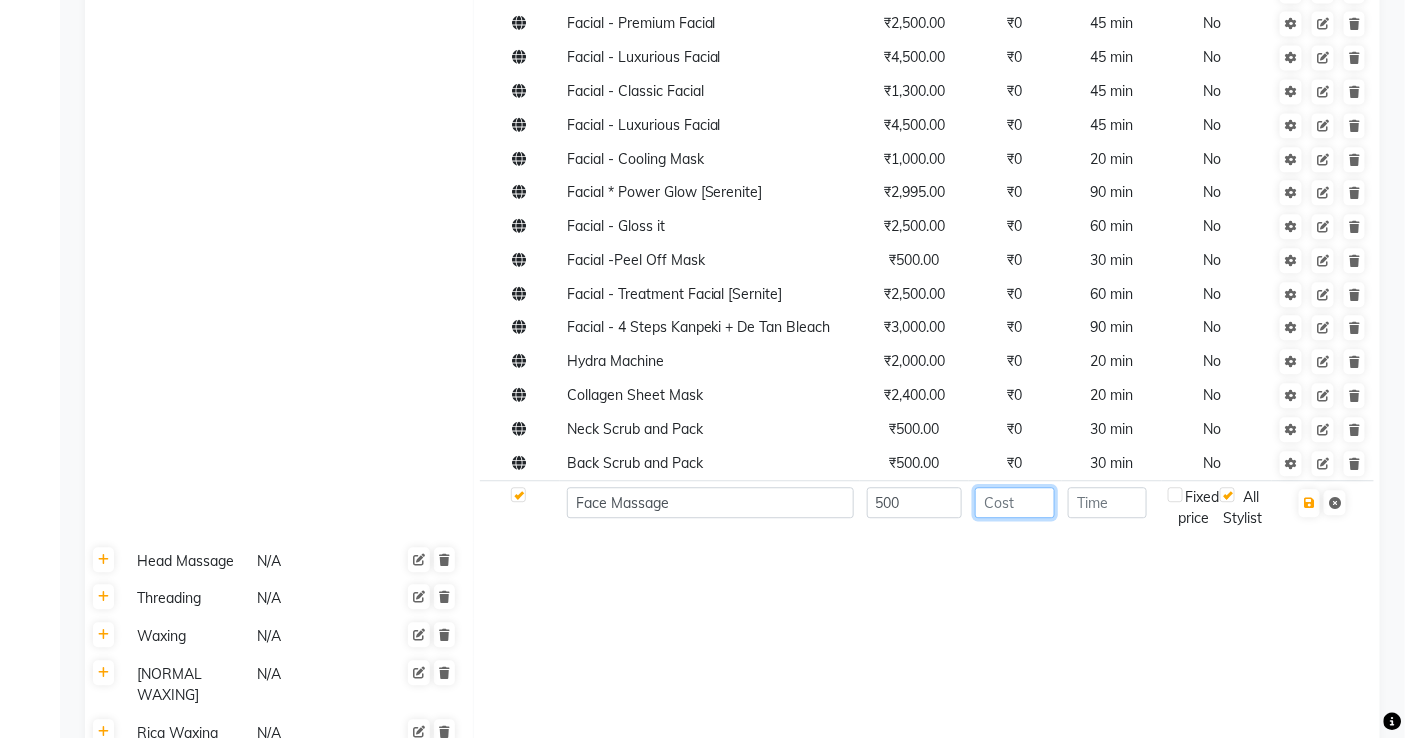 click 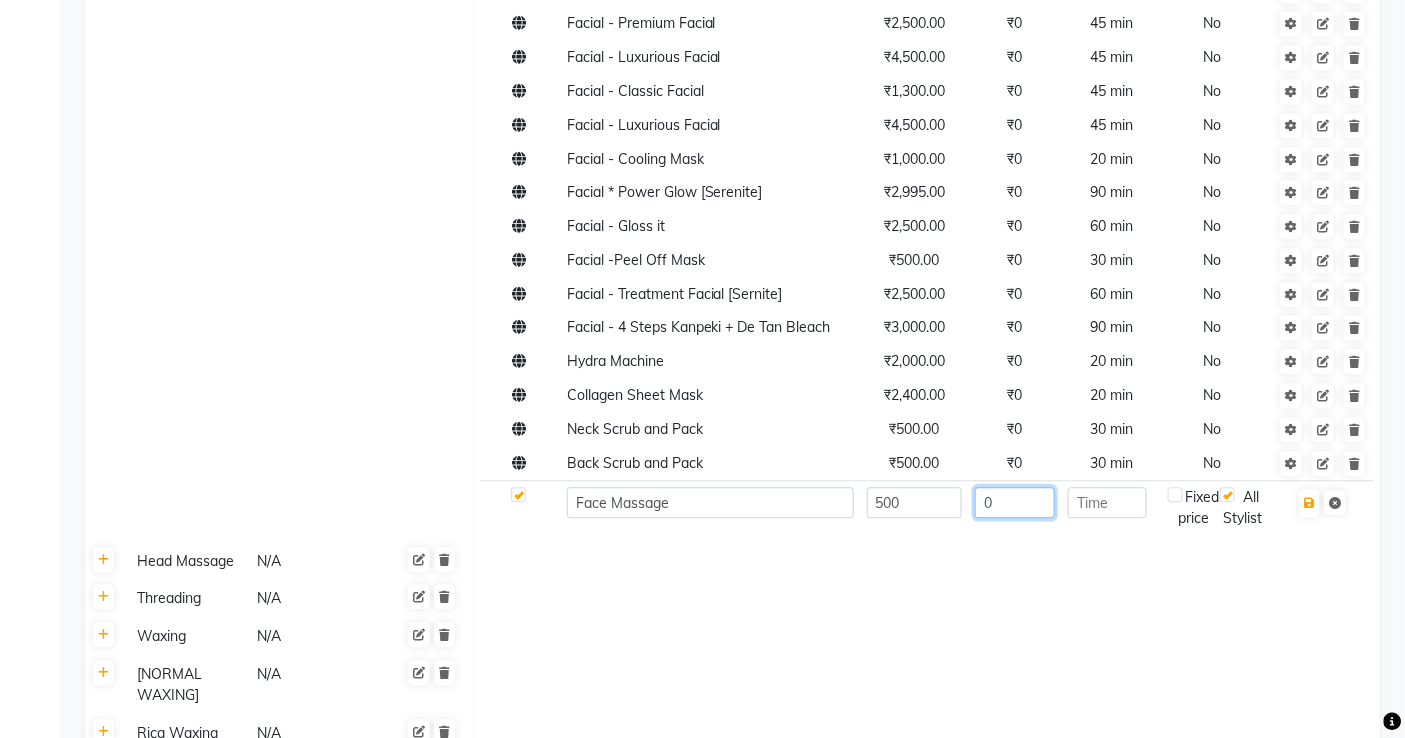 type on "0" 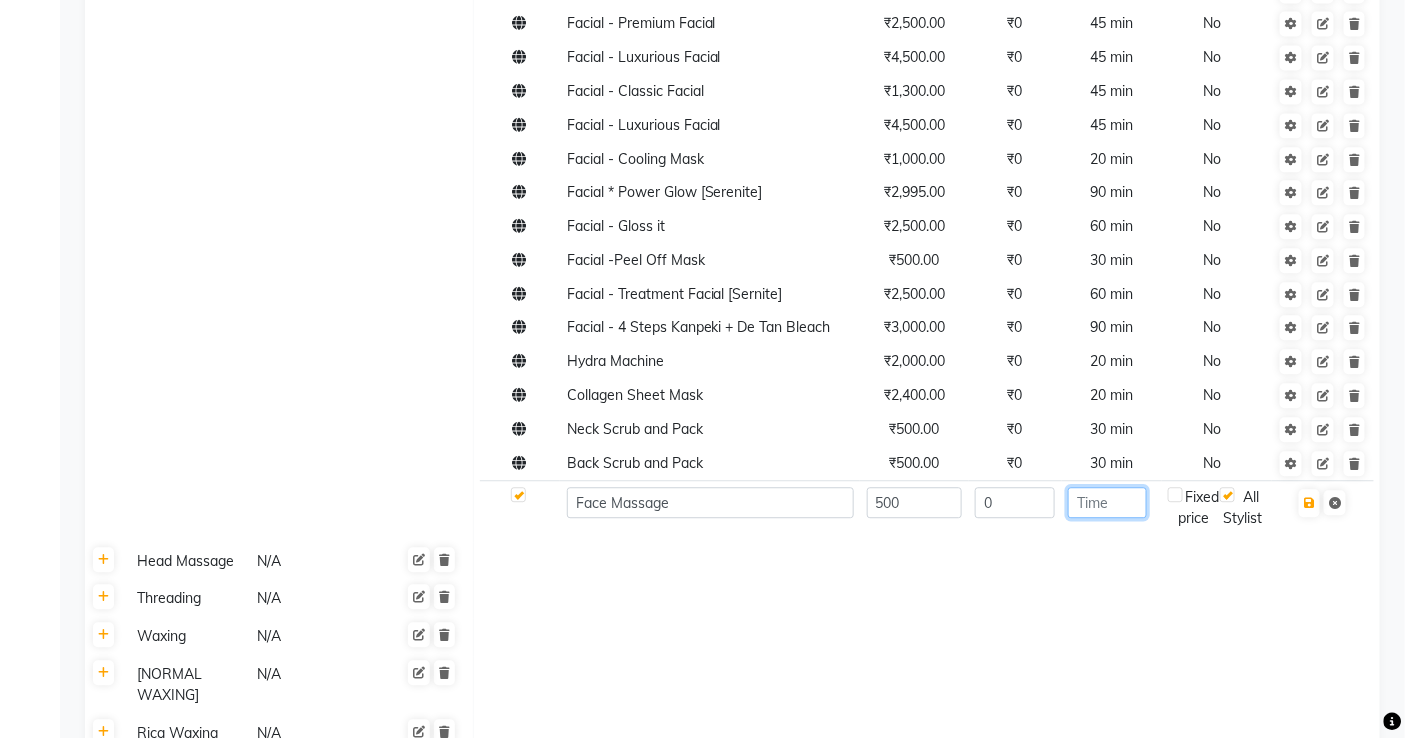 click 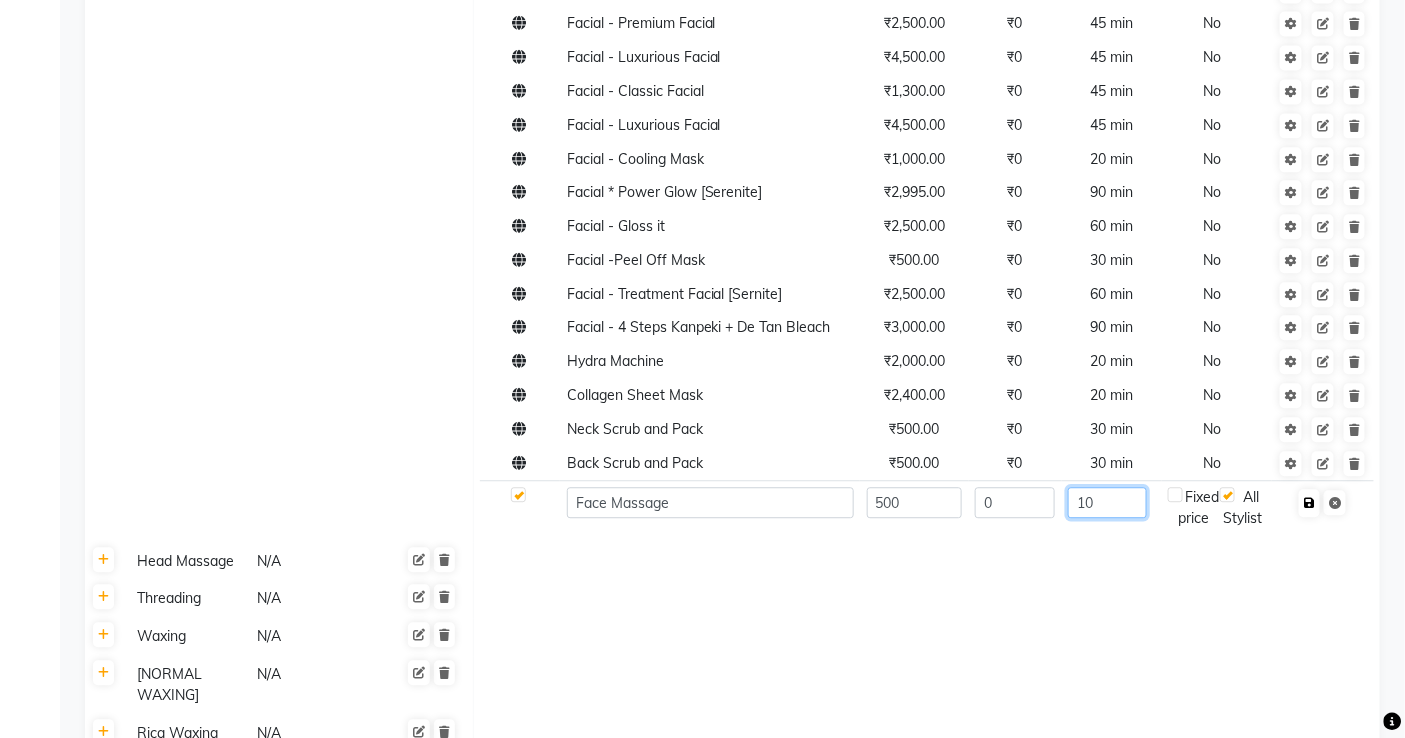 type on "10" 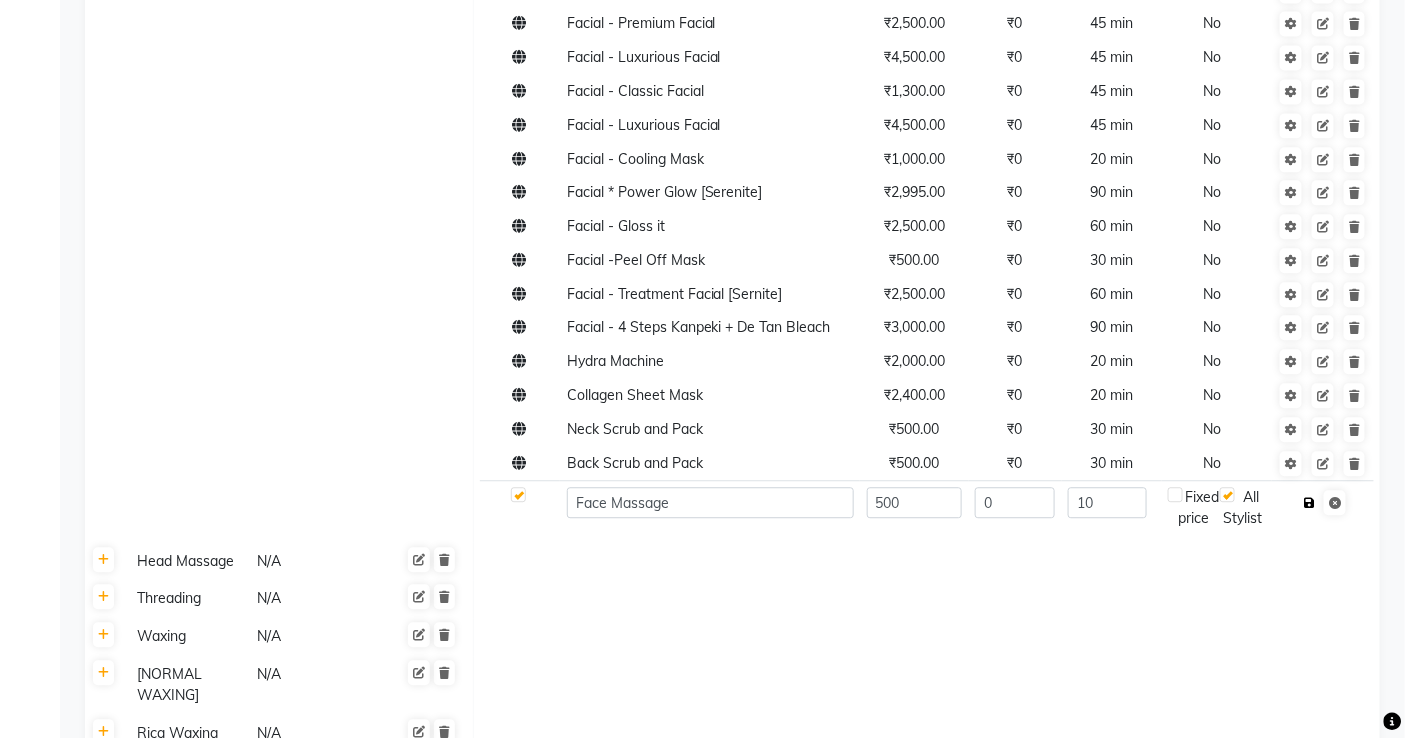click at bounding box center [1309, 503] 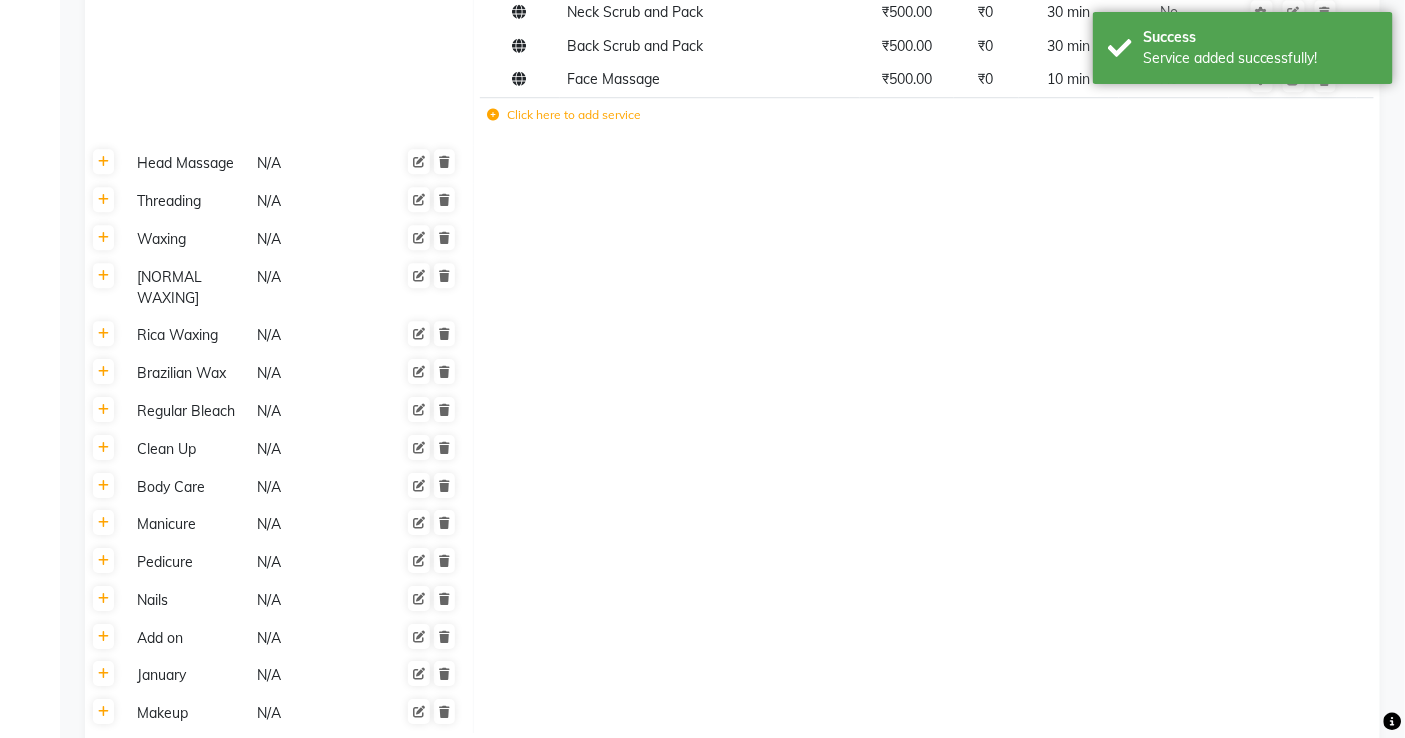 scroll, scrollTop: 1985, scrollLeft: 0, axis: vertical 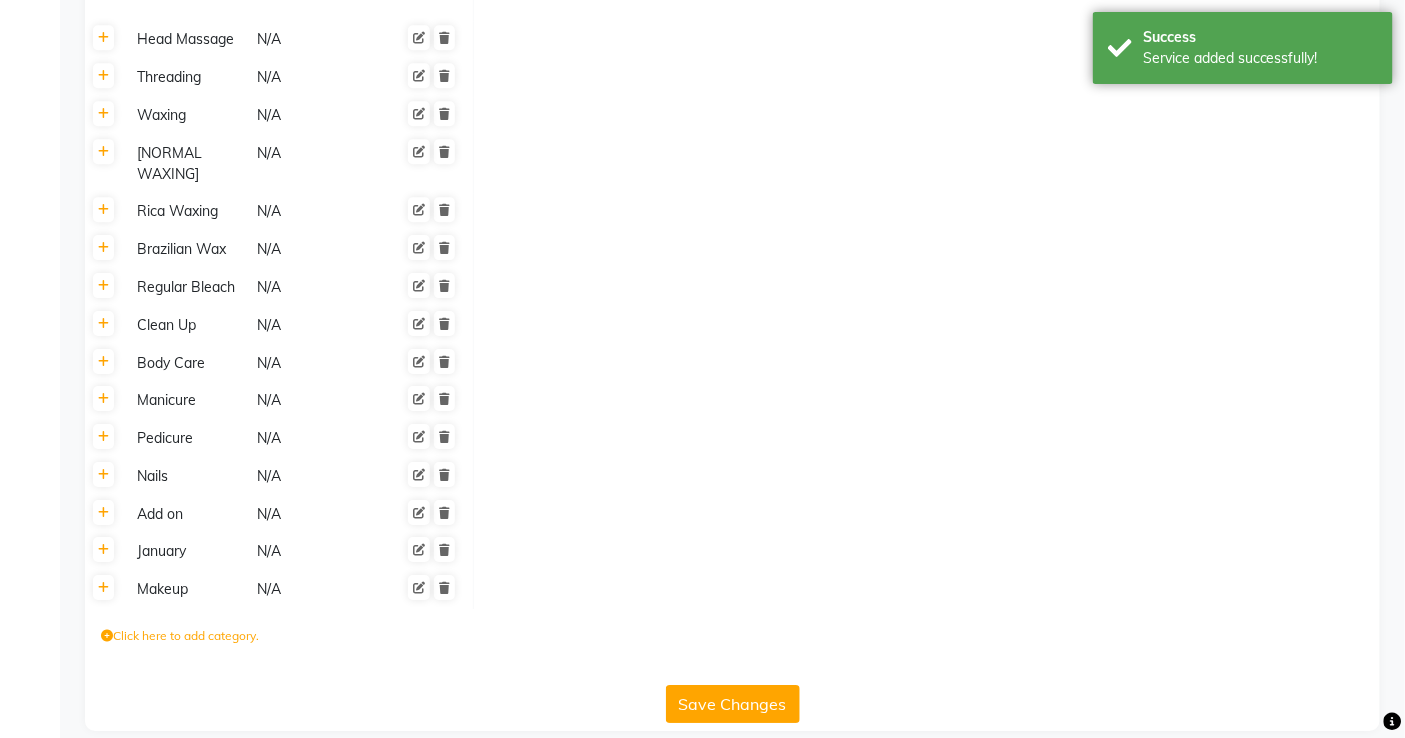 click on "Save Changes" 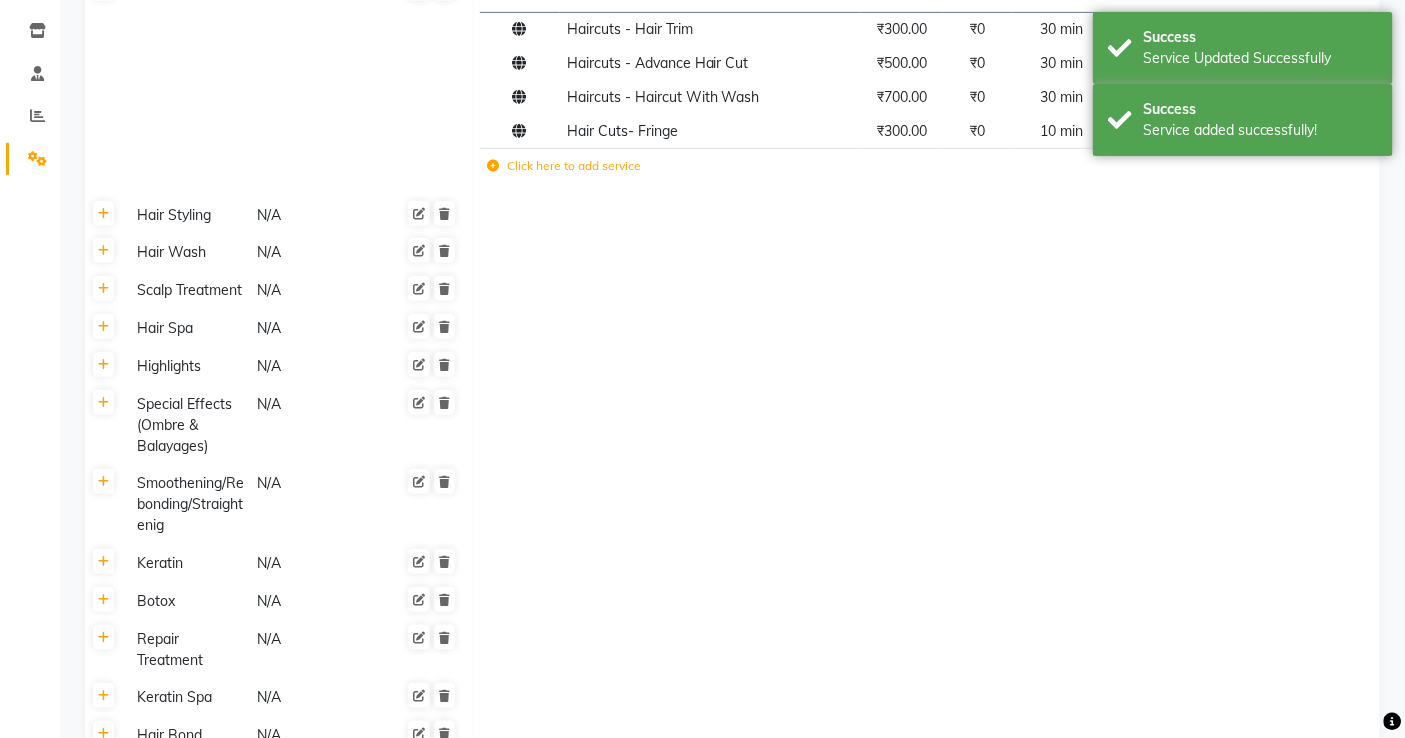 scroll, scrollTop: 0, scrollLeft: 0, axis: both 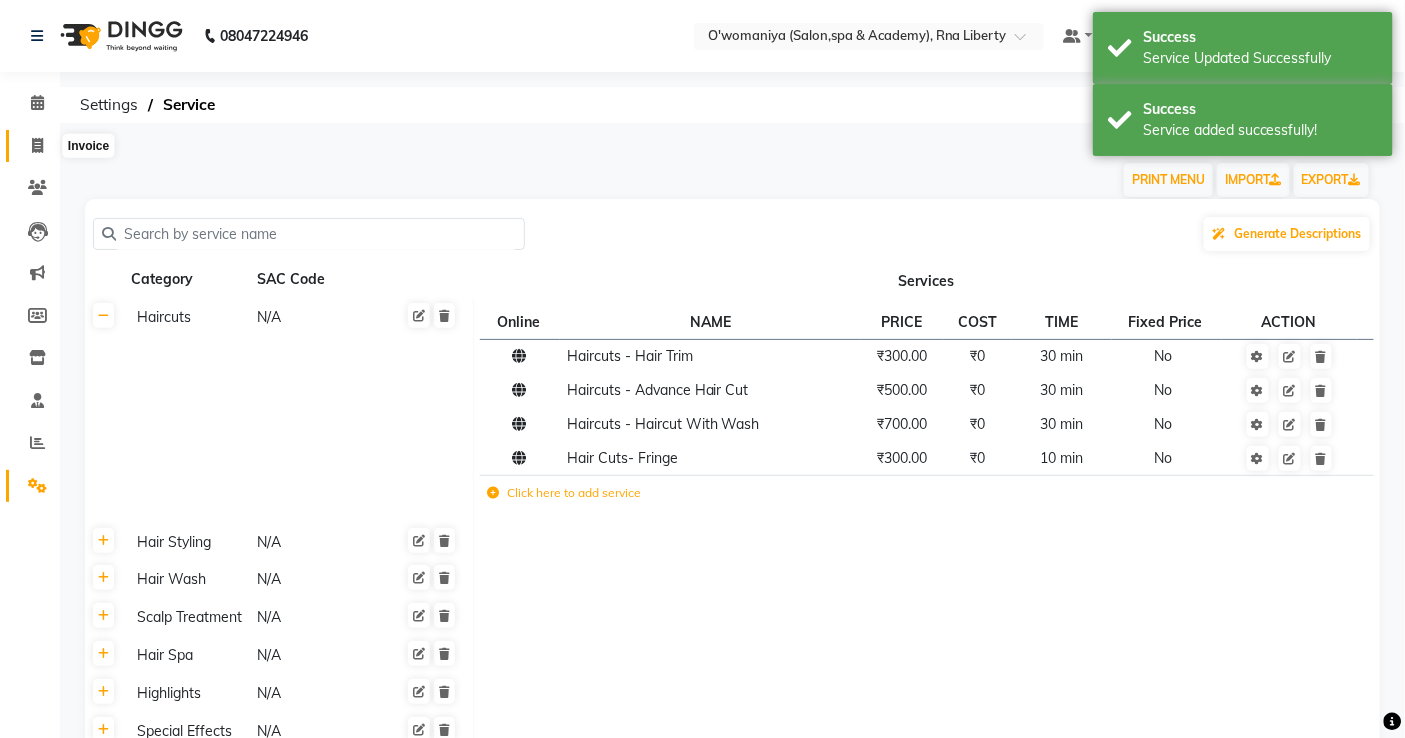 click 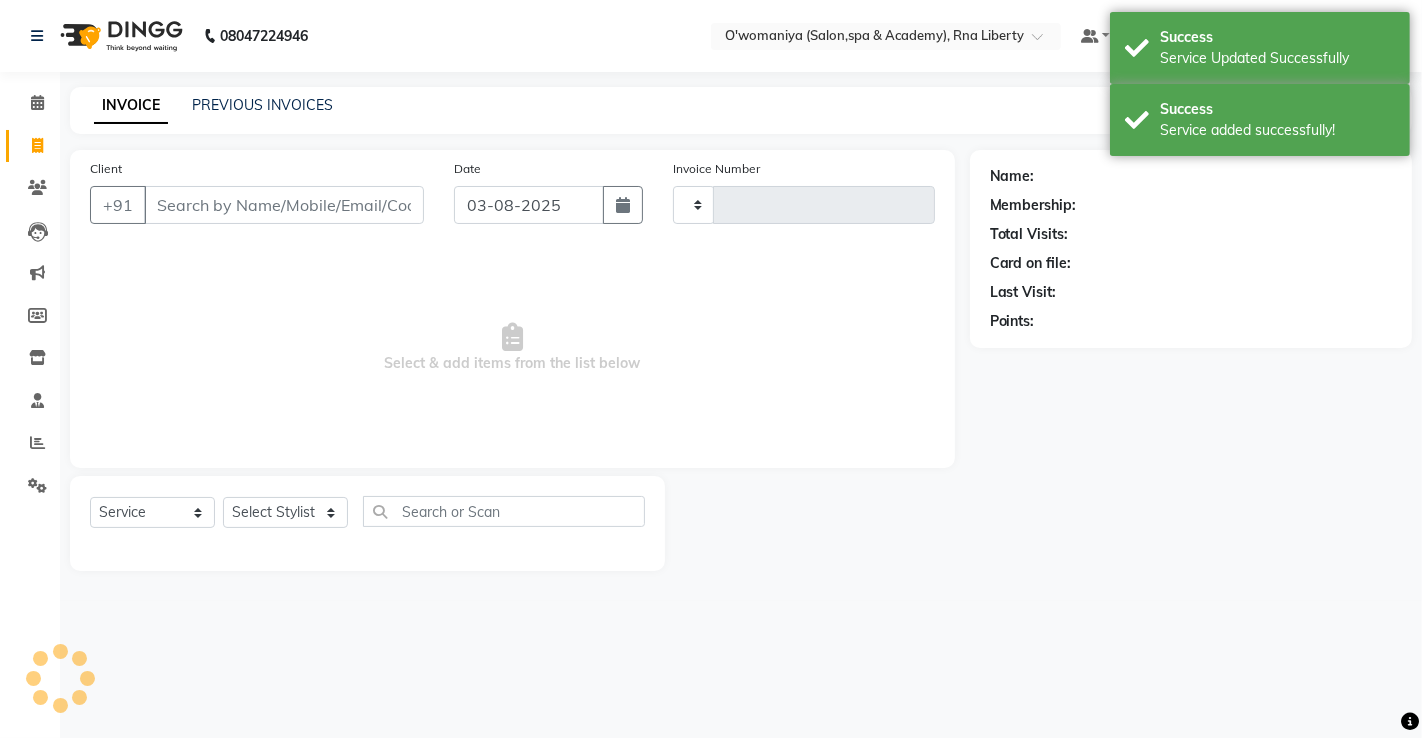 type on "0888" 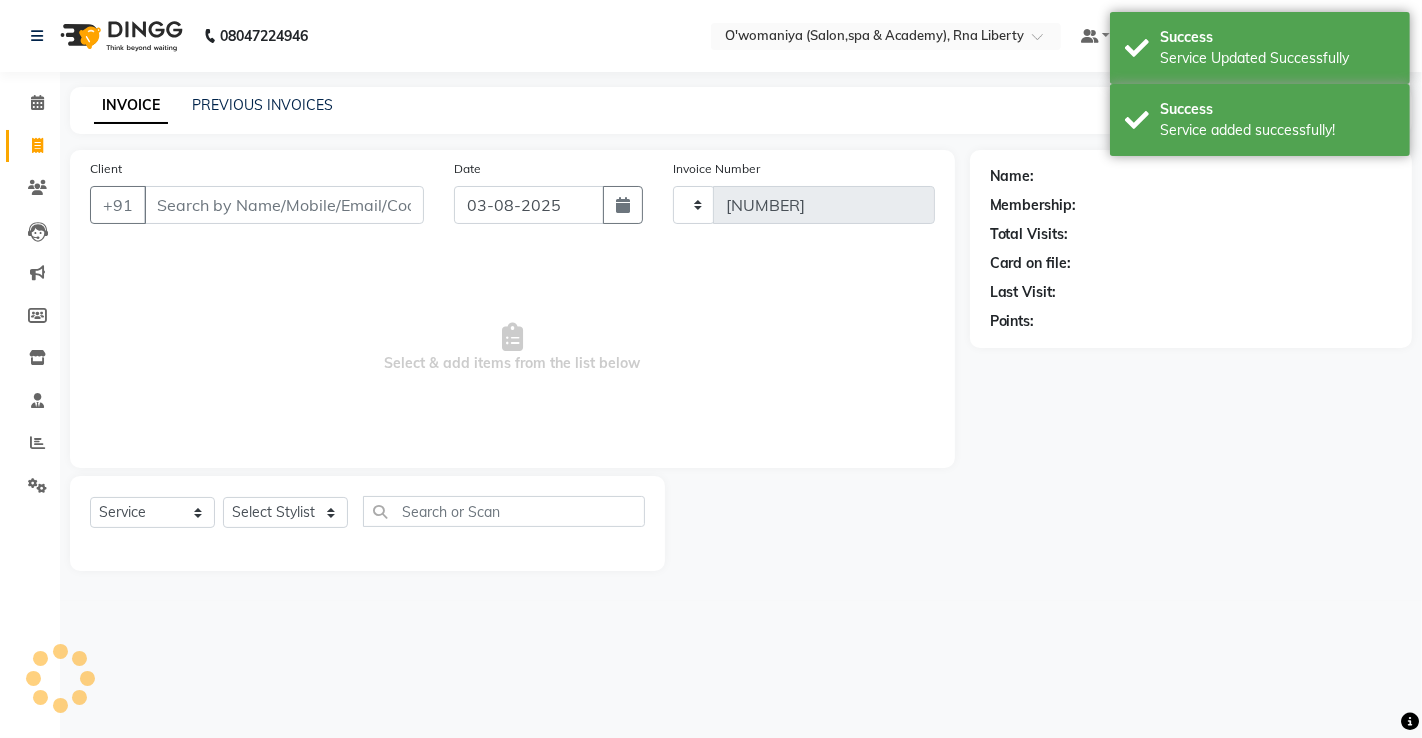 select on "5532" 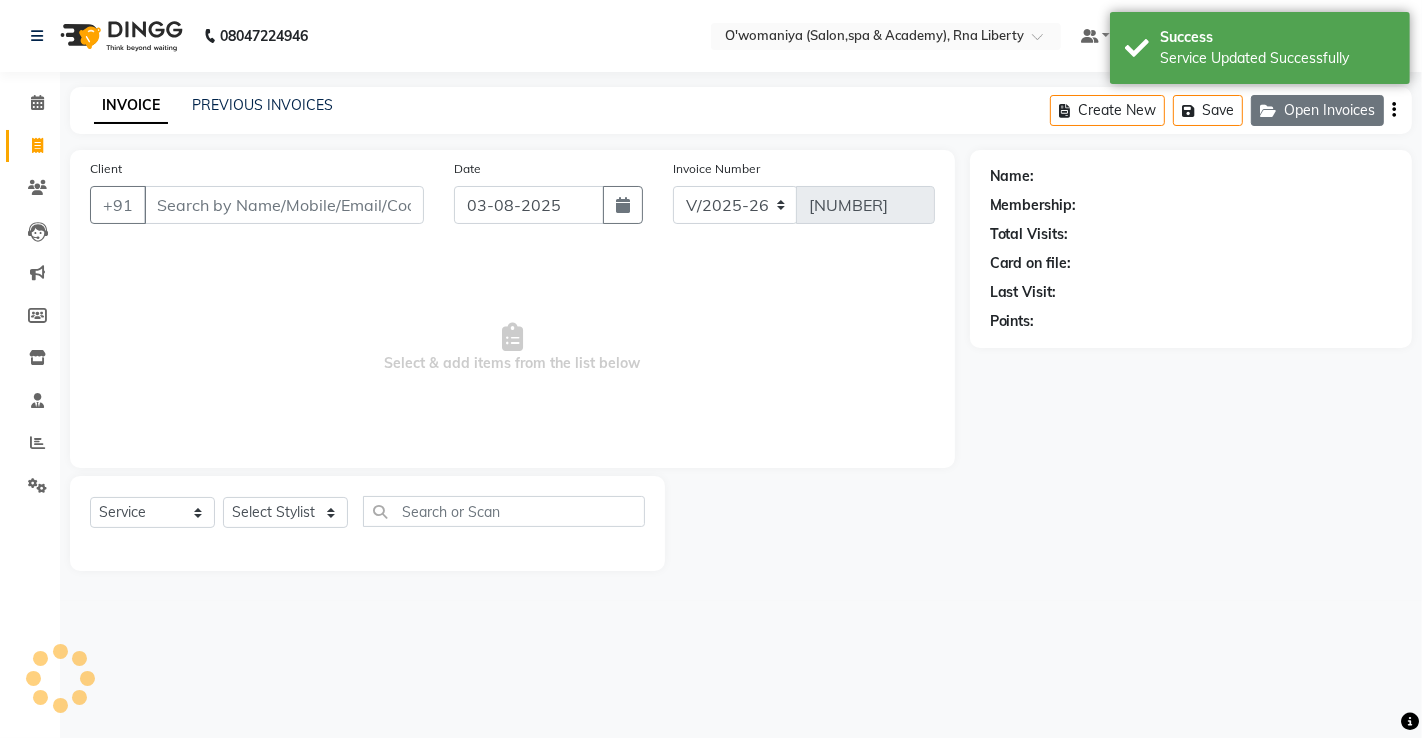 click on "Open Invoices" 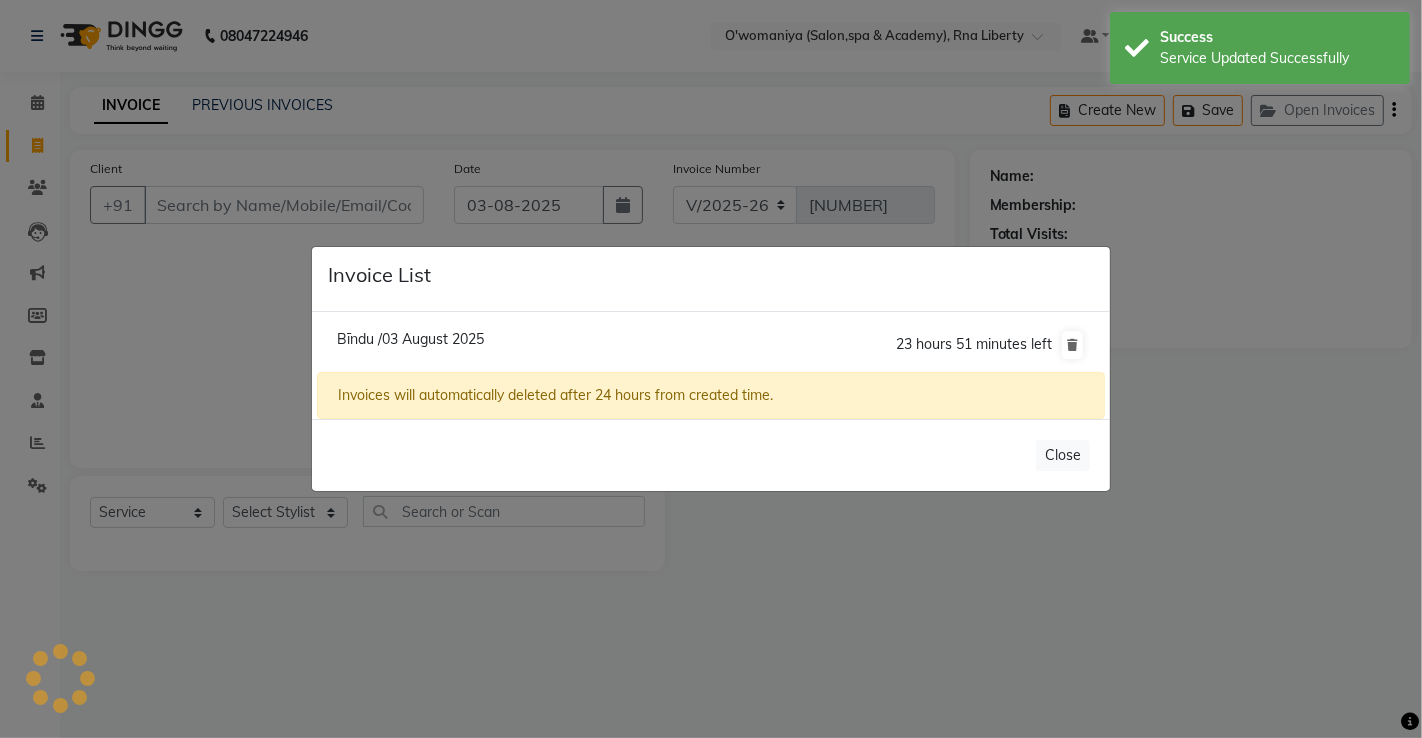 click on "Bīndu /03 August 2025" 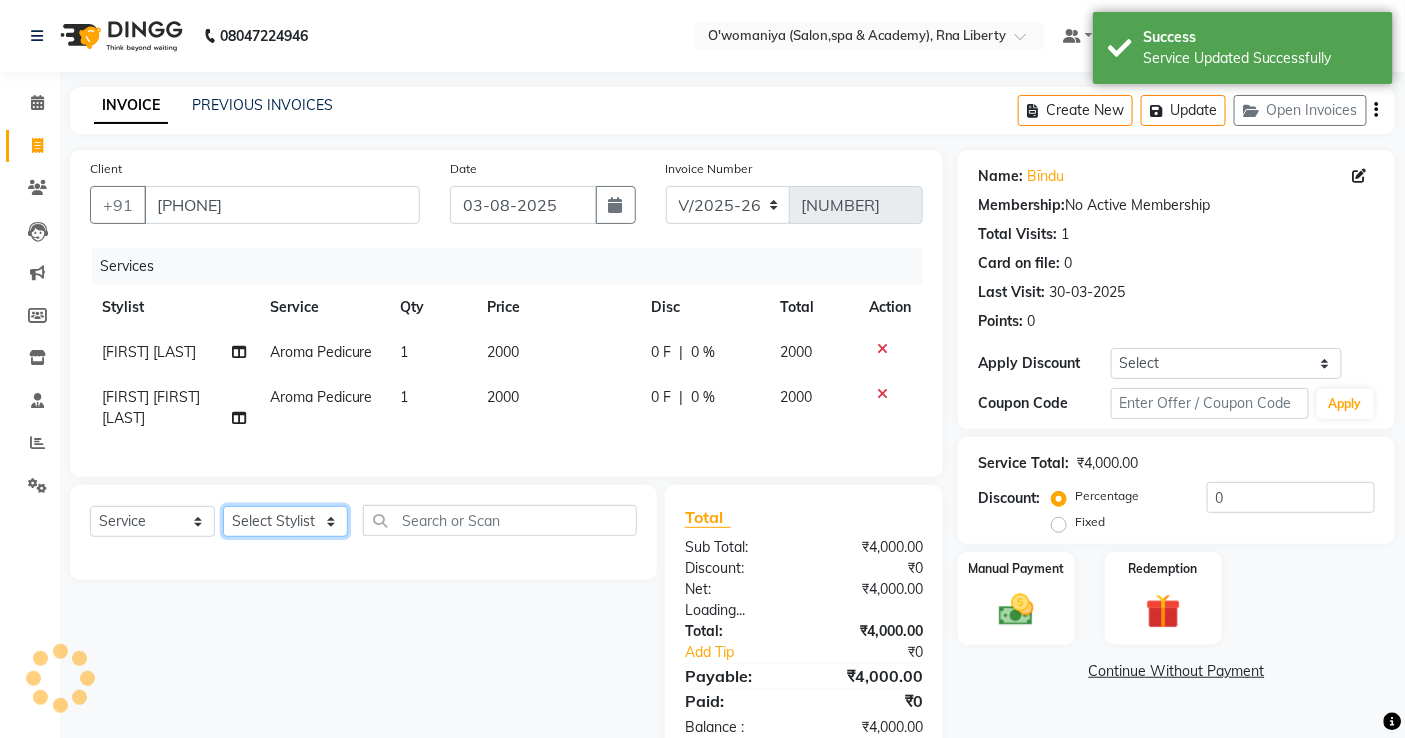 click on "select stylist abdul [LAST] afreen shaikh anita azeem qureshi dilshad ali faizan siddqui front desk gaurav jatin mane jyoti kajal ritesh raaj kevat jadhav kuldeep lavina fernandez madhuri mahi manohar kakad maymol r kinny mona dhanraaj singh nidhi yadav nikita mohite parveen sheikh pinky reema ghosh rubysingh sanaya agrawaal shanu ansari sweeta joseph" 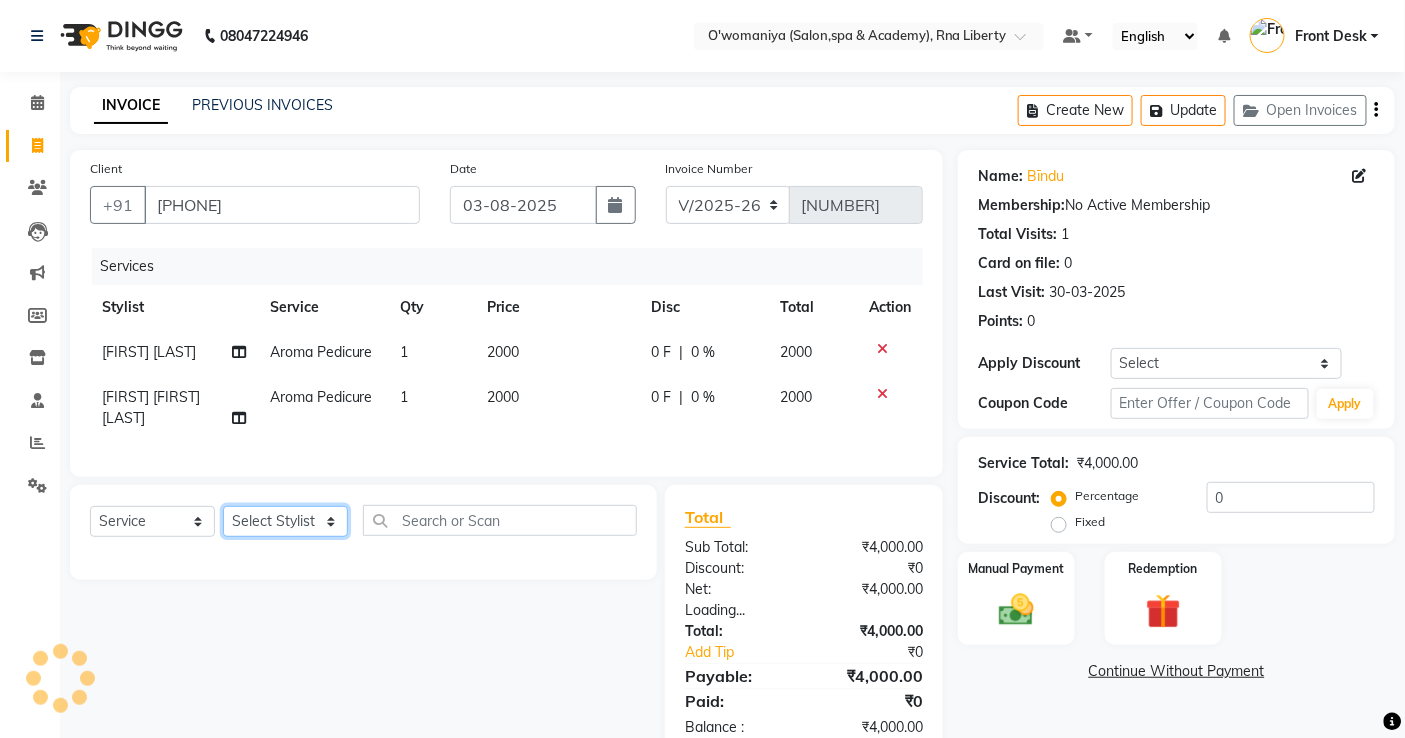 select on "37293" 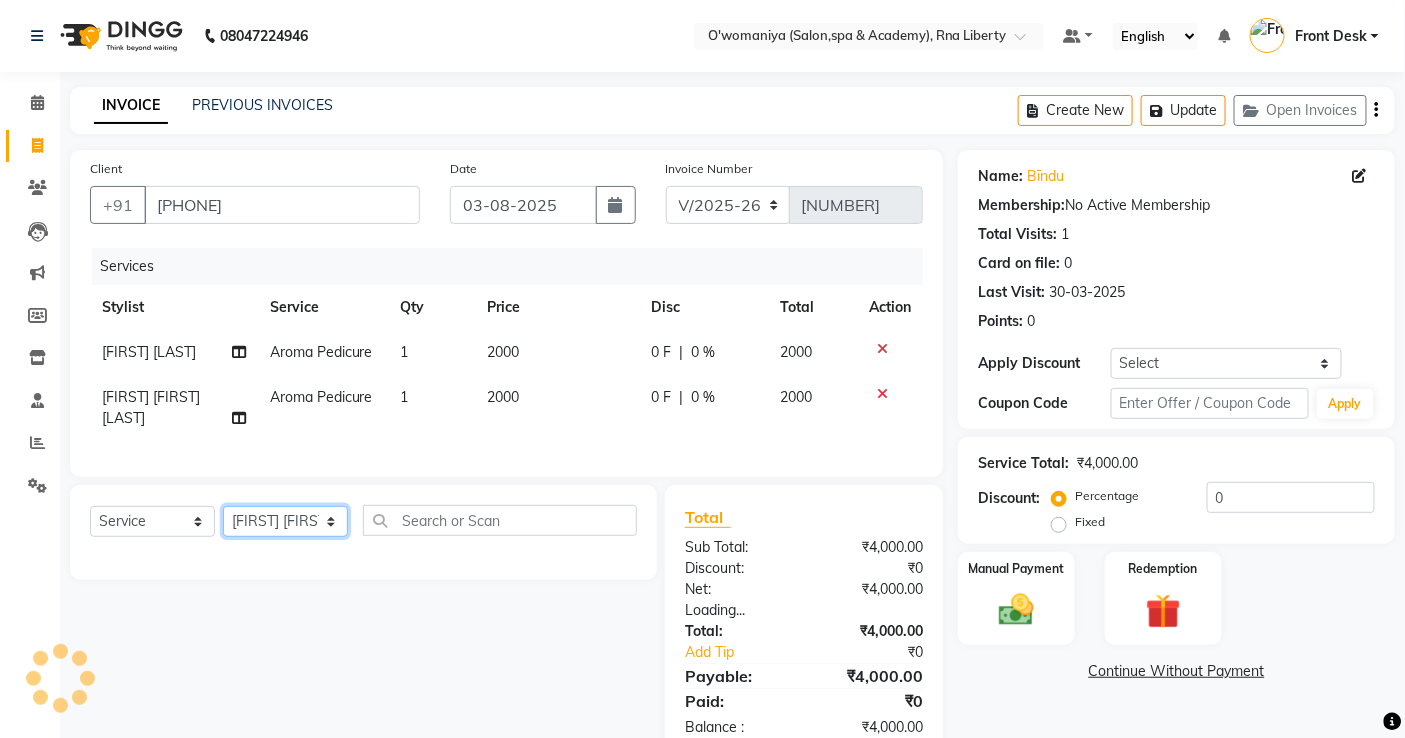 click on "select stylist abdul [LAST] afreen shaikh anita azeem qureshi dilshad ali faizan siddqui front desk gaurav jatin mane jyoti kajal ritesh raaj kevat jadhav kuldeep lavina fernandez madhuri mahi manohar kakad maymol r kinny mona dhanraaj singh nidhi yadav nikita mohite parveen sheikh pinky reema ghosh rubysingh sanaya agrawaal shanu ansari sweeta joseph" 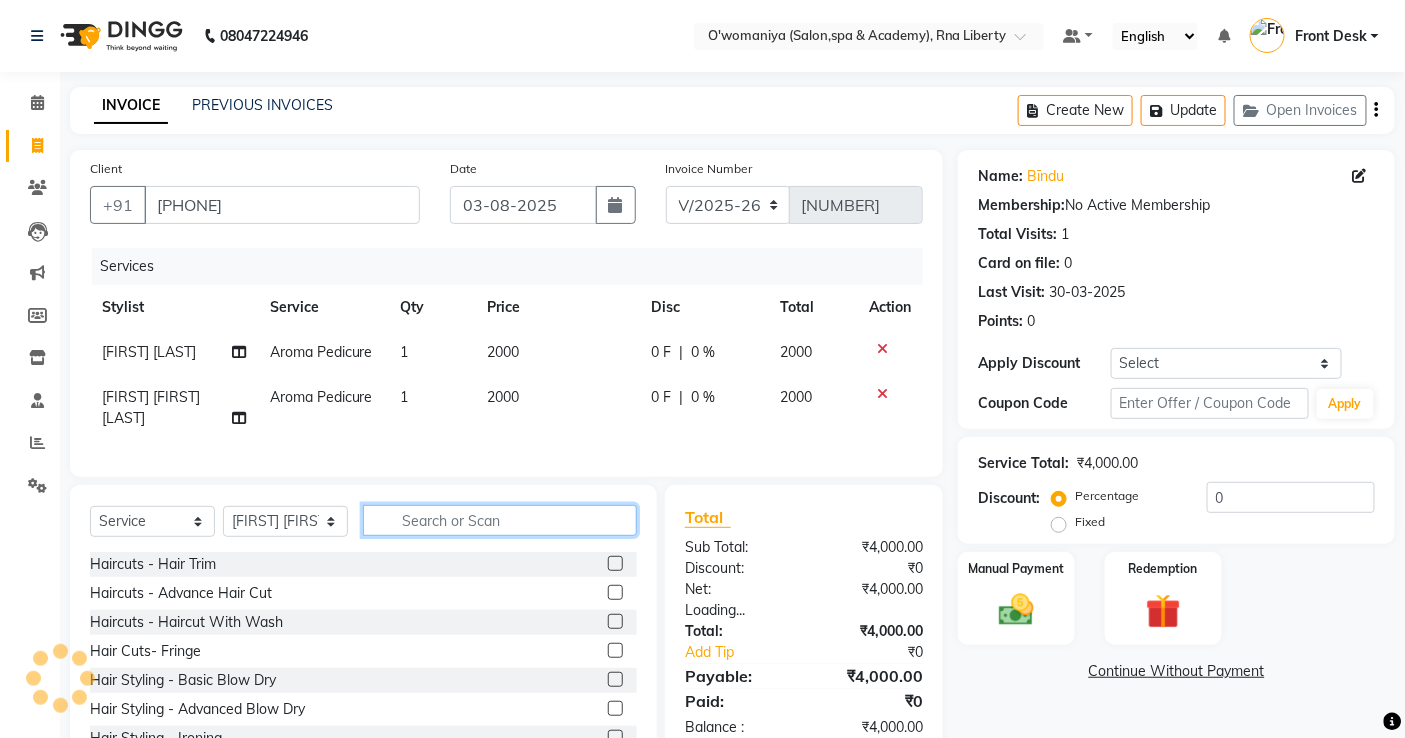 click 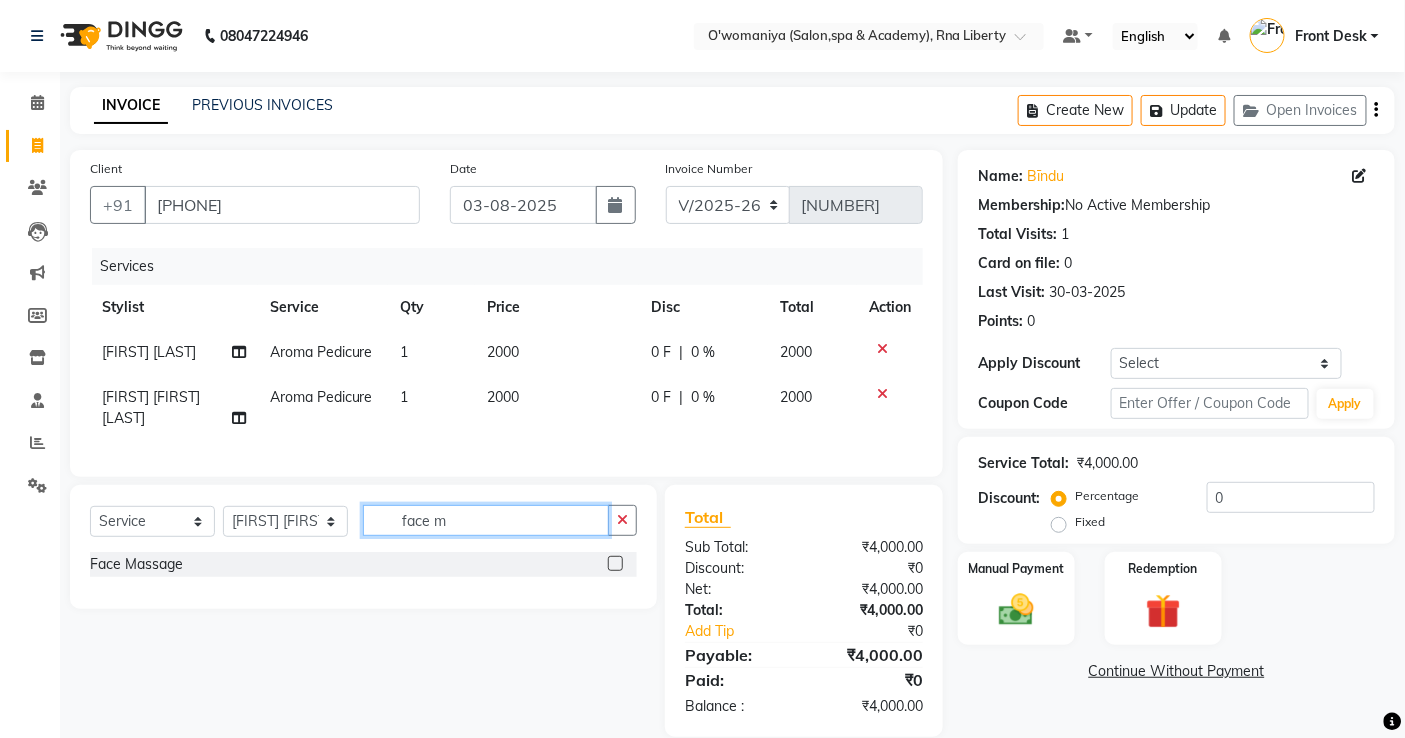 type on "face m" 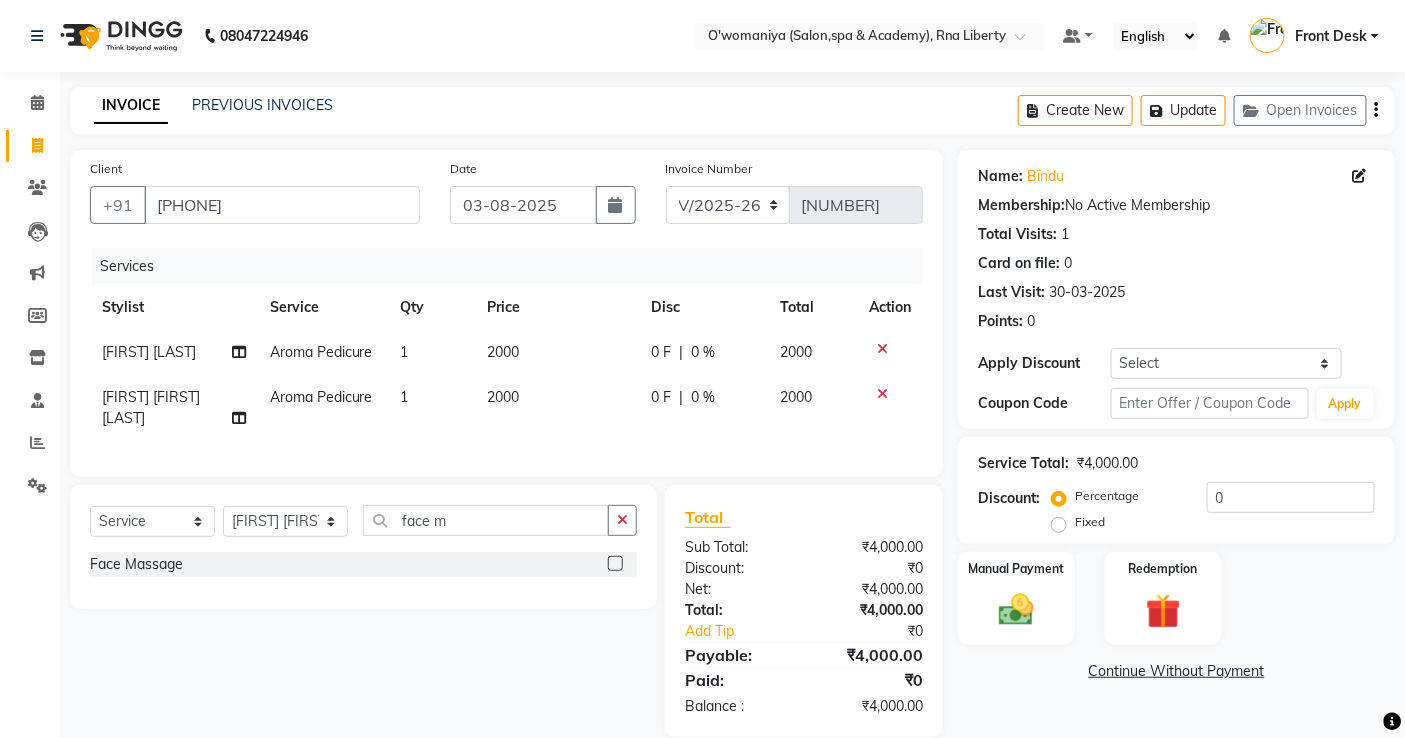 click 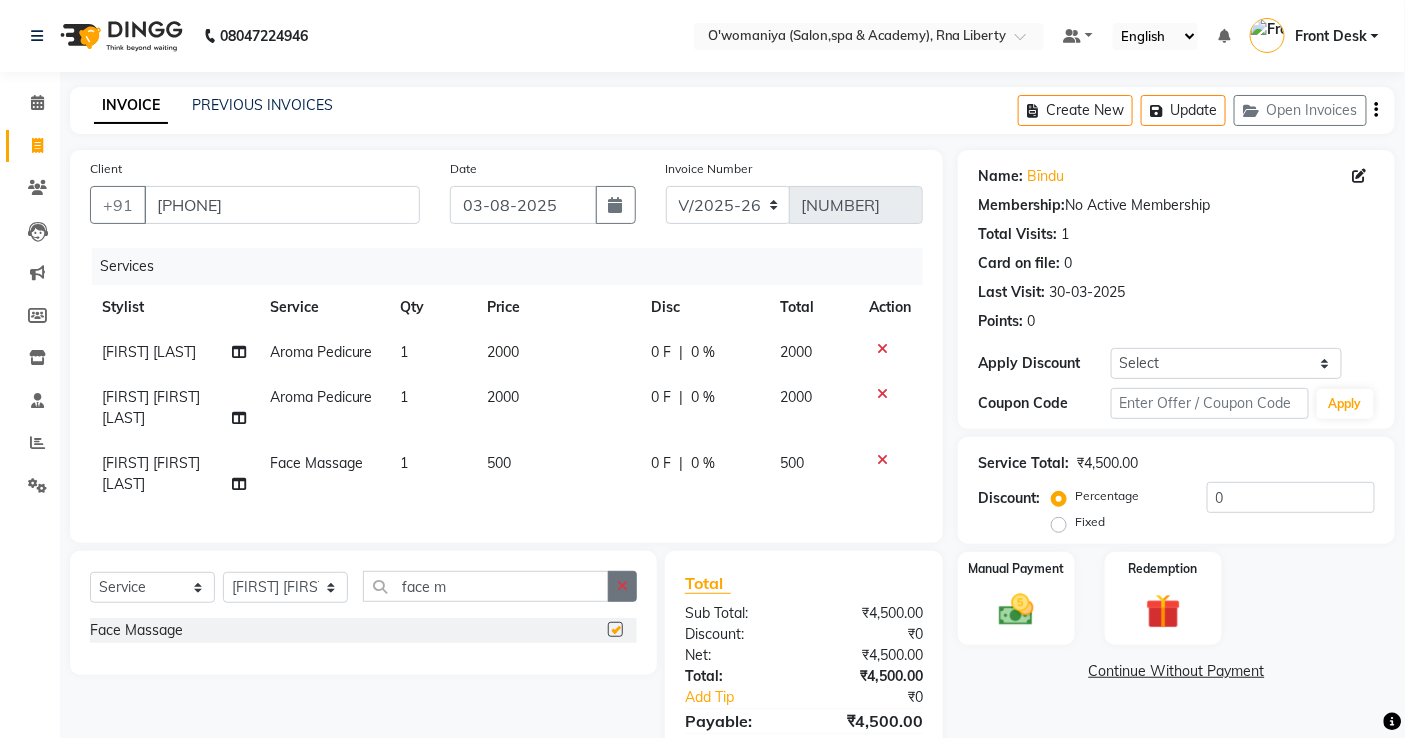 checkbox on "false" 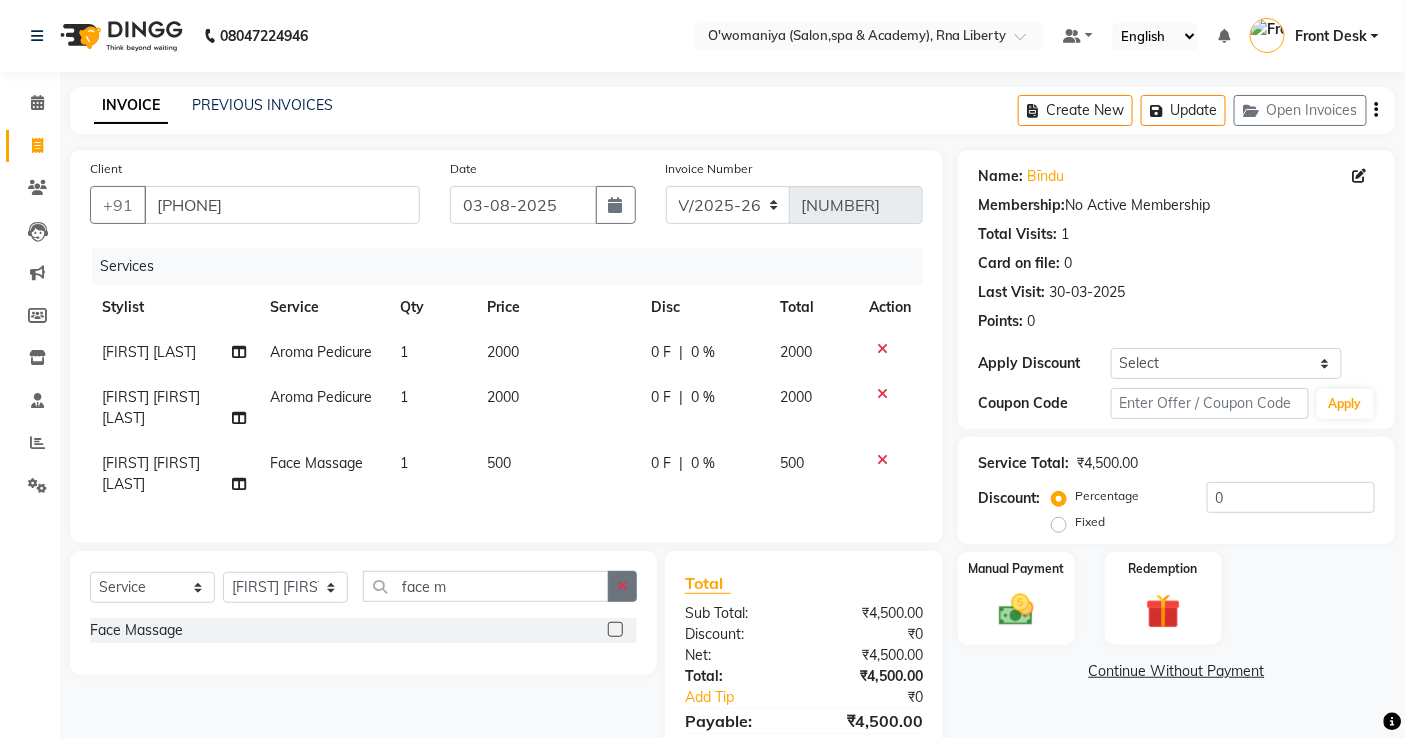 click 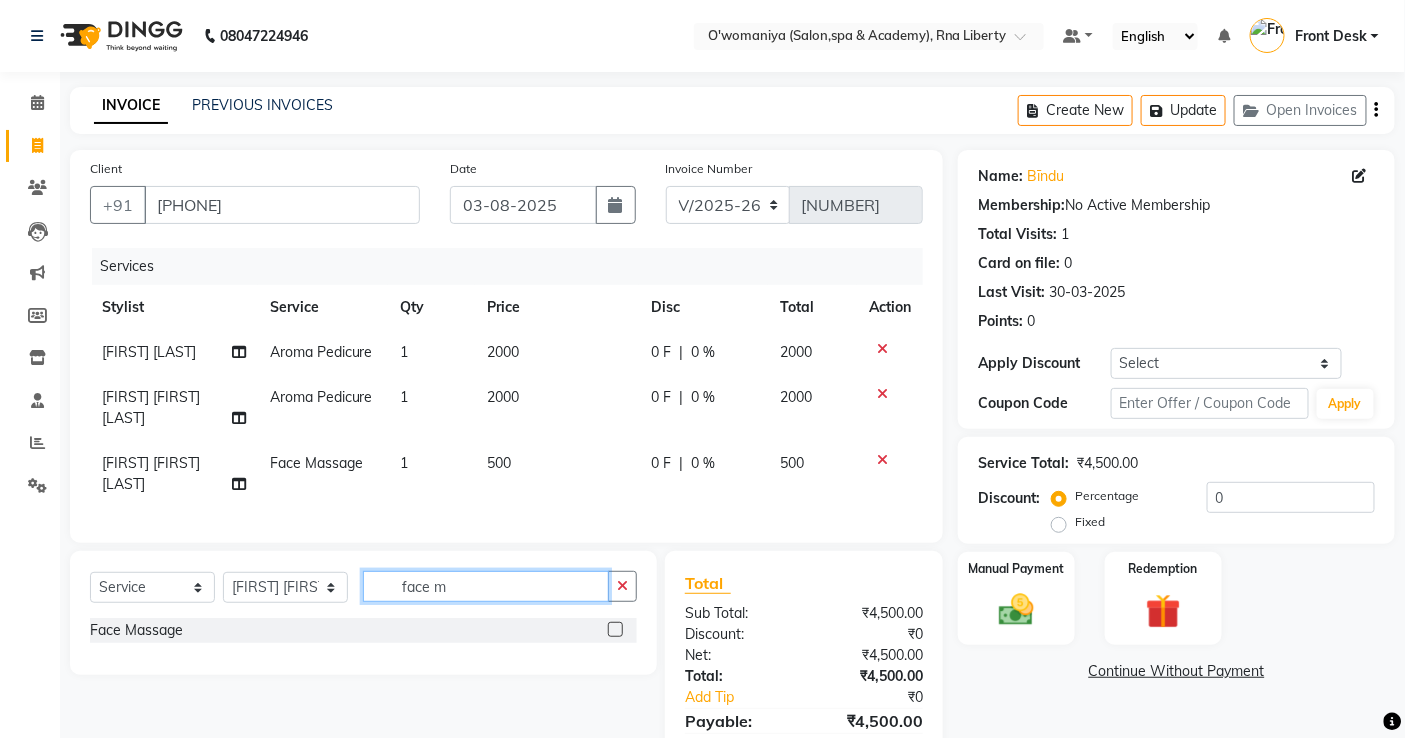 type 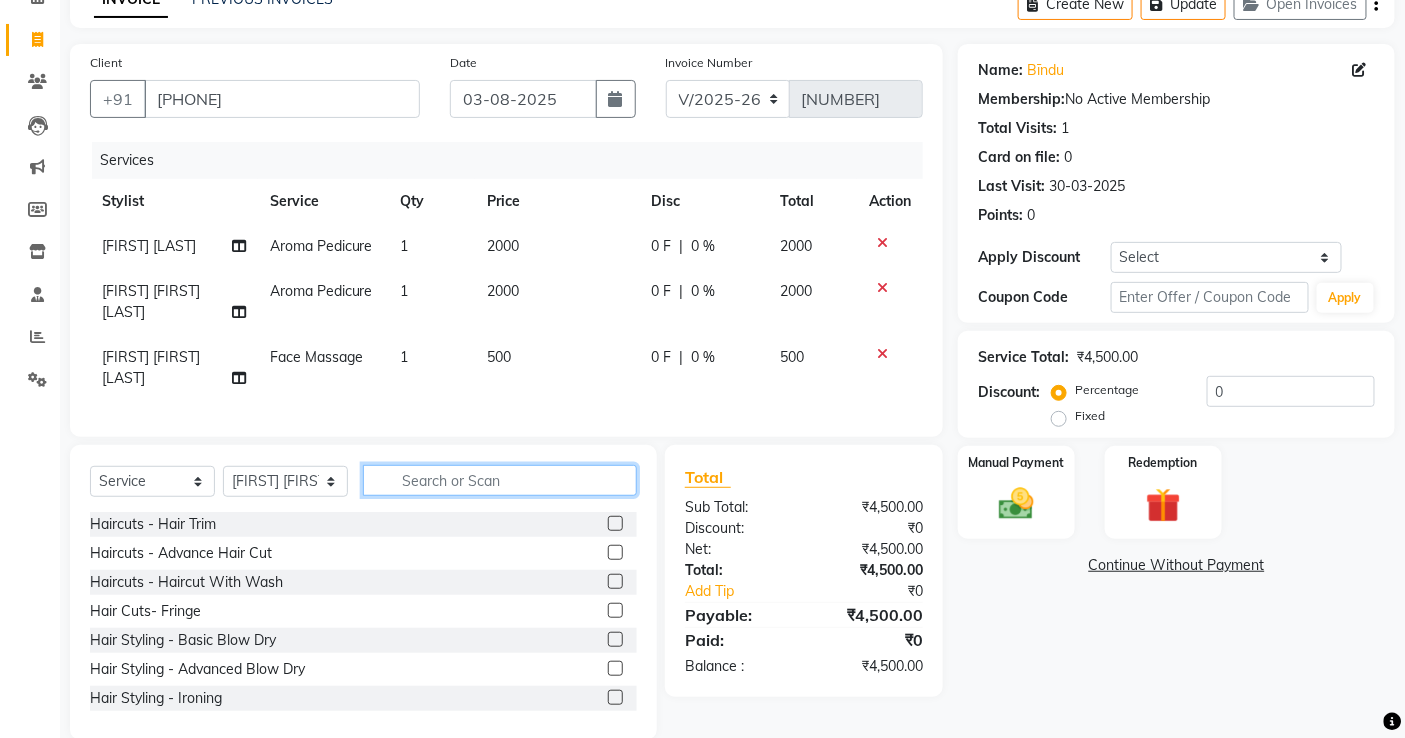 scroll, scrollTop: 112, scrollLeft: 0, axis: vertical 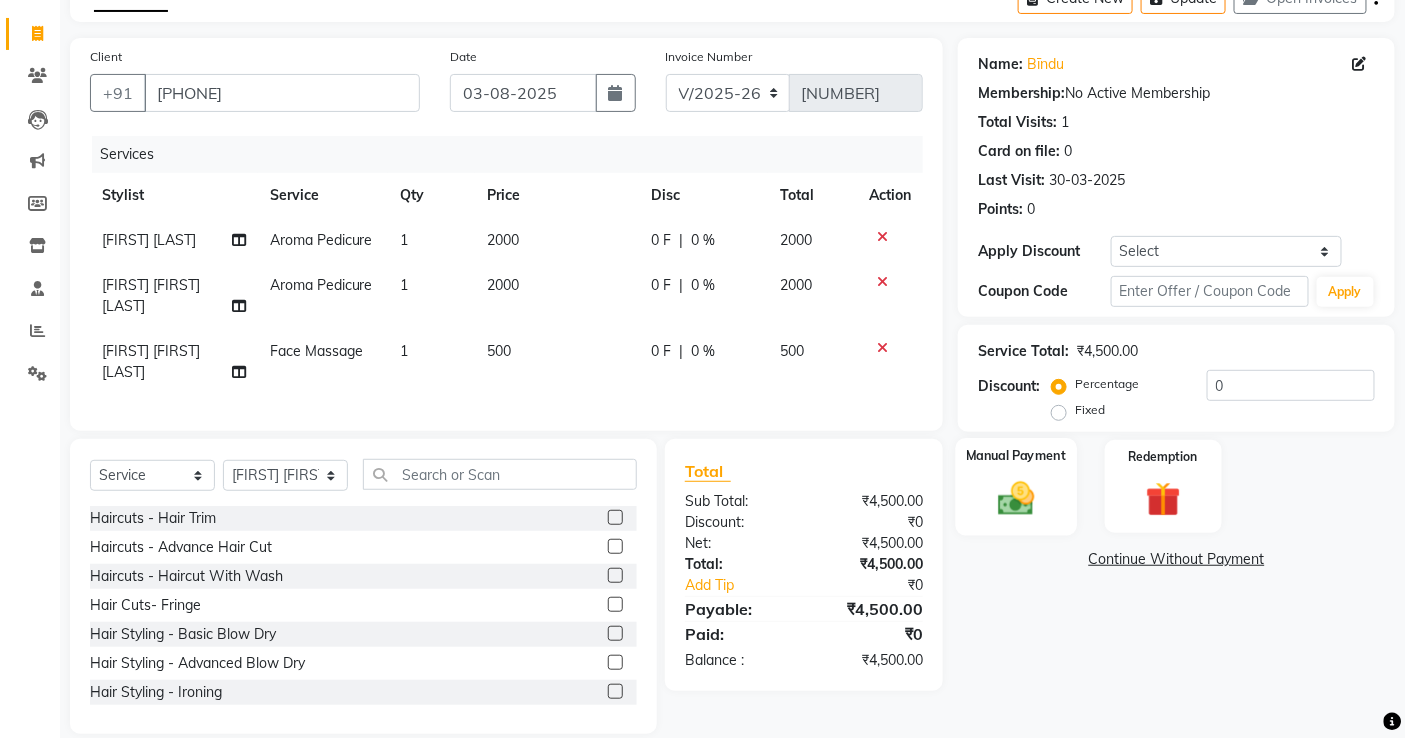 click 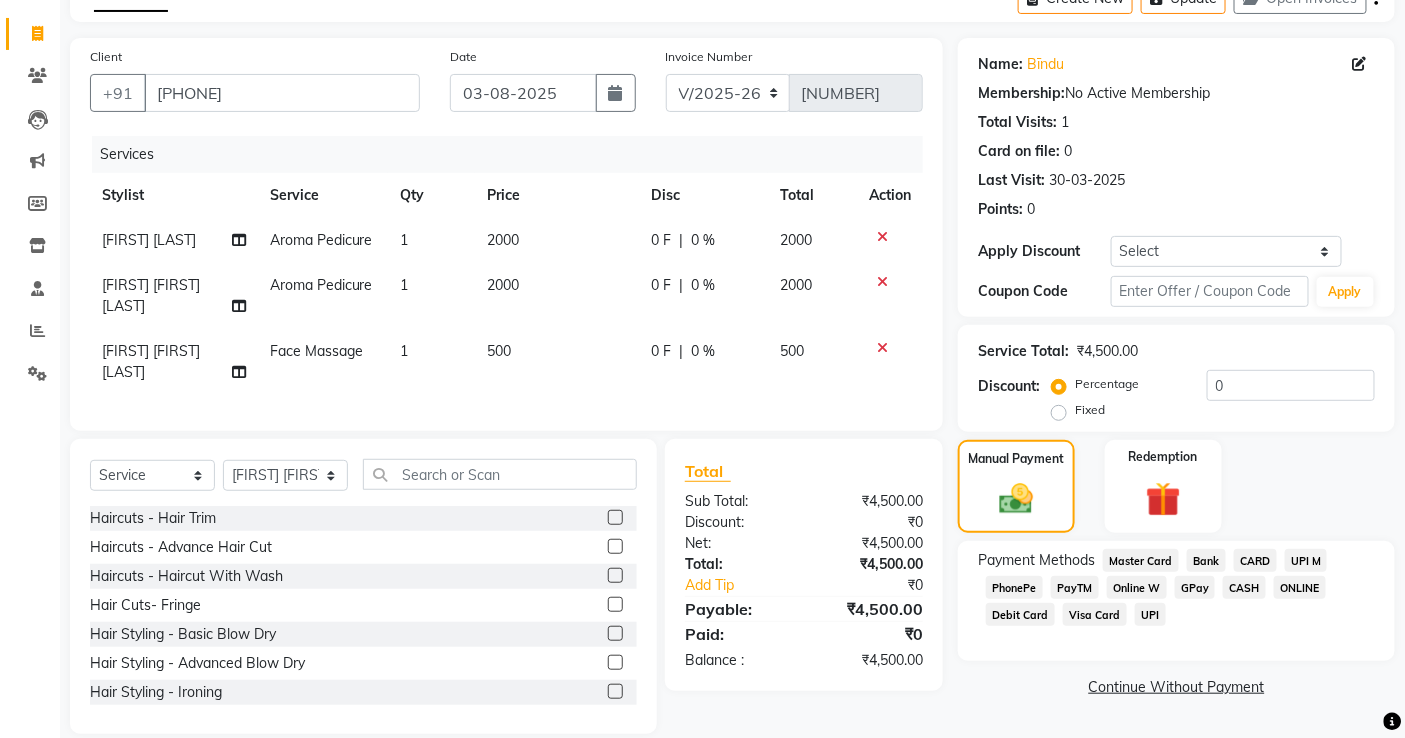 click on "GPay" 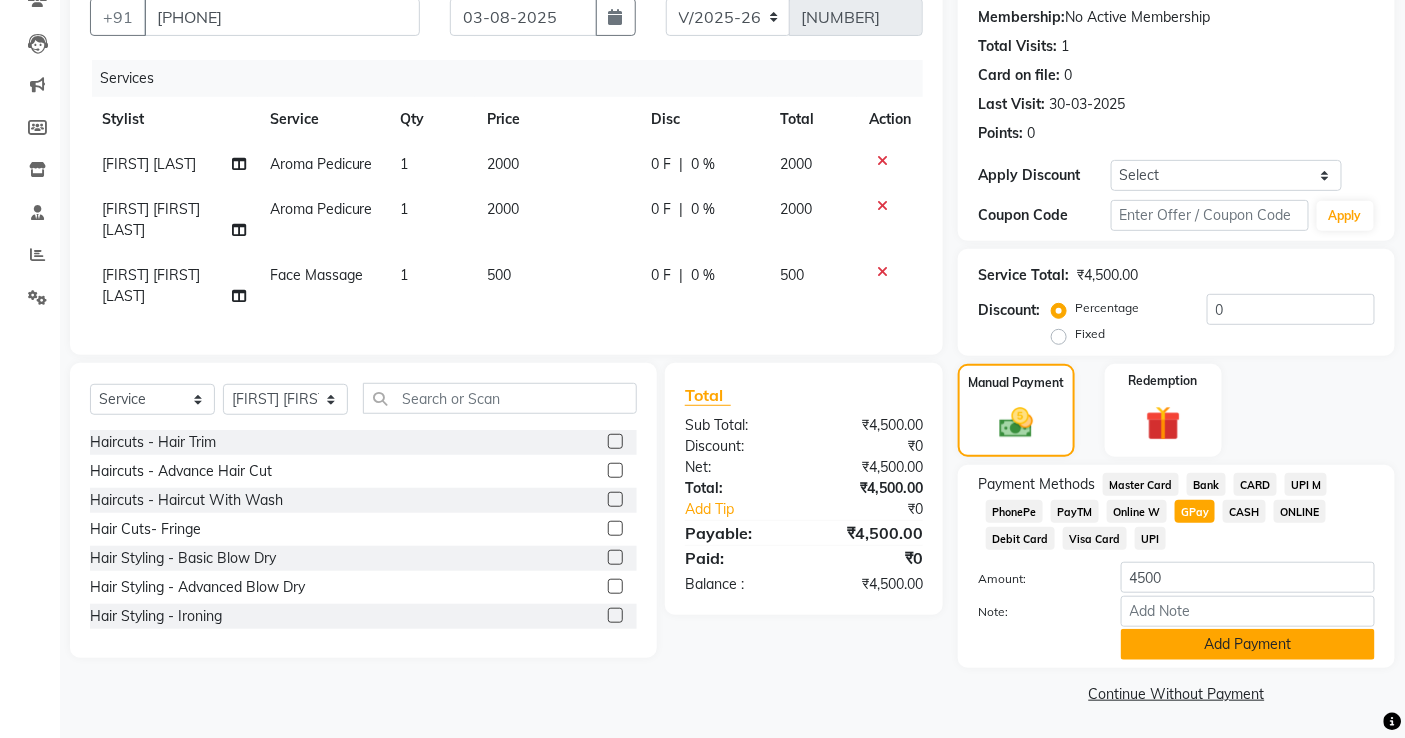 scroll, scrollTop: 190, scrollLeft: 0, axis: vertical 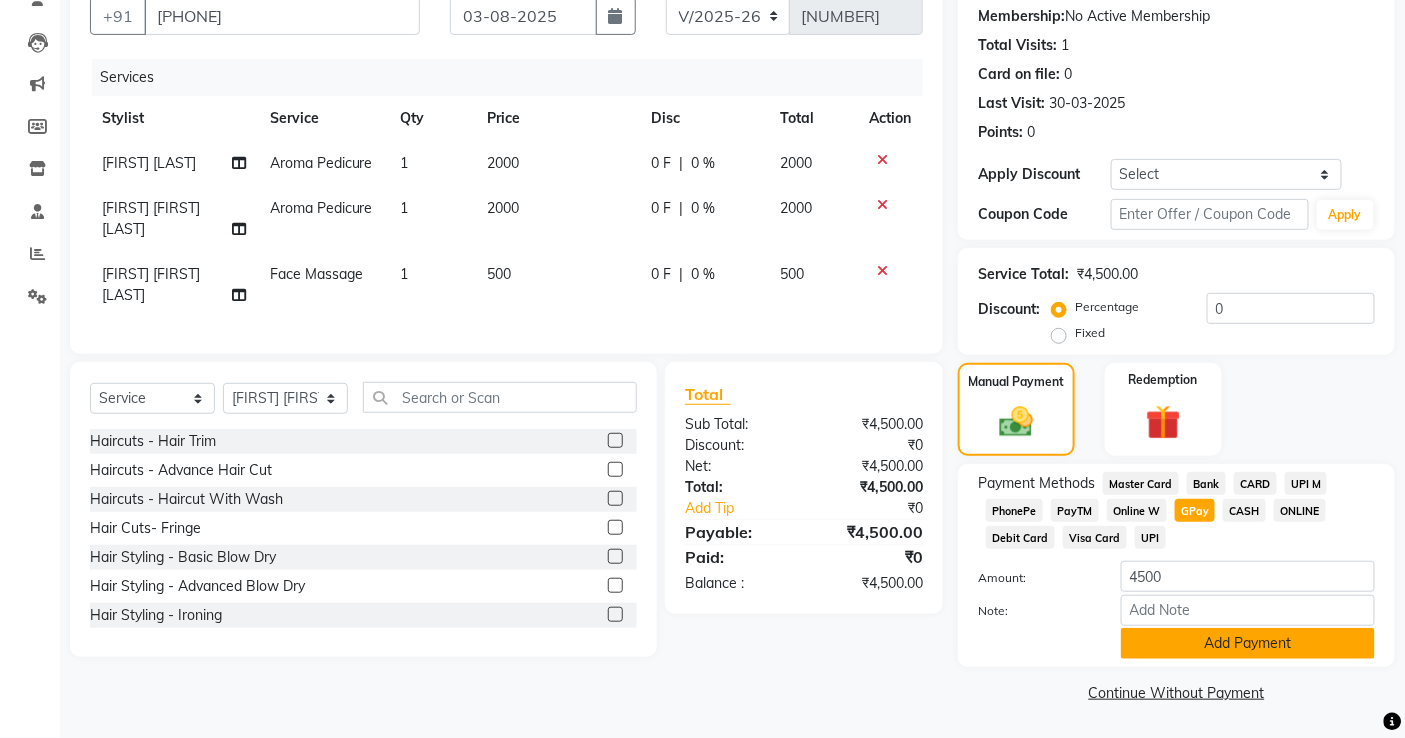 click on "Add Payment" 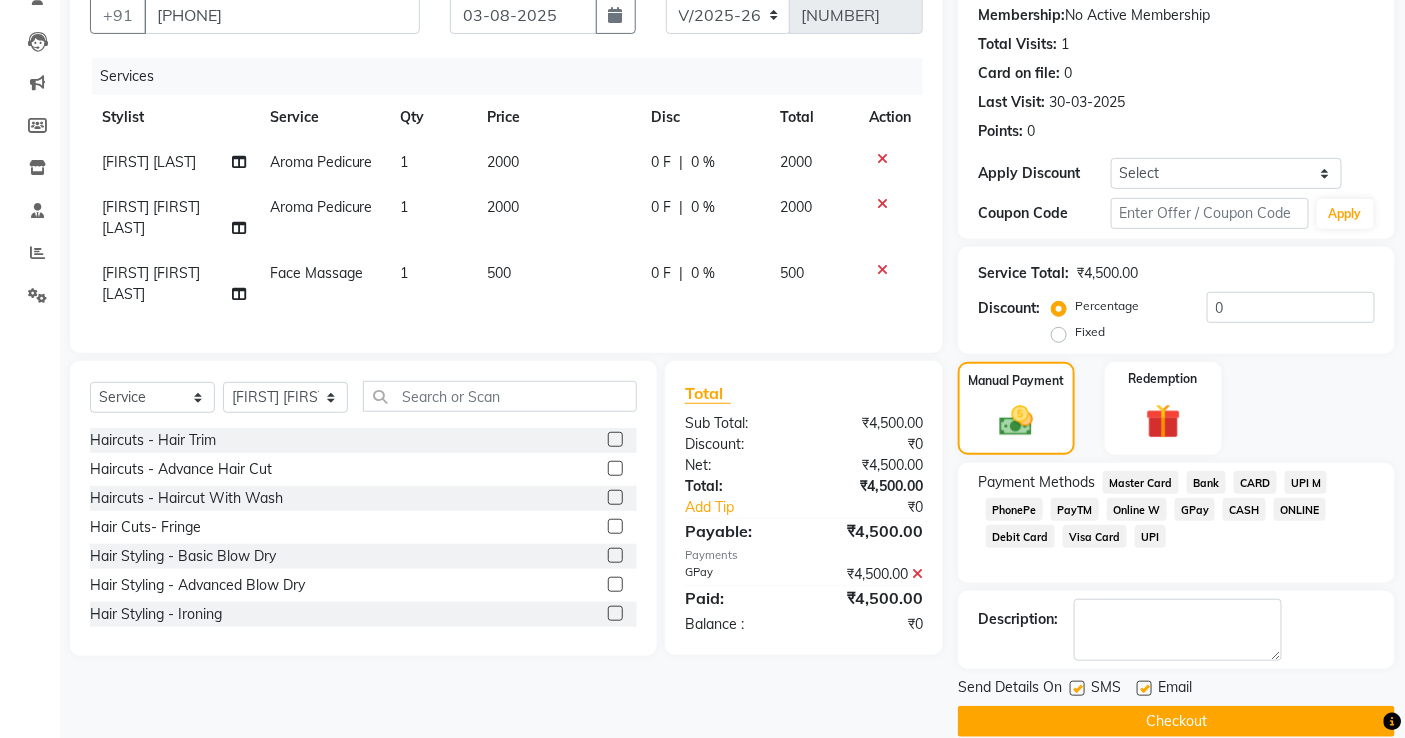 click 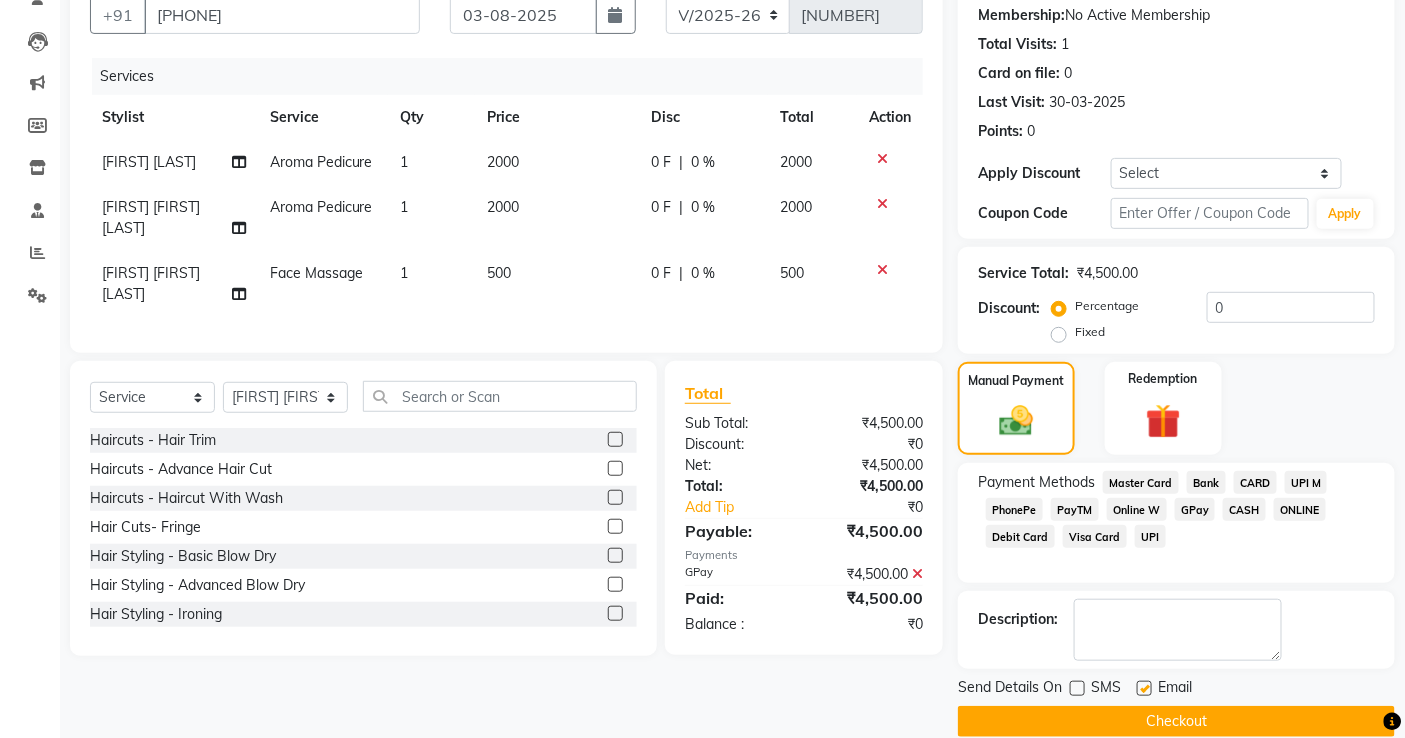 click on "Checkout" 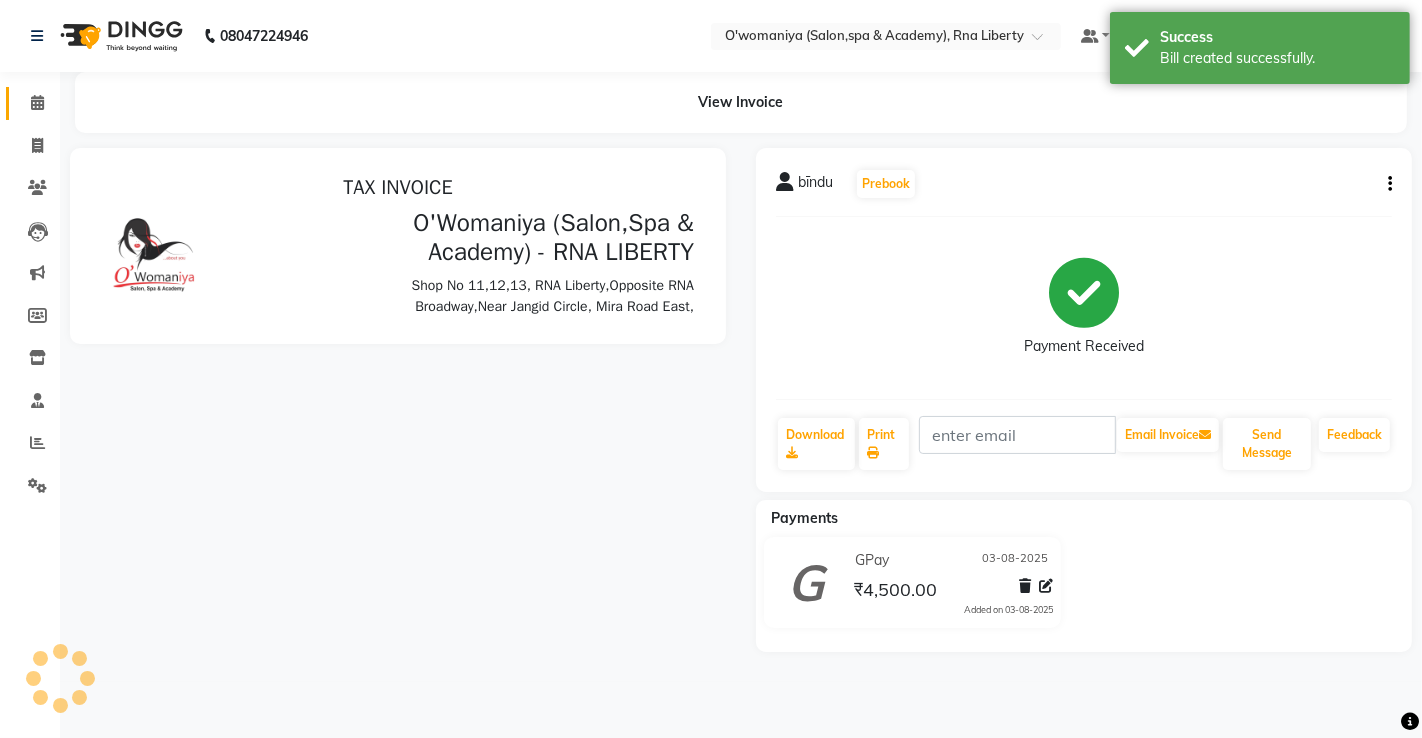 scroll, scrollTop: 0, scrollLeft: 0, axis: both 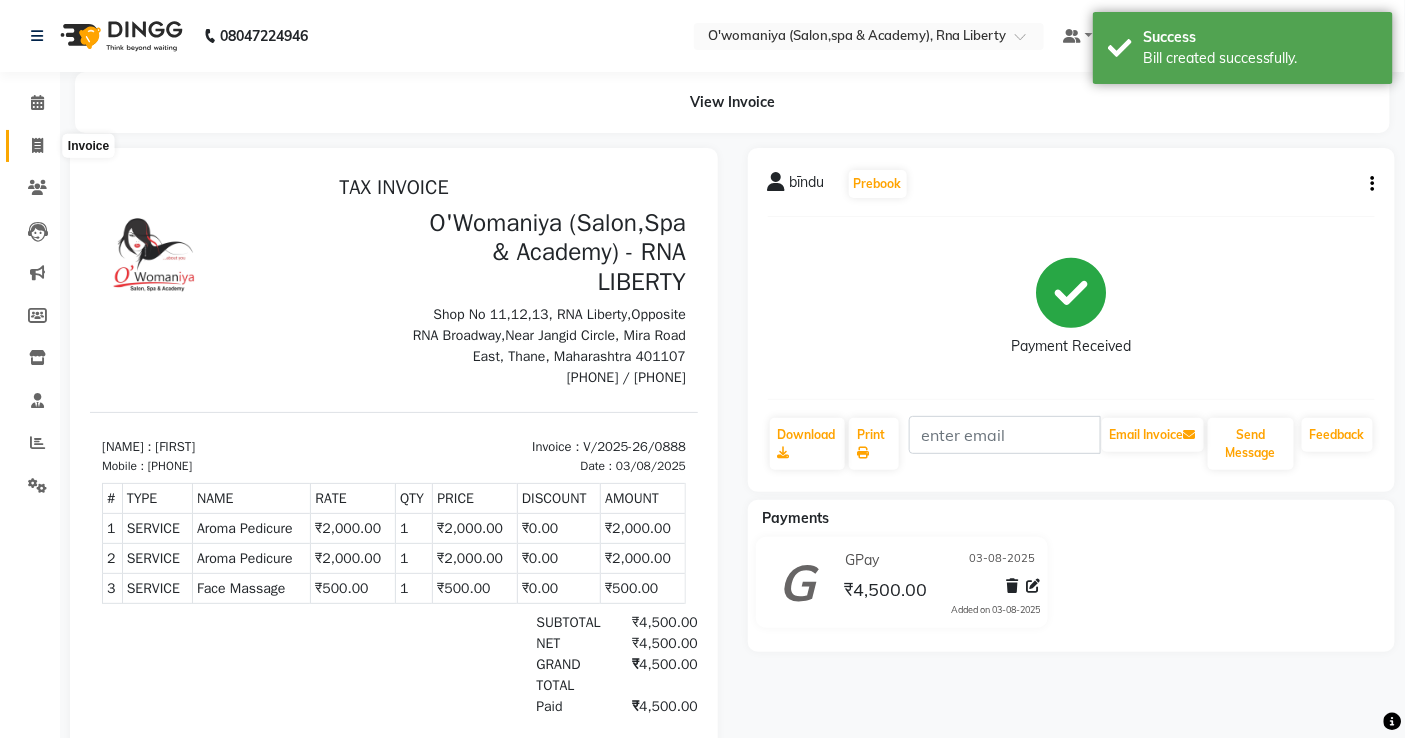 click 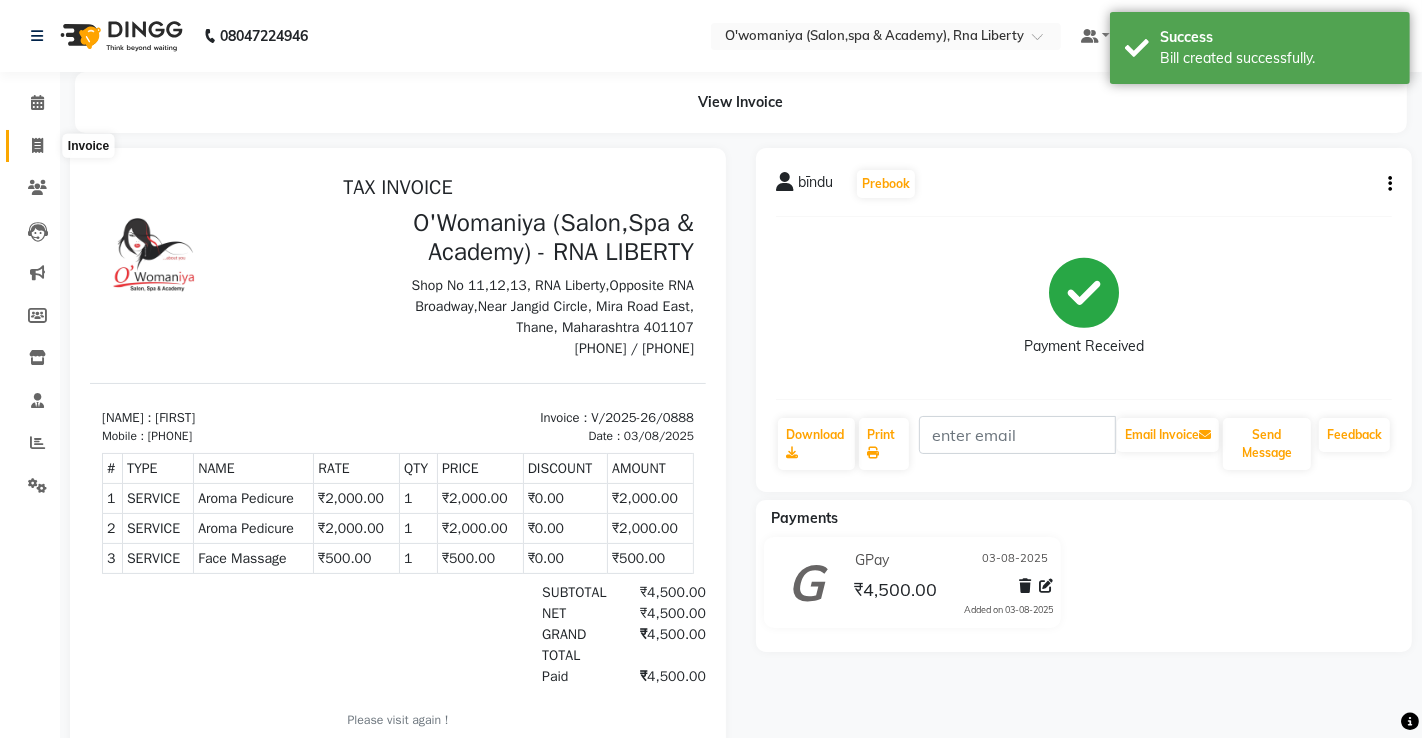 select on "service" 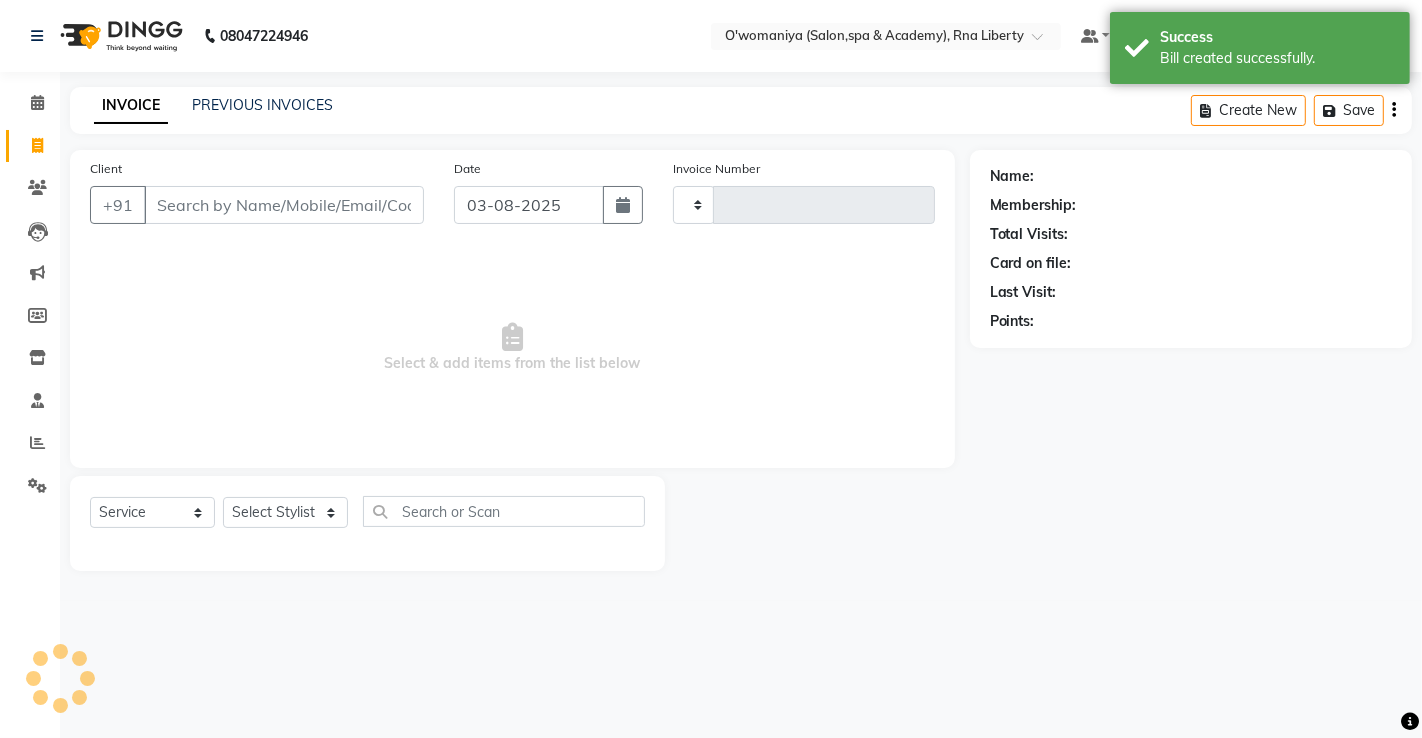 type on "0889" 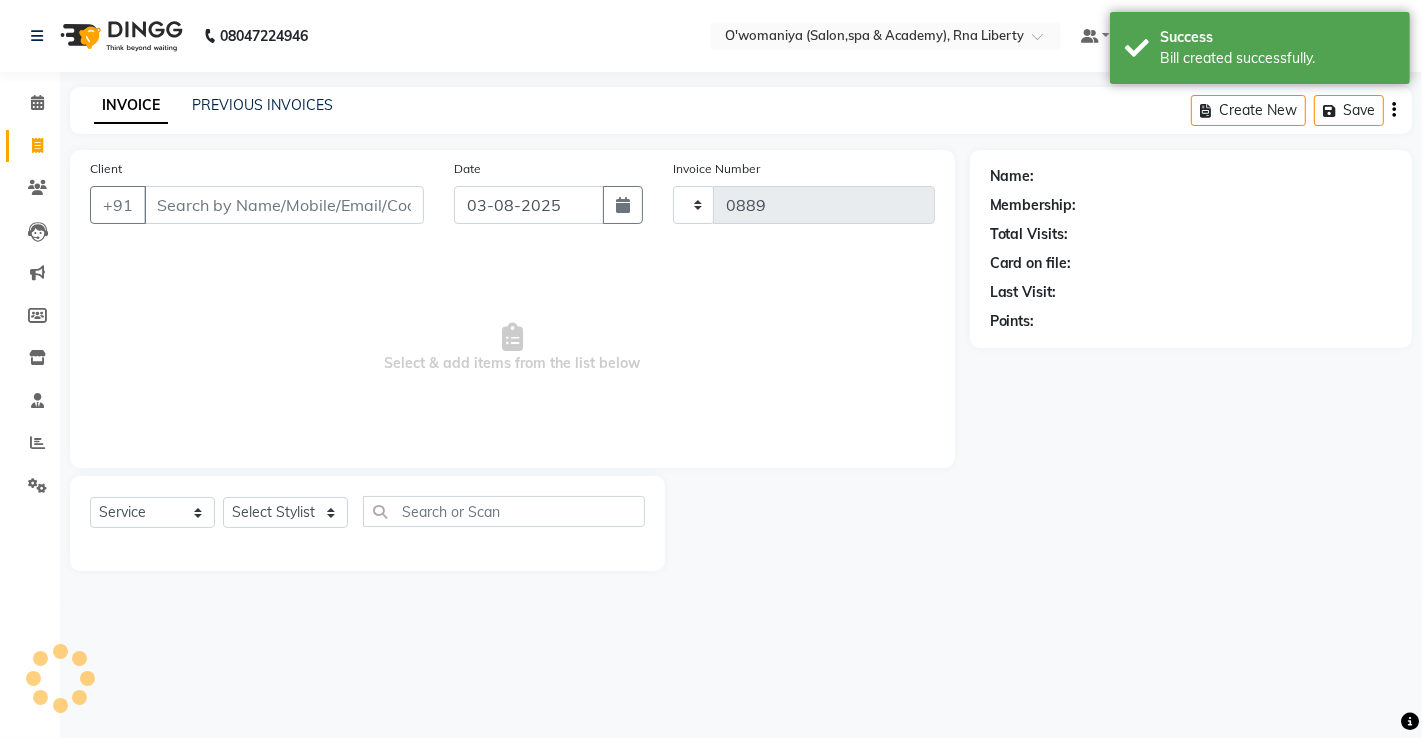 select on "5532" 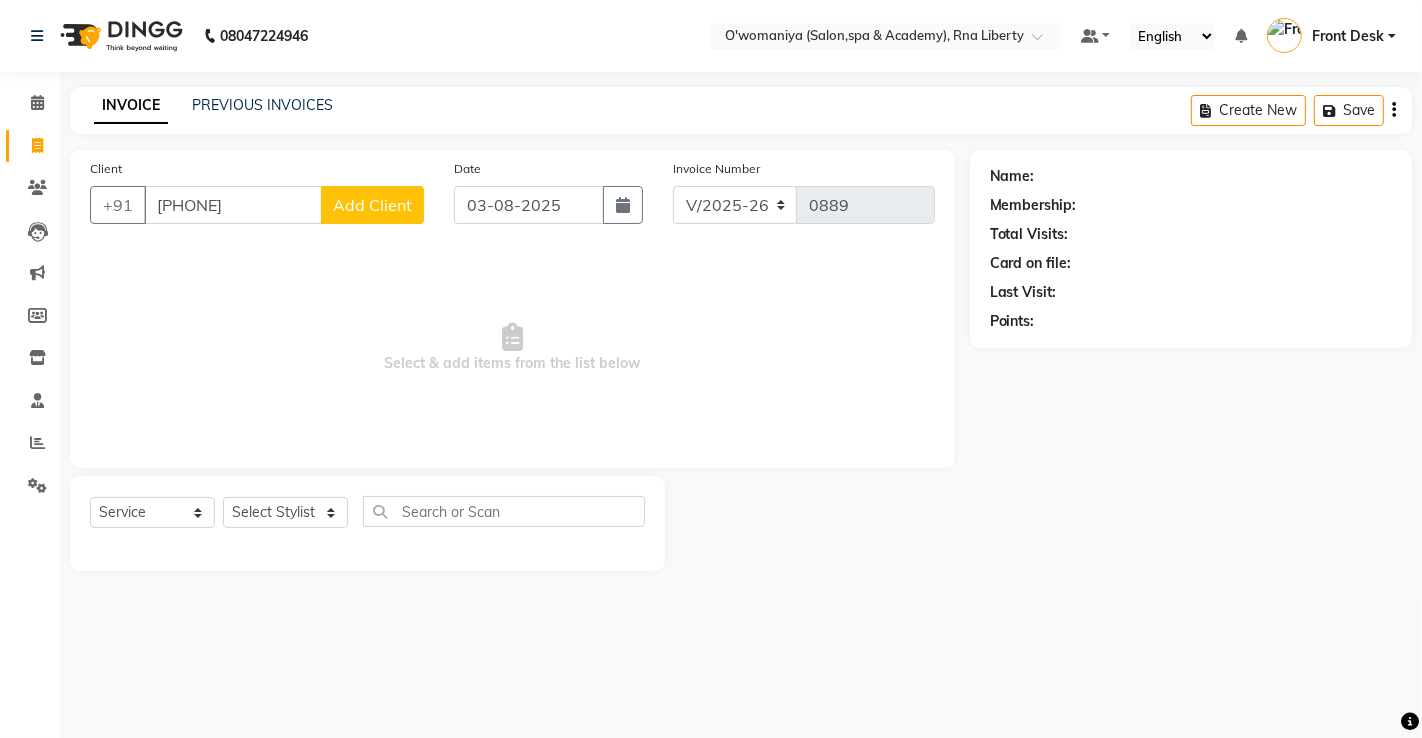 type on "[PHONE]" 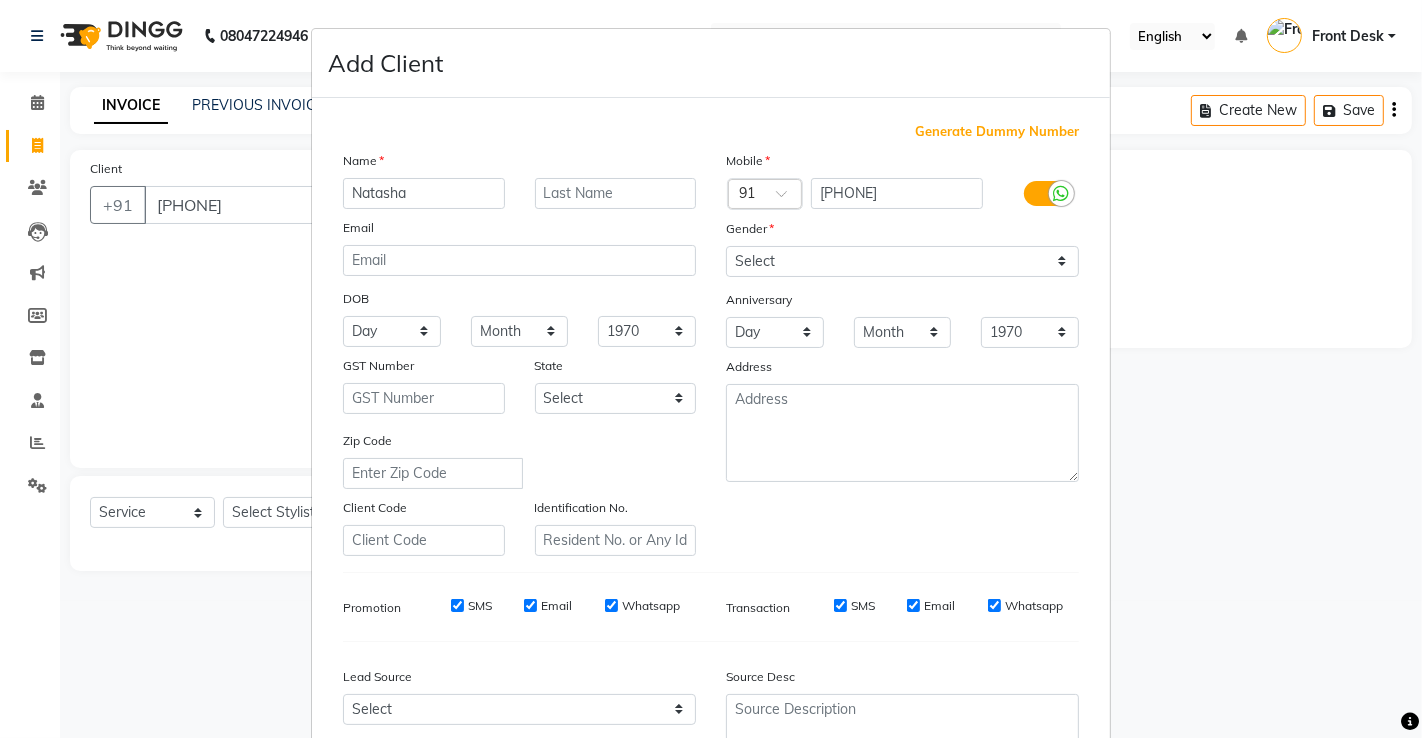 type on "Natasha" 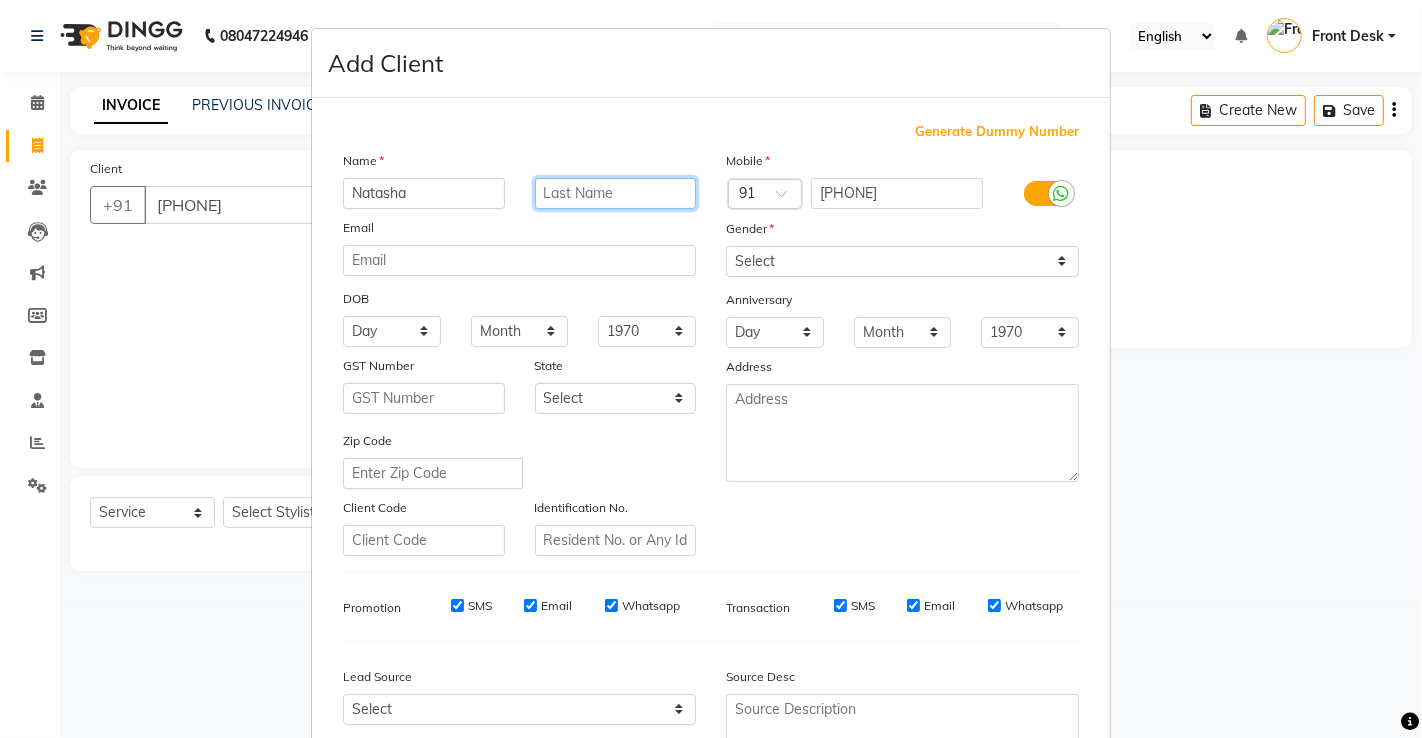 click at bounding box center [616, 193] 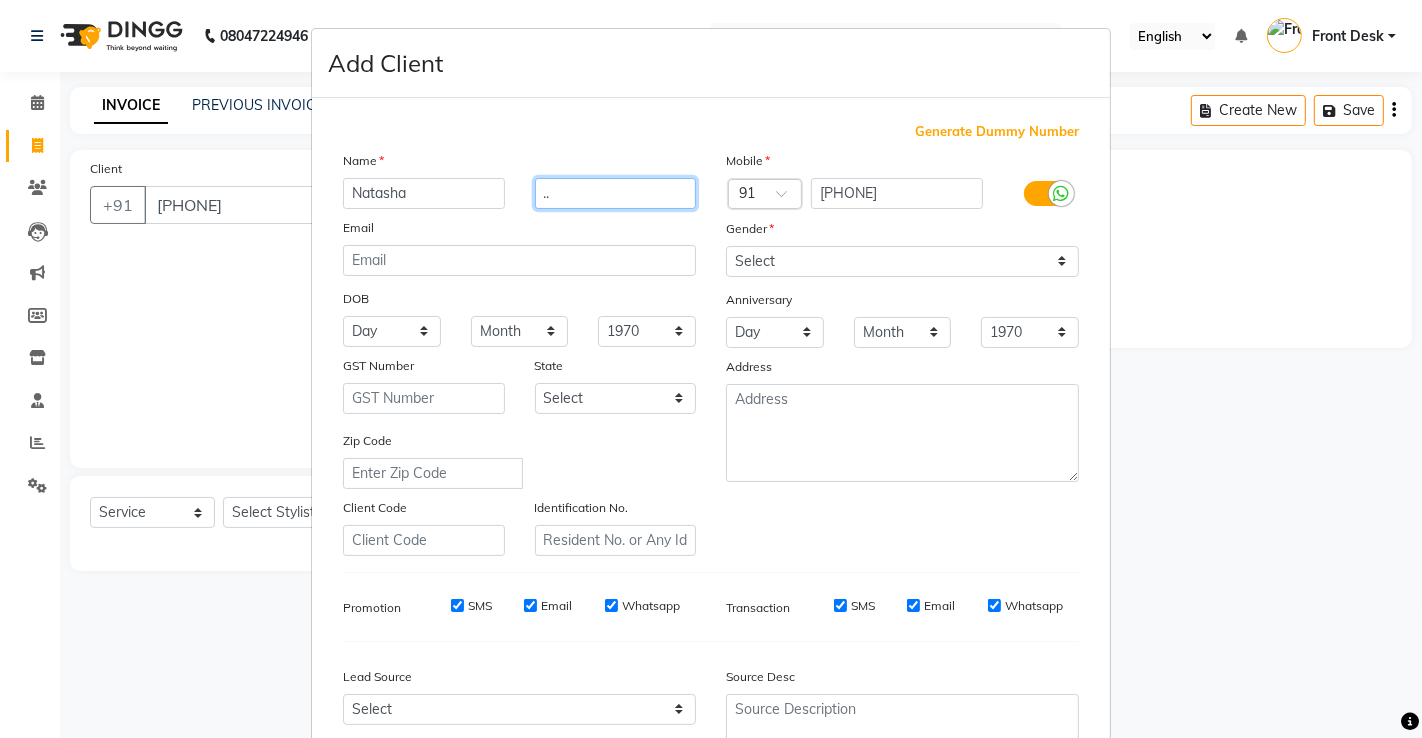 type on ".." 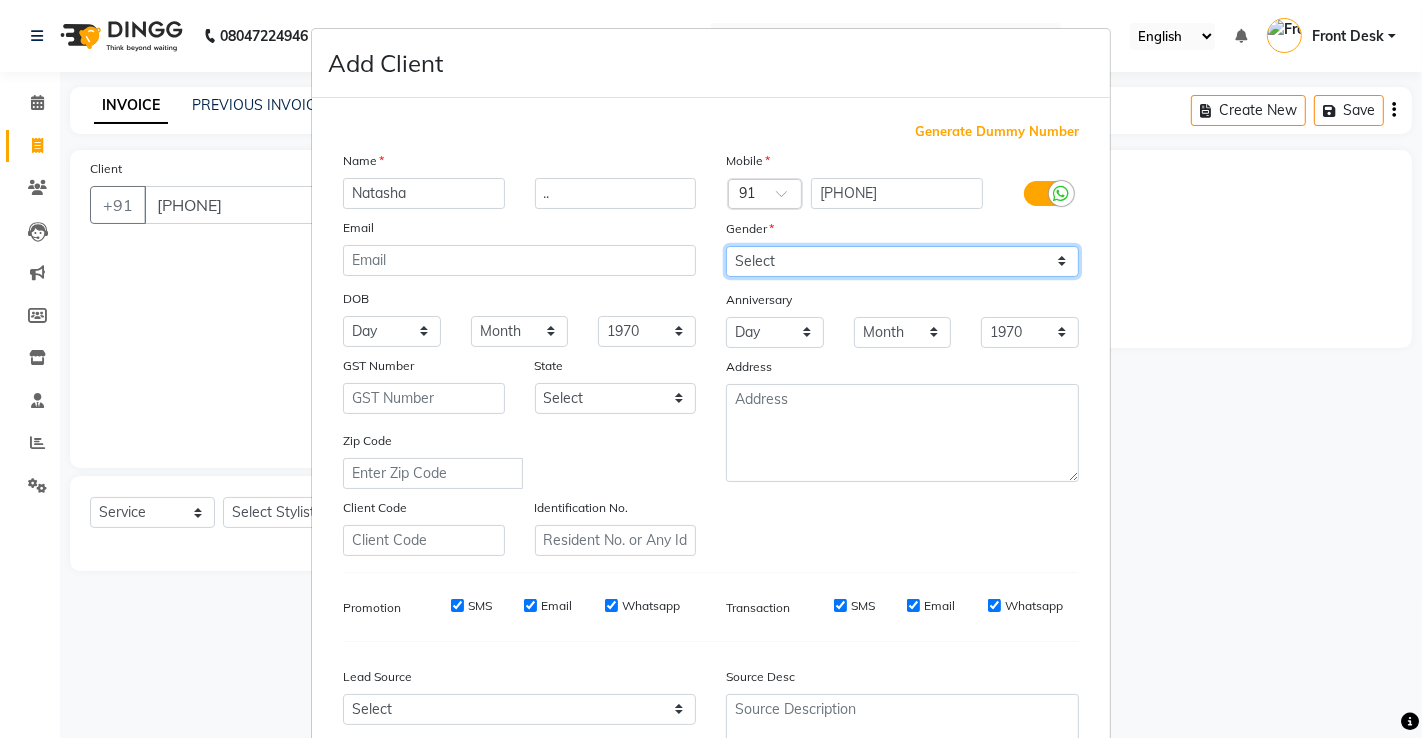 click on "Select Male Female Other Prefer Not To Say" at bounding box center (902, 261) 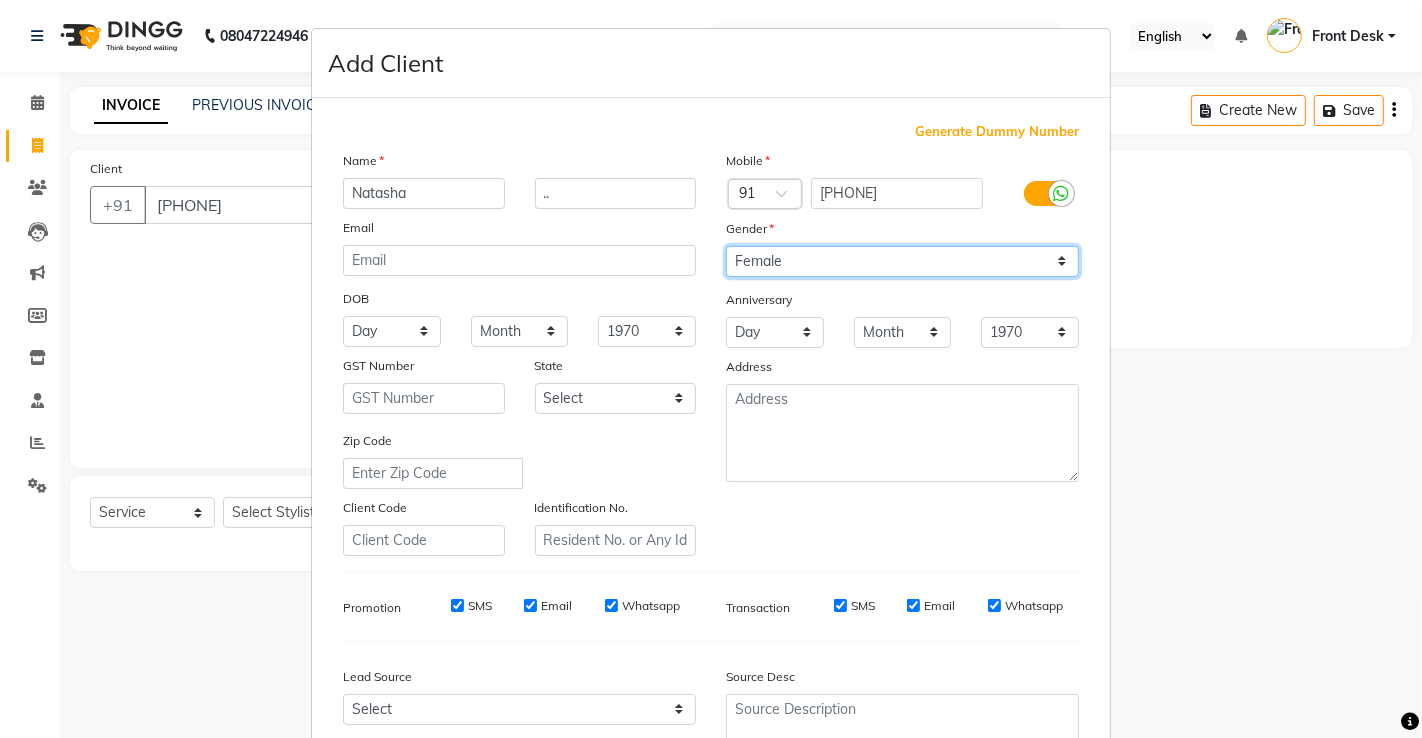 click on "Select Male Female Other Prefer Not To Say" at bounding box center [902, 261] 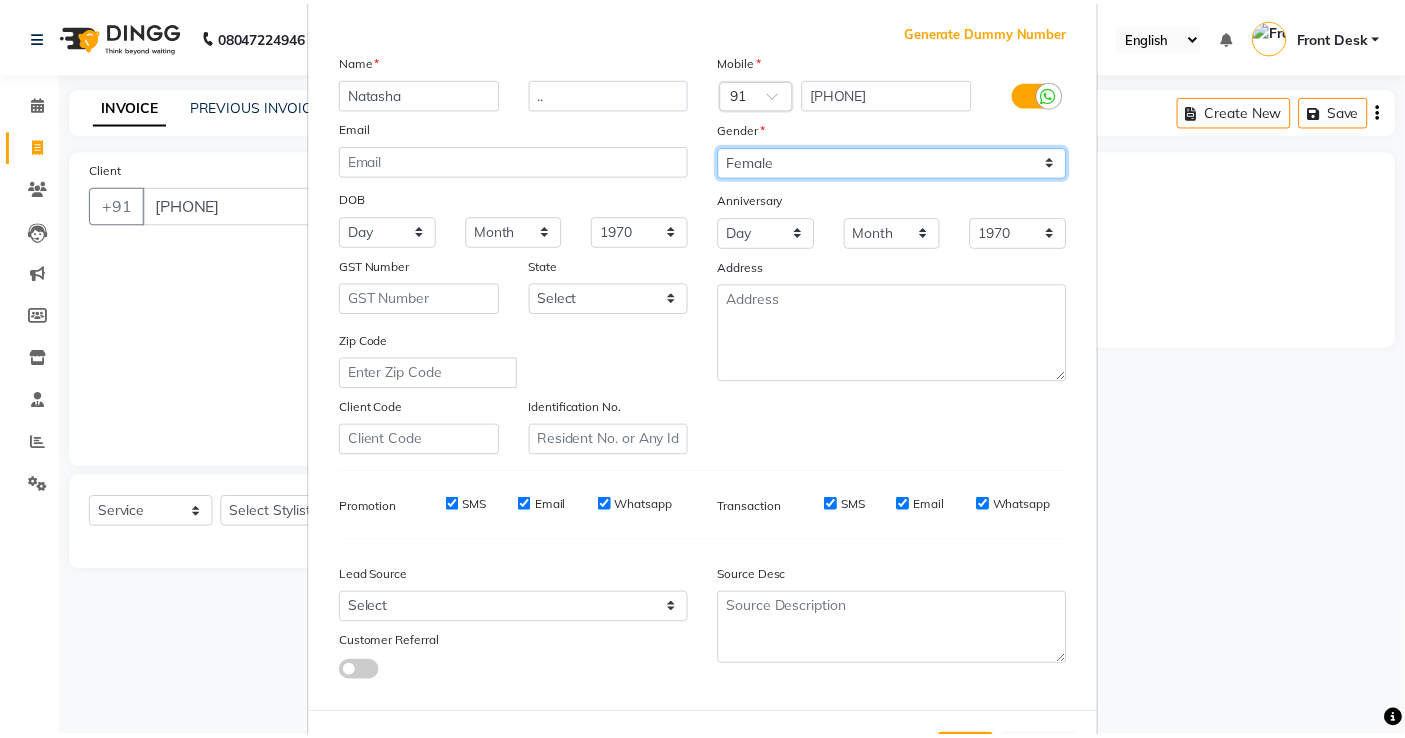 scroll, scrollTop: 185, scrollLeft: 0, axis: vertical 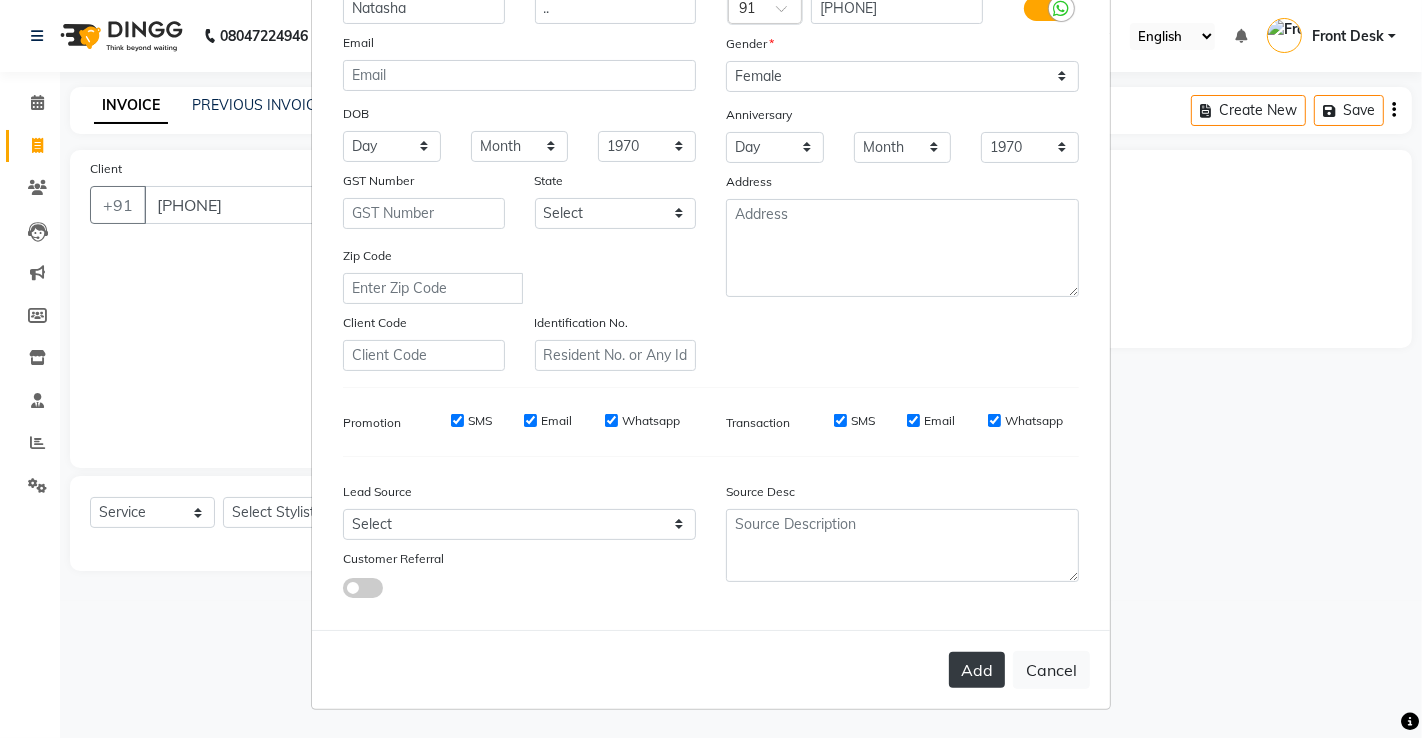 click on "Add" at bounding box center (977, 670) 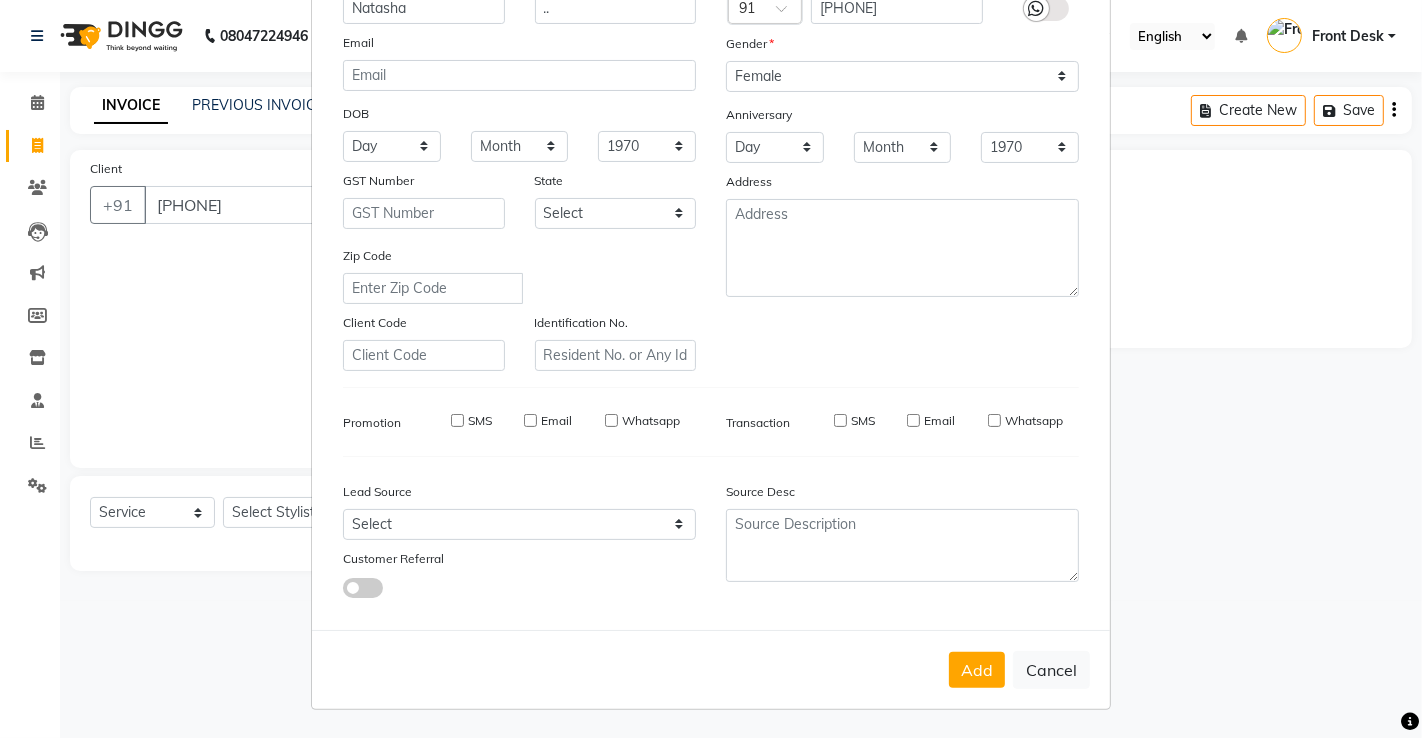 type 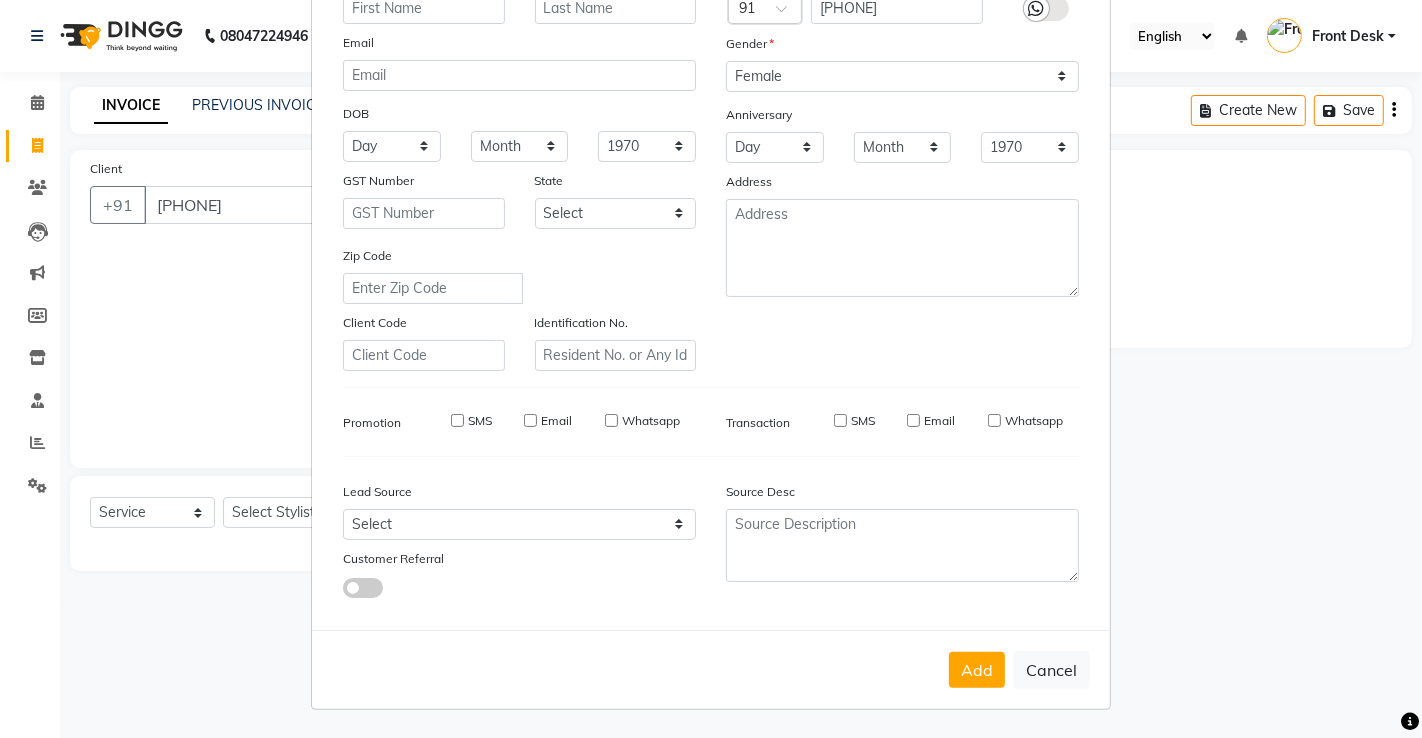 select 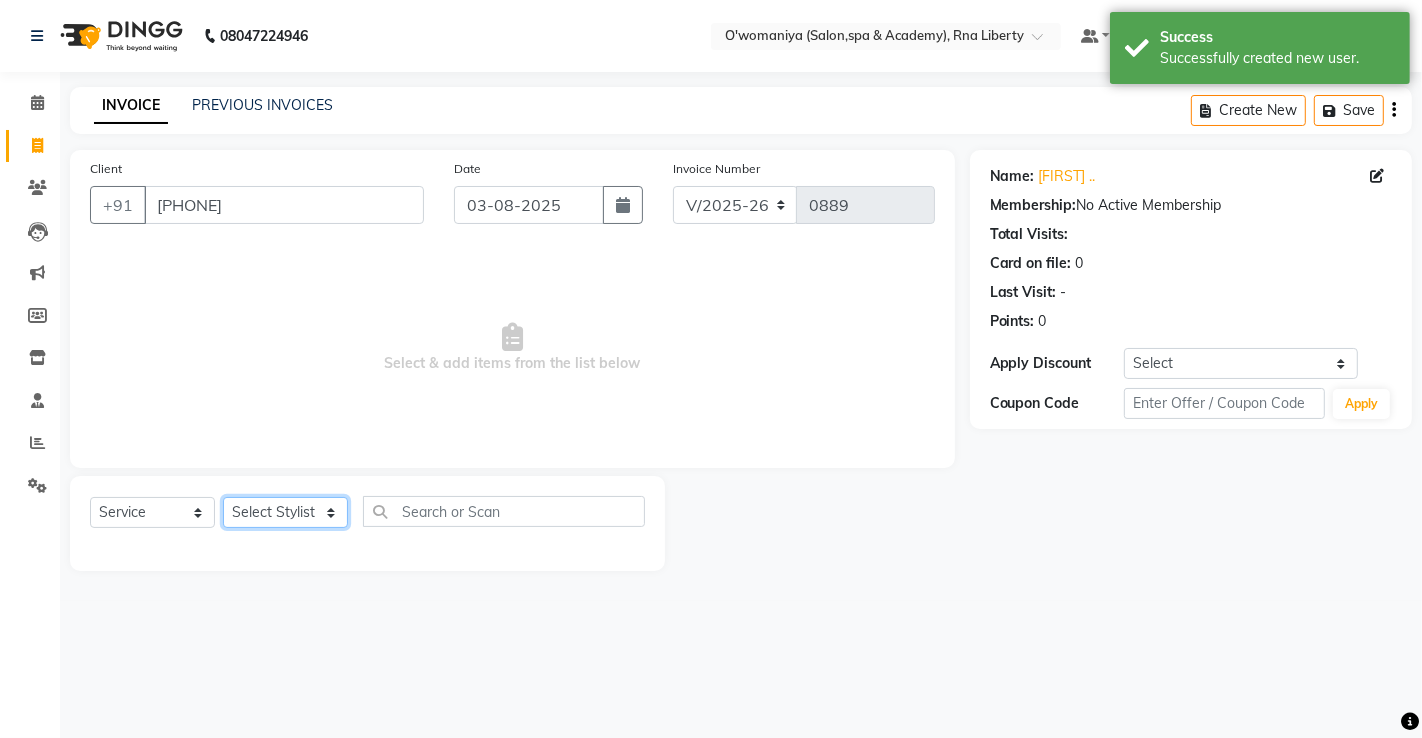 click on "select stylist abdul [LAST] afreen shaikh anita azeem qureshi dilshad ali faizan siddqui front desk gaurav jatin mane jyoti kajal ritesh raaj kevat jadhav kuldeep lavina fernandez madhuri mahi manohar kakad maymol r kinny mona dhanraaj singh nidhi yadav nikita mohite parveen sheikh pinky reema ghosh rubysingh sanaya agrawaal shanu ansari sweeta joseph" 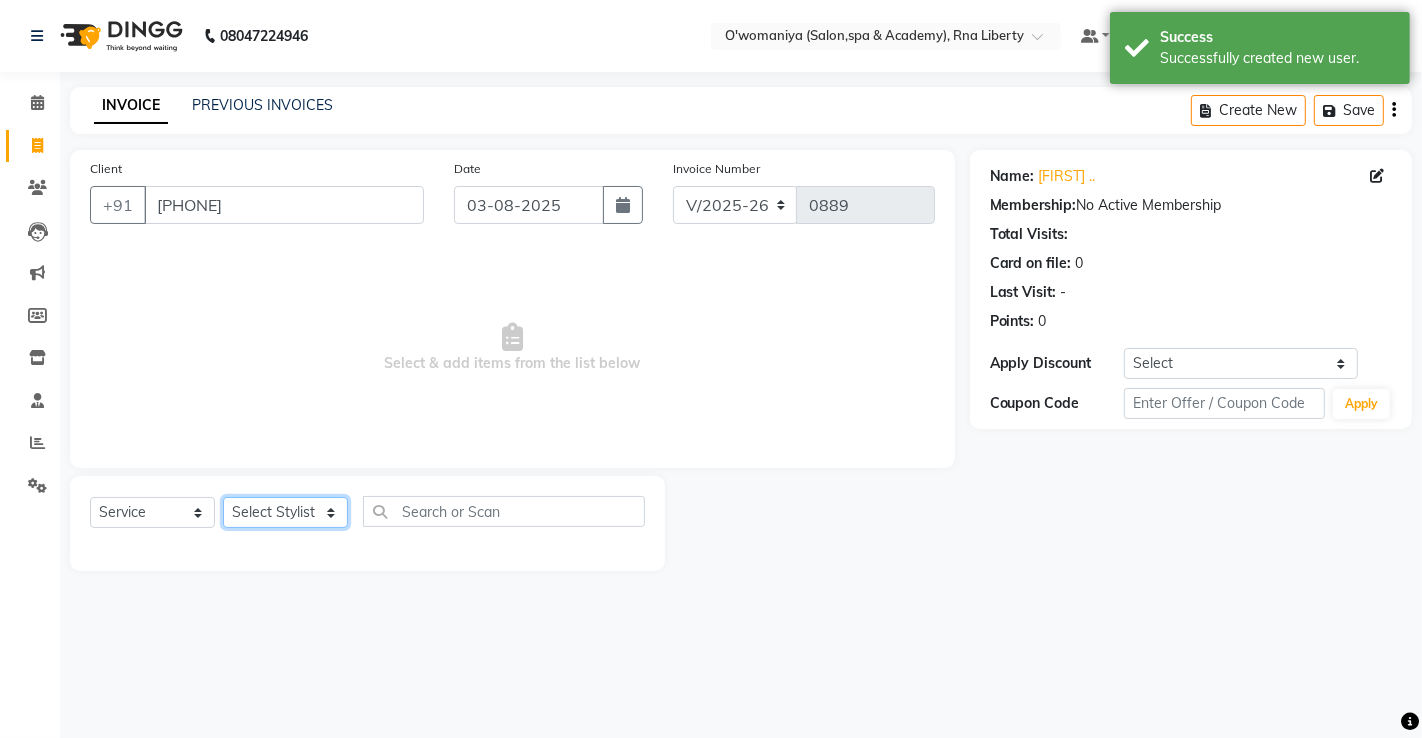 select on "37294" 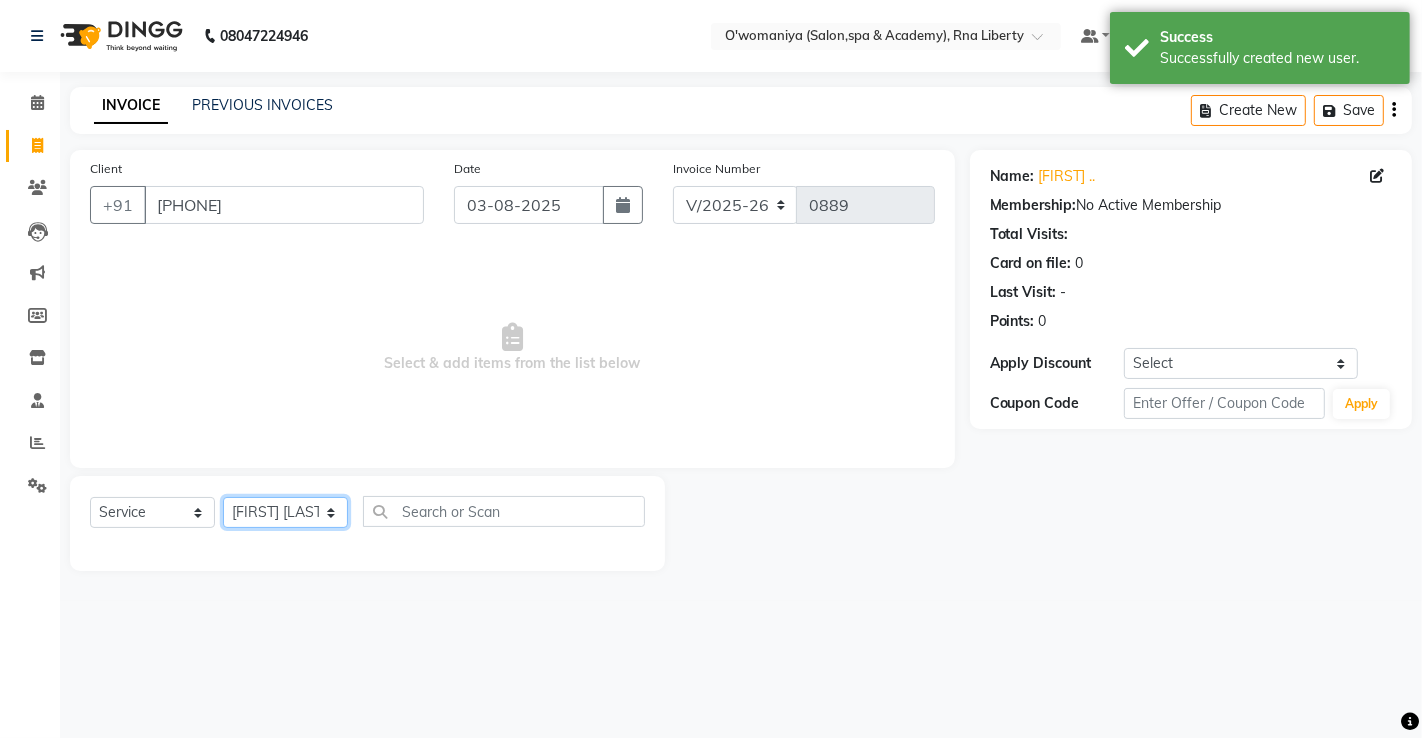 click on "select stylist abdul [LAST] afreen shaikh anita azeem qureshi dilshad ali faizan siddqui front desk gaurav jatin mane jyoti kajal ritesh raaj kevat jadhav kuldeep lavina fernandez madhuri mahi manohar kakad maymol r kinny mona dhanraaj singh nidhi yadav nikita mohite parveen sheikh pinky reema ghosh rubysingh sanaya agrawaal shanu ansari sweeta joseph" 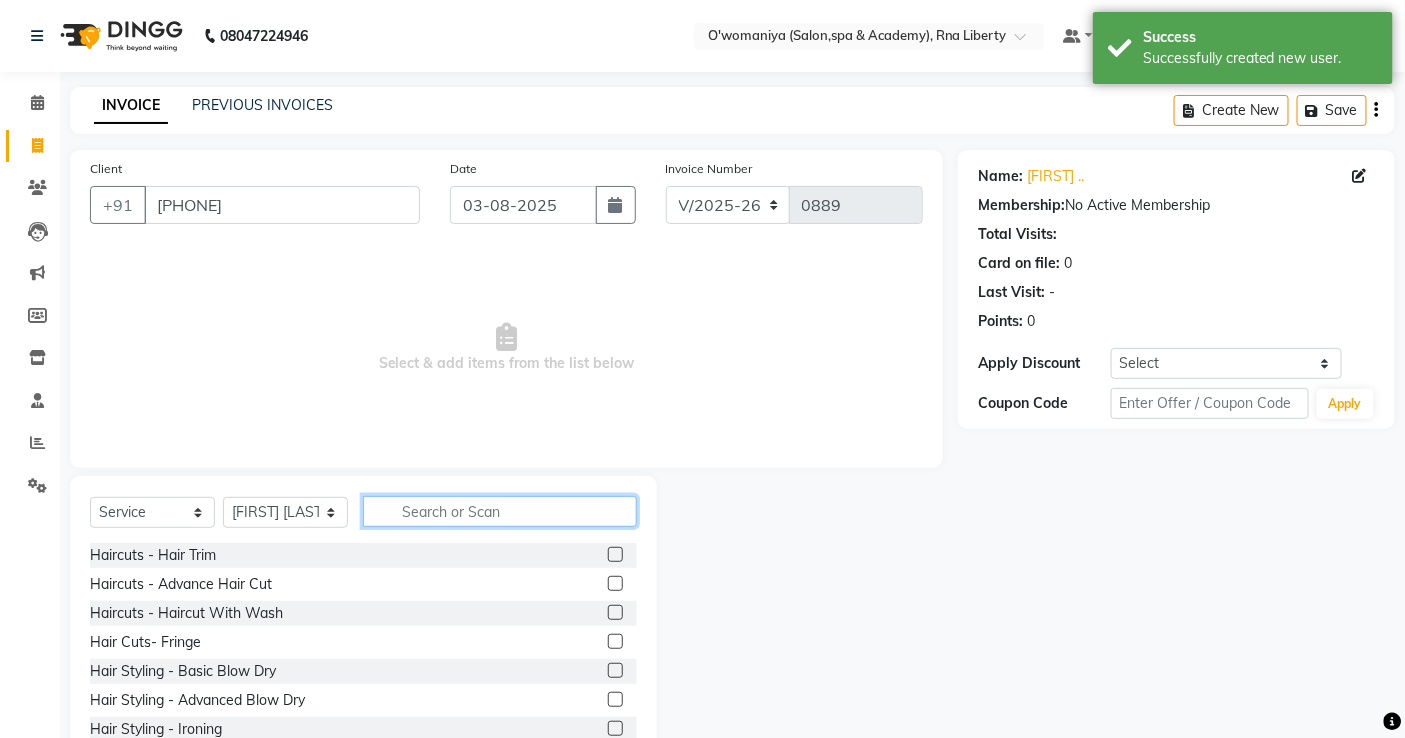 click 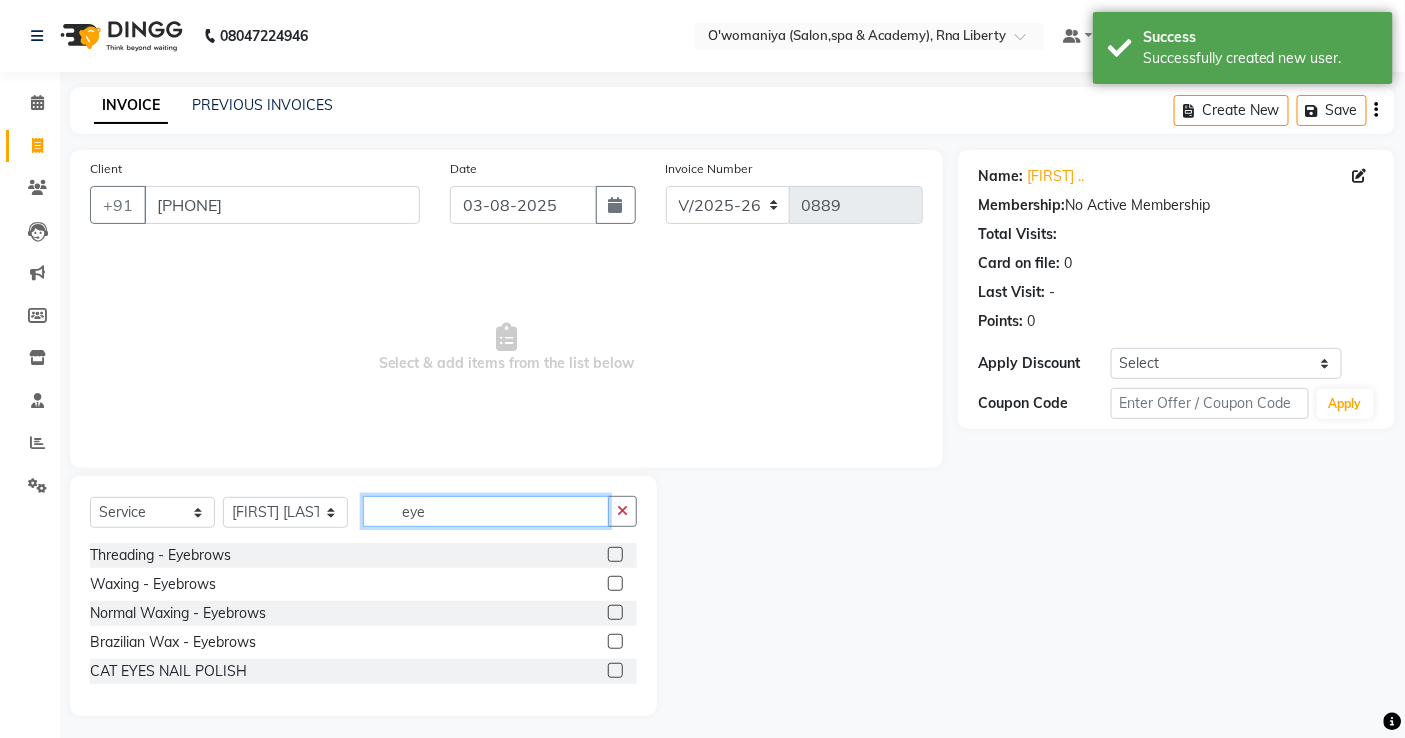 type on "eye" 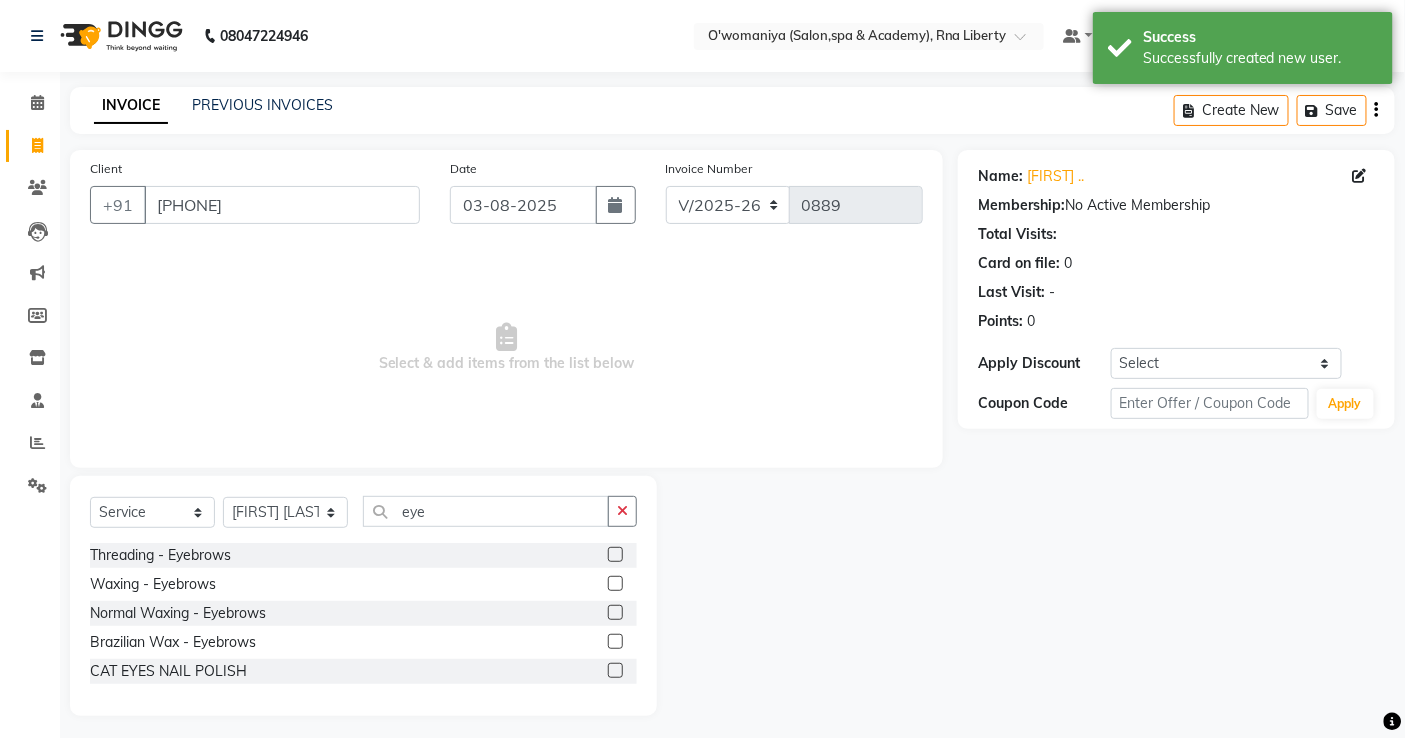 click 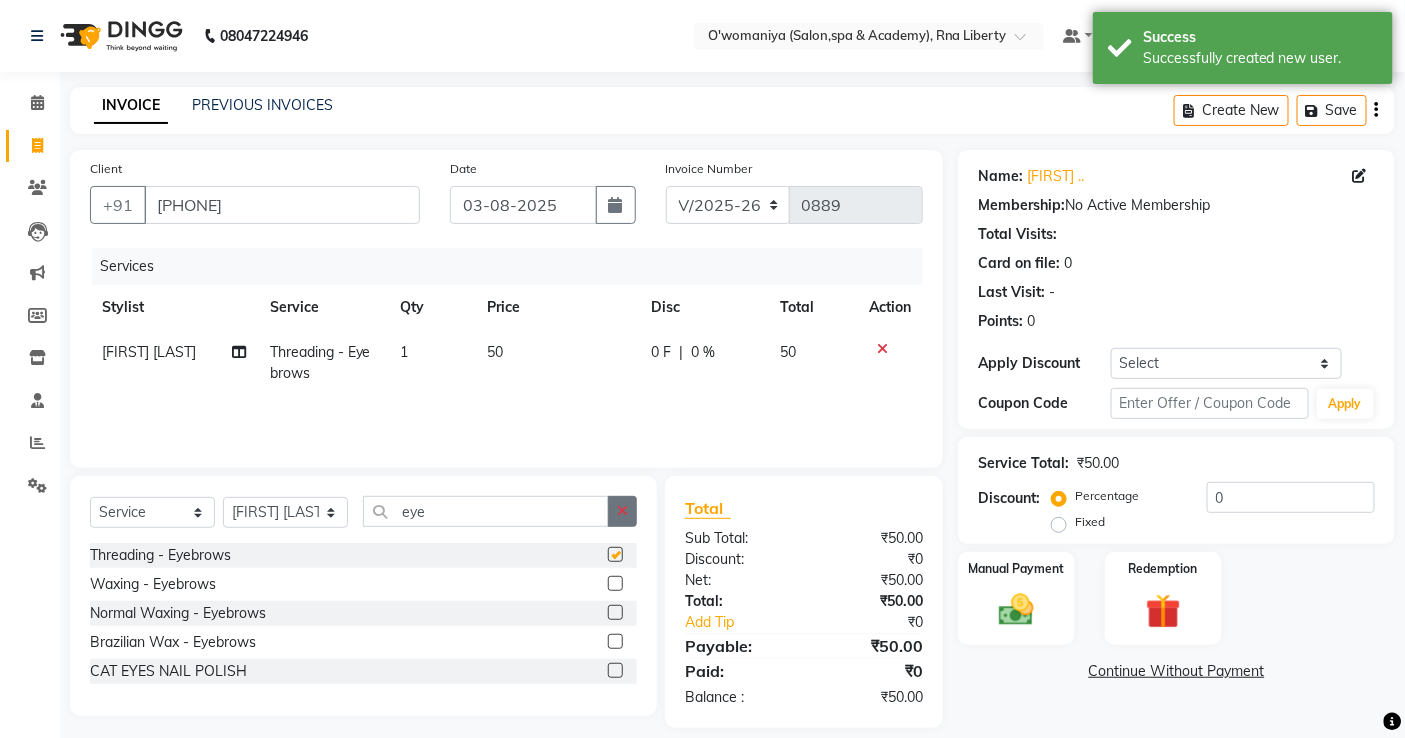 checkbox on "false" 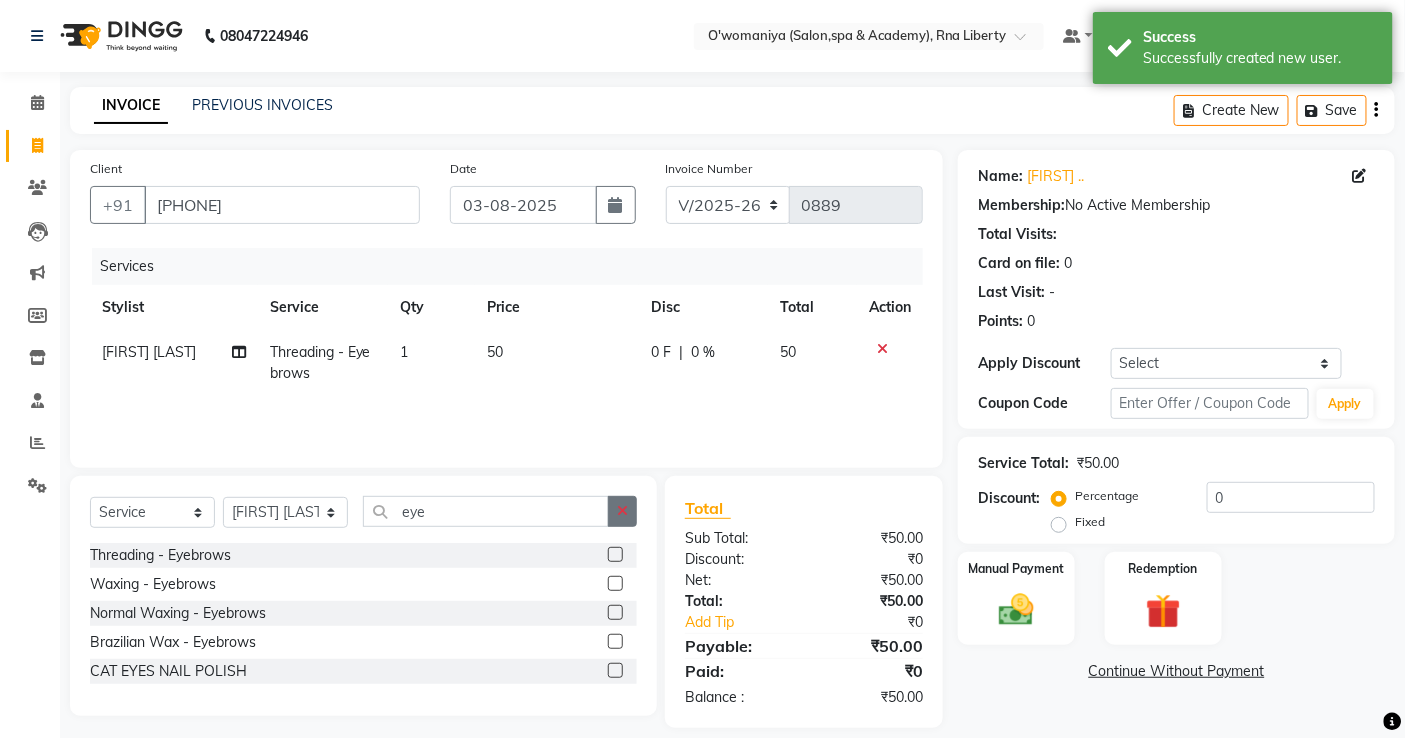 click 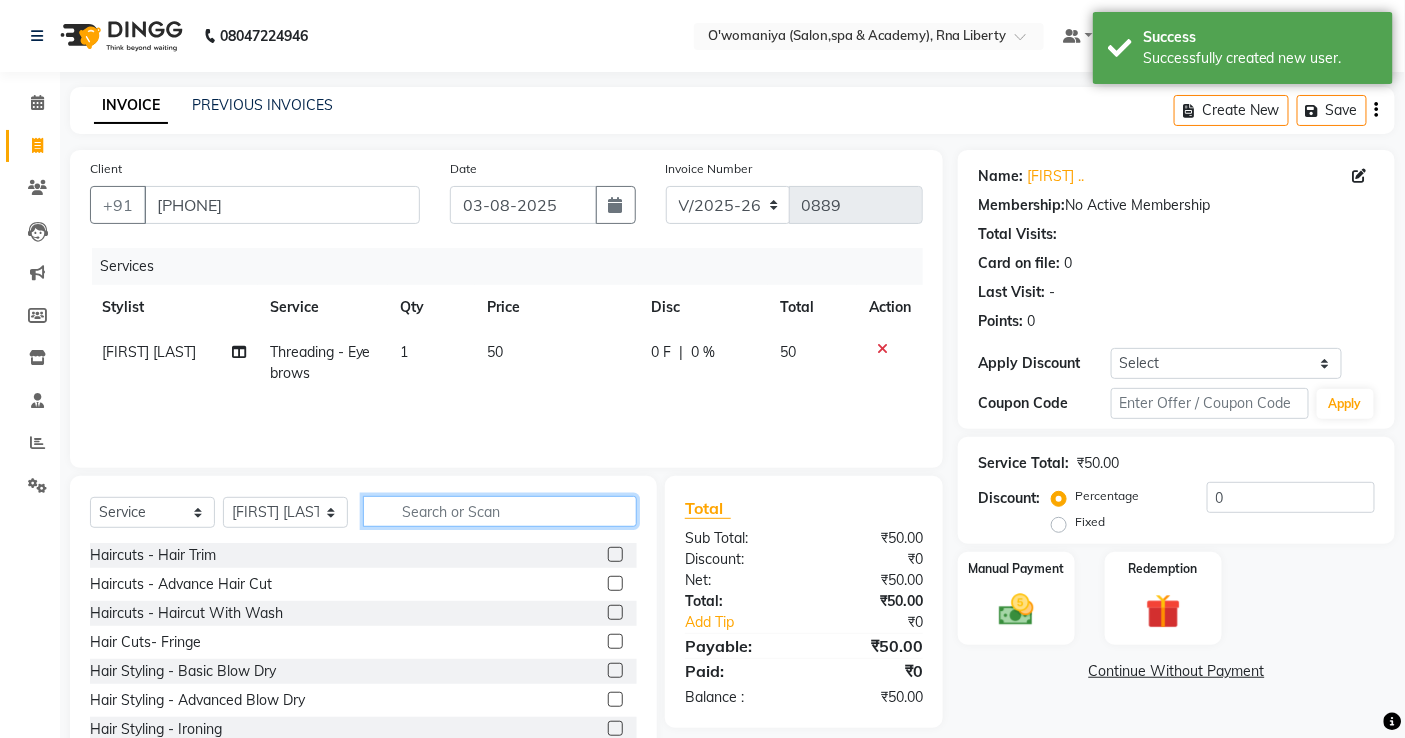 type on "u" 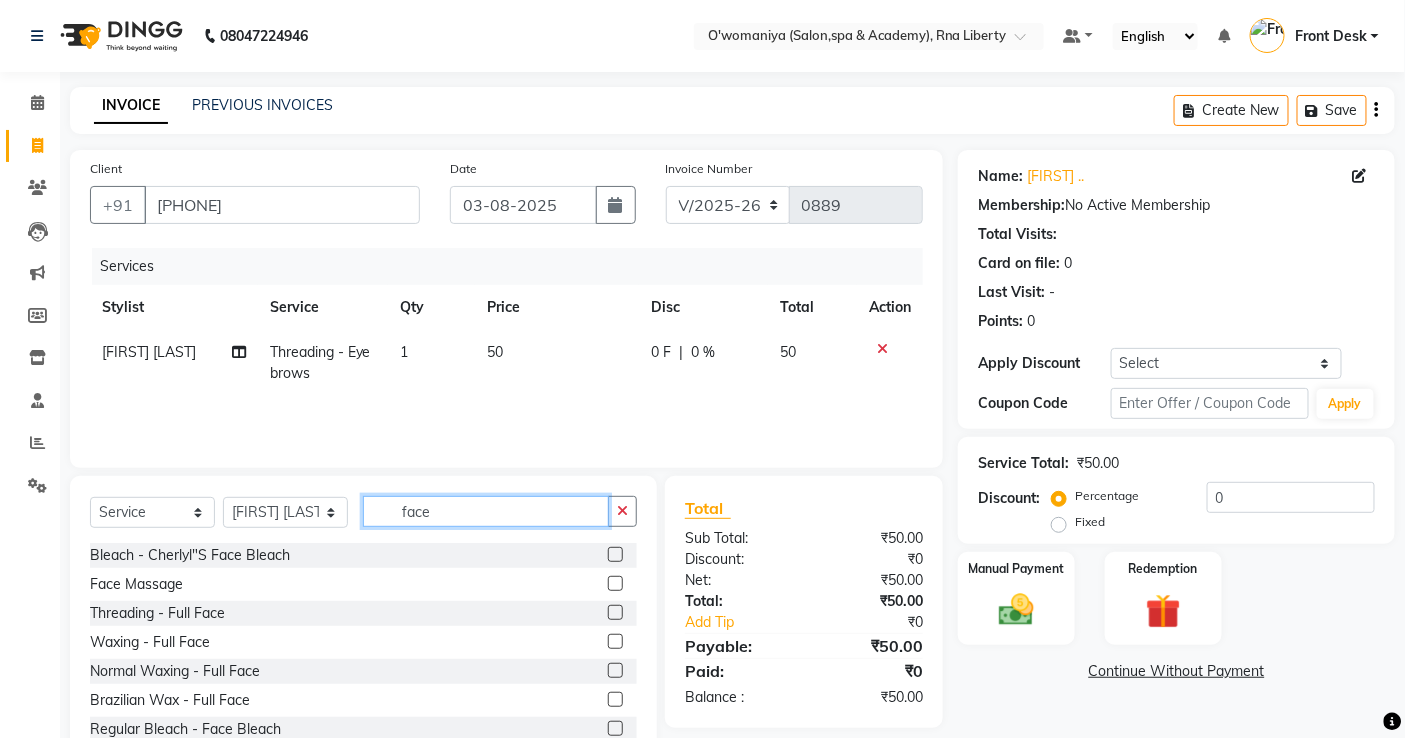 scroll, scrollTop: 32, scrollLeft: 0, axis: vertical 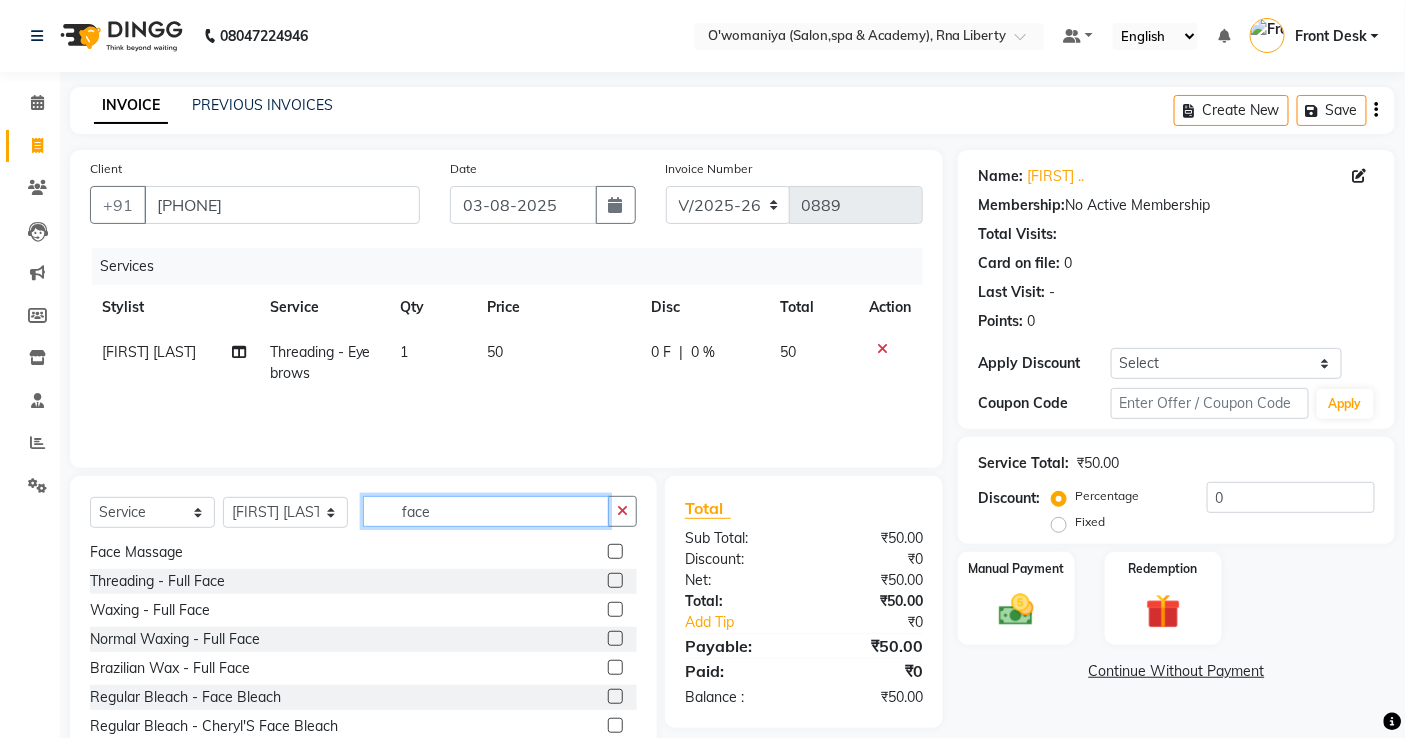 type on "face" 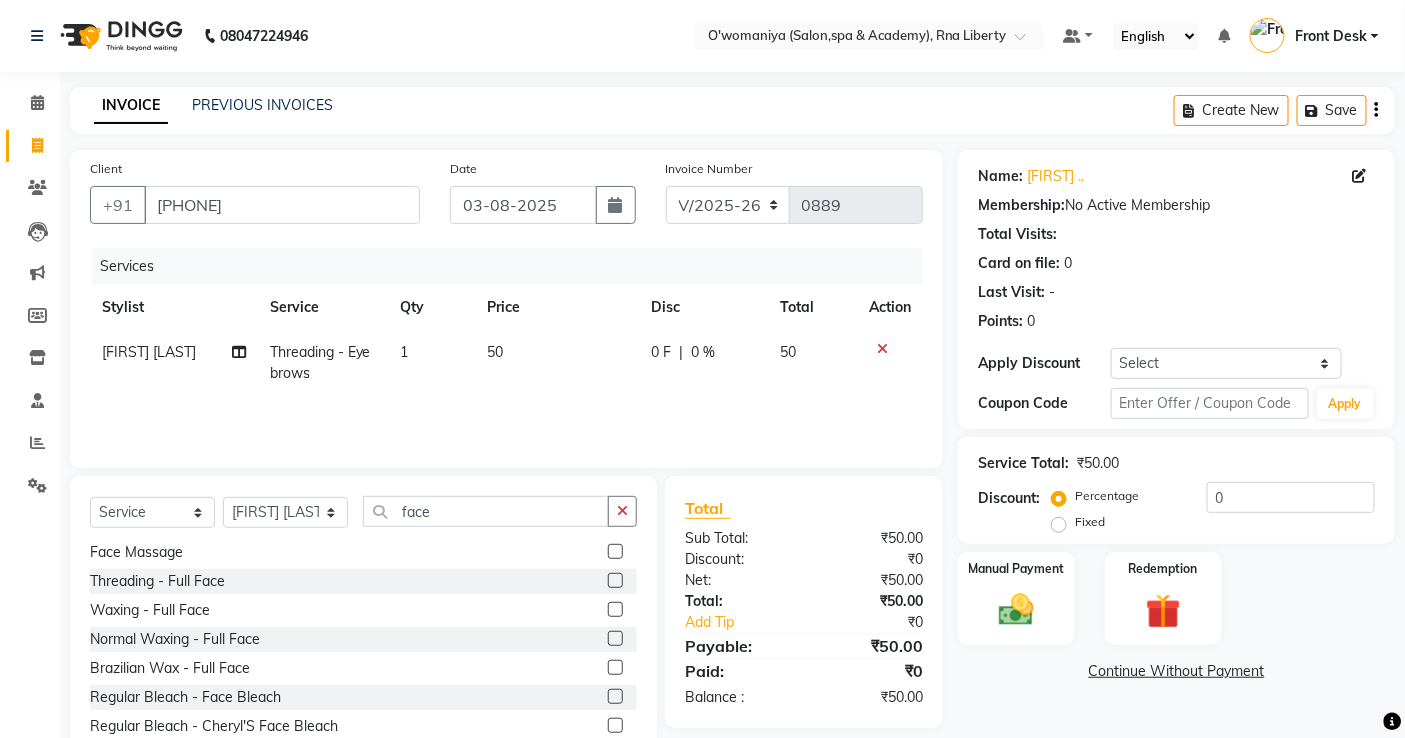 click 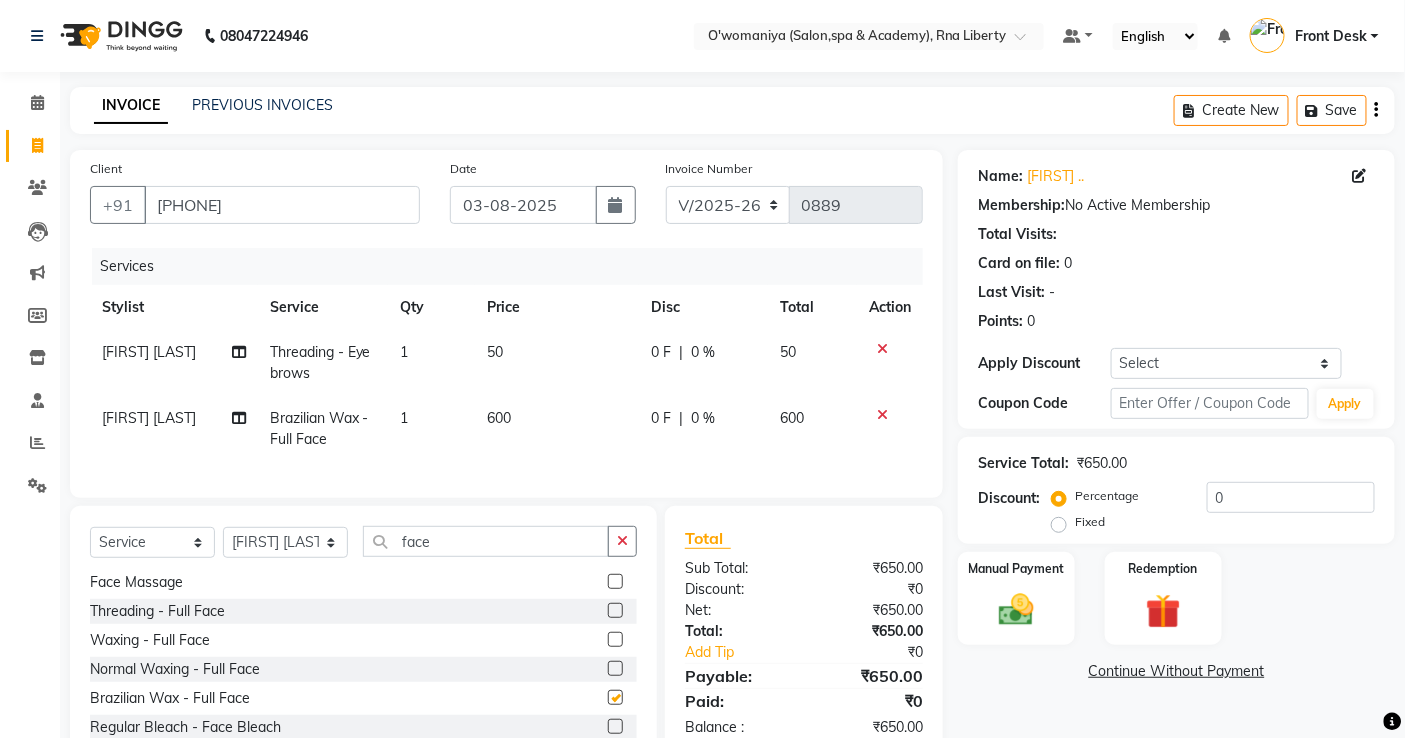 checkbox on "false" 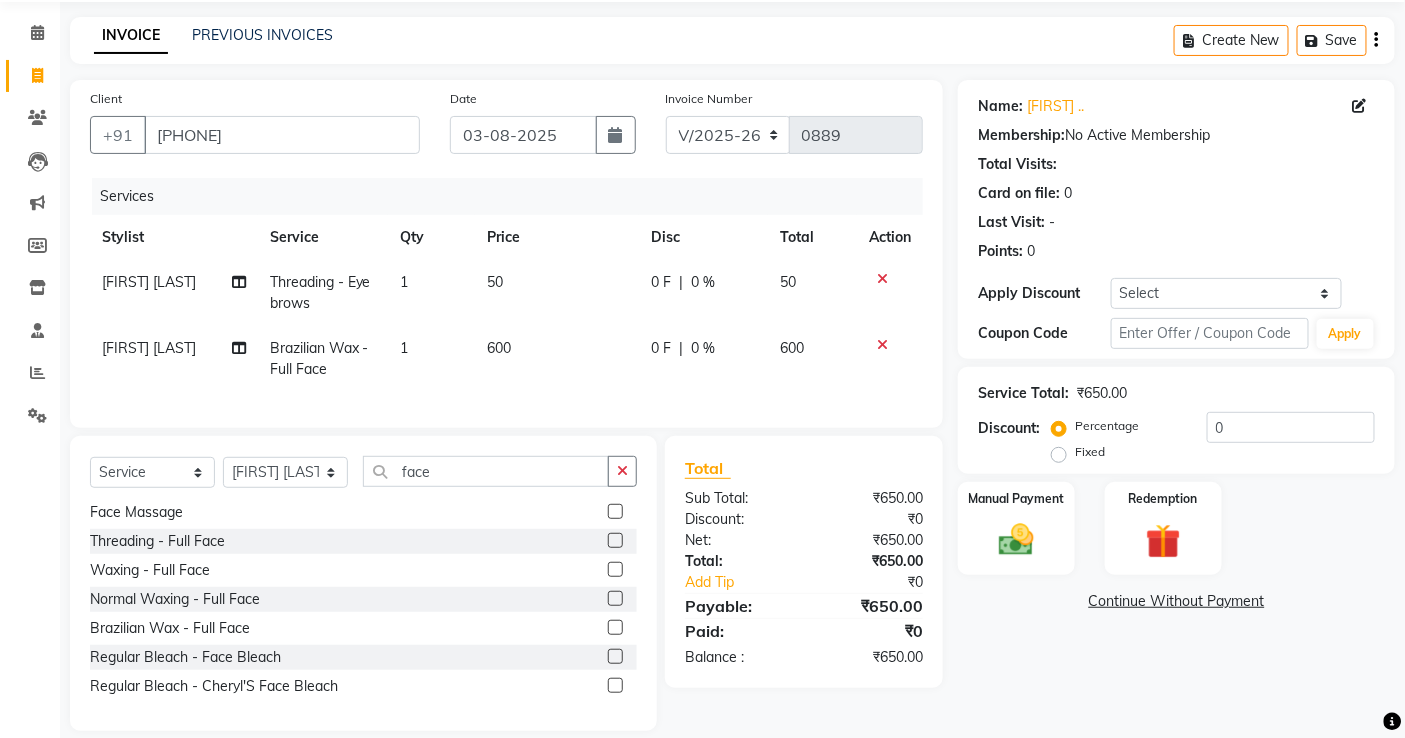 scroll, scrollTop: 108, scrollLeft: 0, axis: vertical 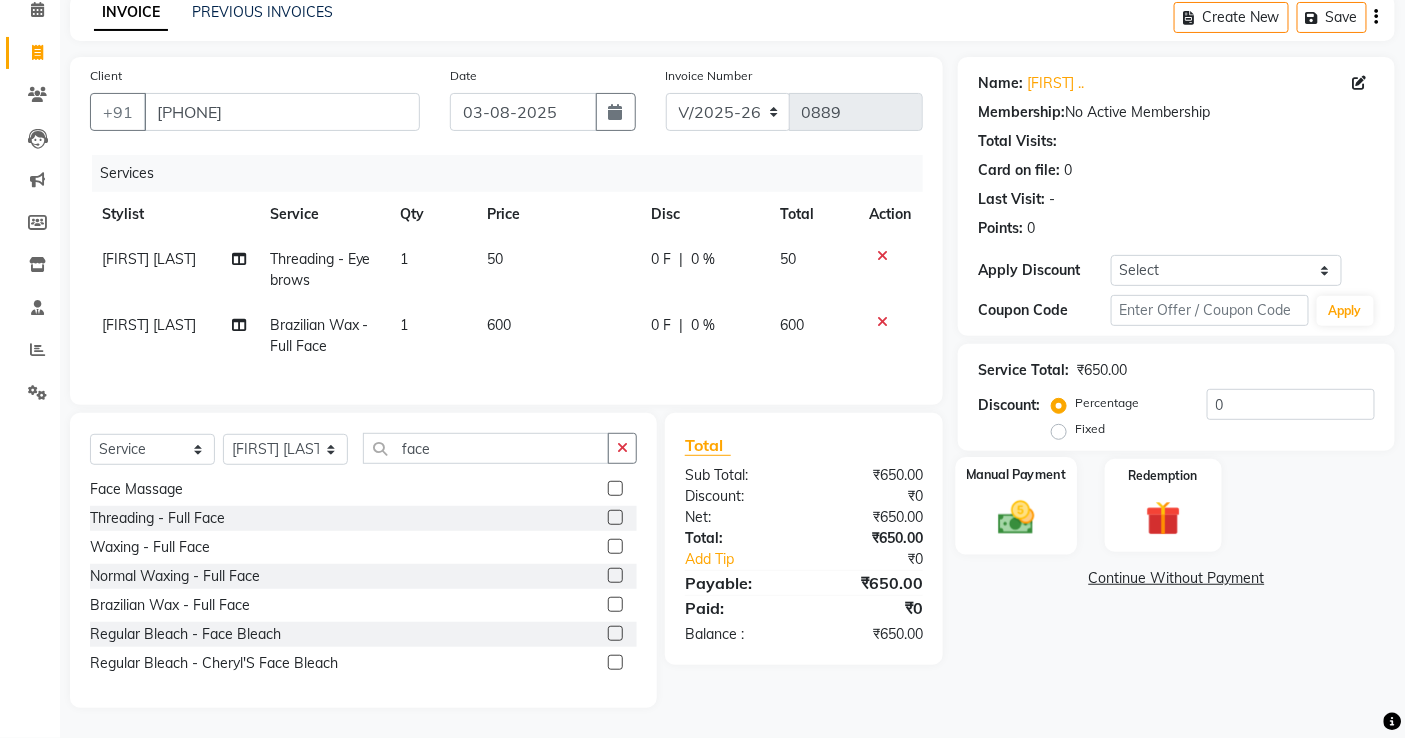 click on "Manual Payment" 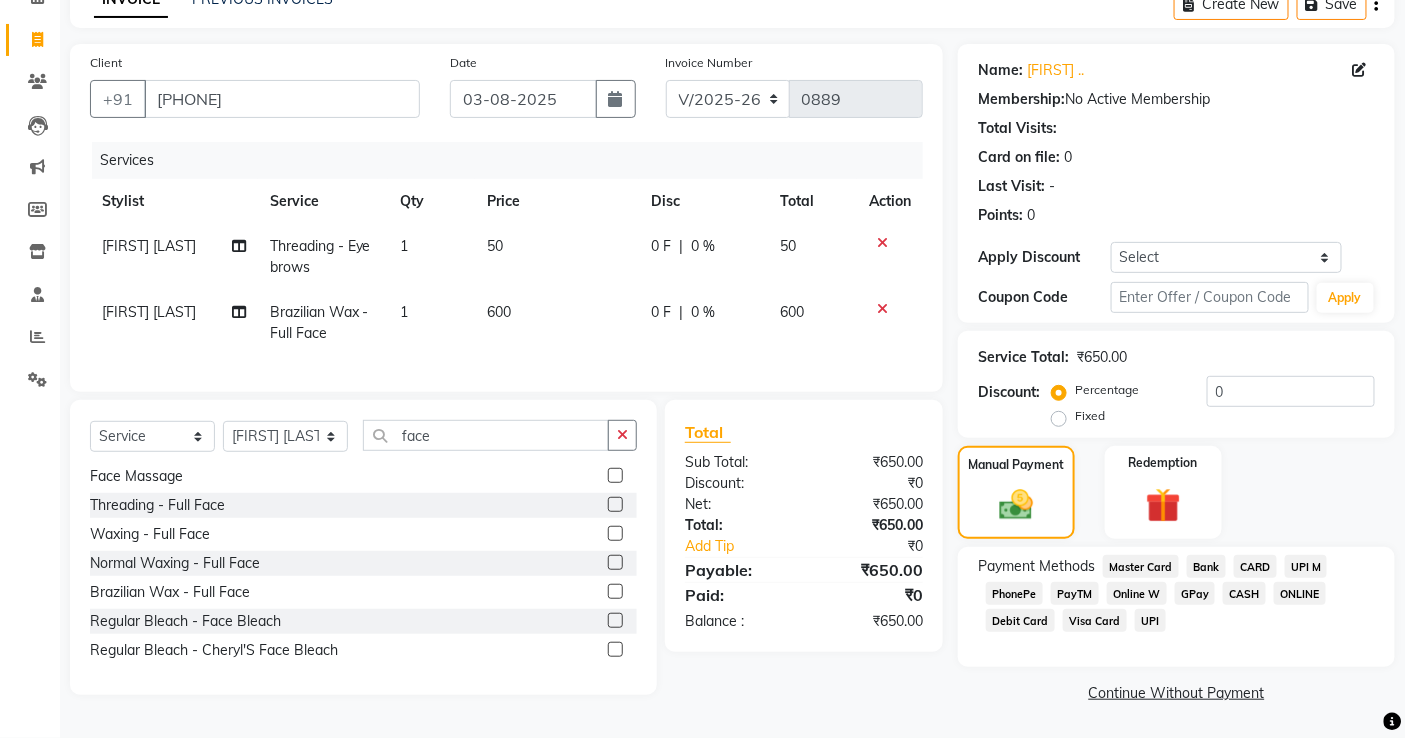 click on "GPay" 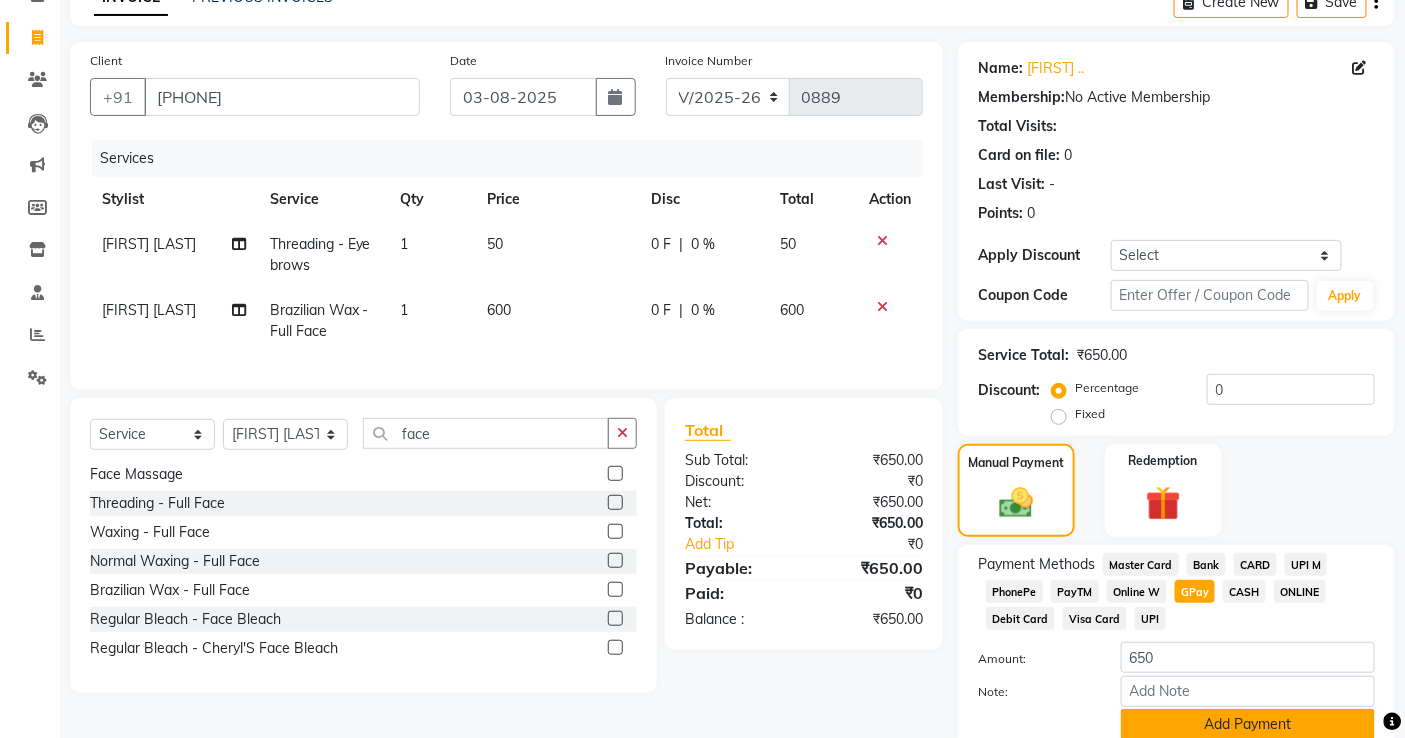 click on "Add Payment" 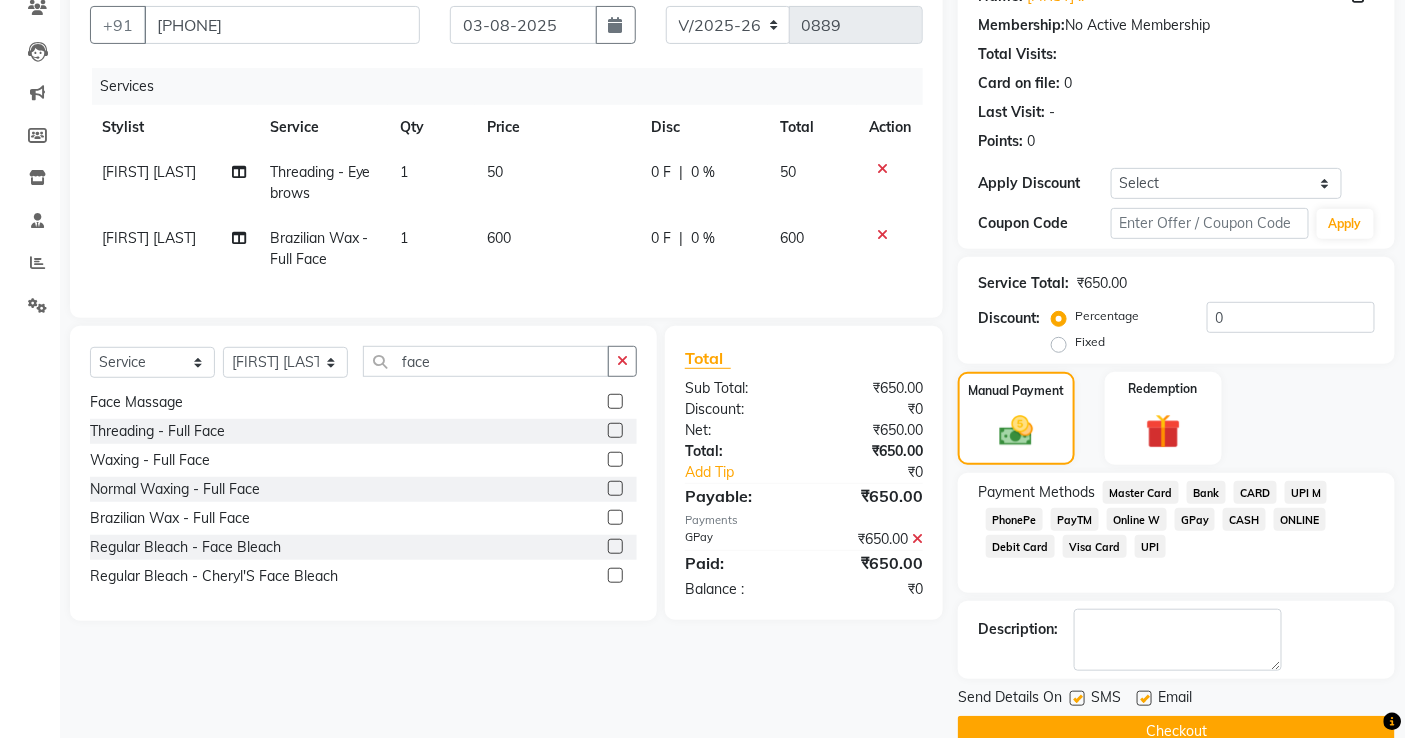 scroll, scrollTop: 218, scrollLeft: 0, axis: vertical 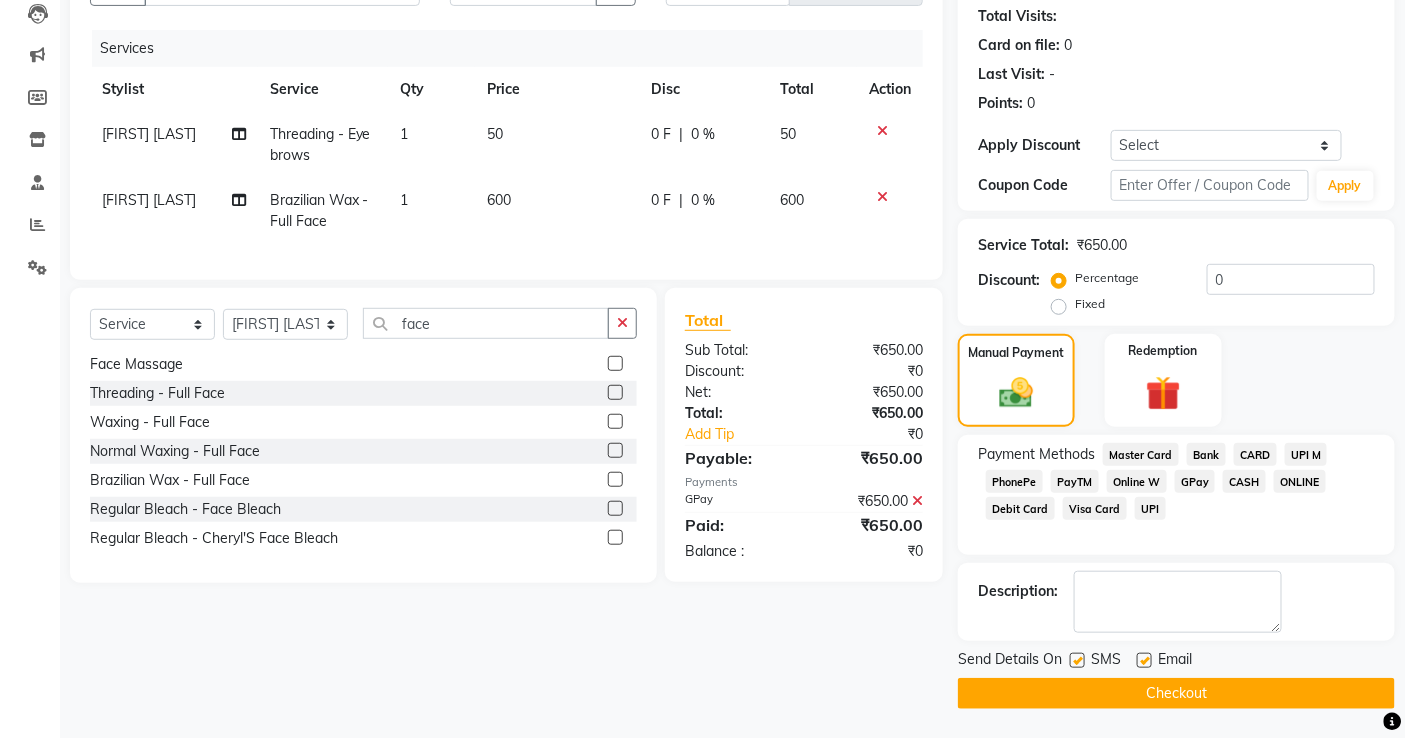 click 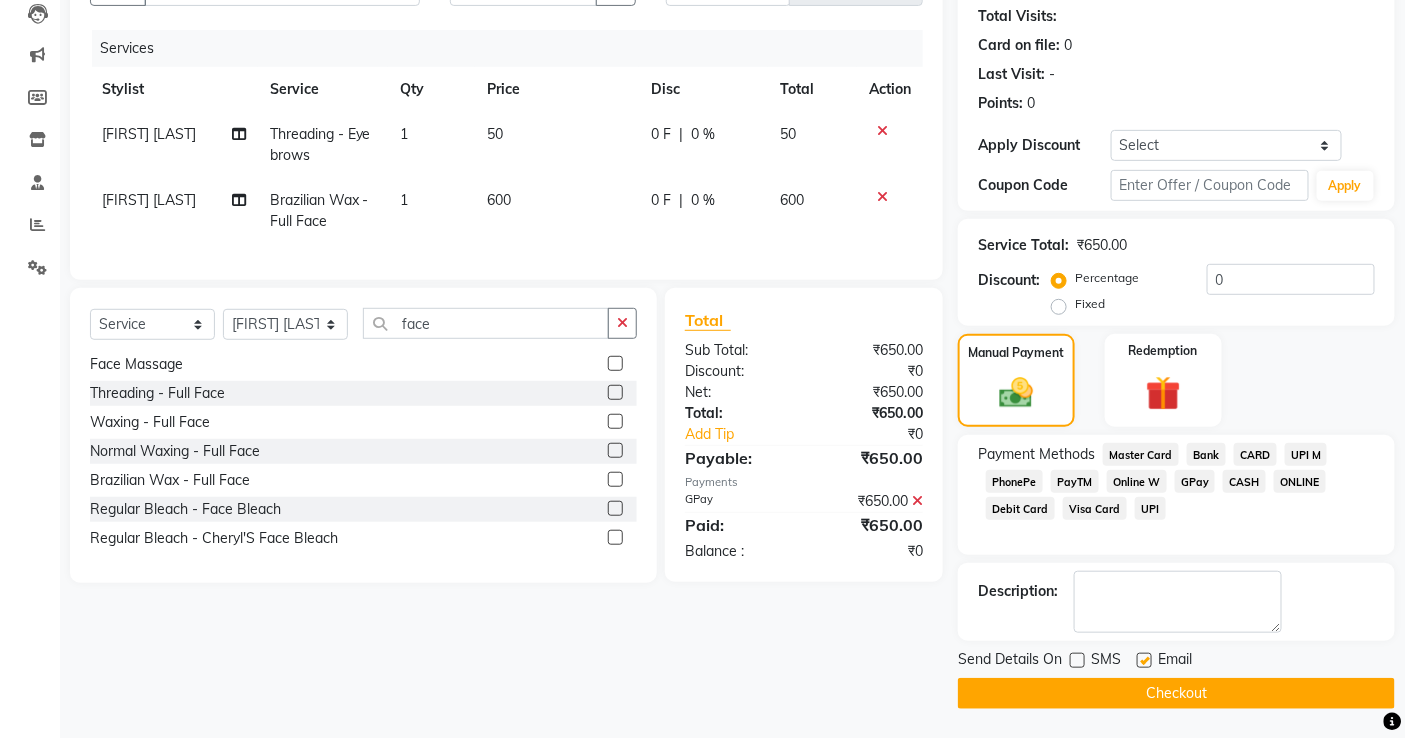 click on "Checkout" 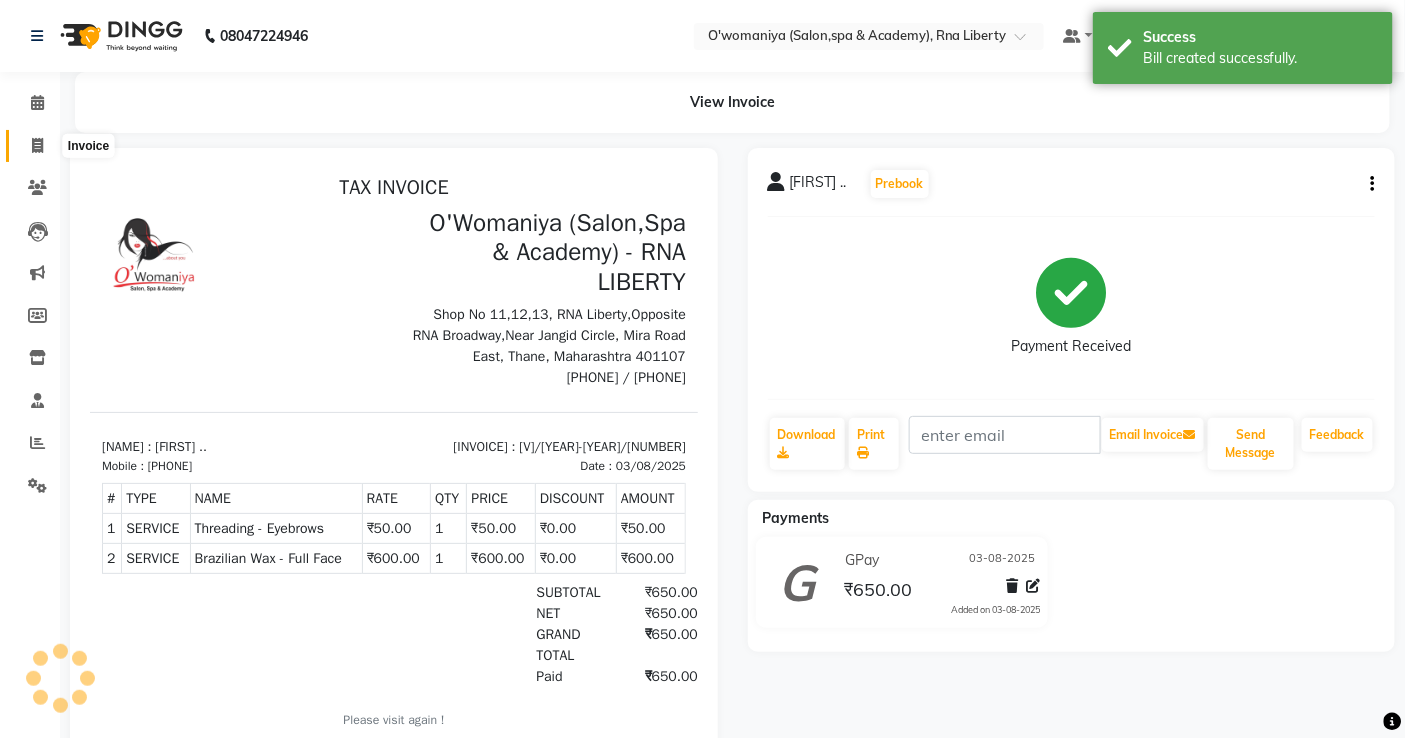 scroll, scrollTop: 0, scrollLeft: 0, axis: both 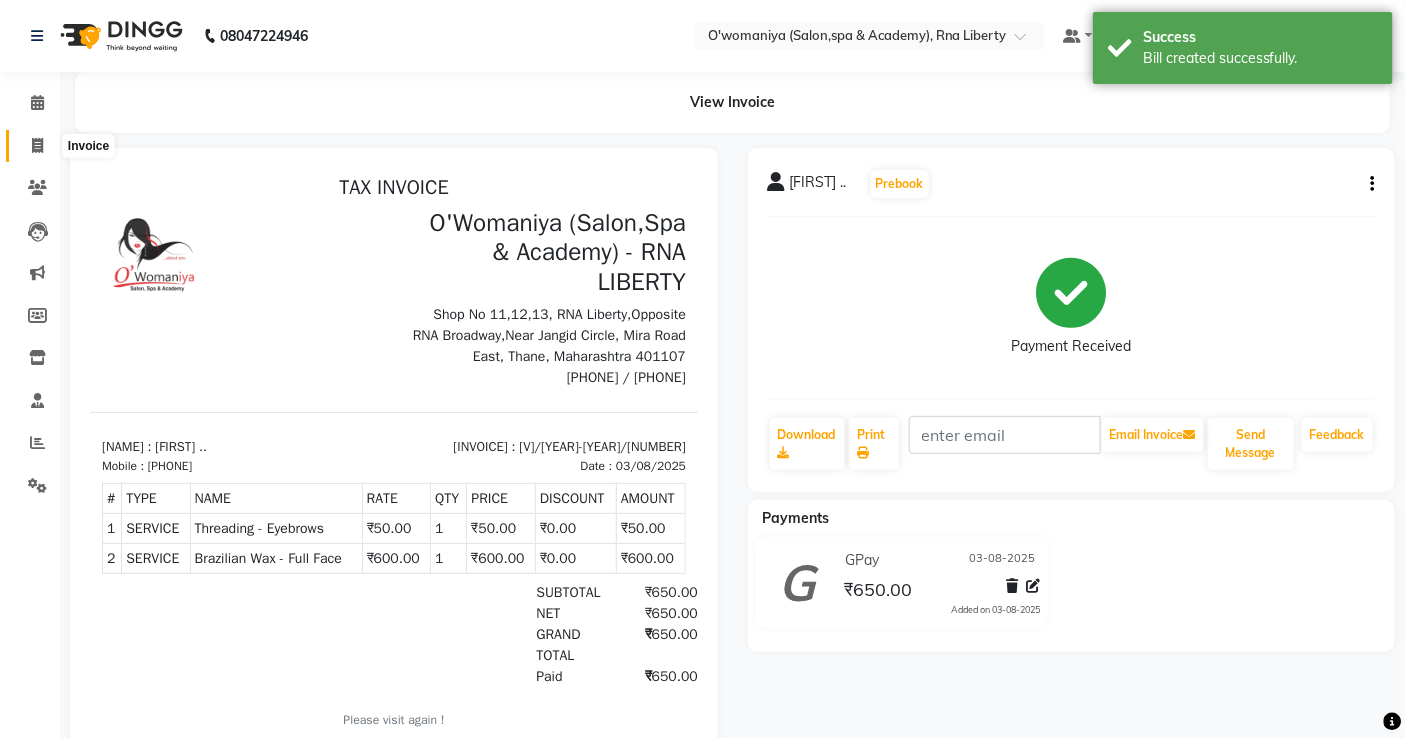 click 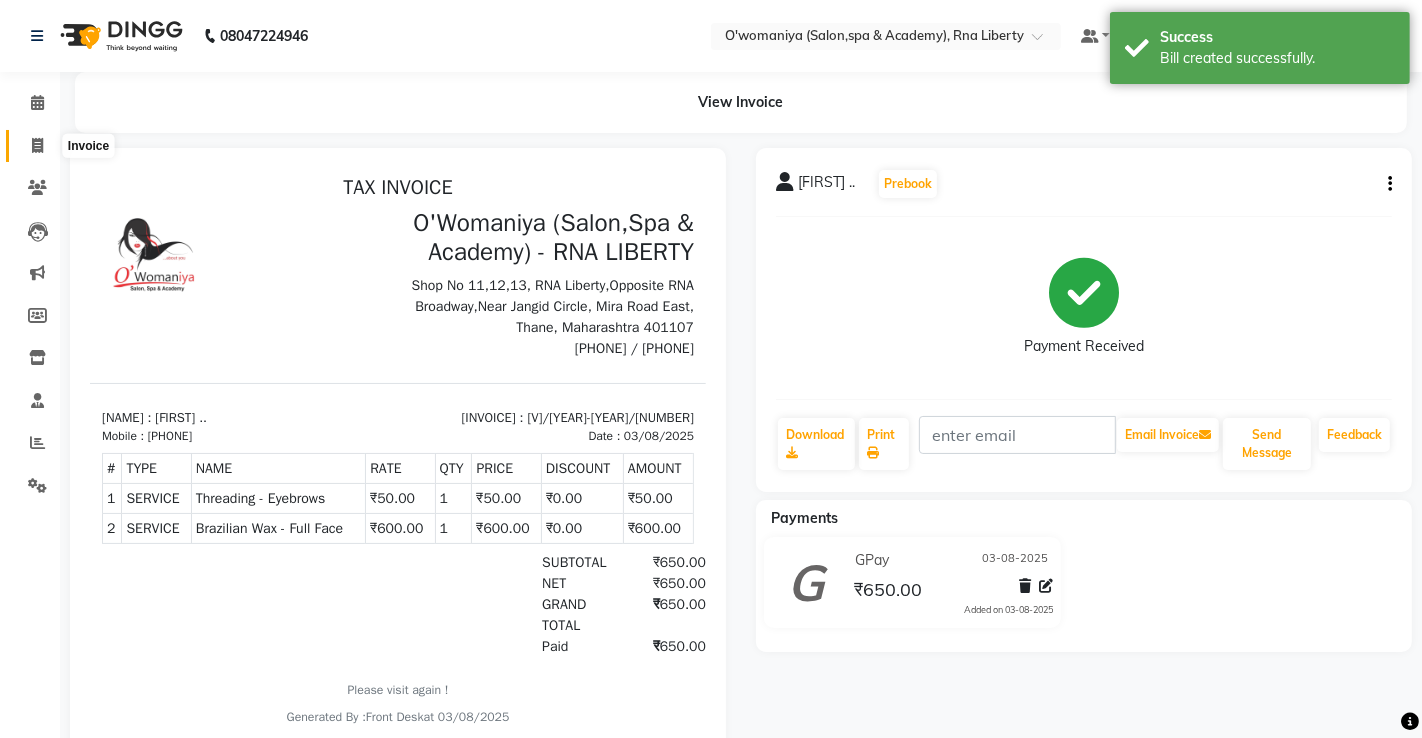 select on "service" 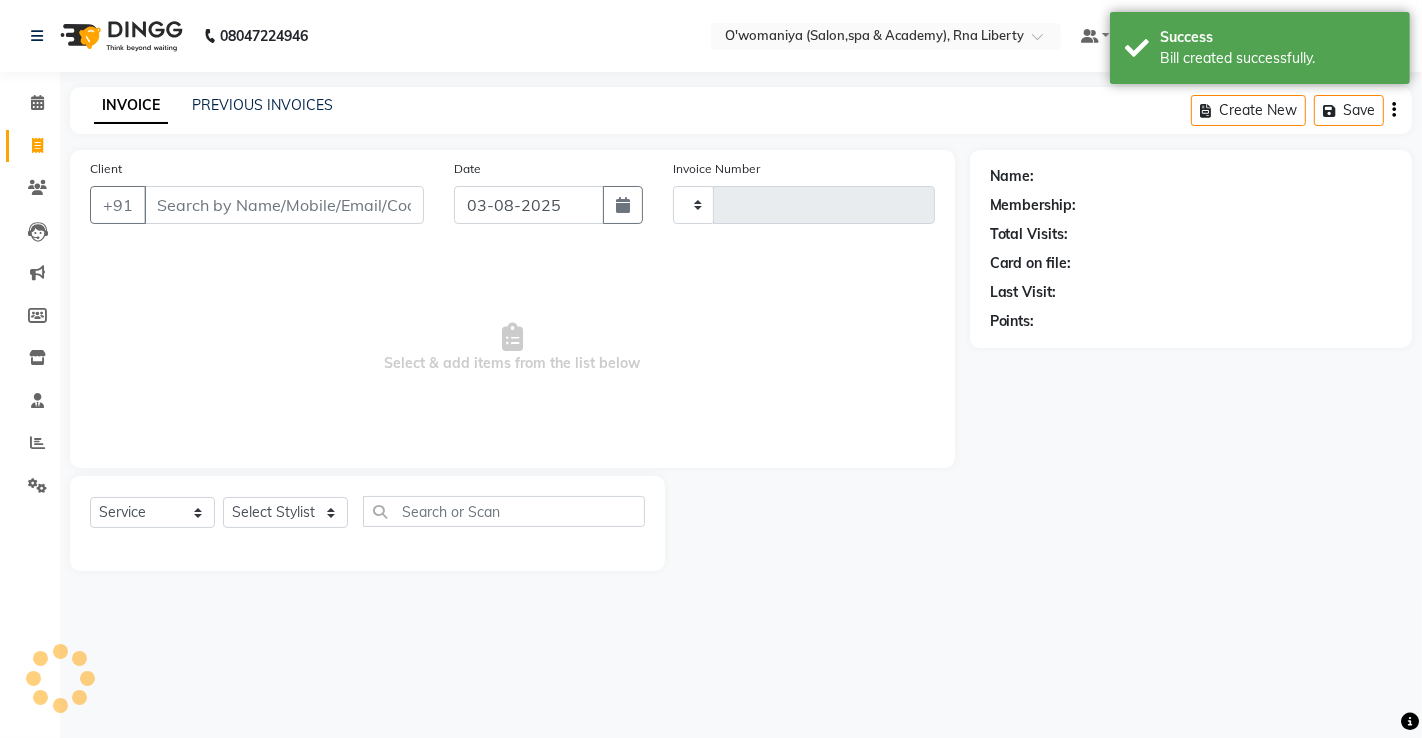 type on "0890" 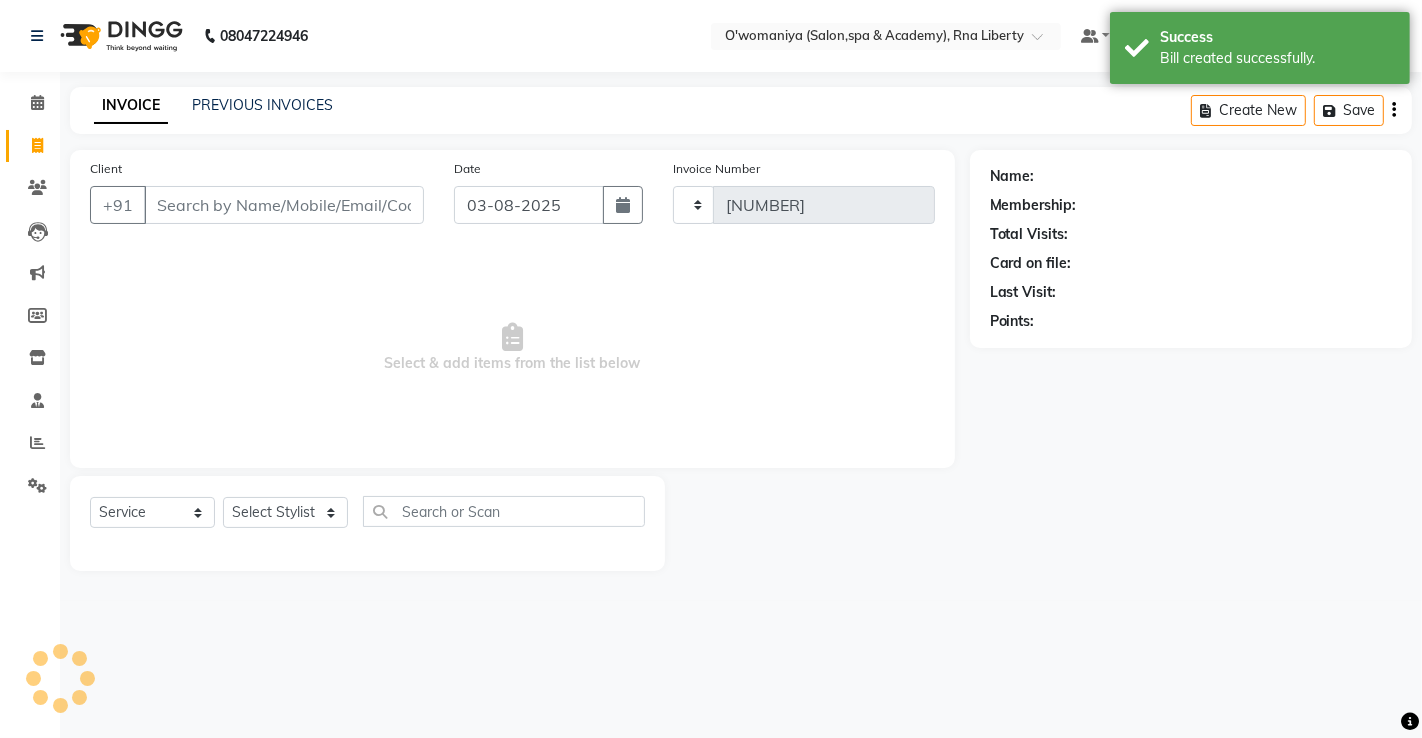 select on "5532" 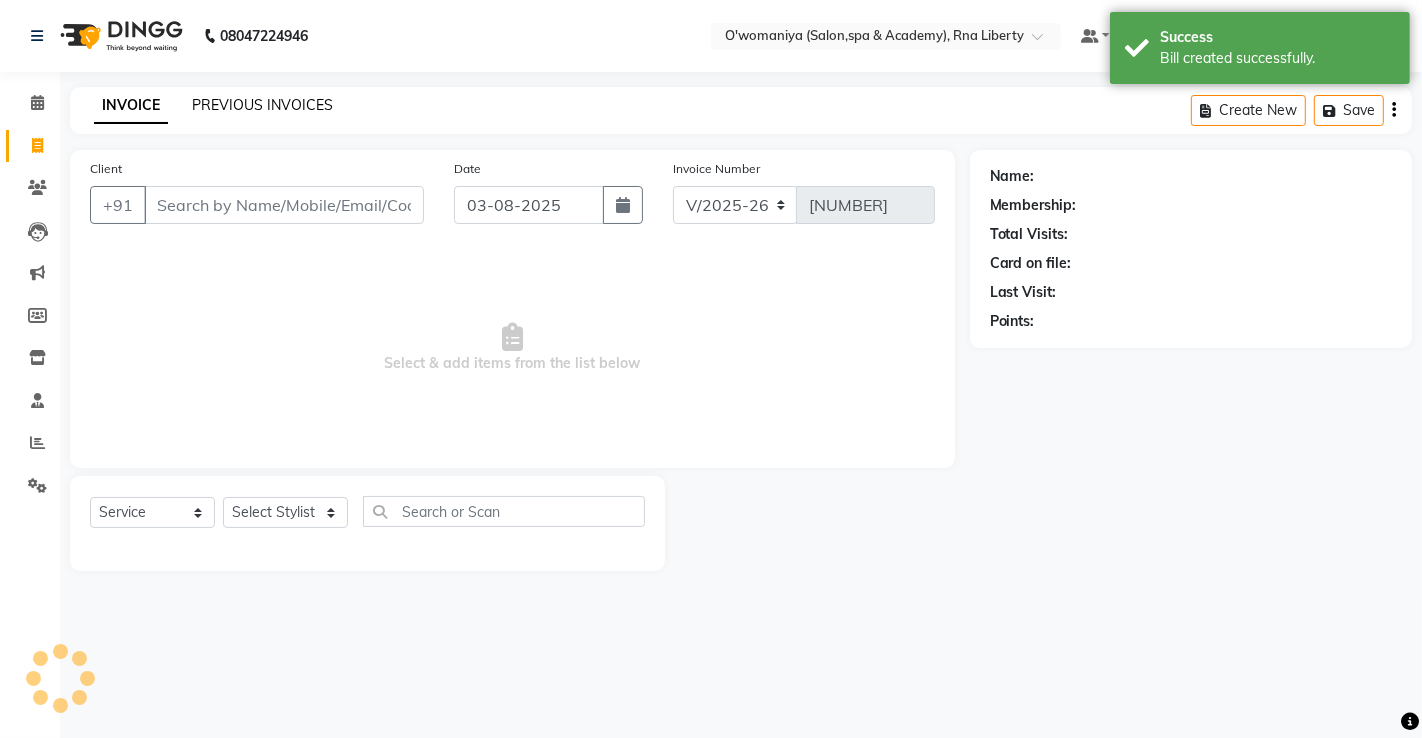 click on "PREVIOUS INVOICES" 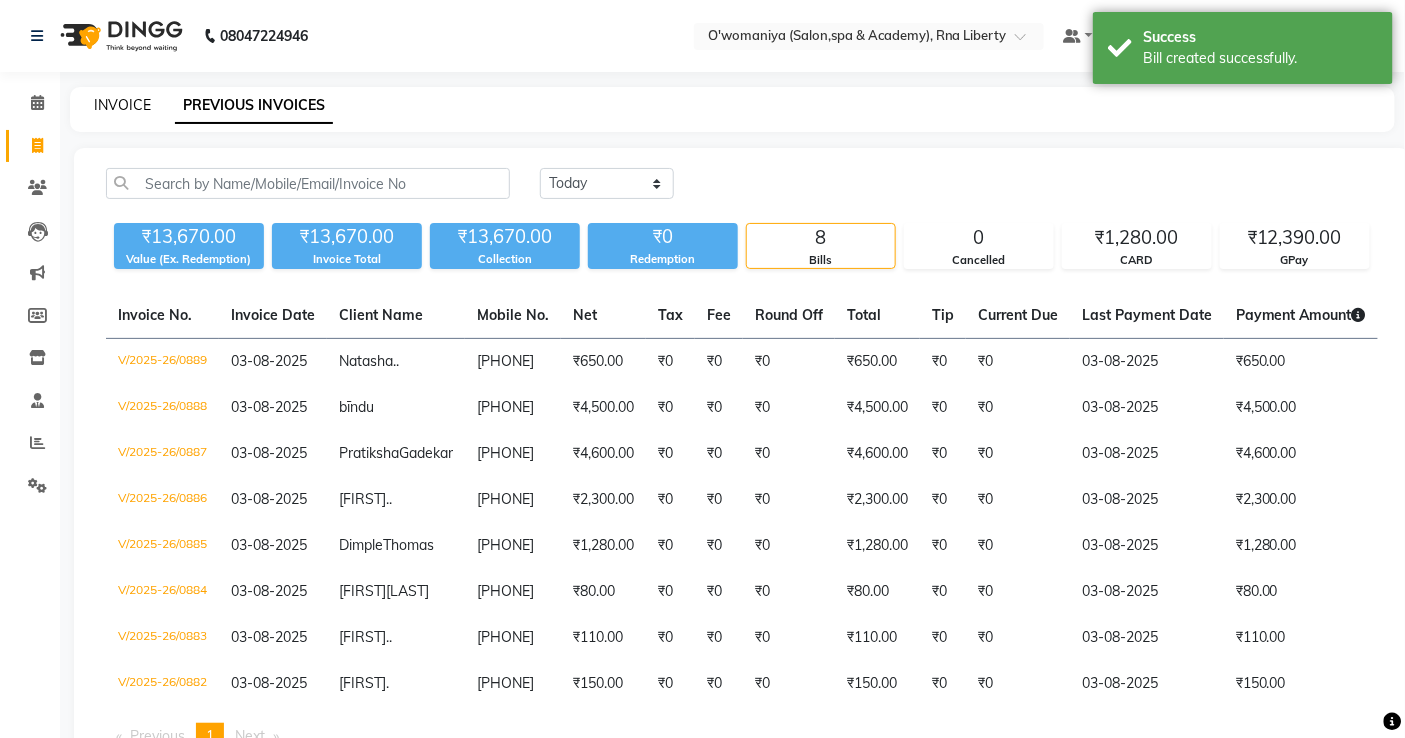 click on "INVOICE" 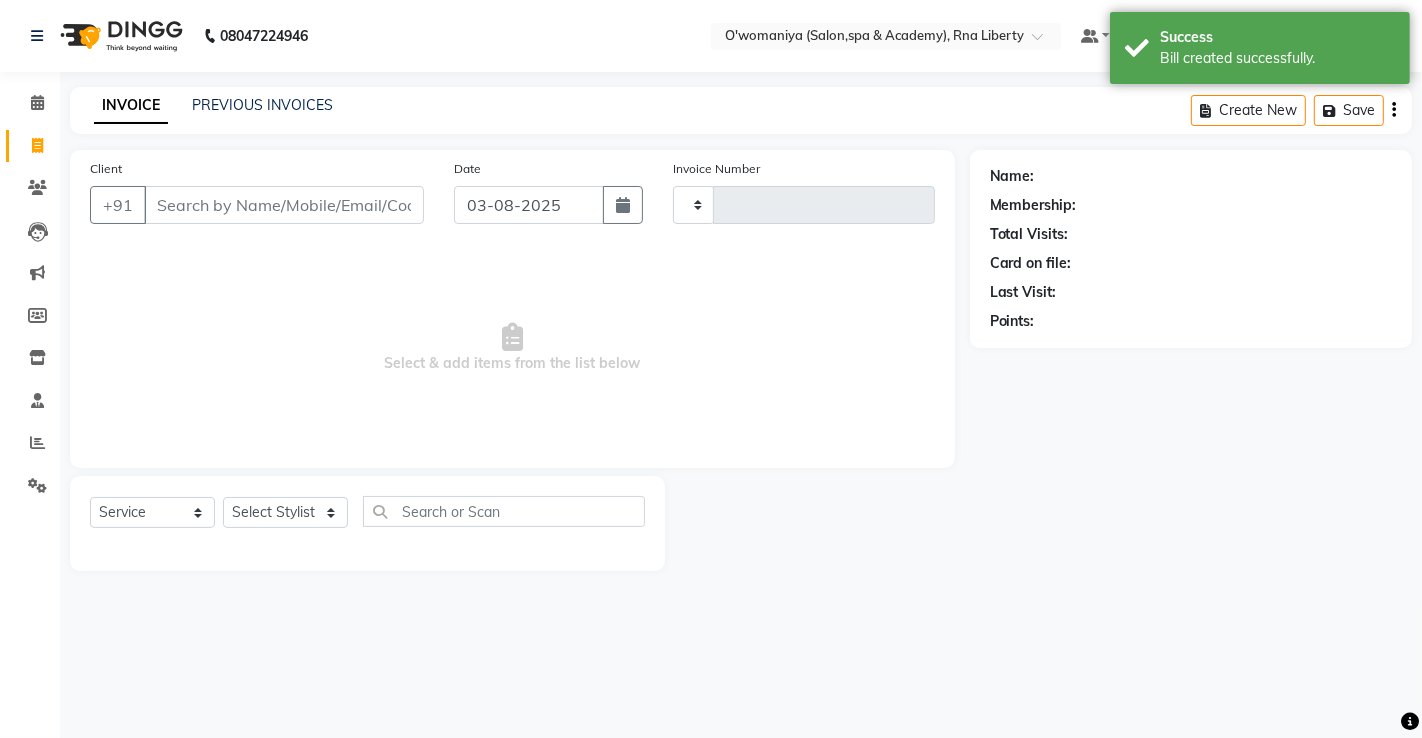 type on "0890" 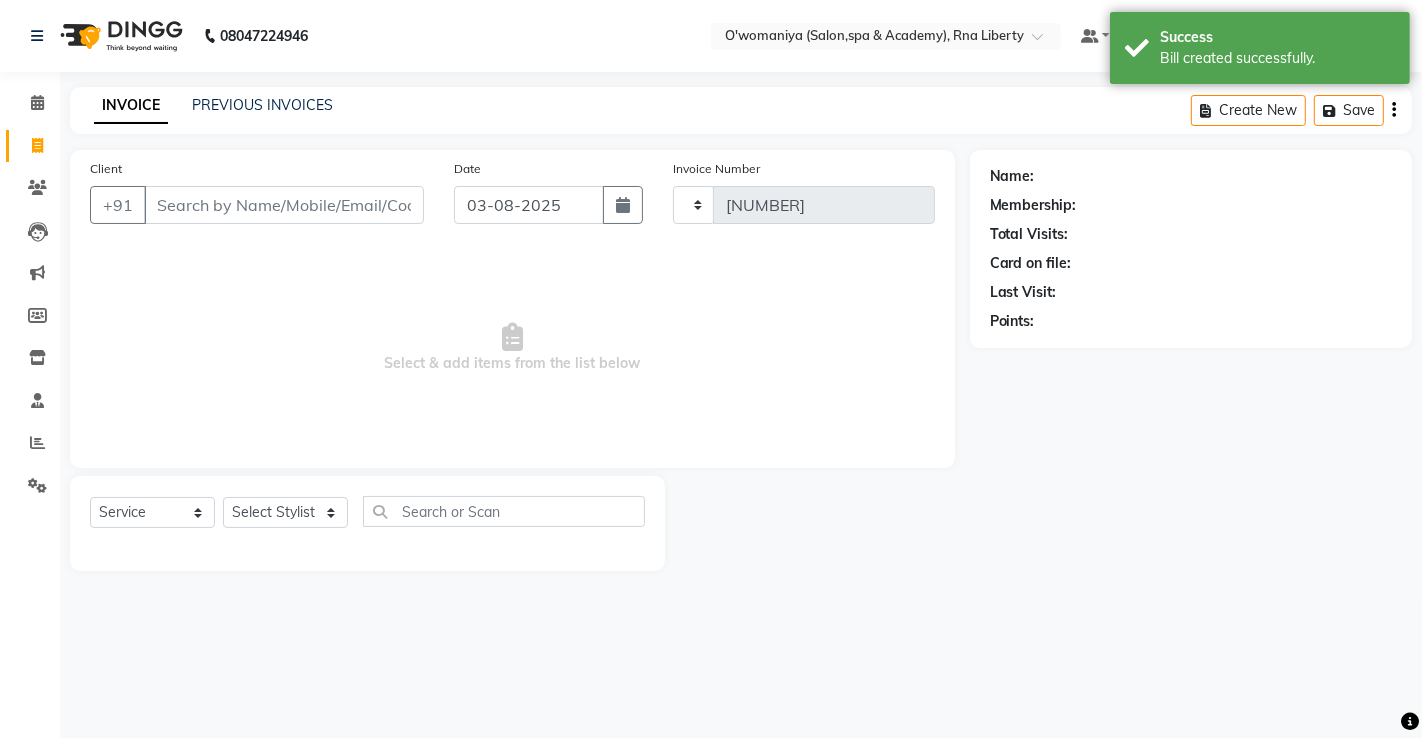select on "5532" 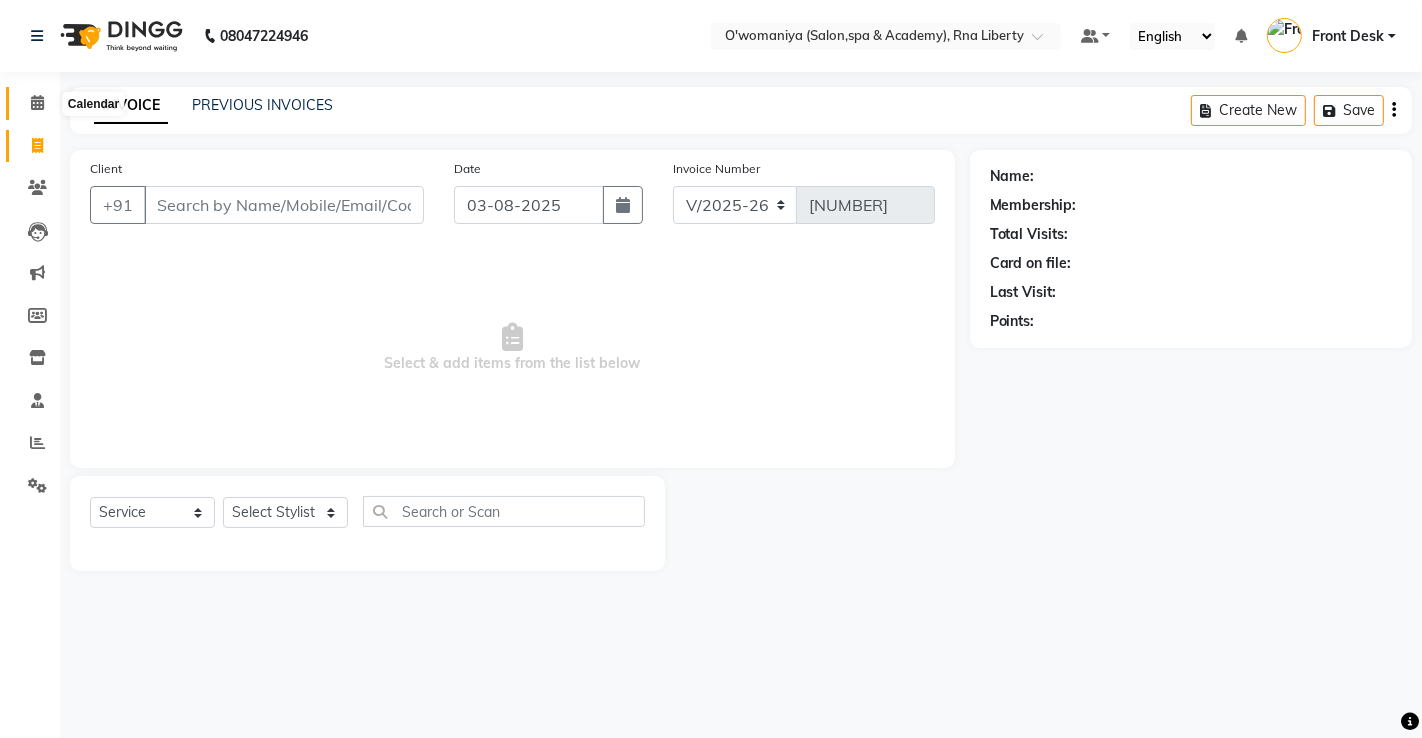 click 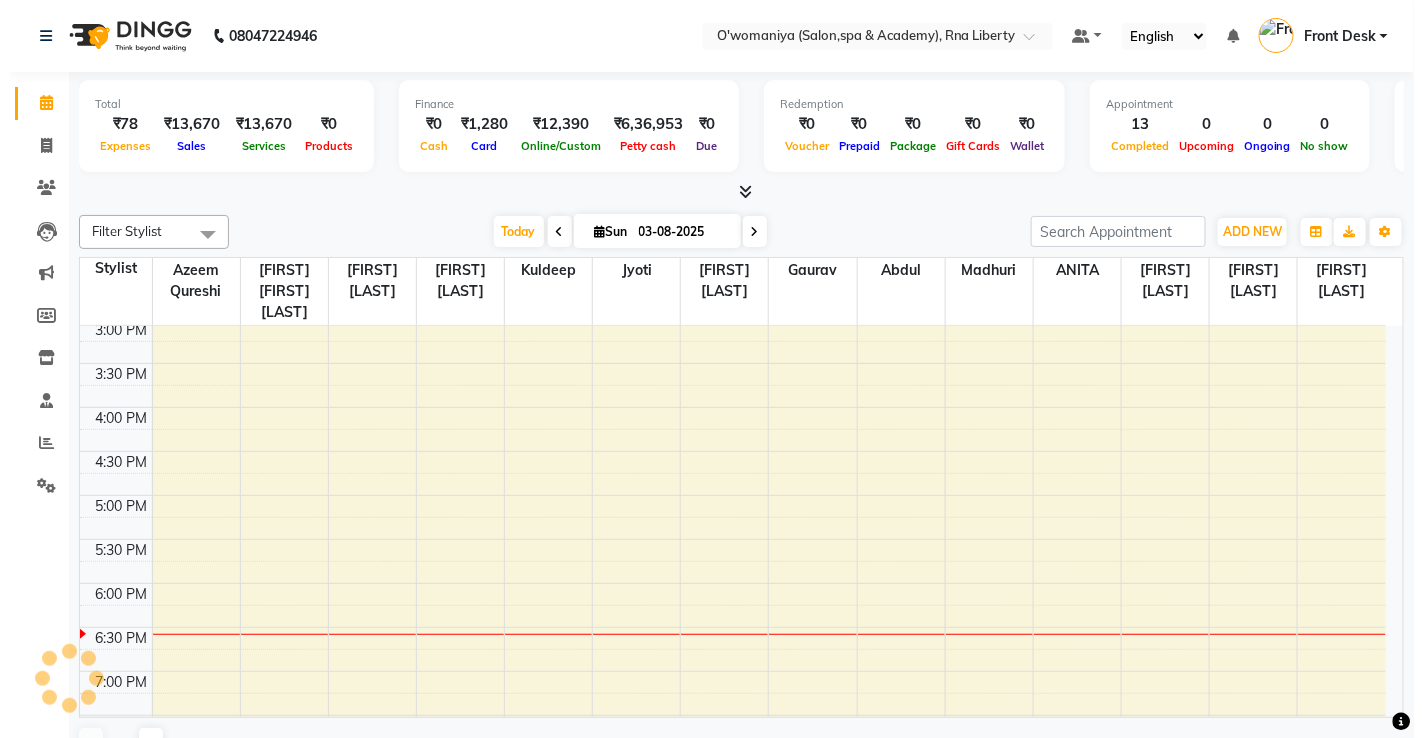 scroll, scrollTop: 0, scrollLeft: 0, axis: both 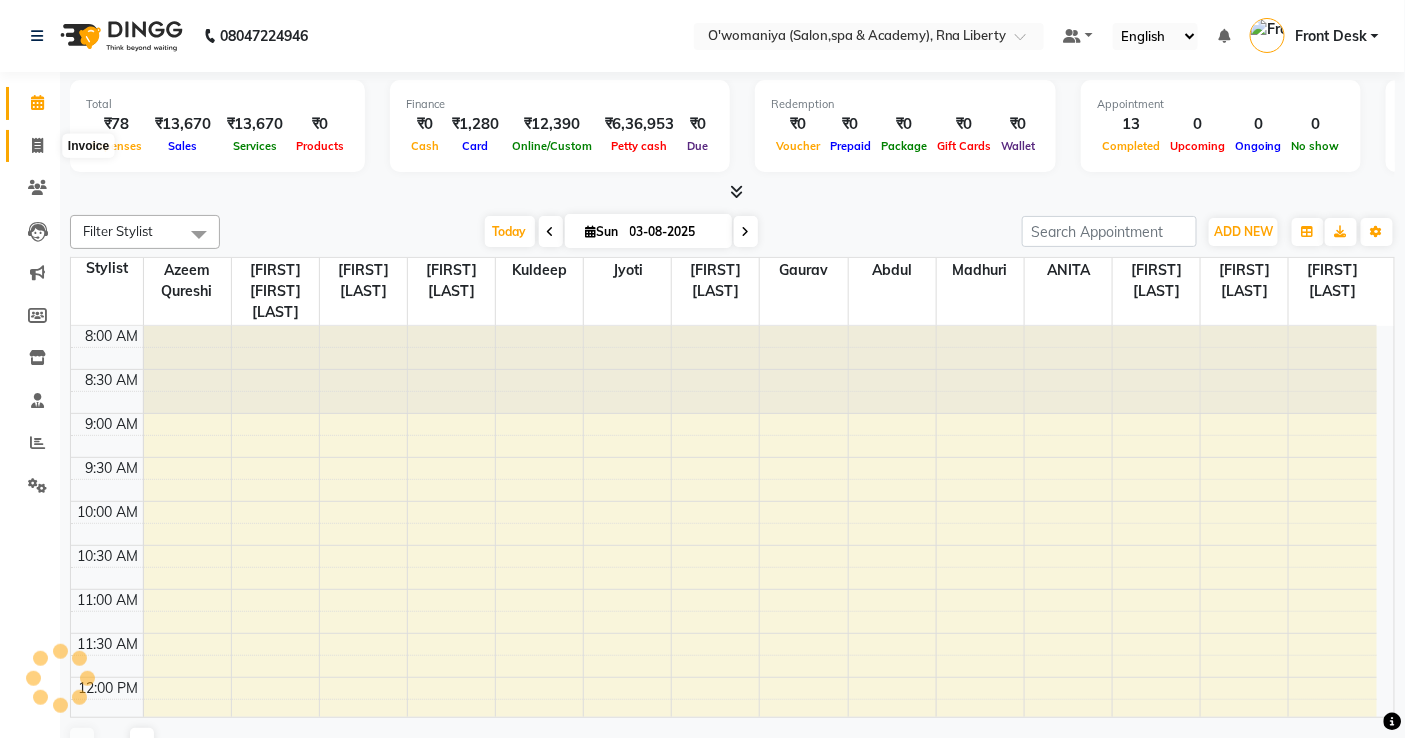 click 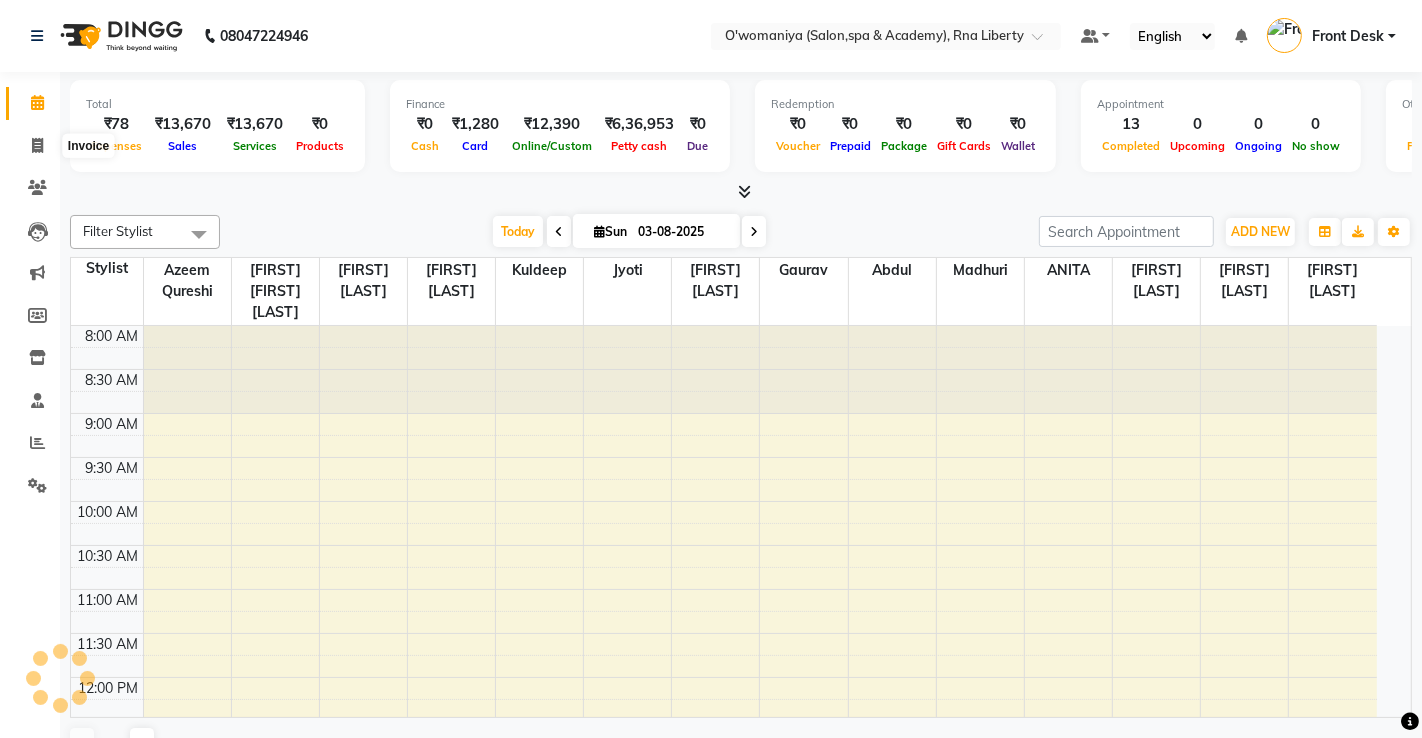 select on "service" 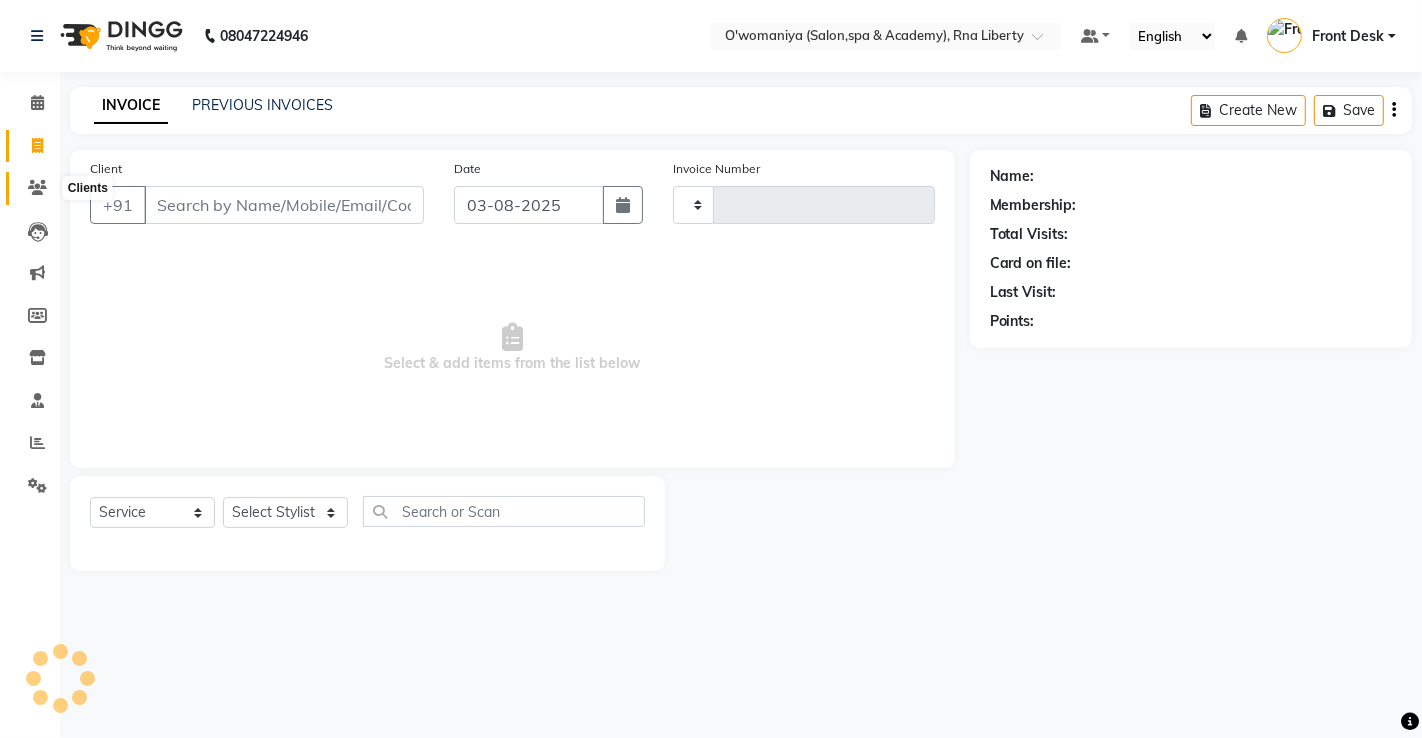 click 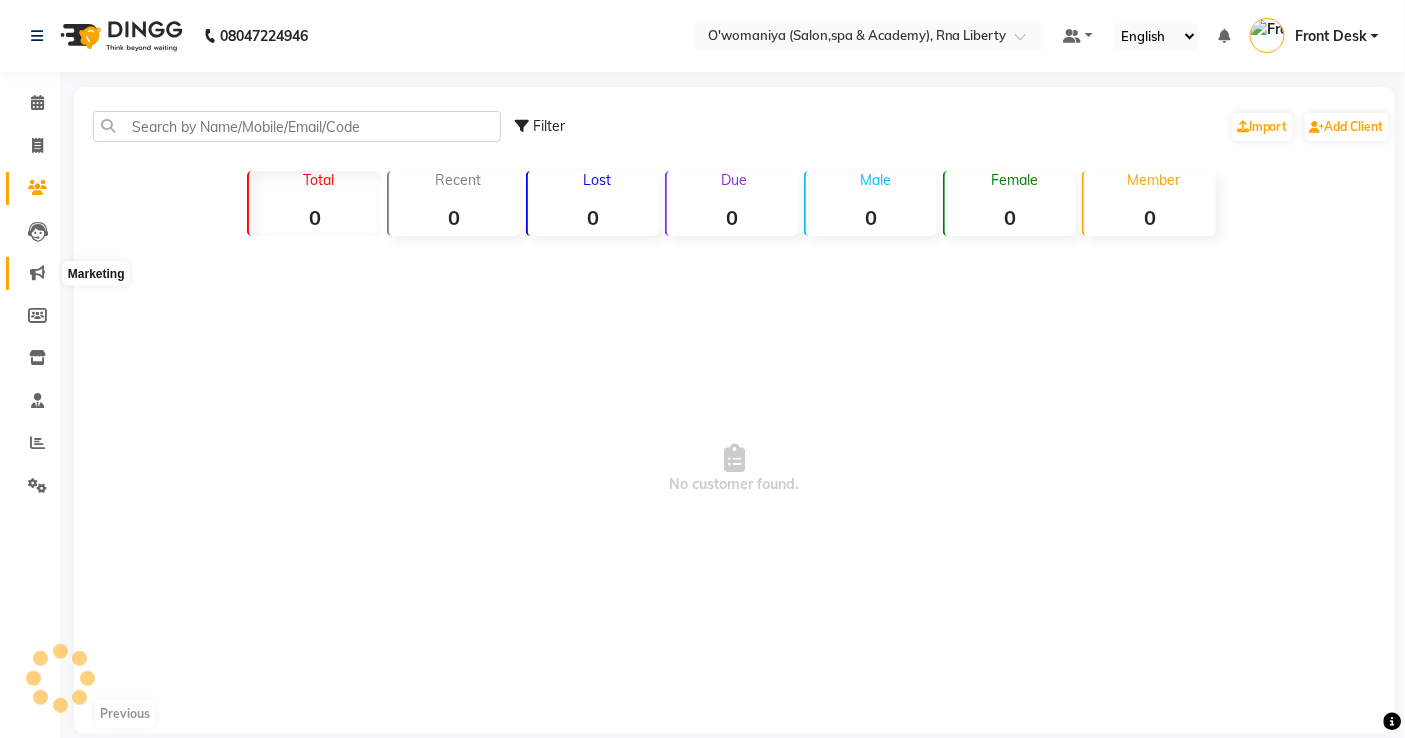 click 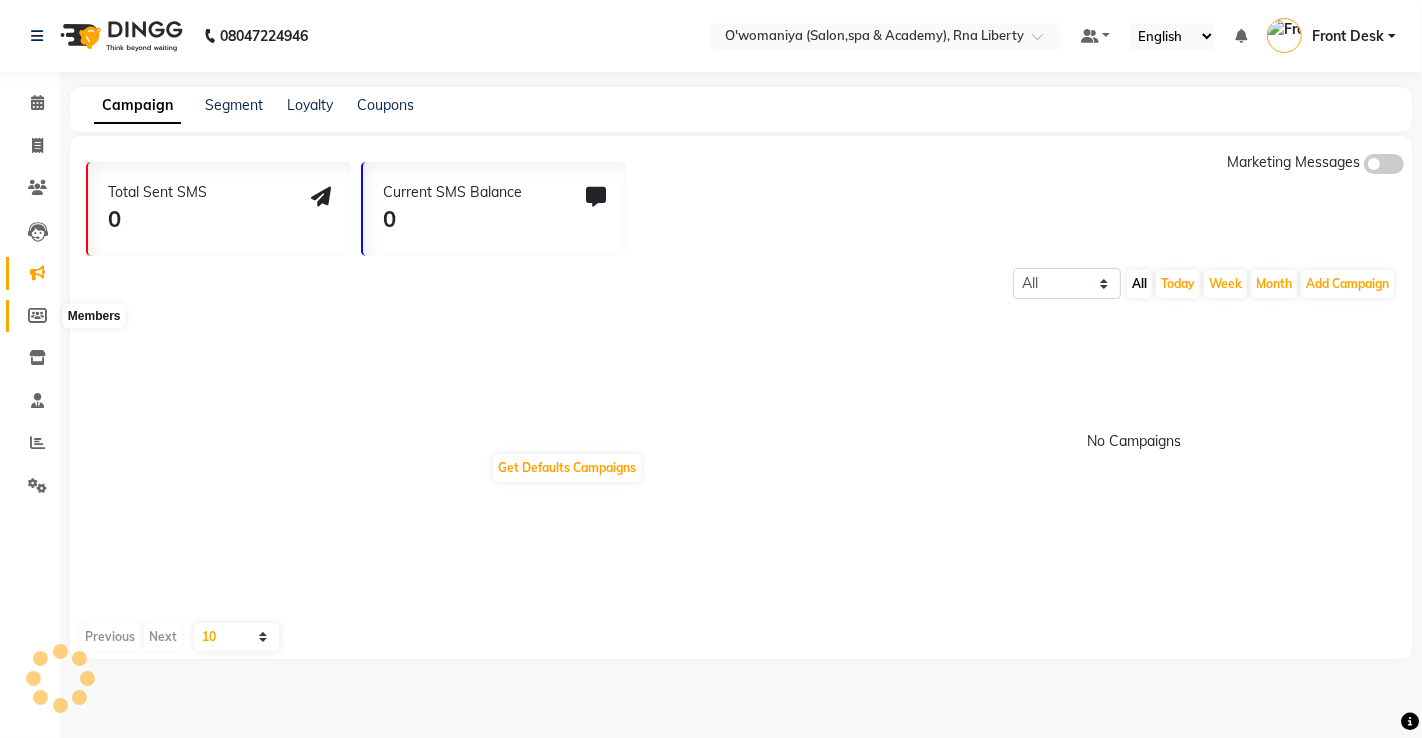 click 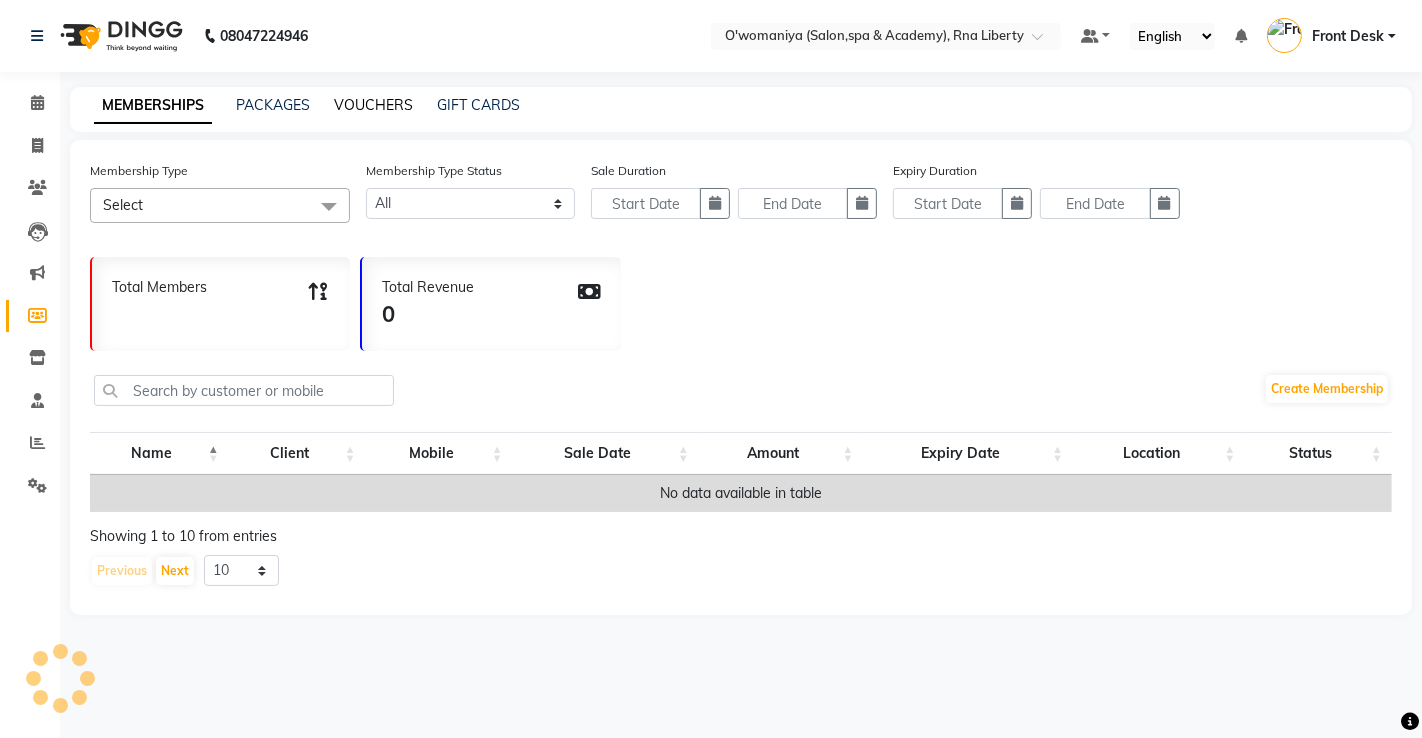 click on "VOUCHERS" 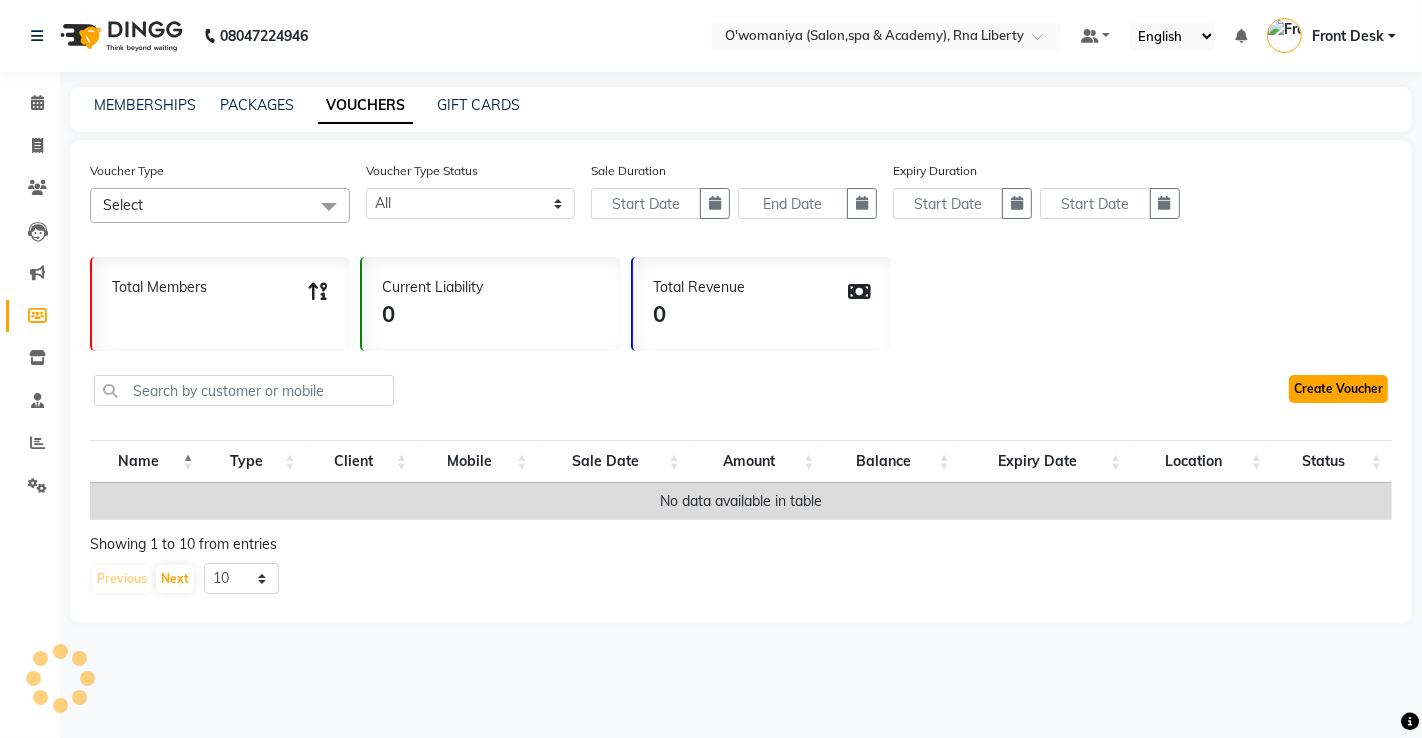click on "Create Voucher" 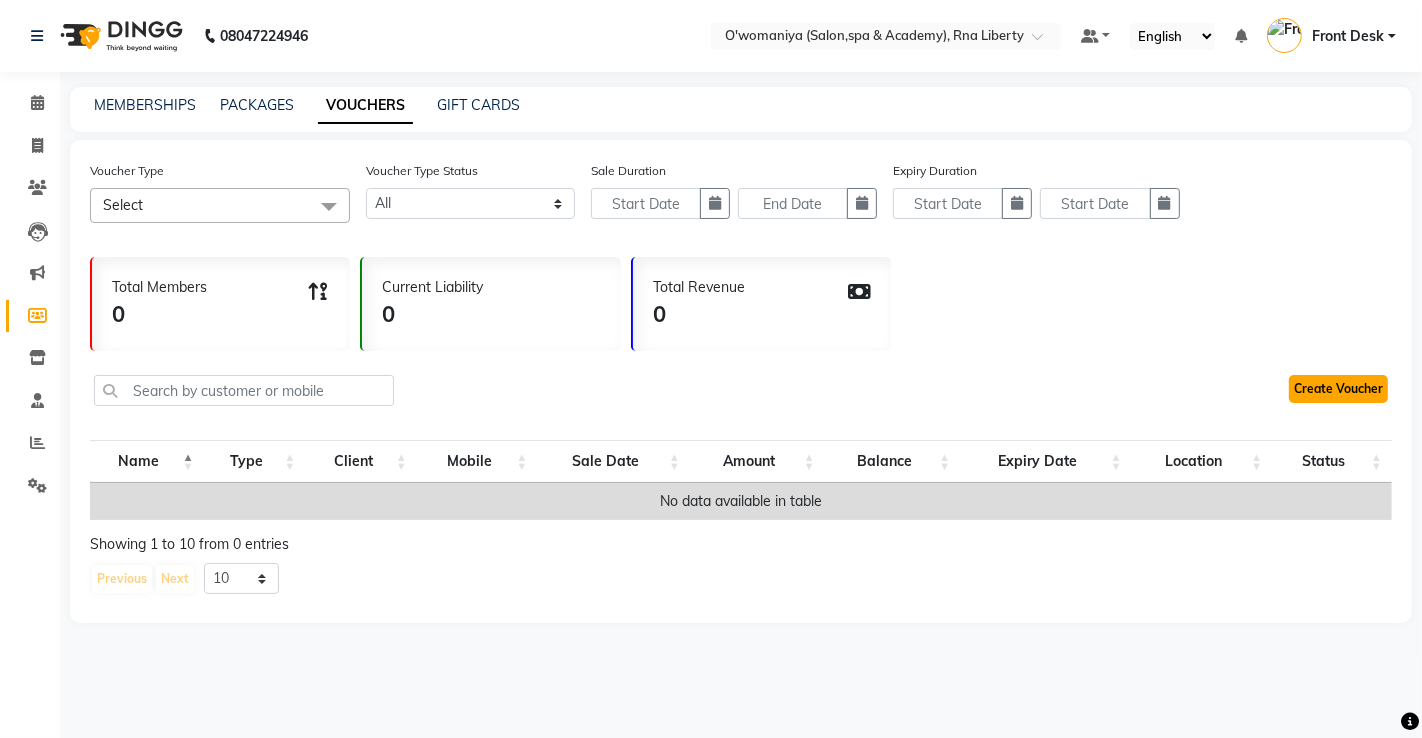 click on "Create Voucher" 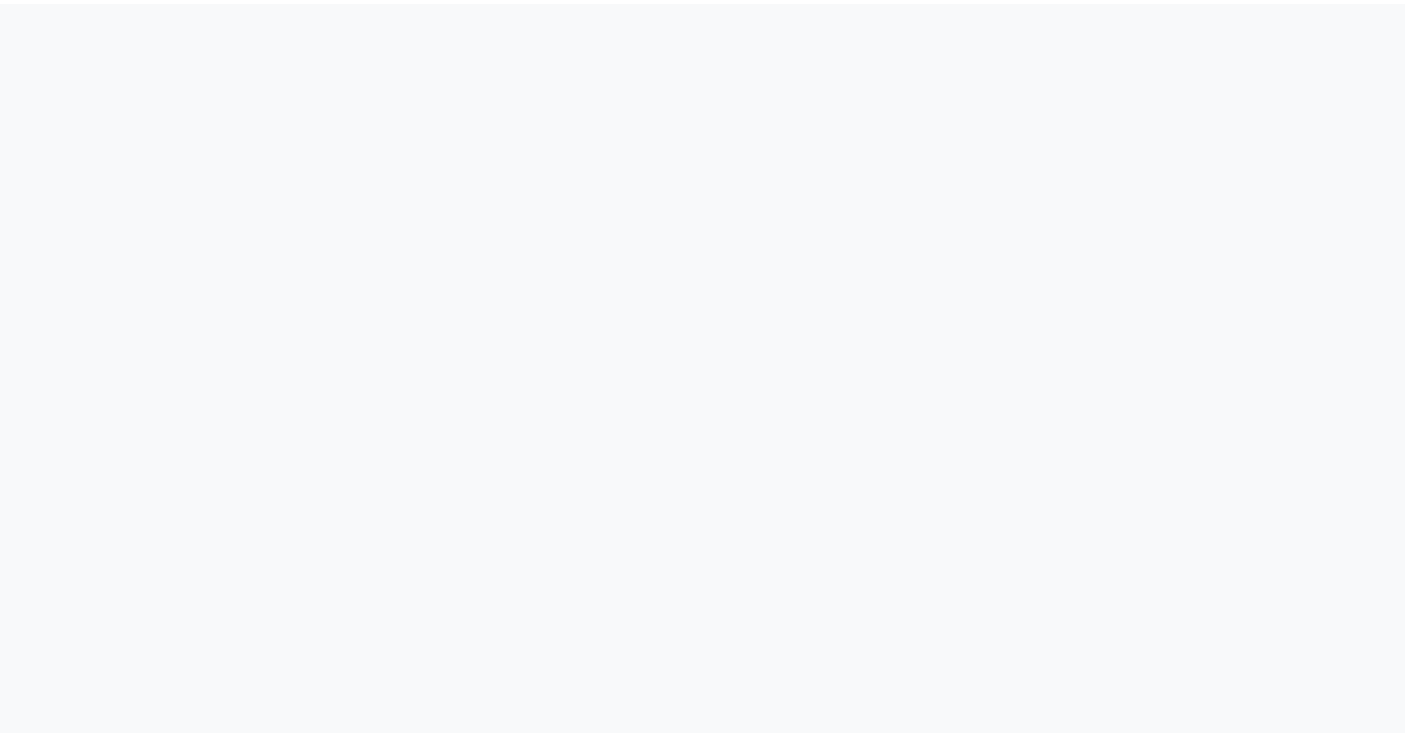 scroll, scrollTop: 0, scrollLeft: 0, axis: both 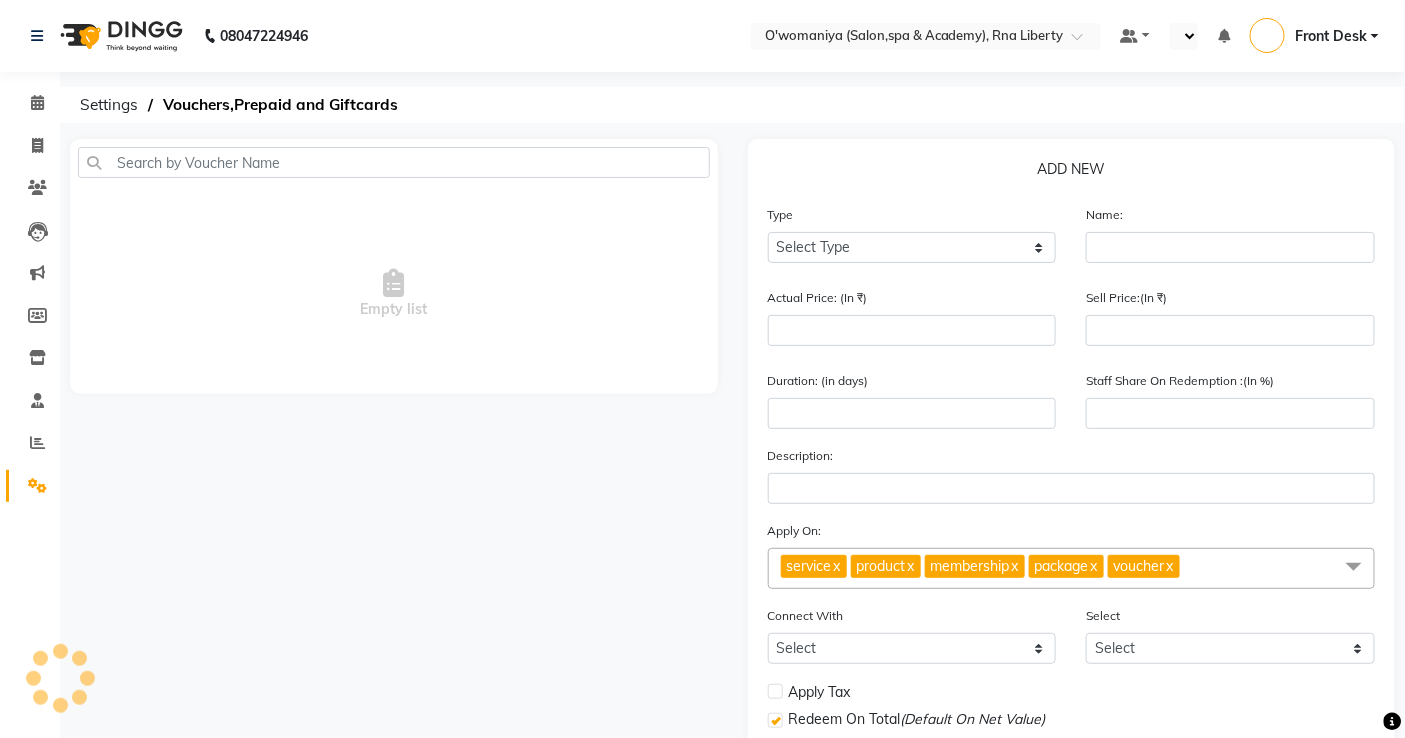 select on "en" 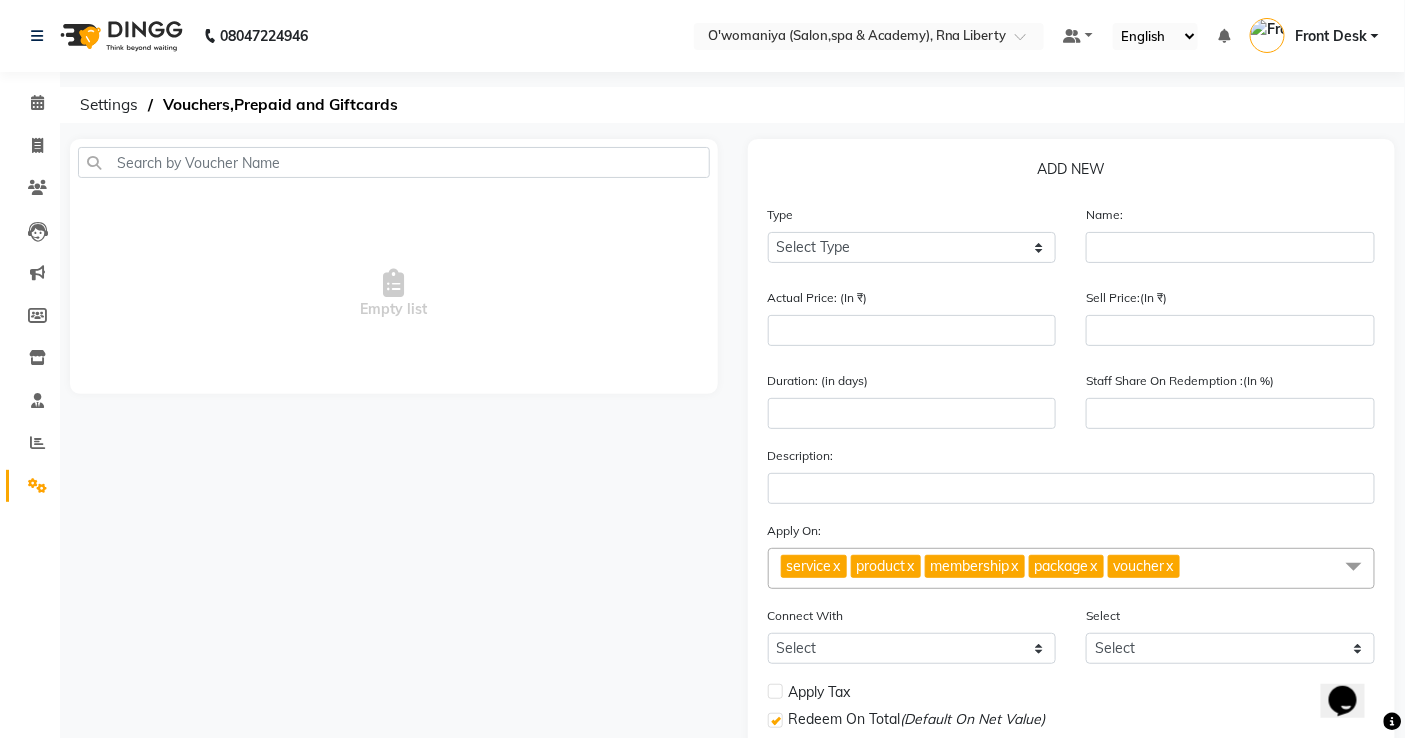 scroll, scrollTop: 0, scrollLeft: 0, axis: both 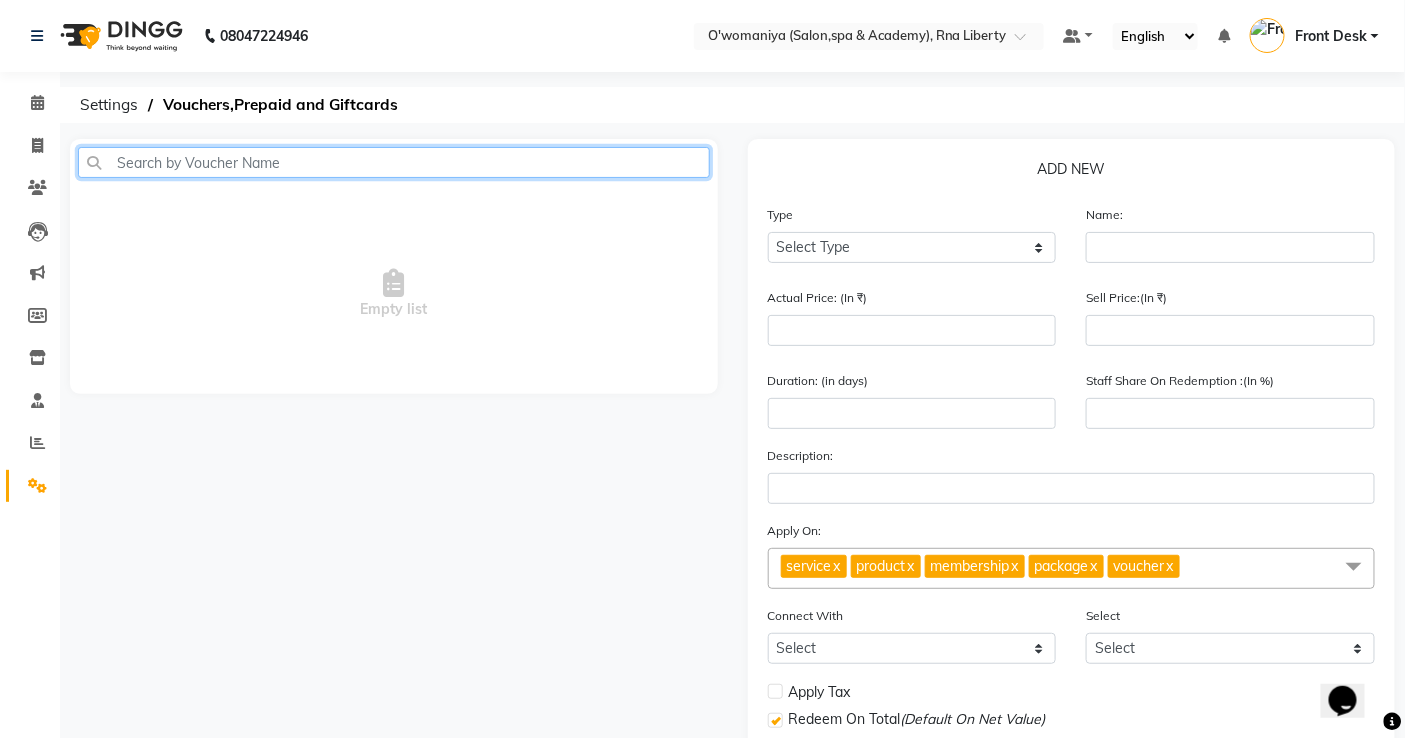 click 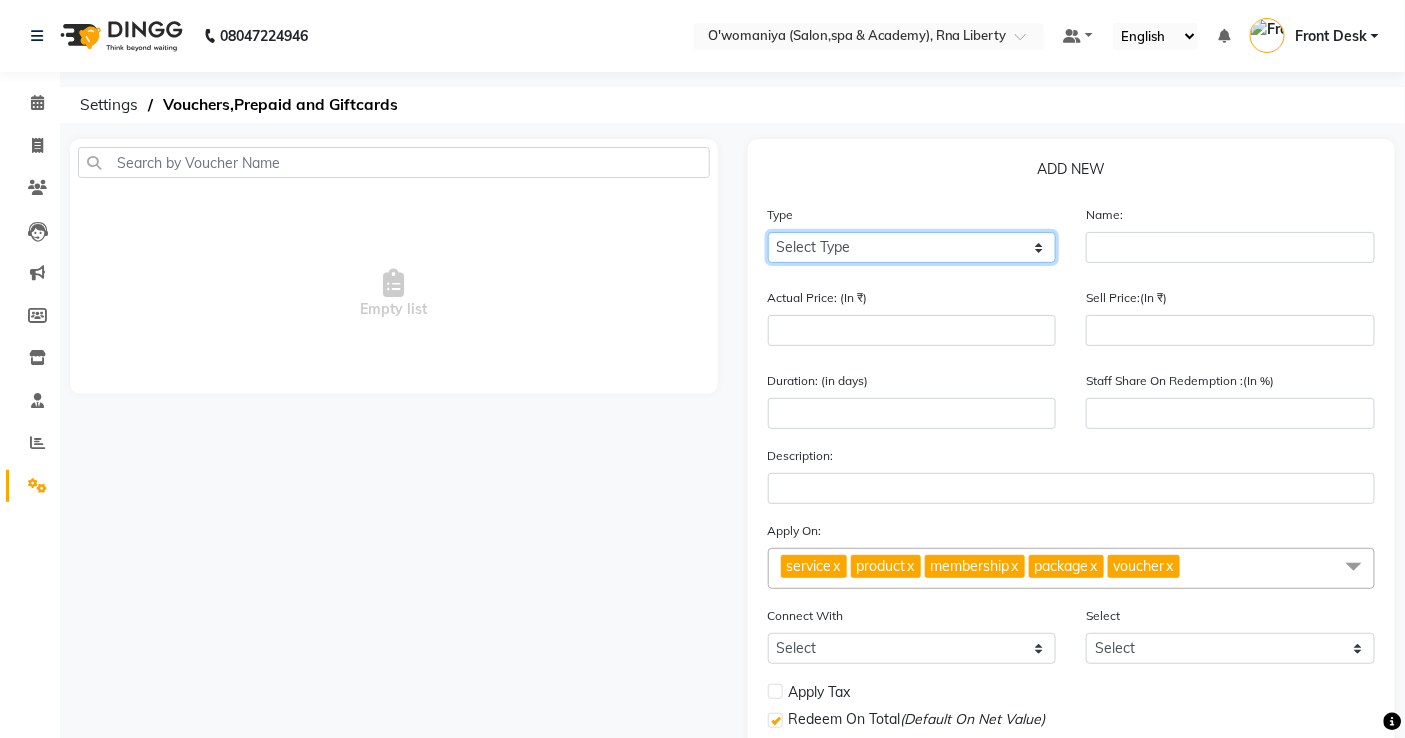click on "Select Type Voucher Prepaid Gift Card" 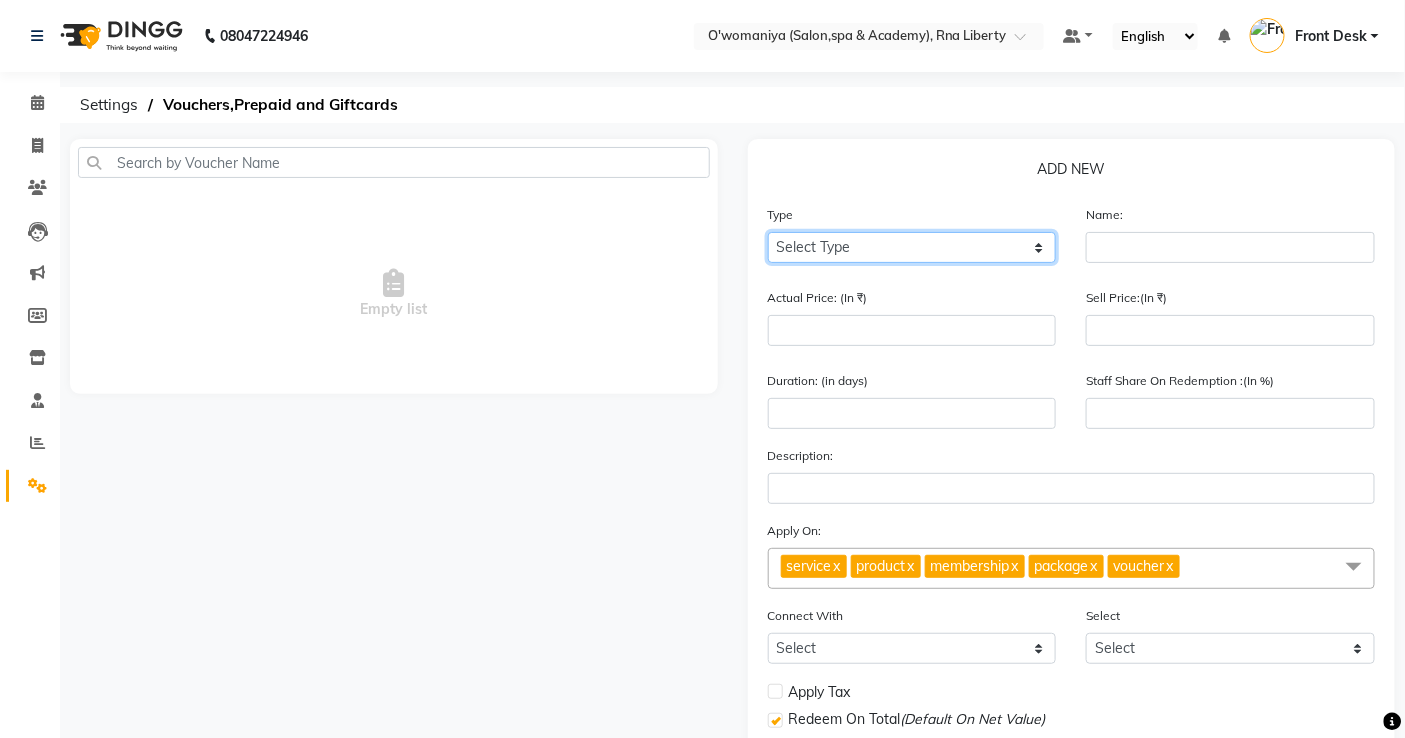 select on "V" 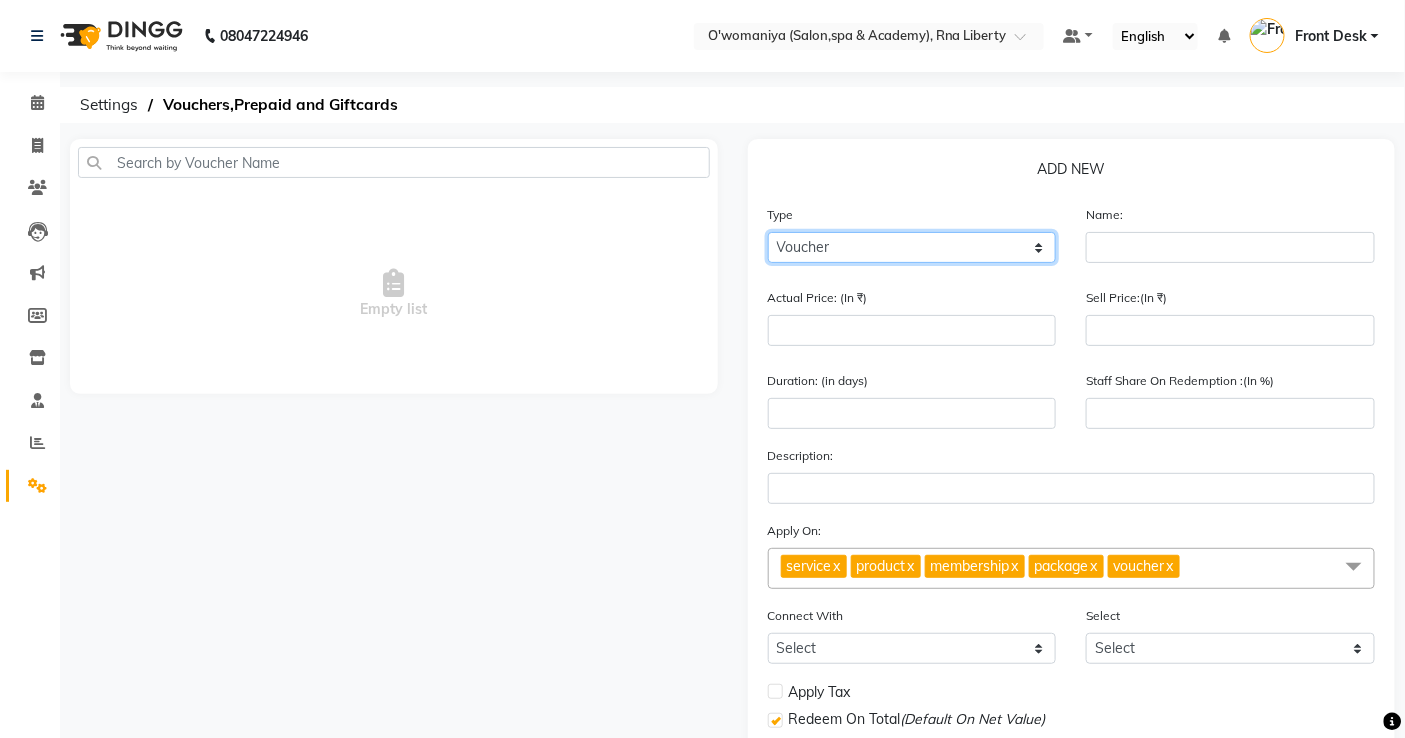 click on "Select Type Voucher Prepaid Gift Card" 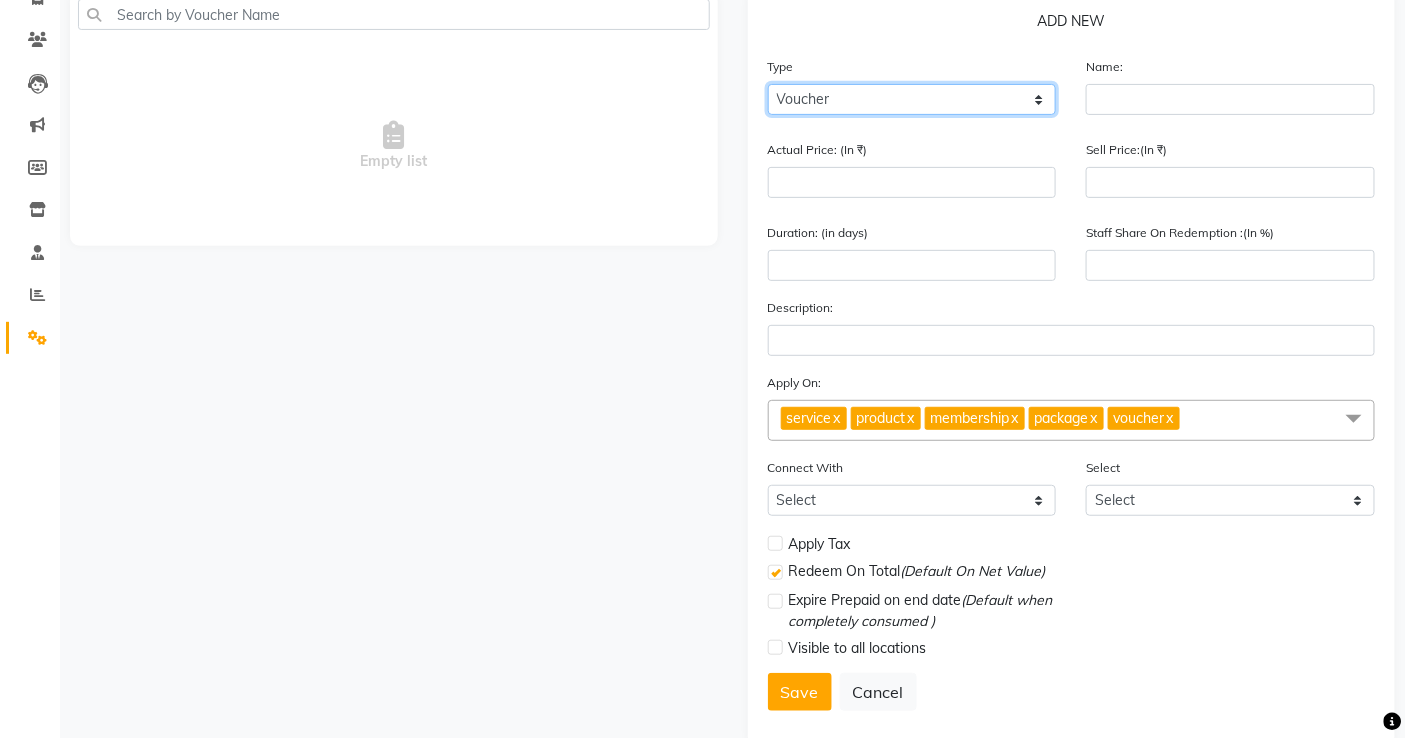 scroll, scrollTop: 187, scrollLeft: 0, axis: vertical 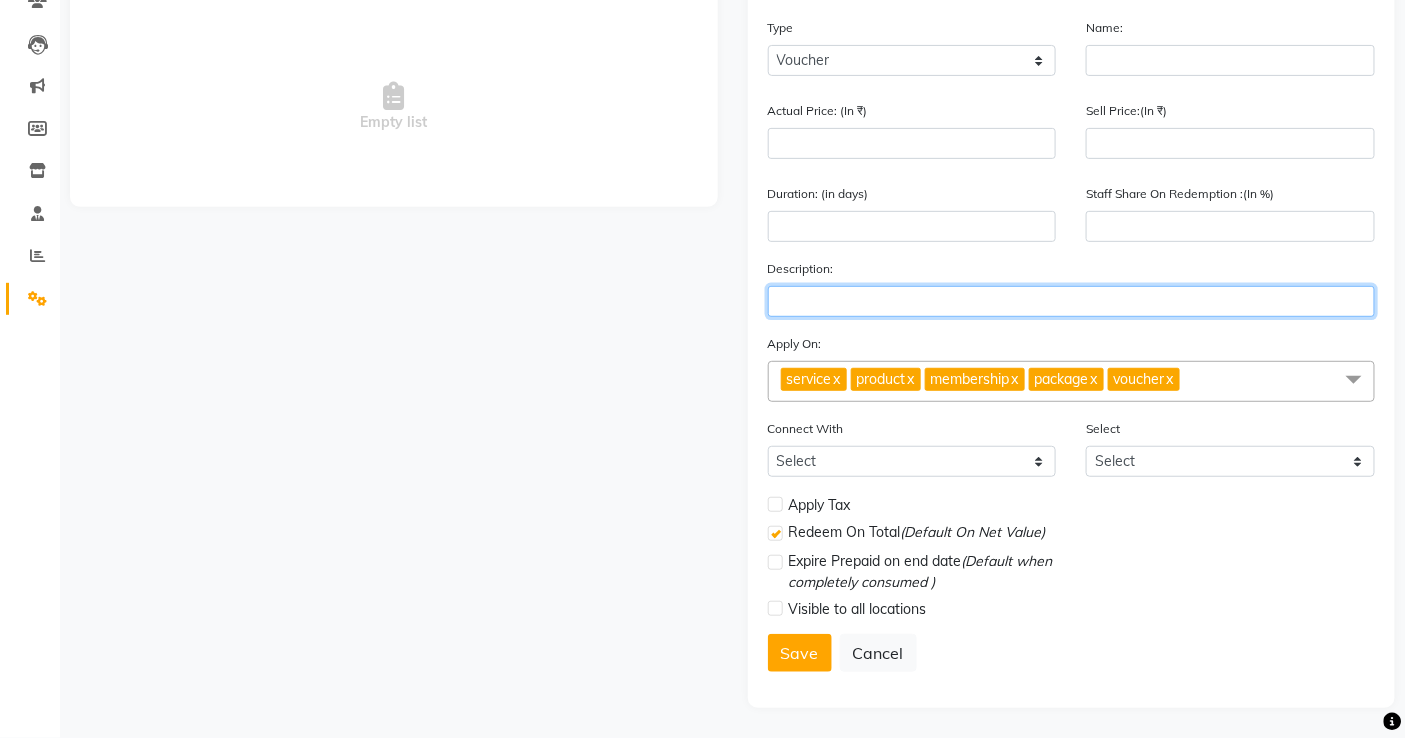click 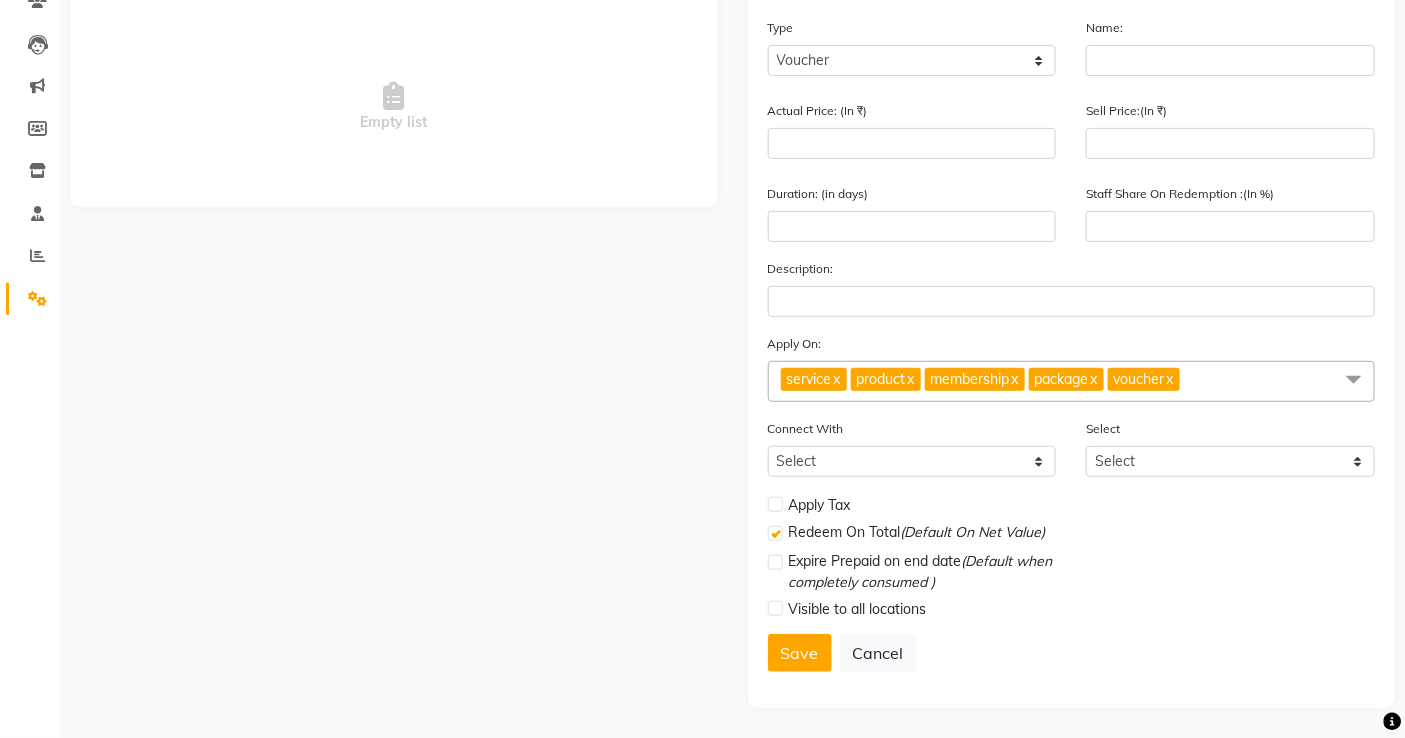 click 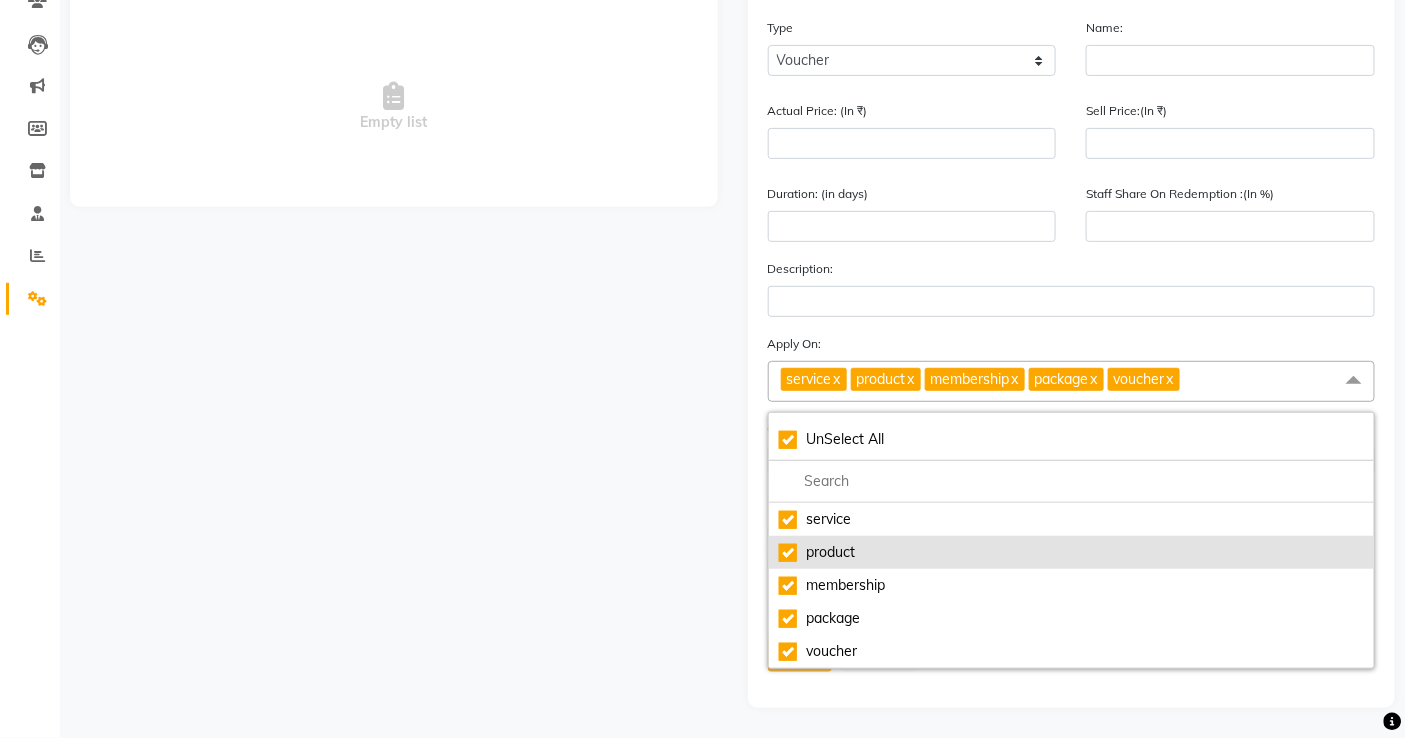 click on "product" 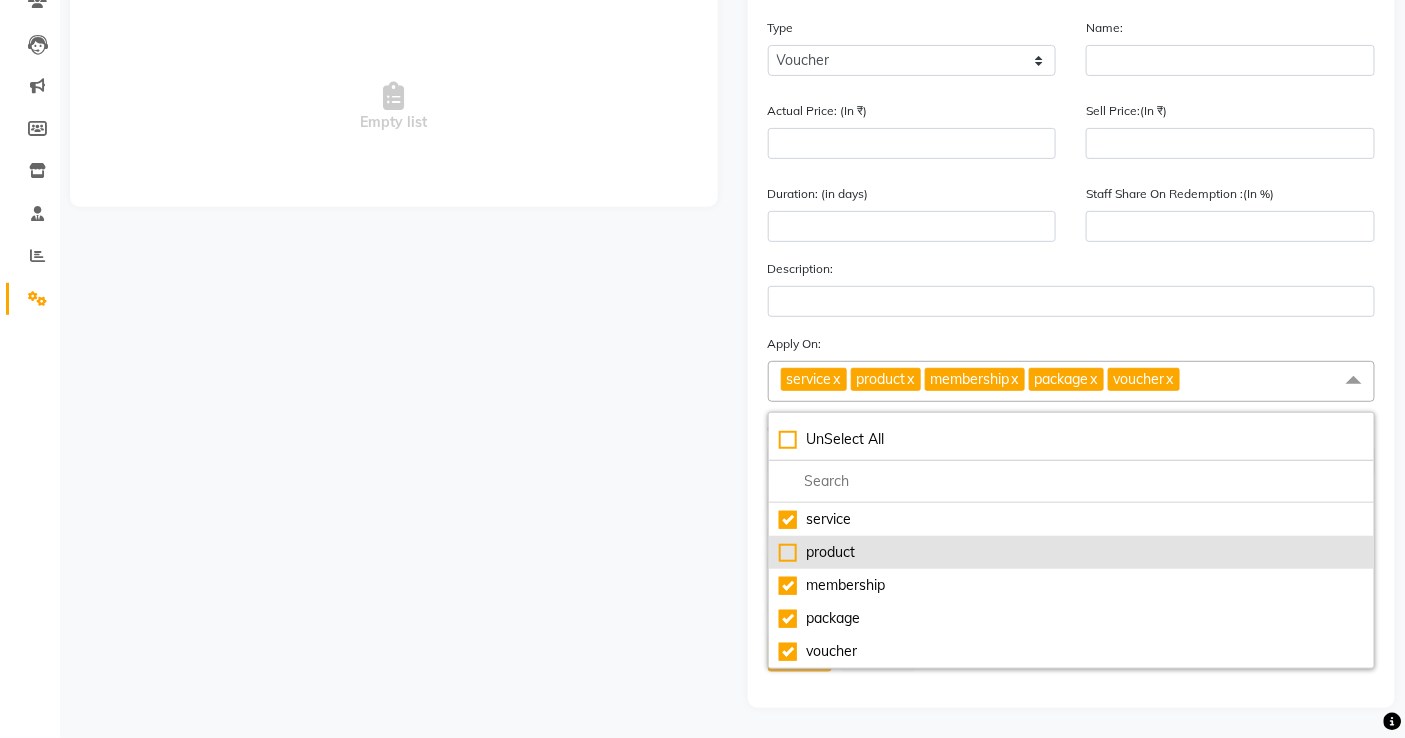 checkbox on "false" 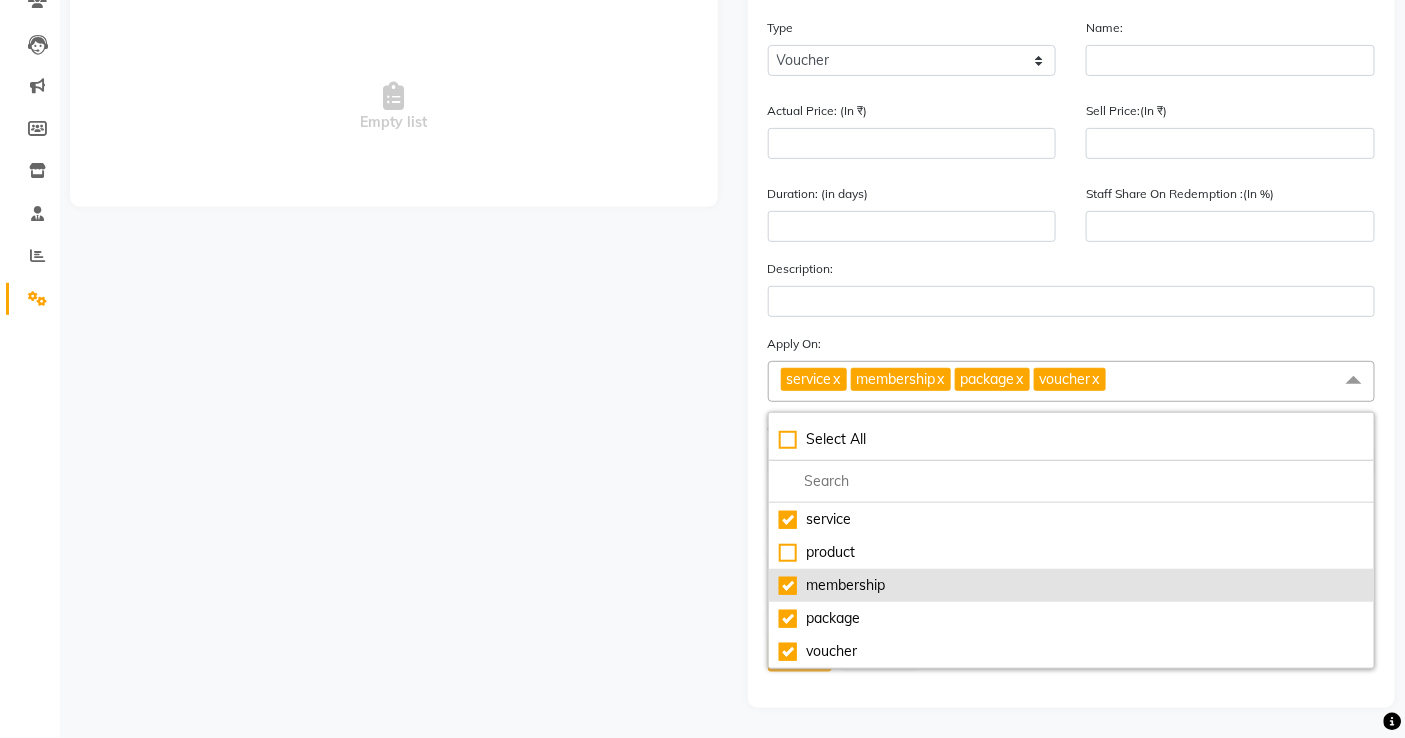 click on "membership" 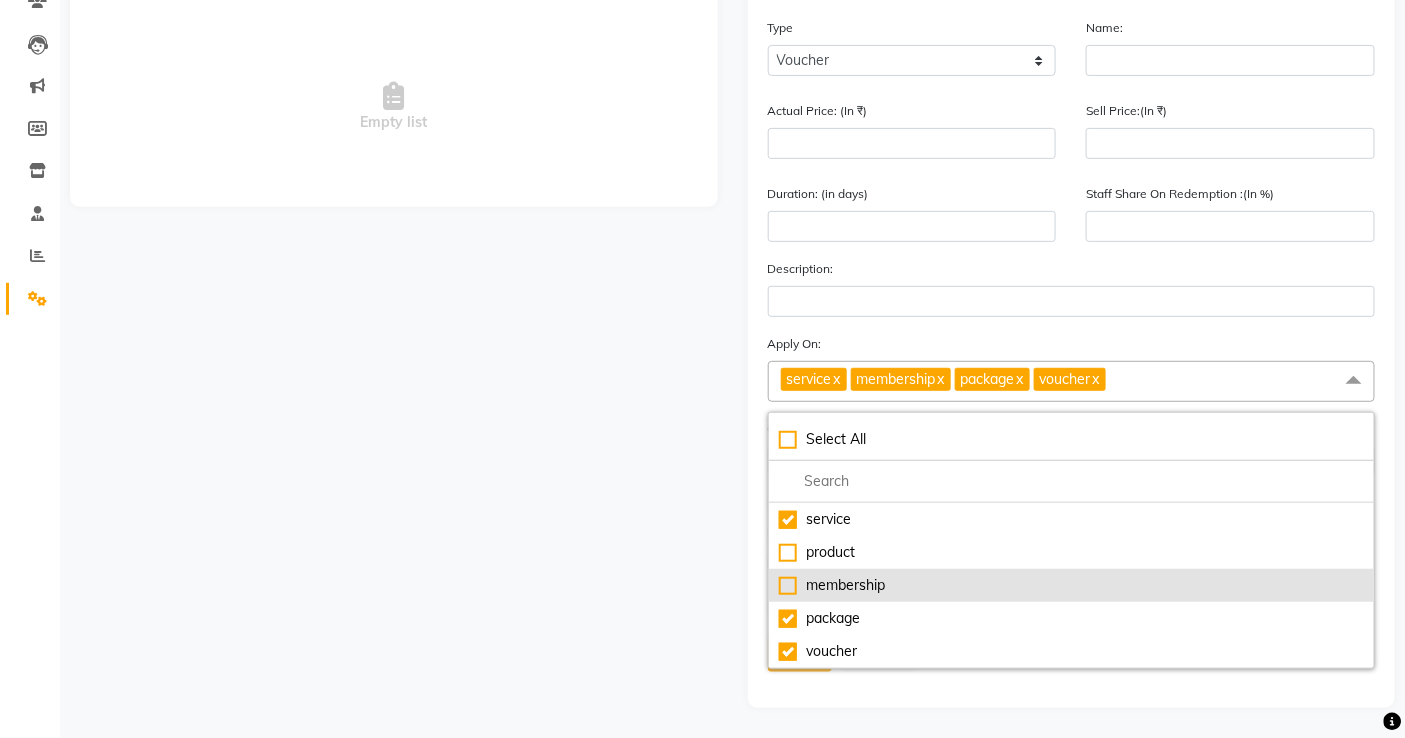 checkbox on "false" 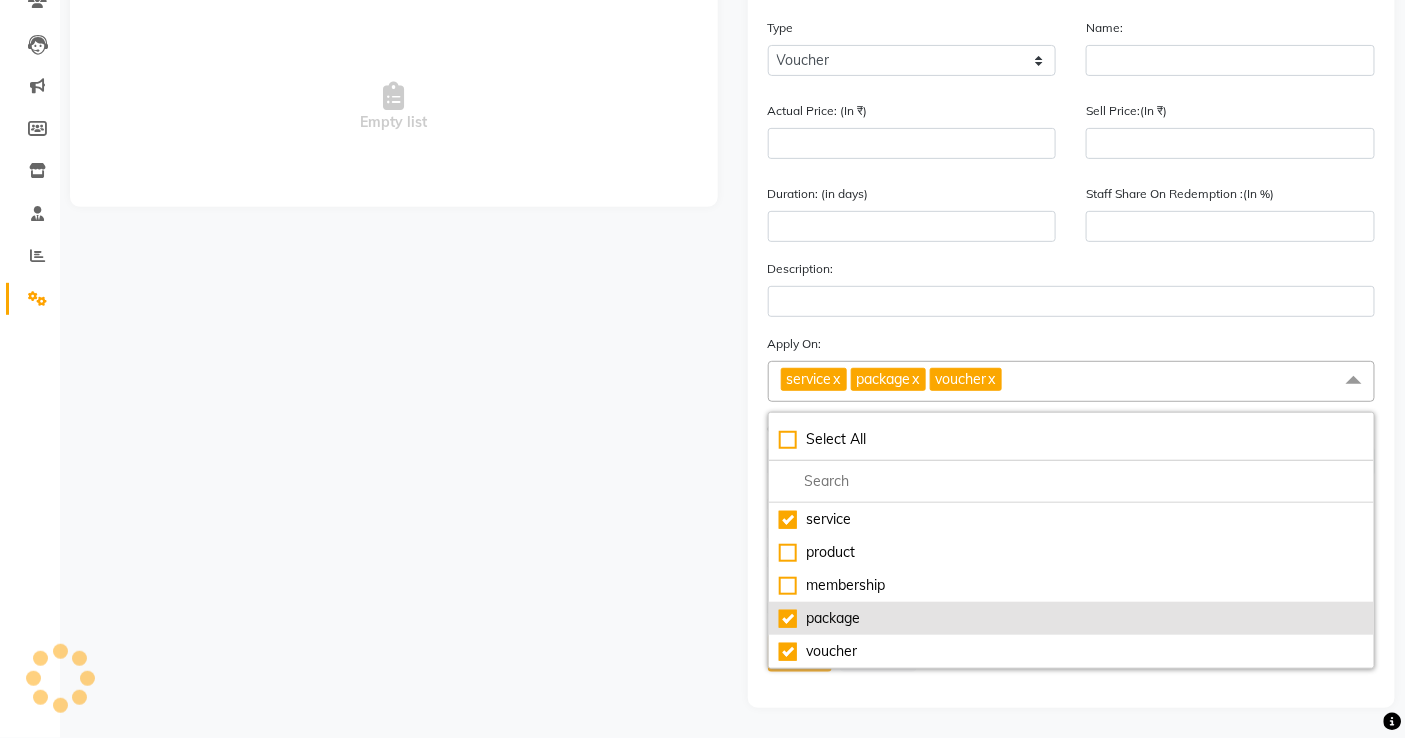 click on "package" 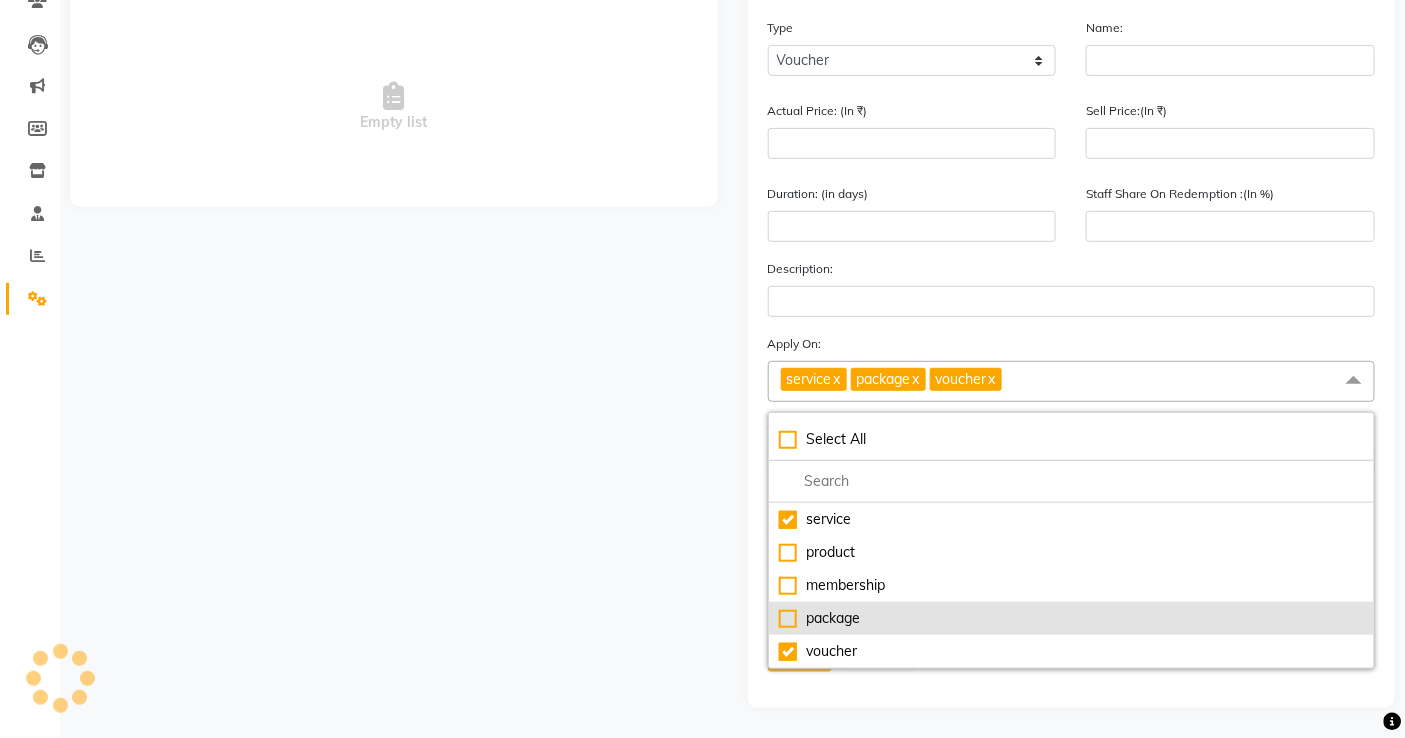 checkbox on "false" 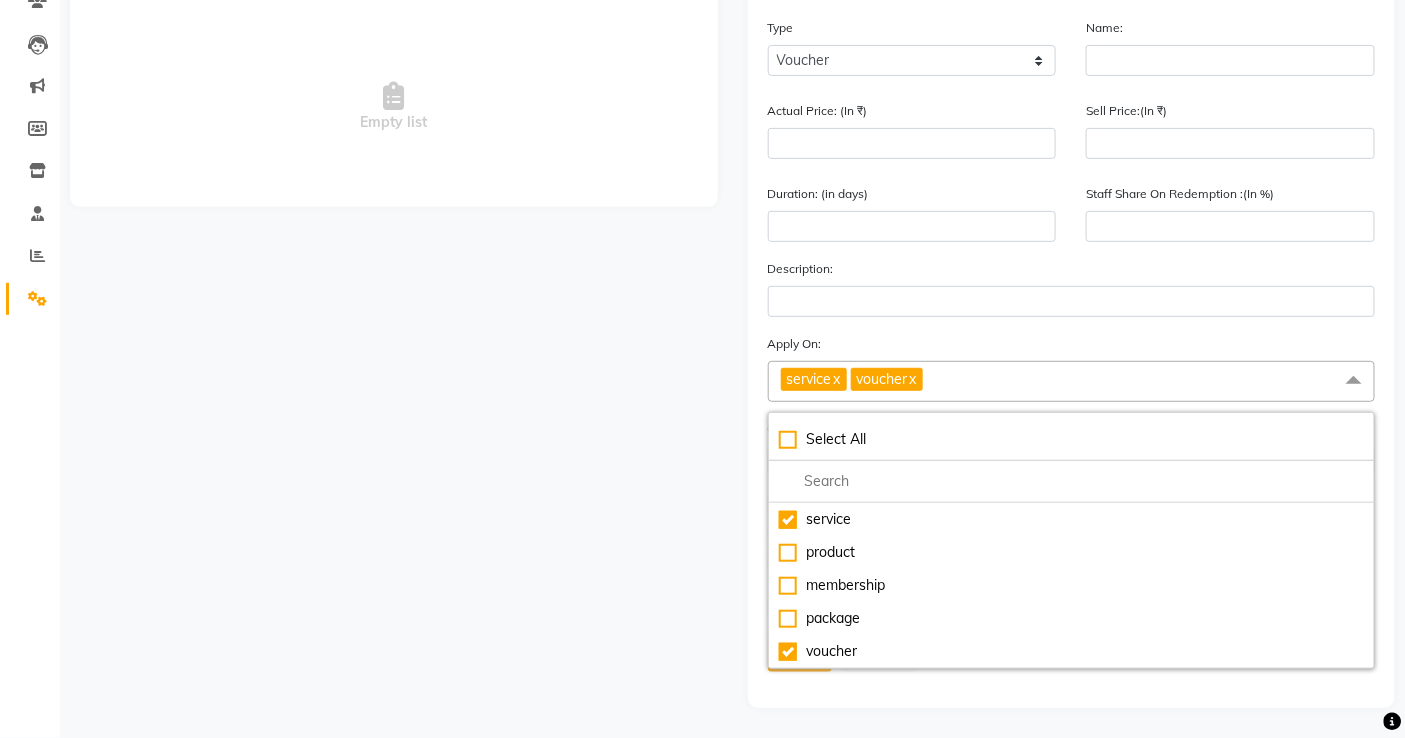 click 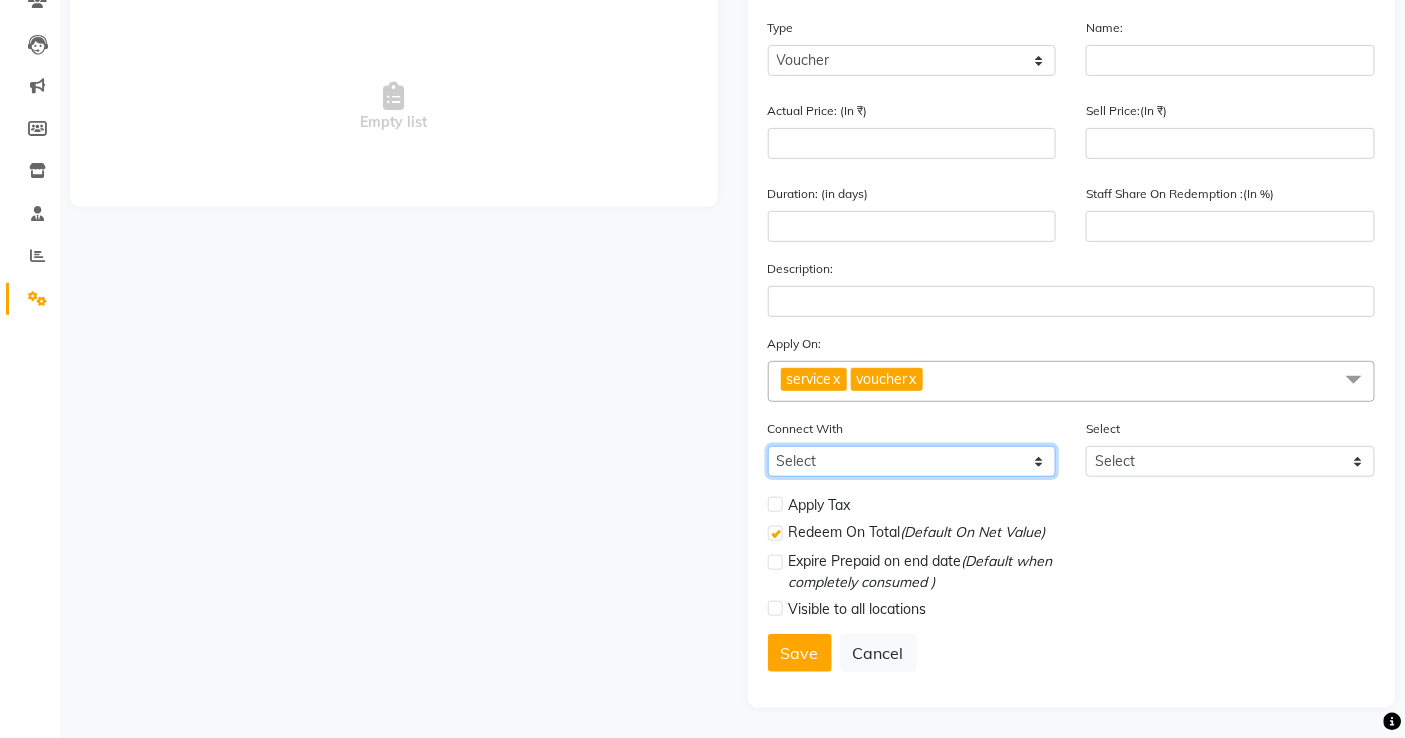 click on "Select Membership Package" 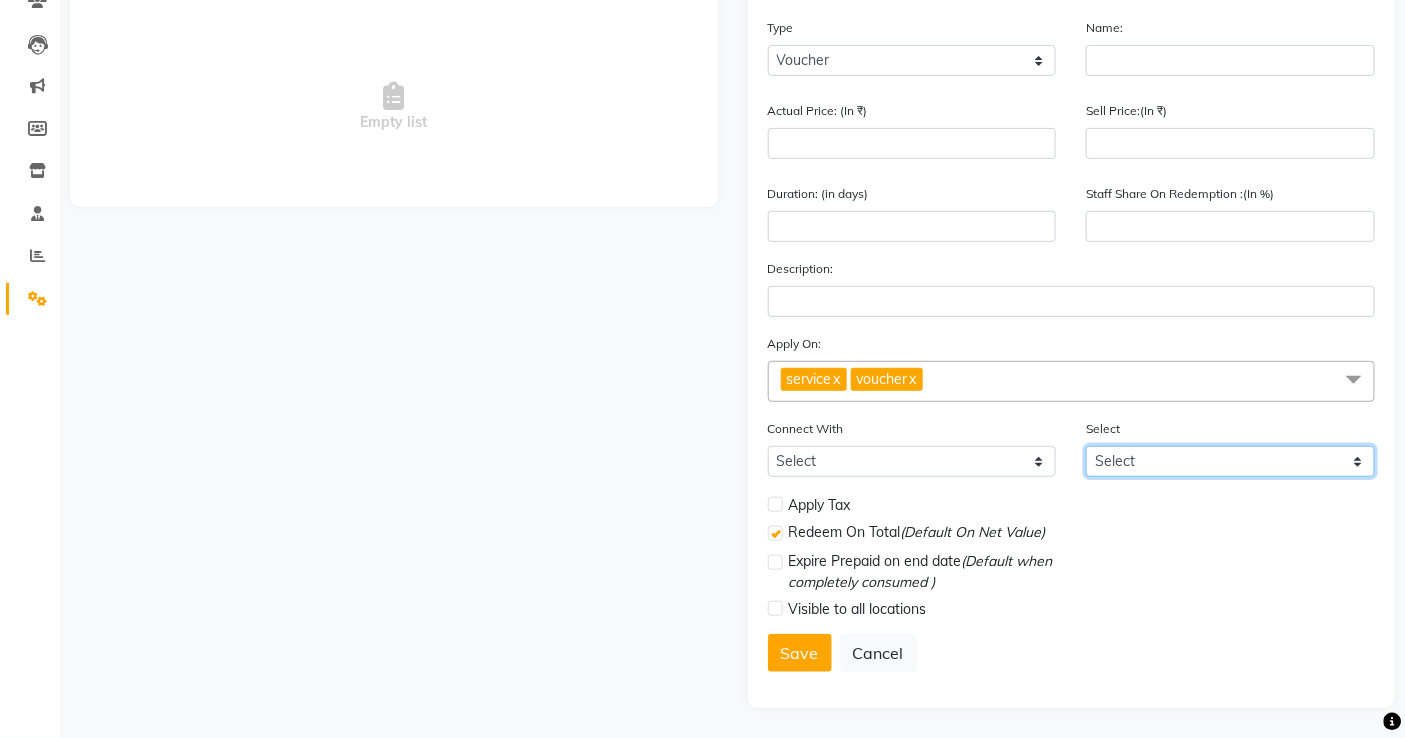 click on "Select" 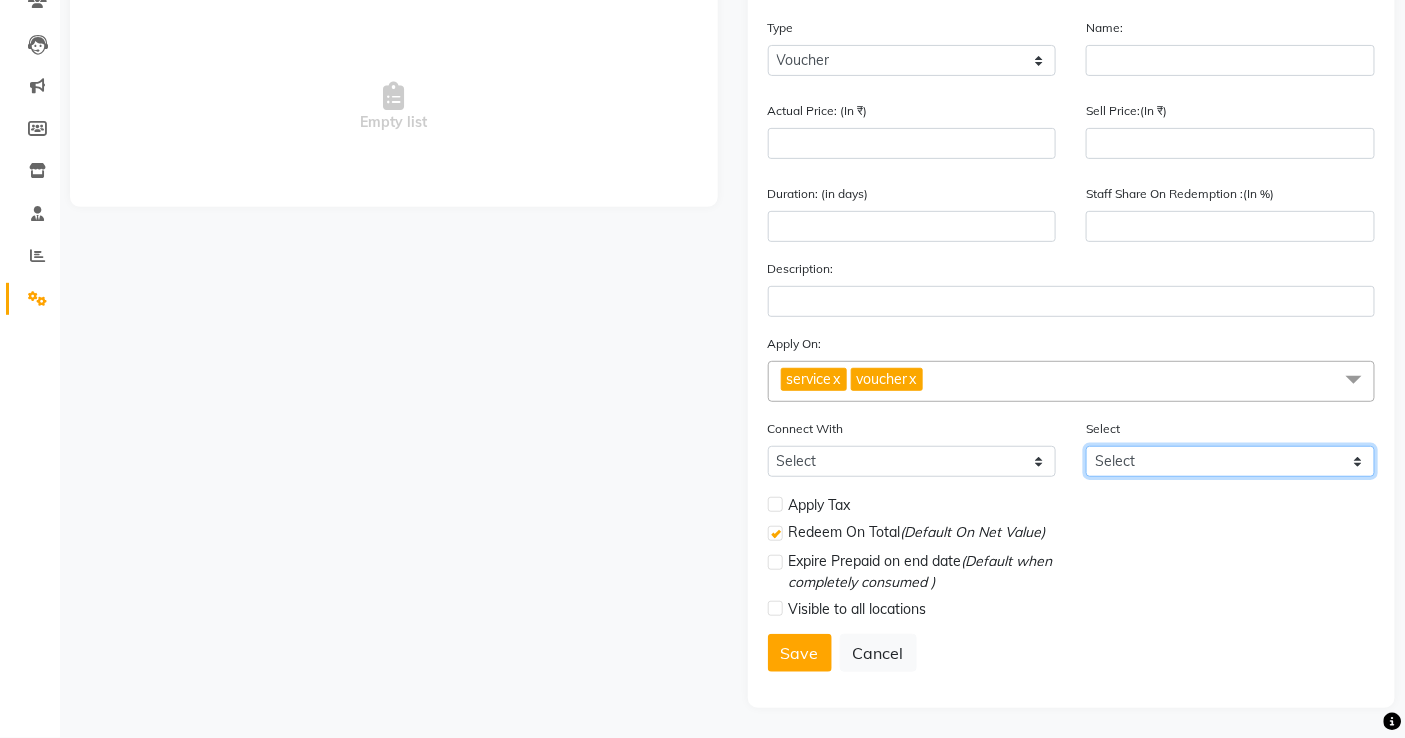 click on "Select" 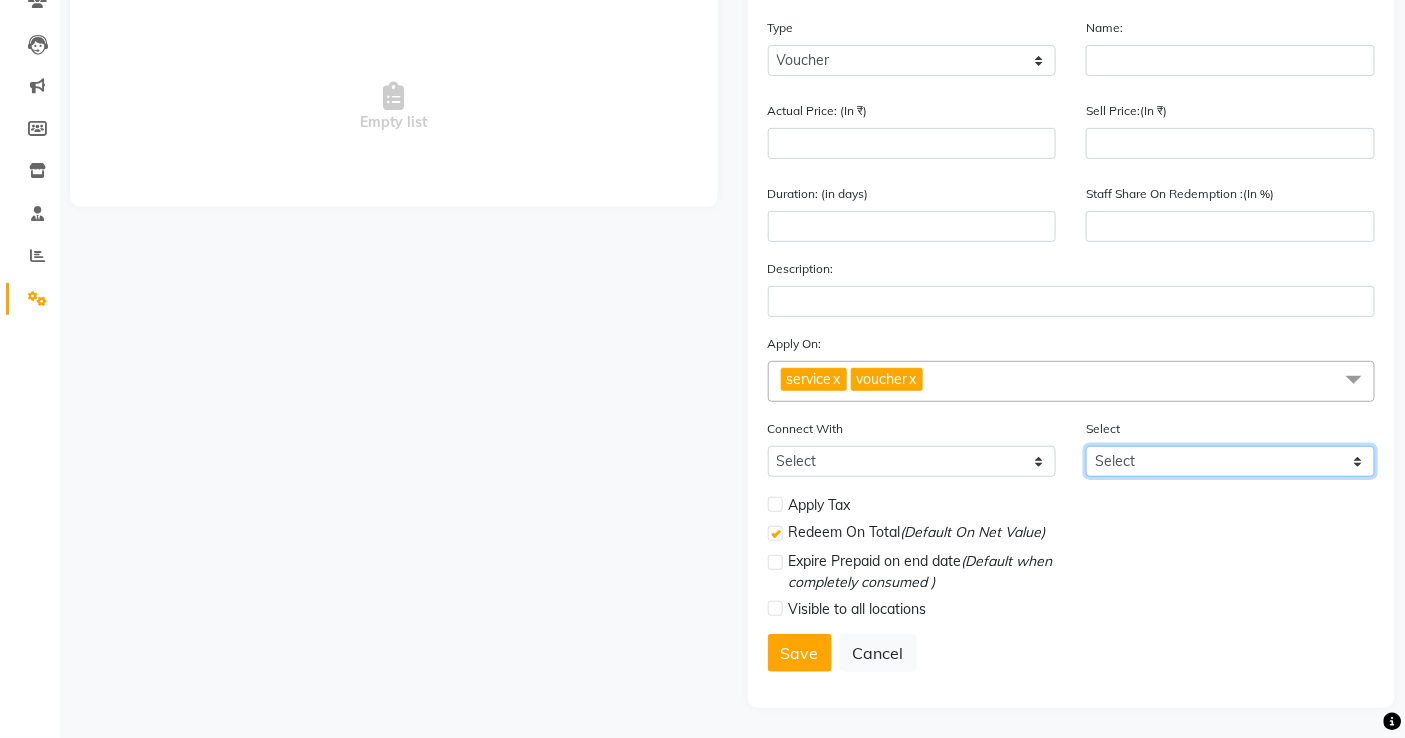 scroll, scrollTop: 0, scrollLeft: 0, axis: both 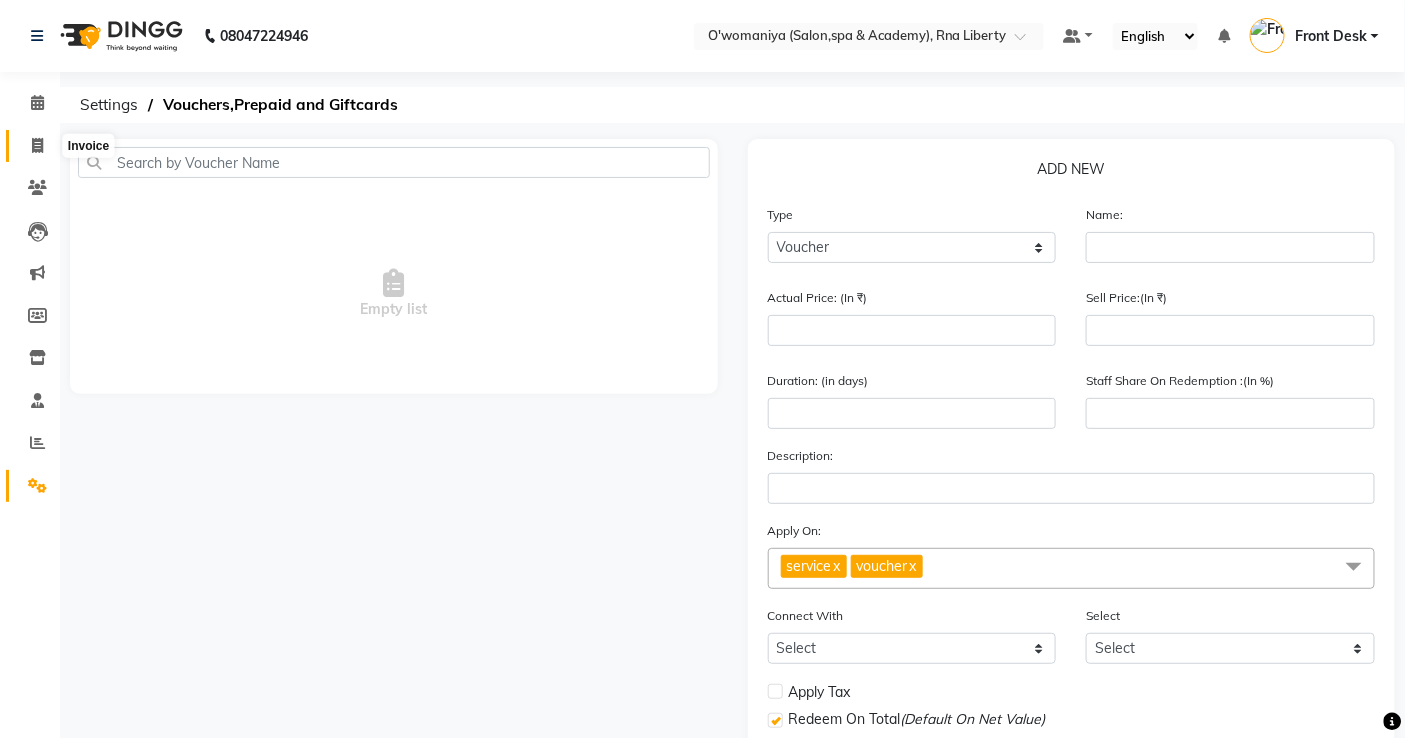 click 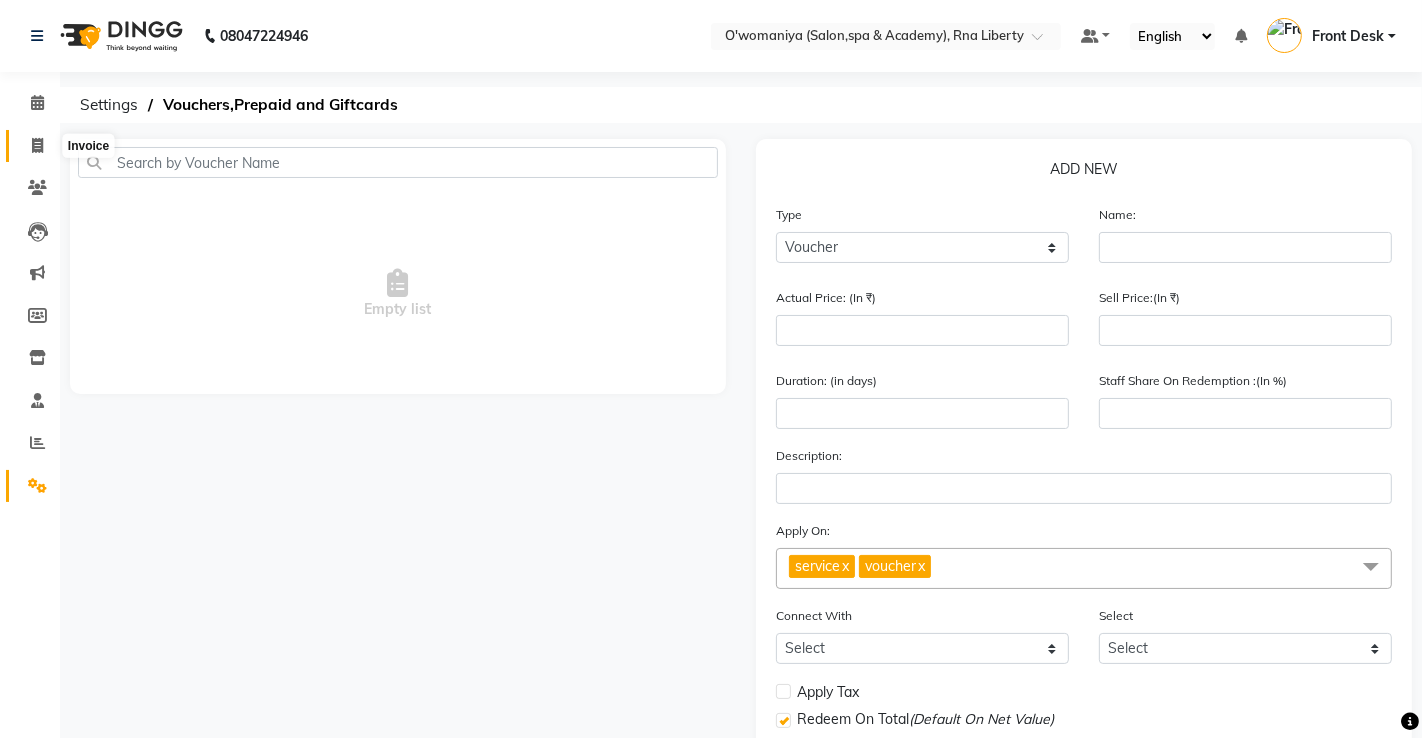 select on "service" 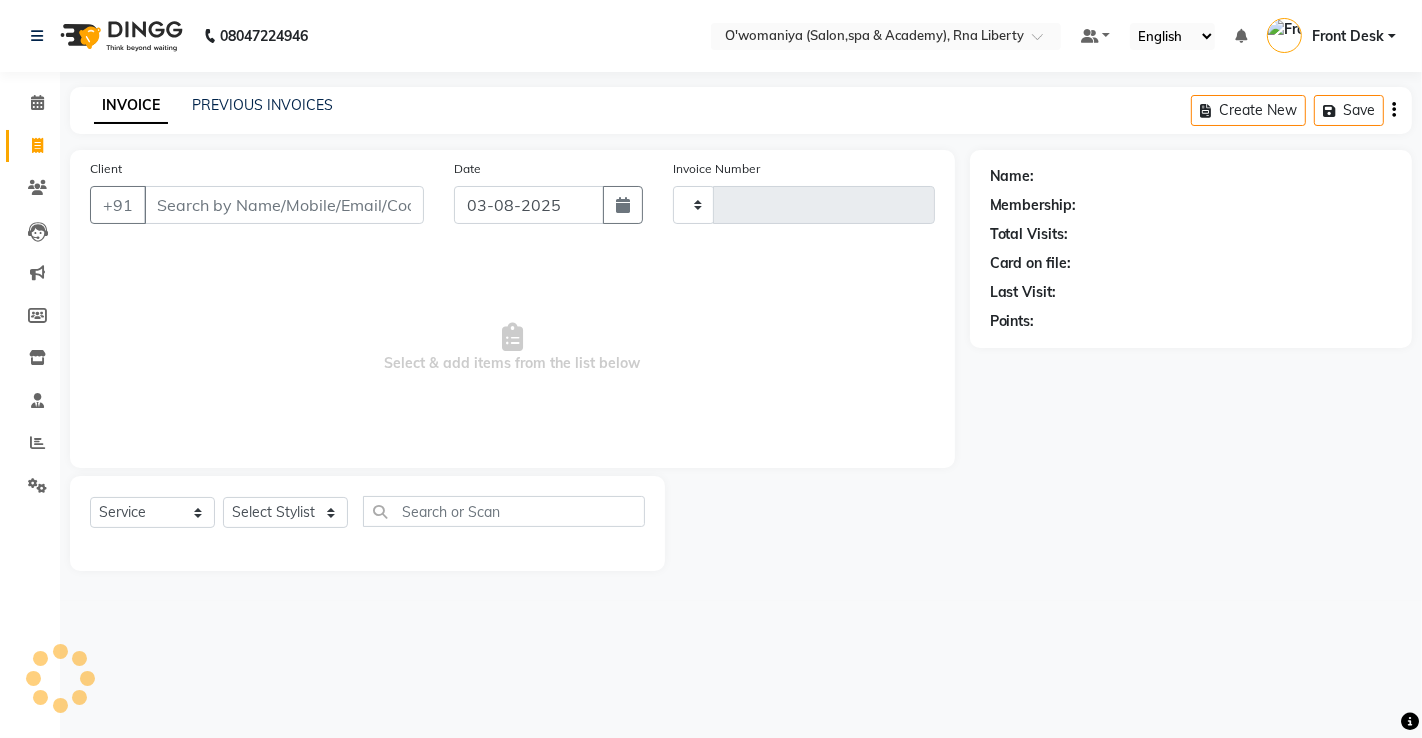 type on "0890" 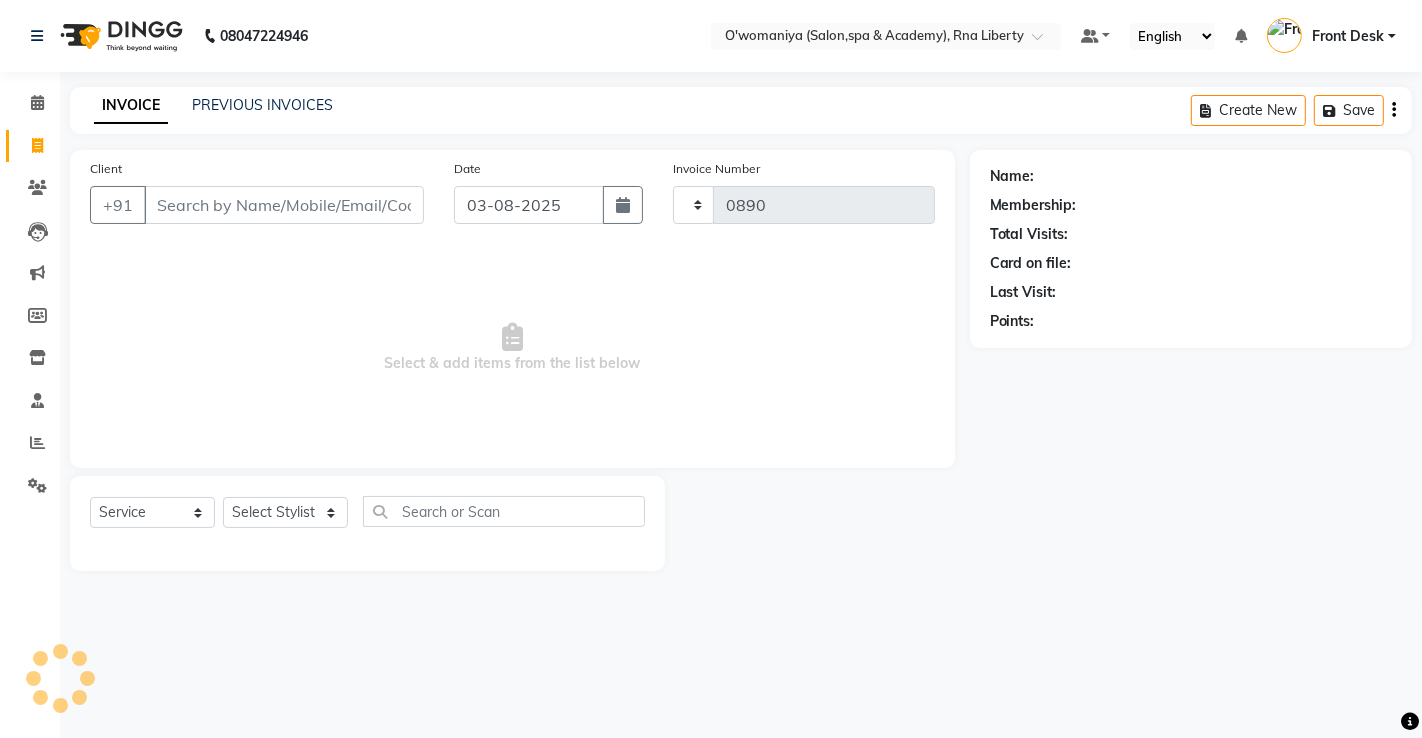 select on "5532" 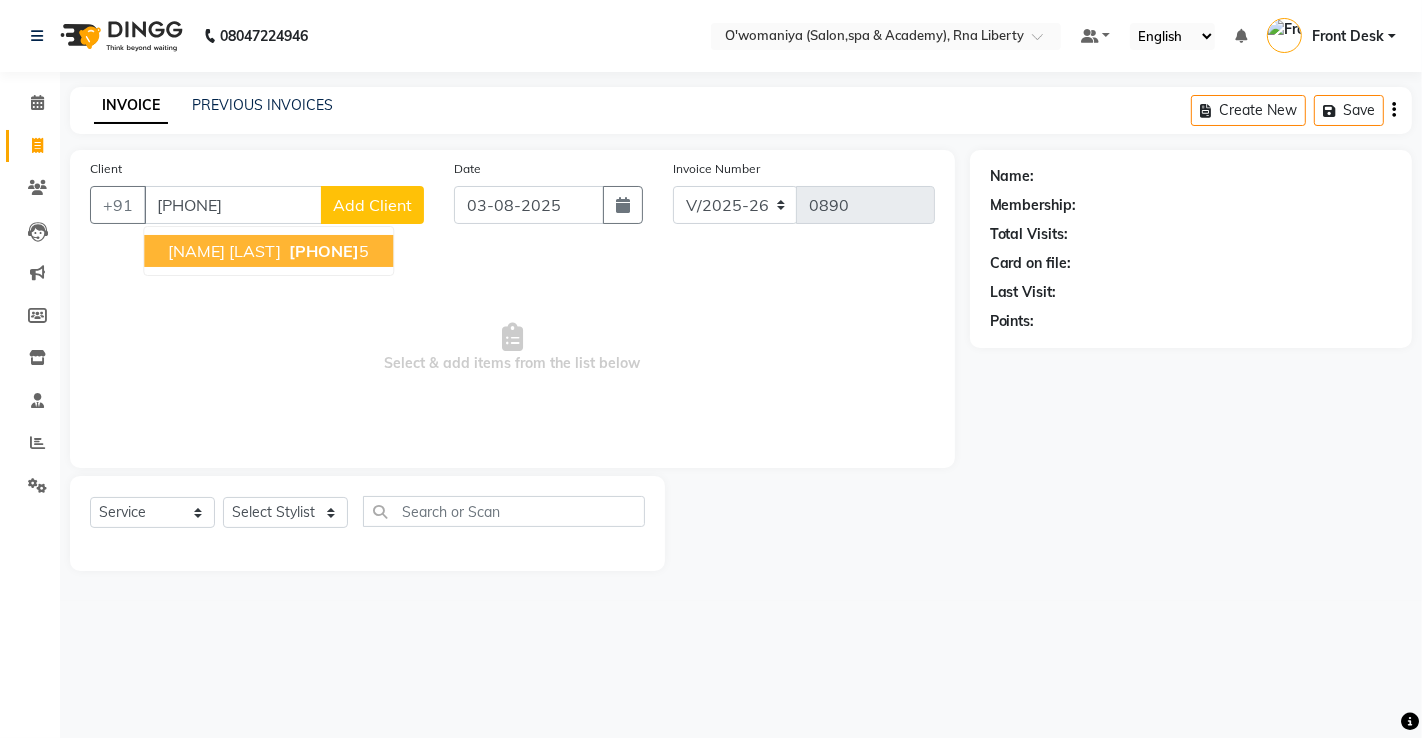 type on "[PHONE]" 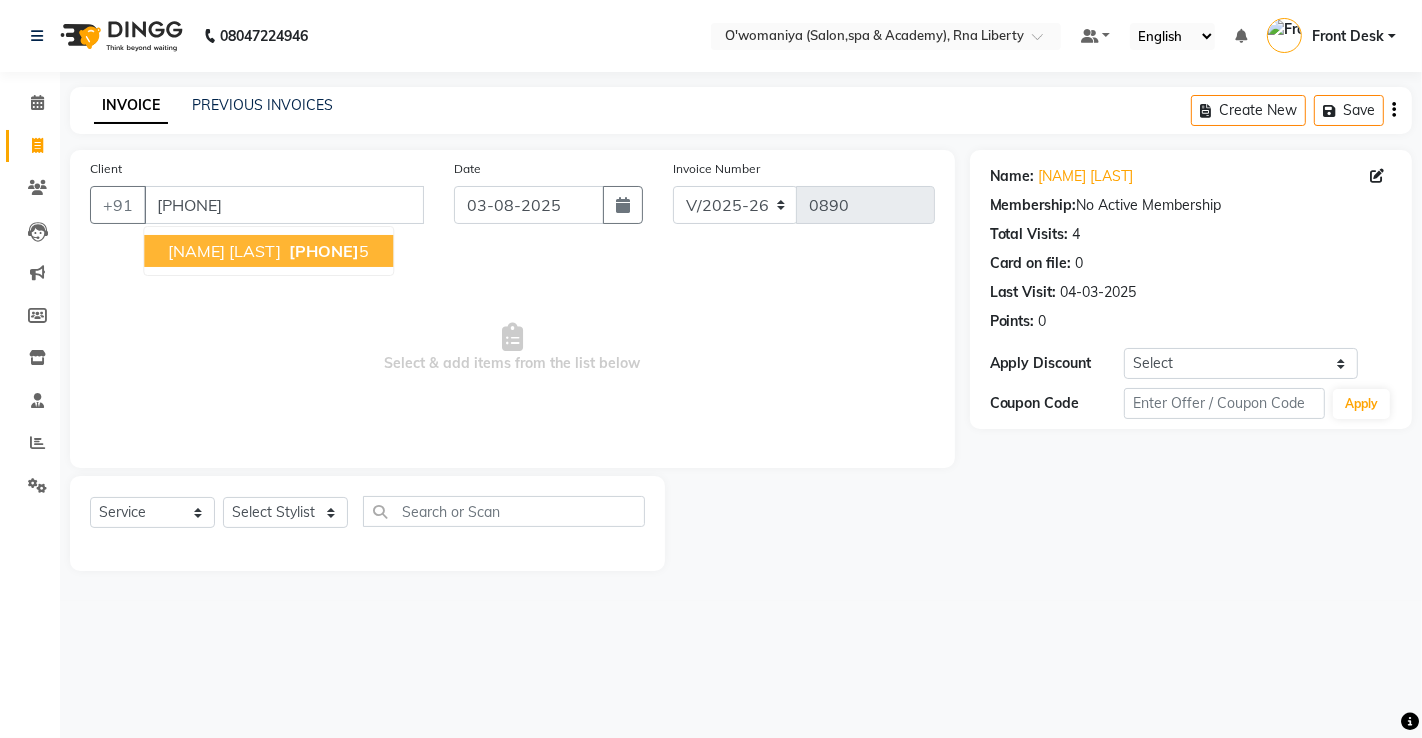 click on "[PHONE]" at bounding box center (324, 251) 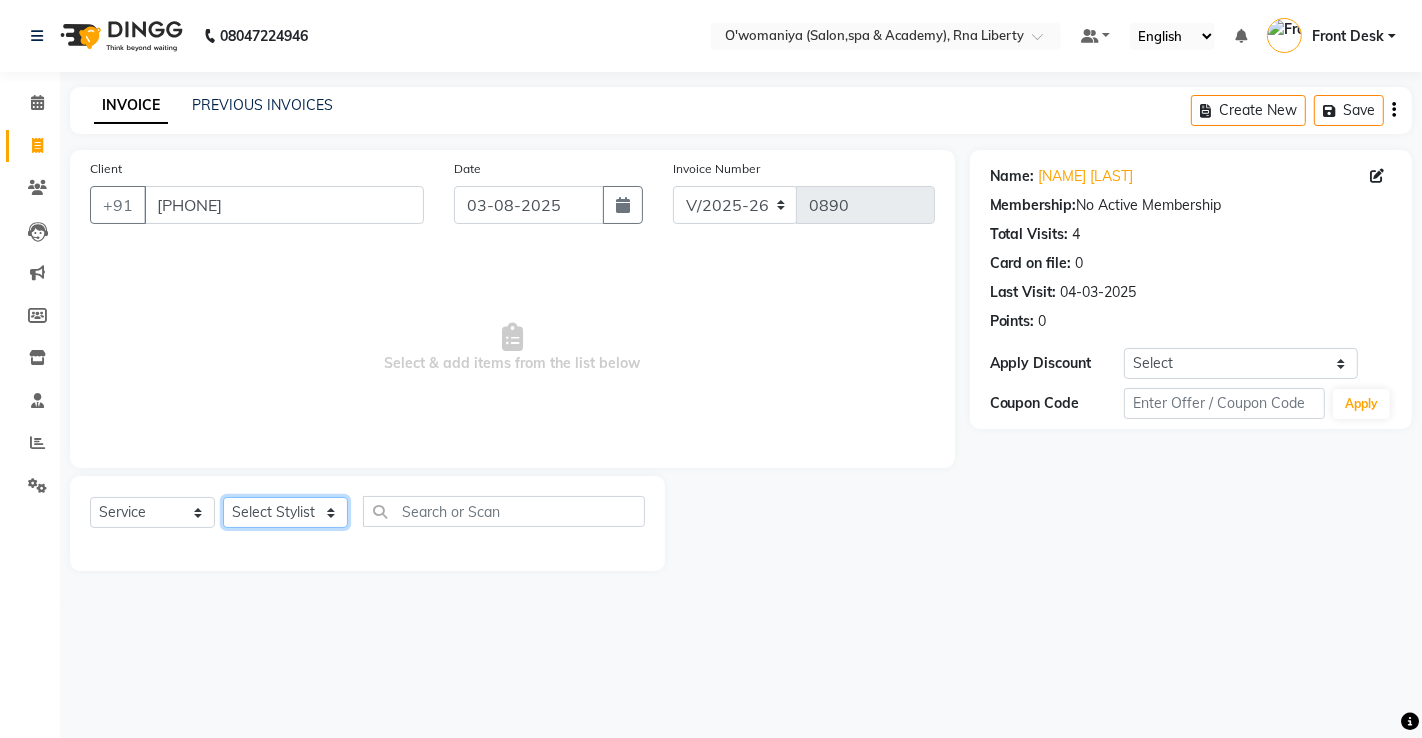 click on "select stylist abdul [LAST] afreen shaikh anita azeem qureshi dilshad ali faizan siddqui front desk gaurav jatin mane jyoti kajal ritesh raaj kevat jadhav kuldeep lavina fernandez madhuri mahi manohar kakad maymol r kinny mona dhanraaj singh nidhi yadav nikita mohite parveen sheikh pinky reema ghosh rubysingh sanaya agrawaal shanu ansari sweeta joseph" 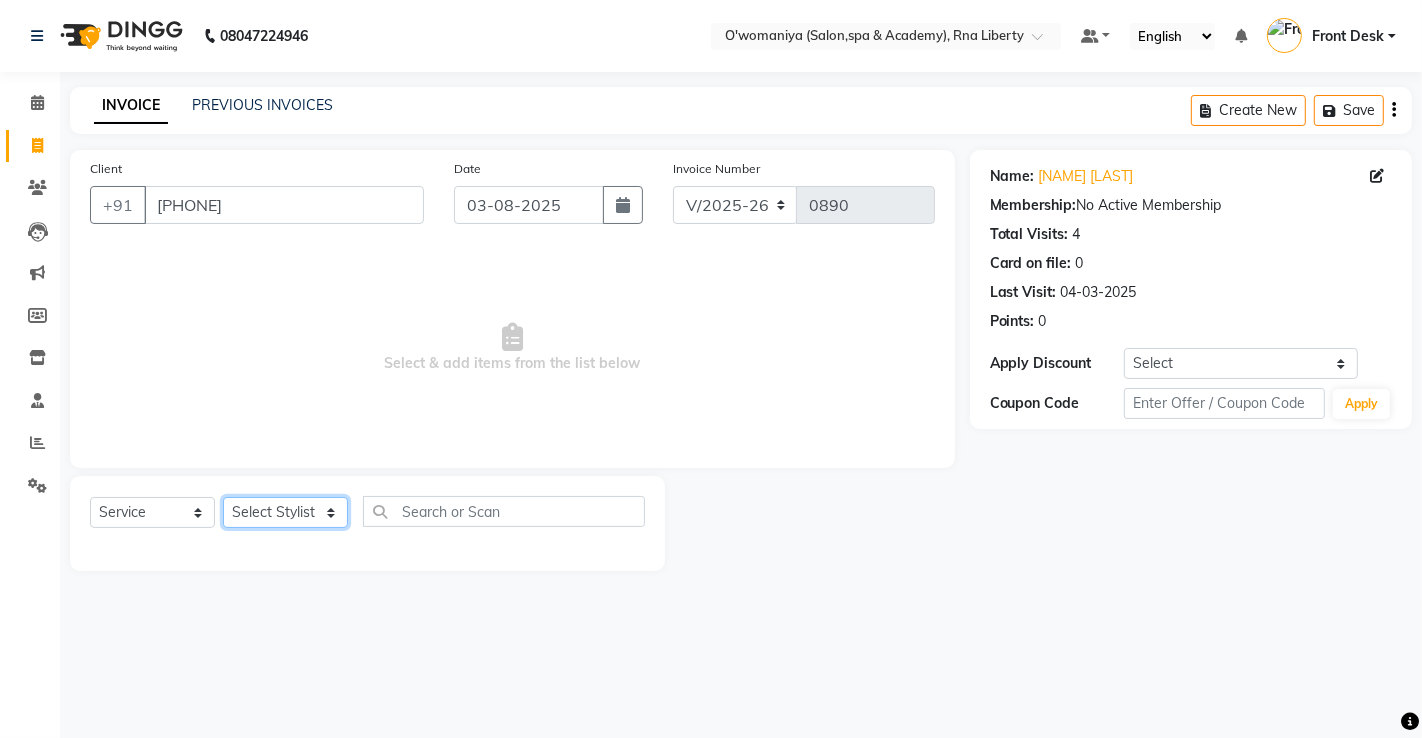select on "69935" 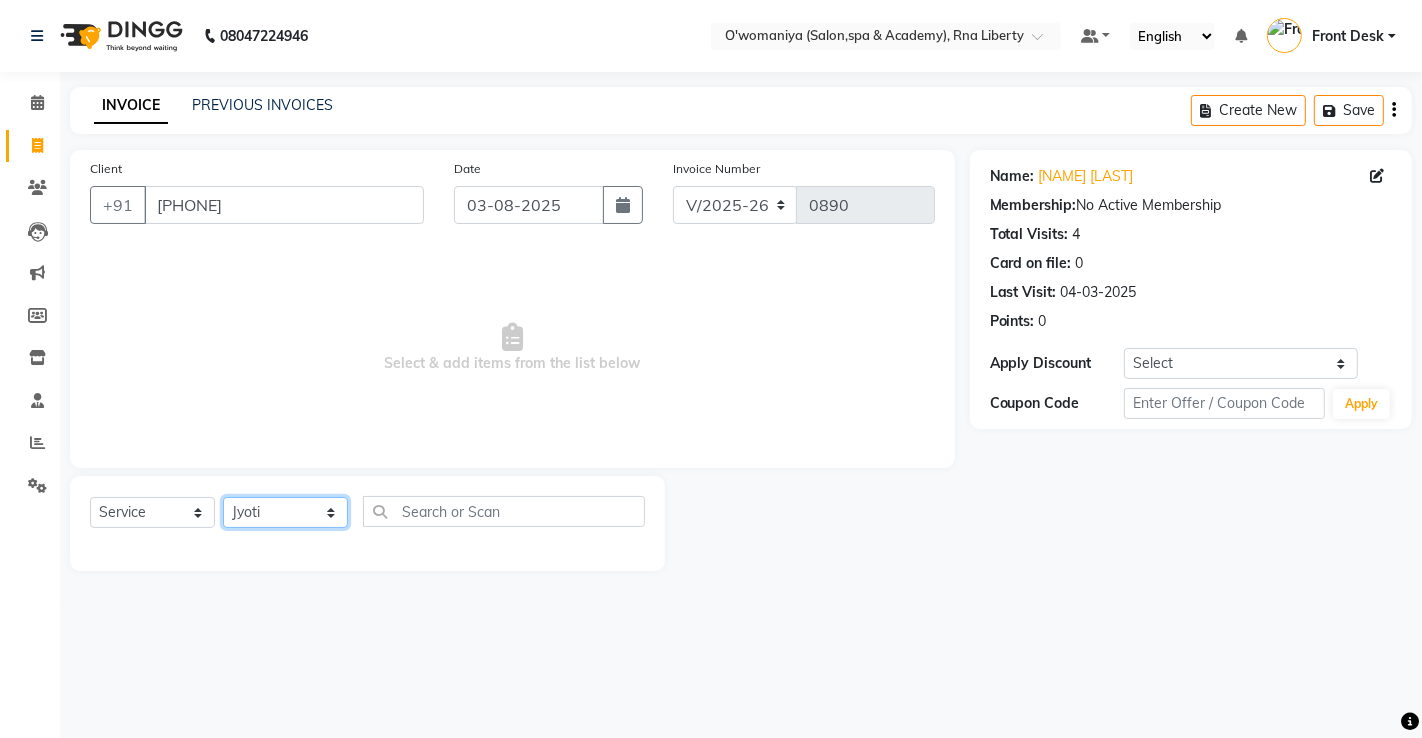 click on "select stylist abdul [LAST] afreen shaikh anita azeem qureshi dilshad ali faizan siddqui front desk gaurav jatin mane jyoti kajal ritesh raaj kevat jadhav kuldeep lavina fernandez madhuri mahi manohar kakad maymol r kinny mona dhanraaj singh nidhi yadav nikita mohite parveen sheikh pinky reema ghosh rubysingh sanaya agrawaal shanu ansari sweeta joseph" 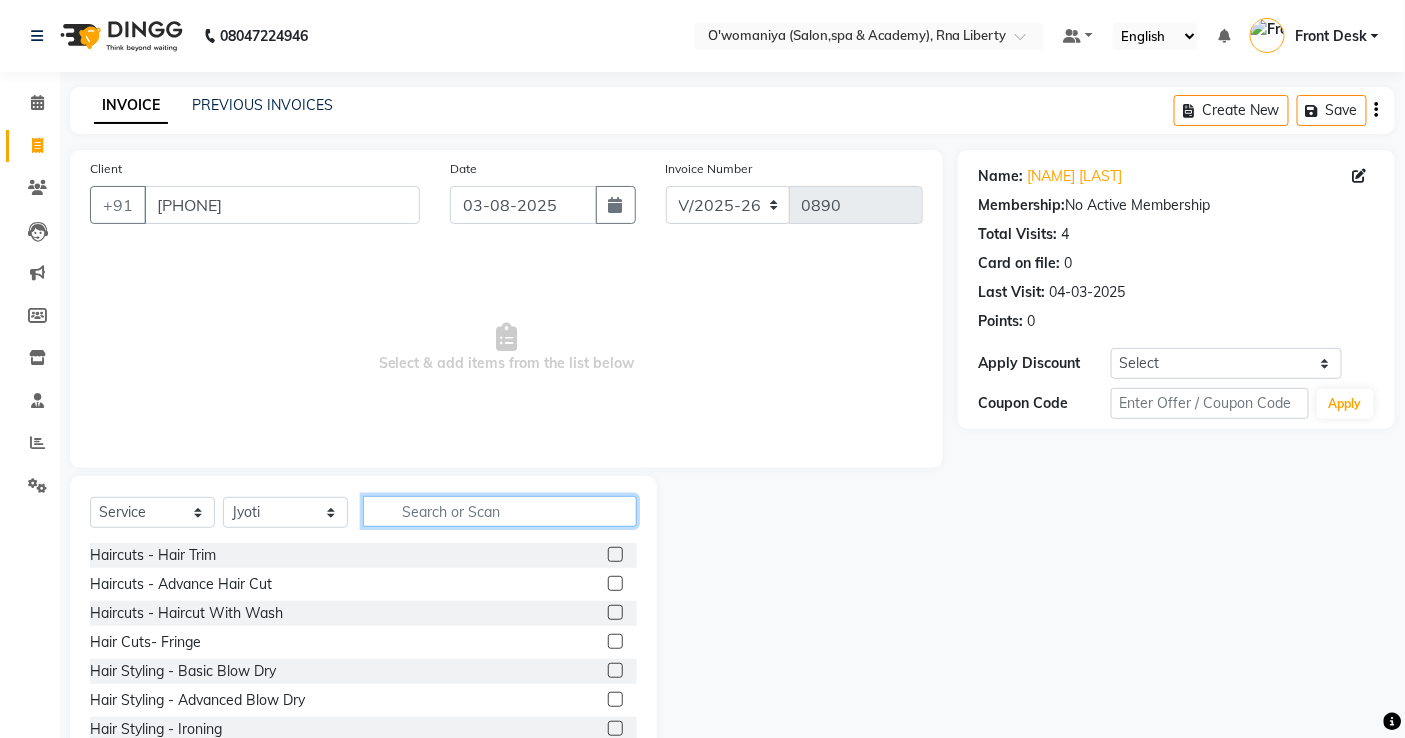 click 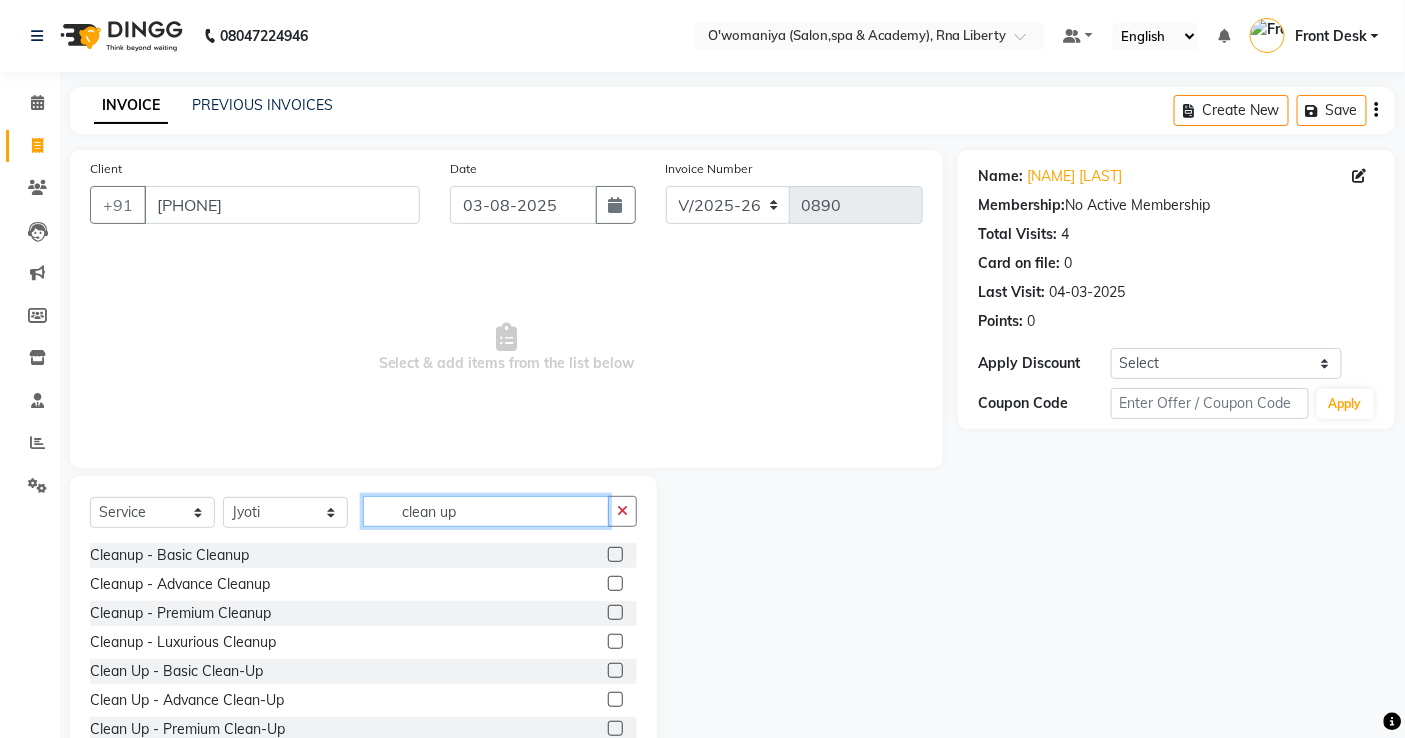 type on "clean up" 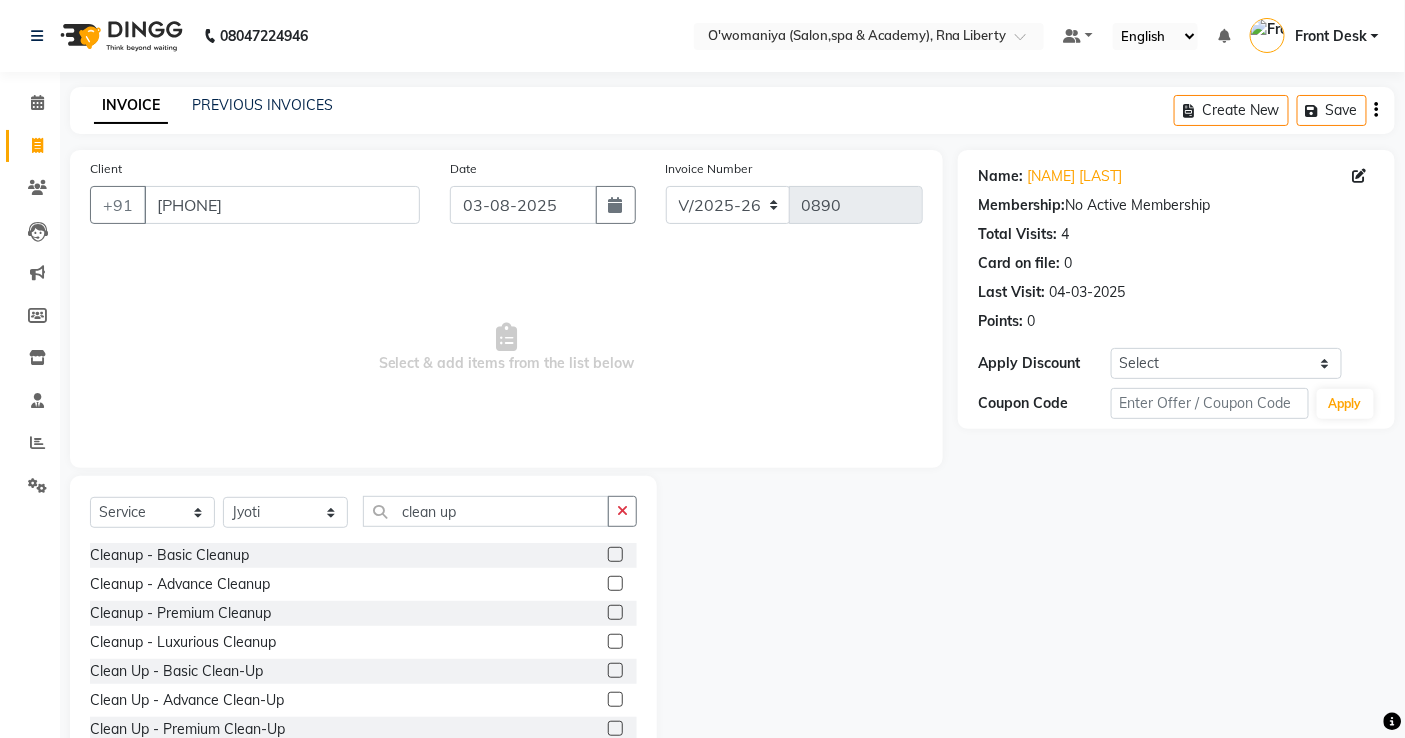 click 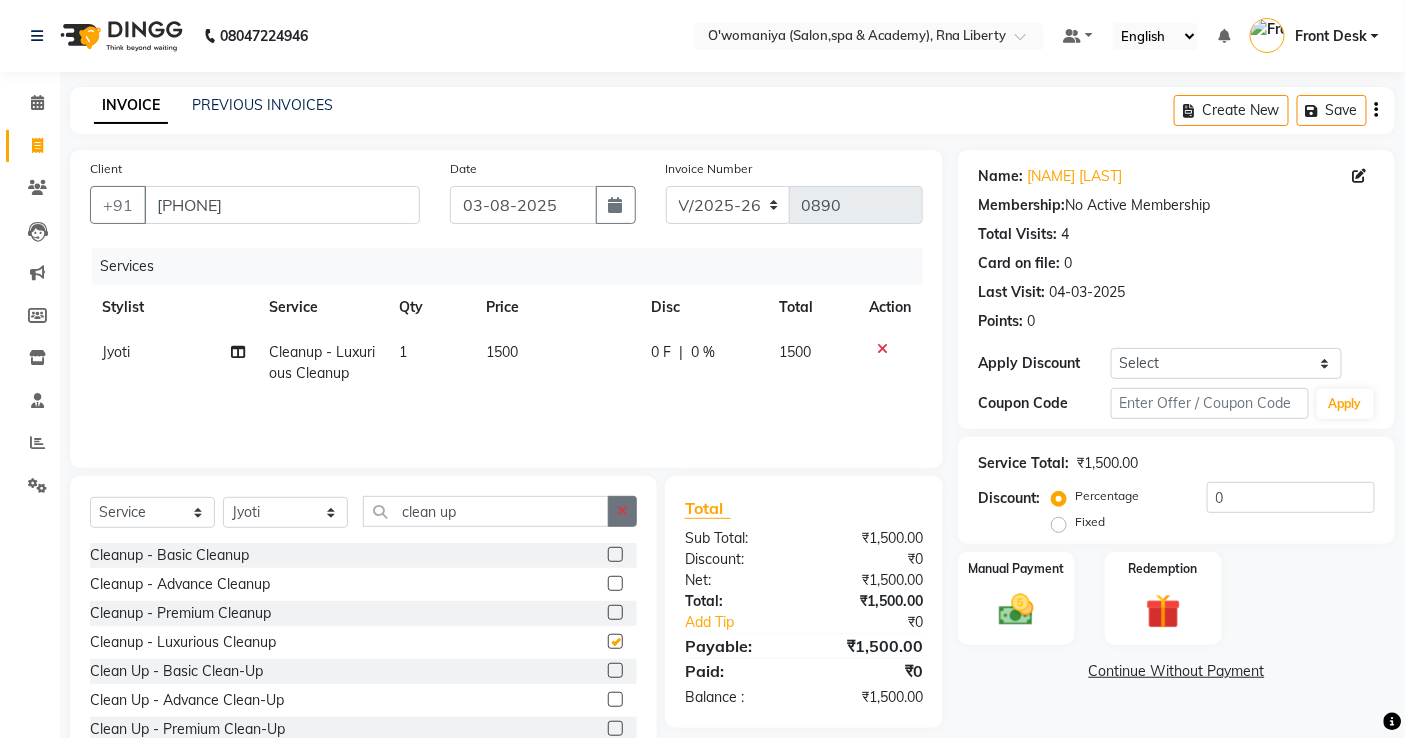 checkbox on "false" 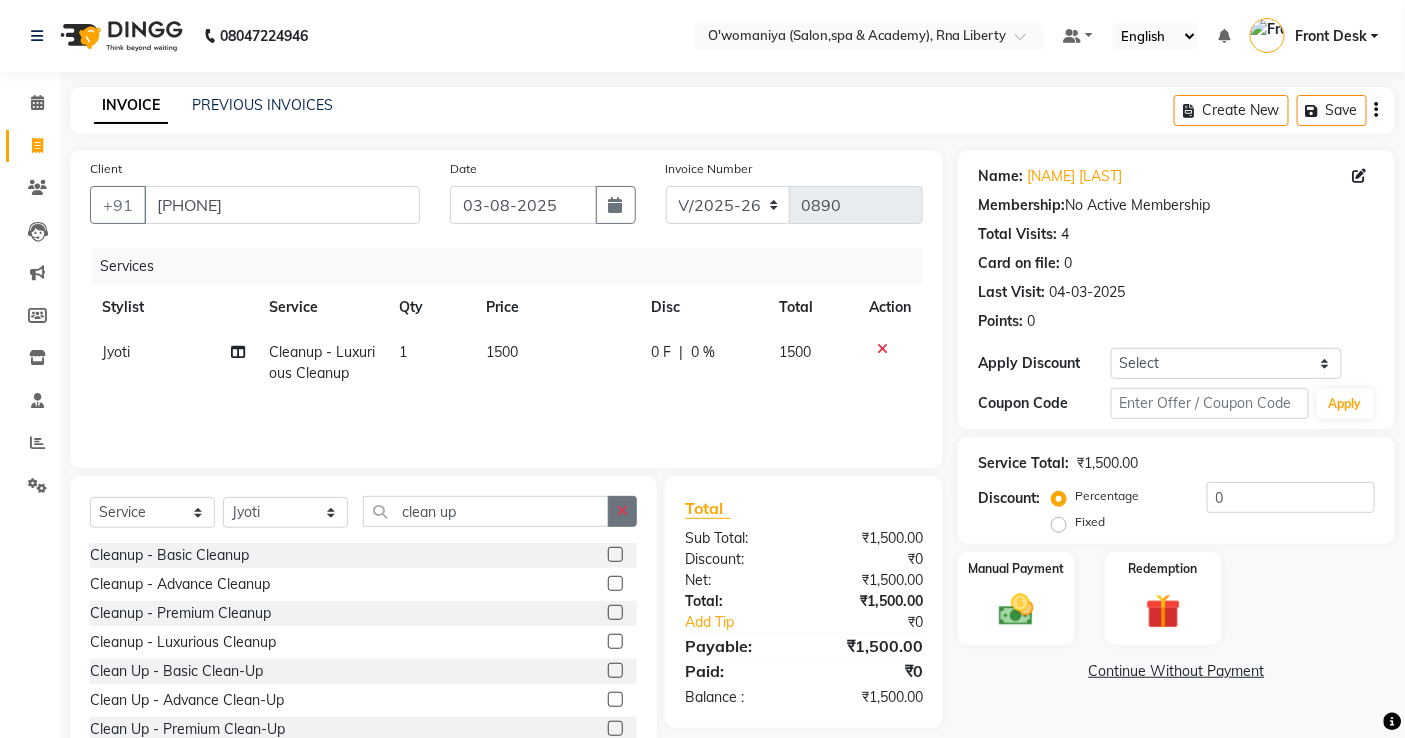 click 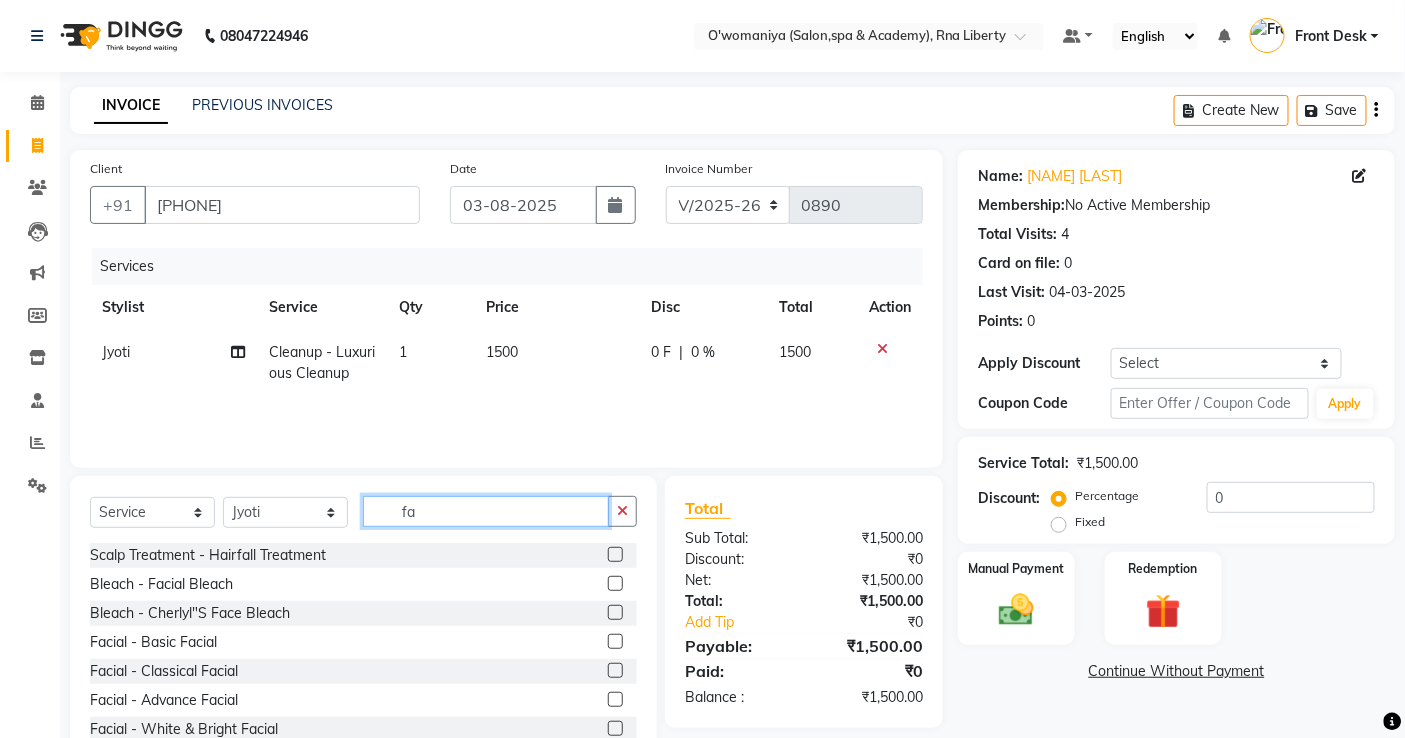 type on "f" 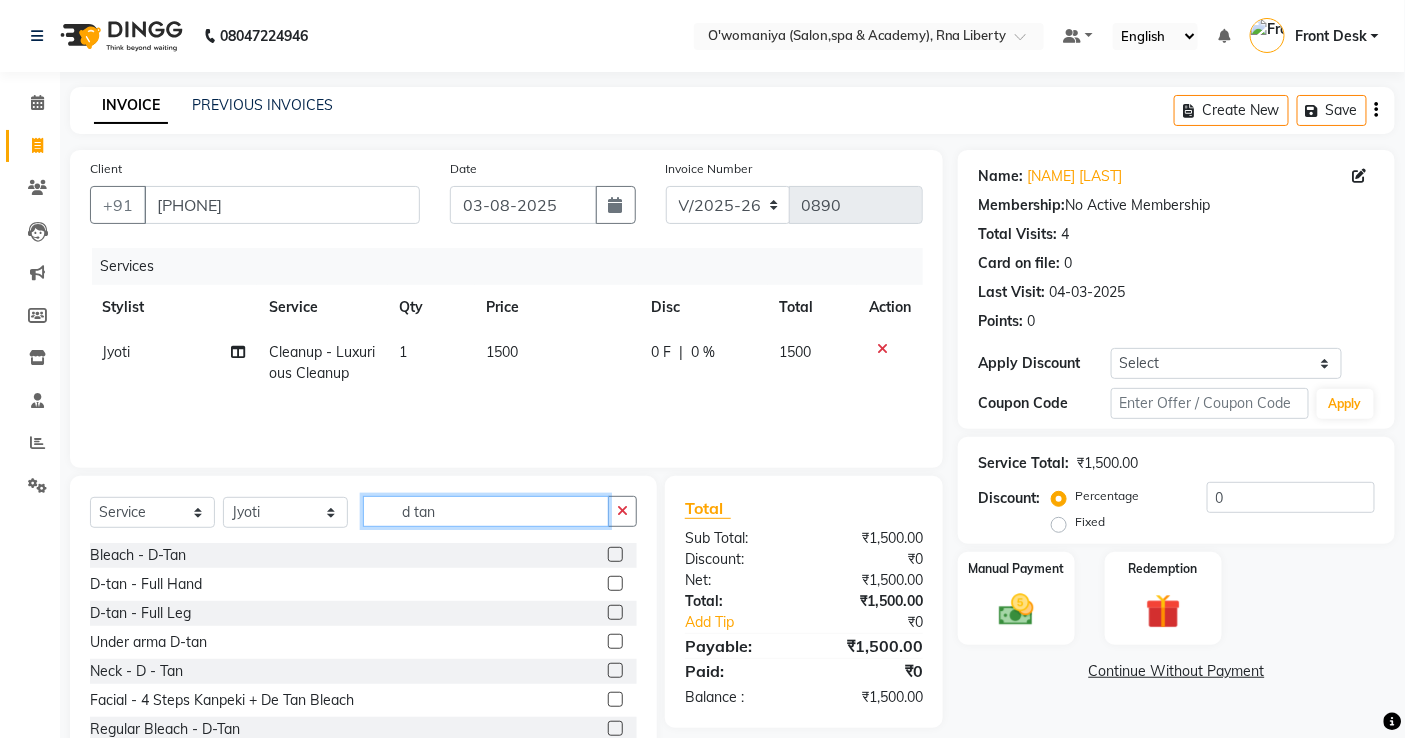 type on "d tan" 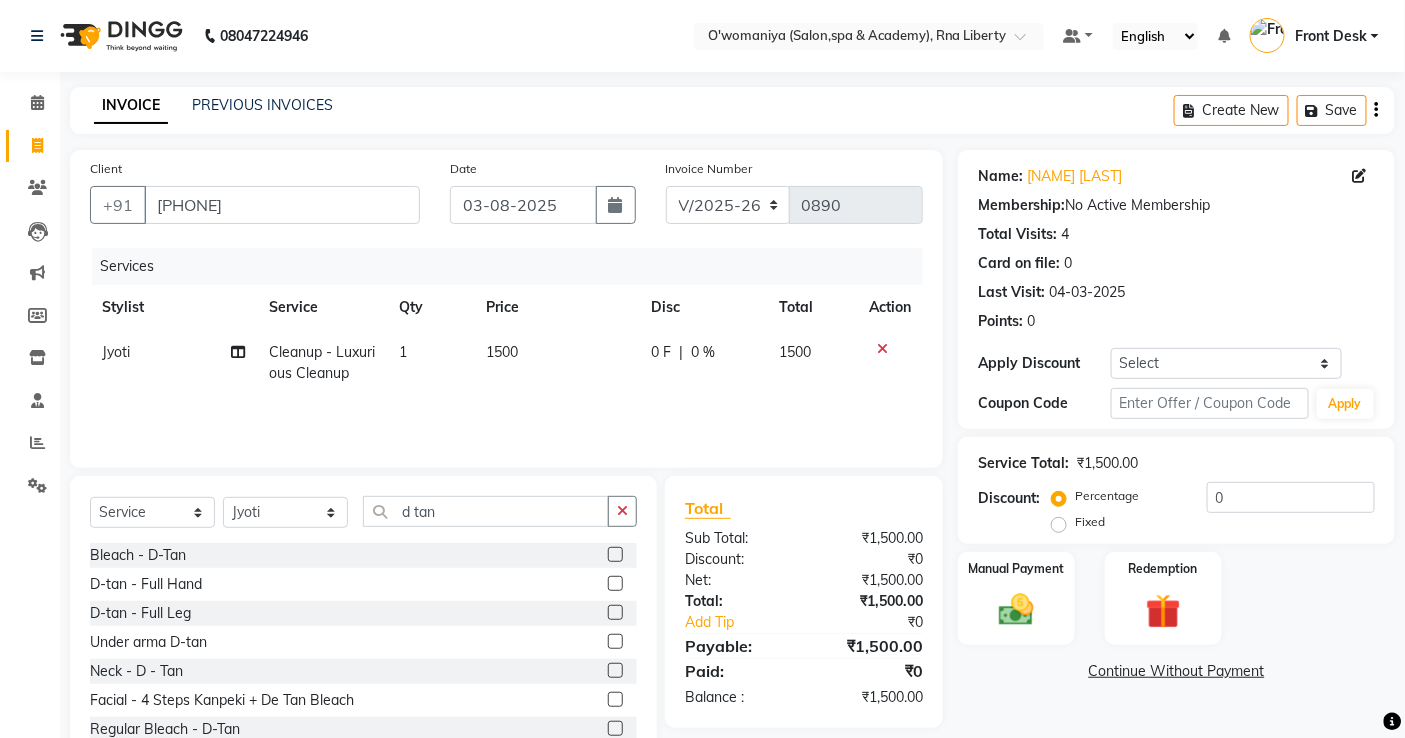 click 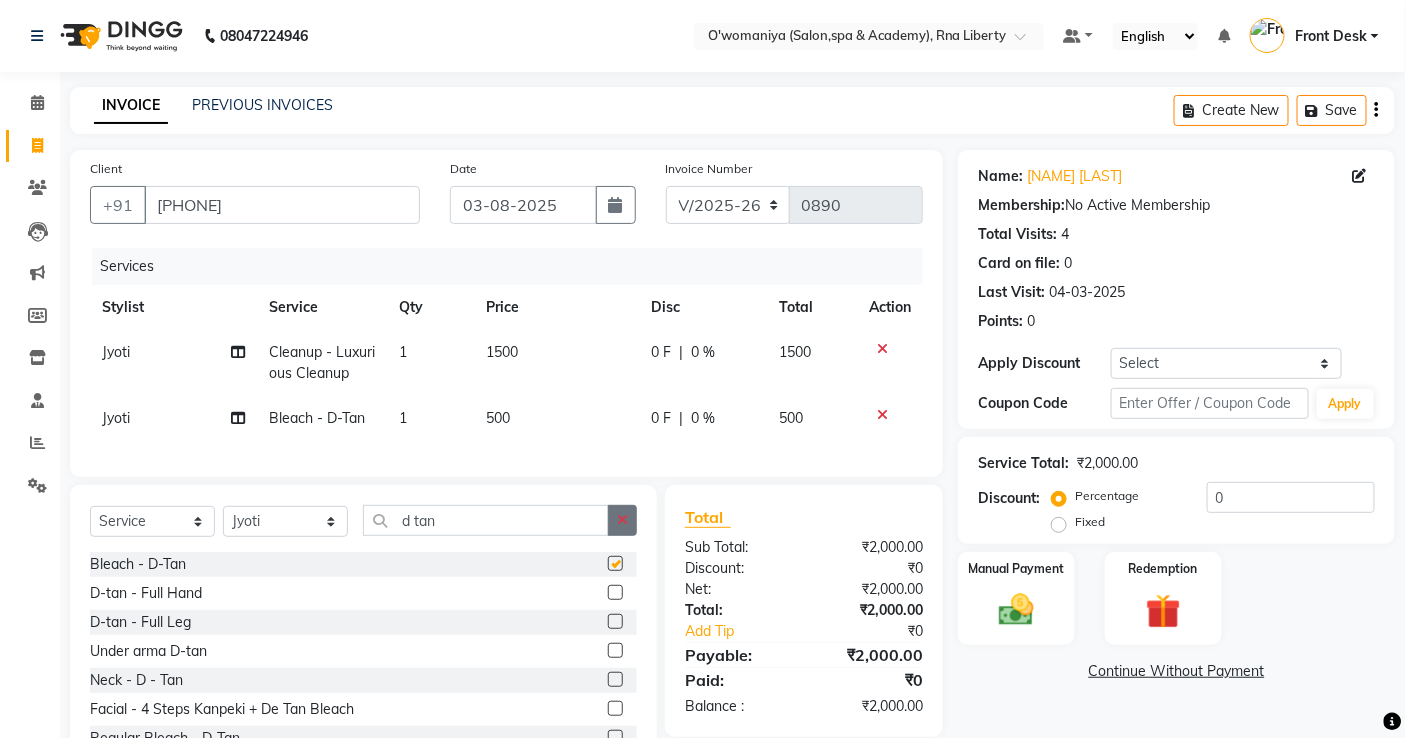 click 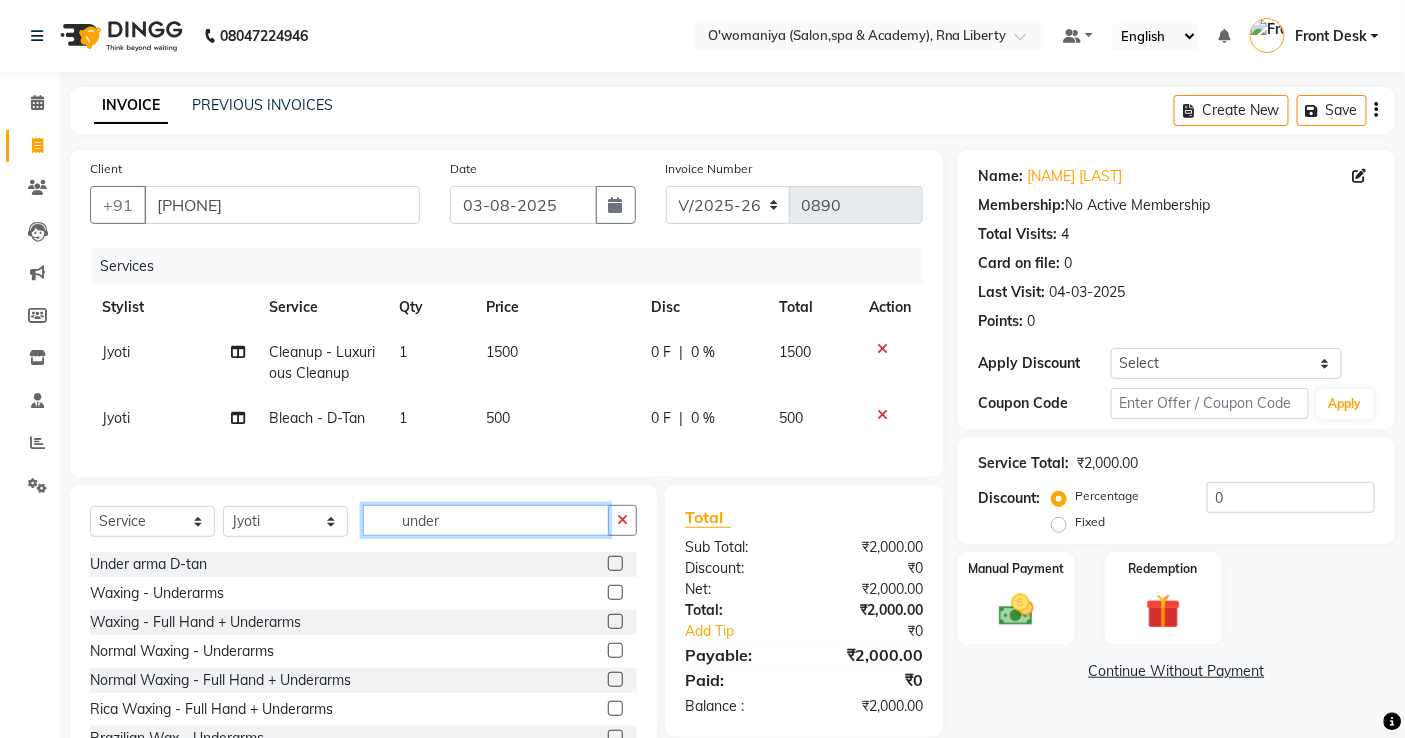 type on "under" 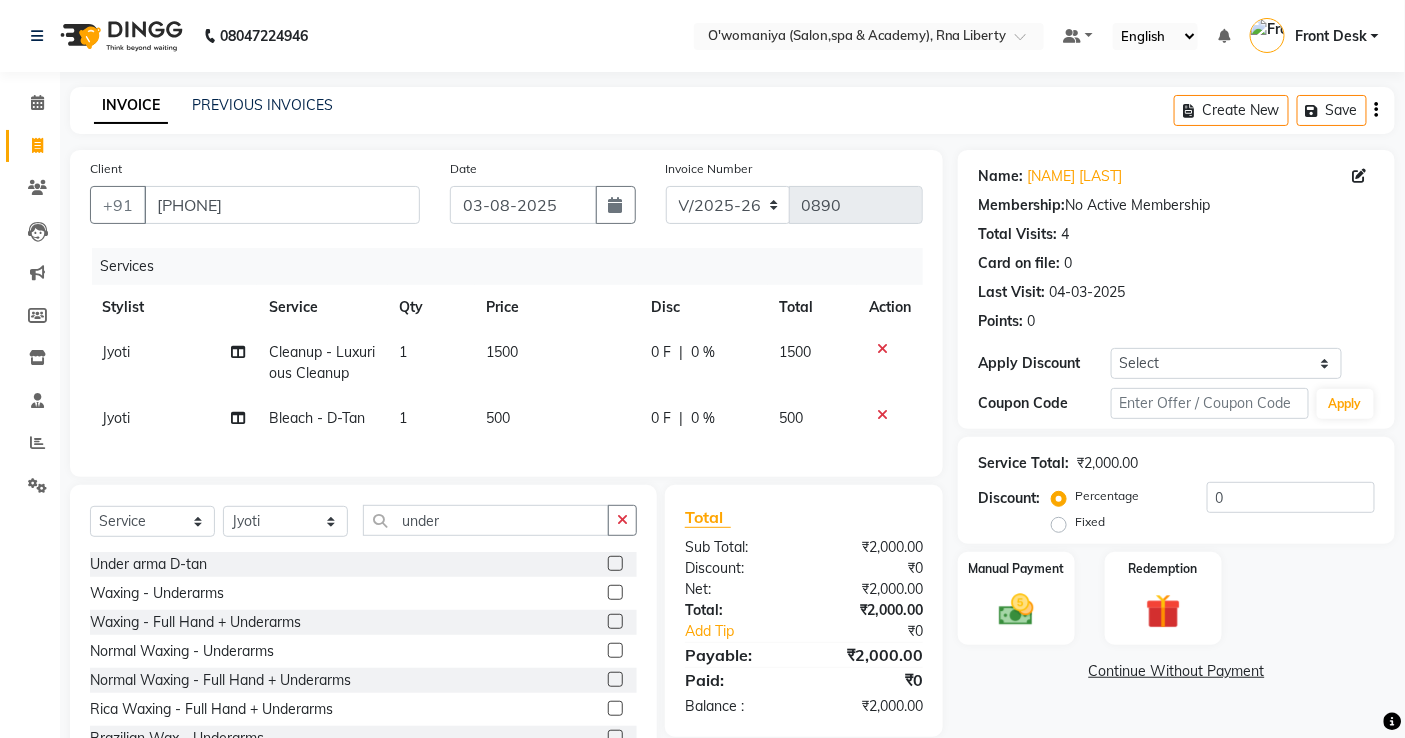 click 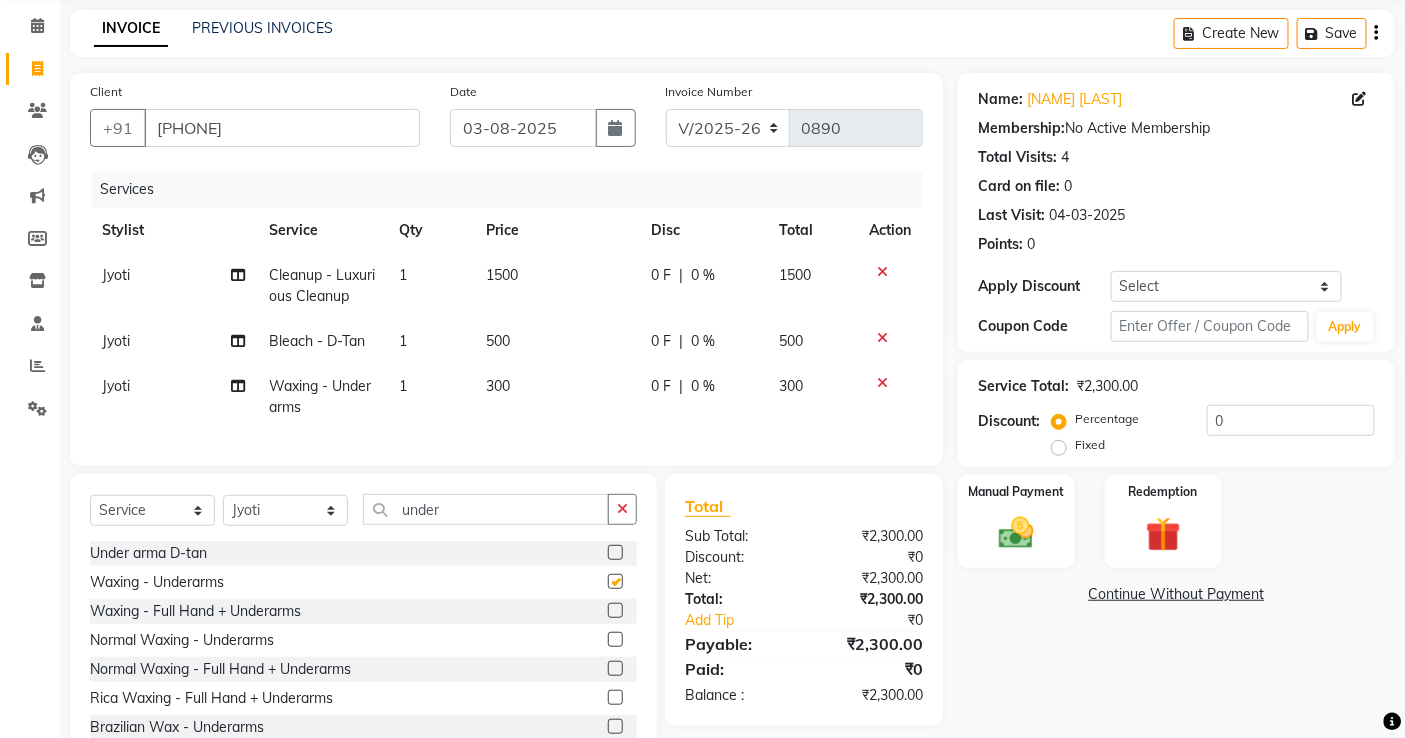 checkbox on "false" 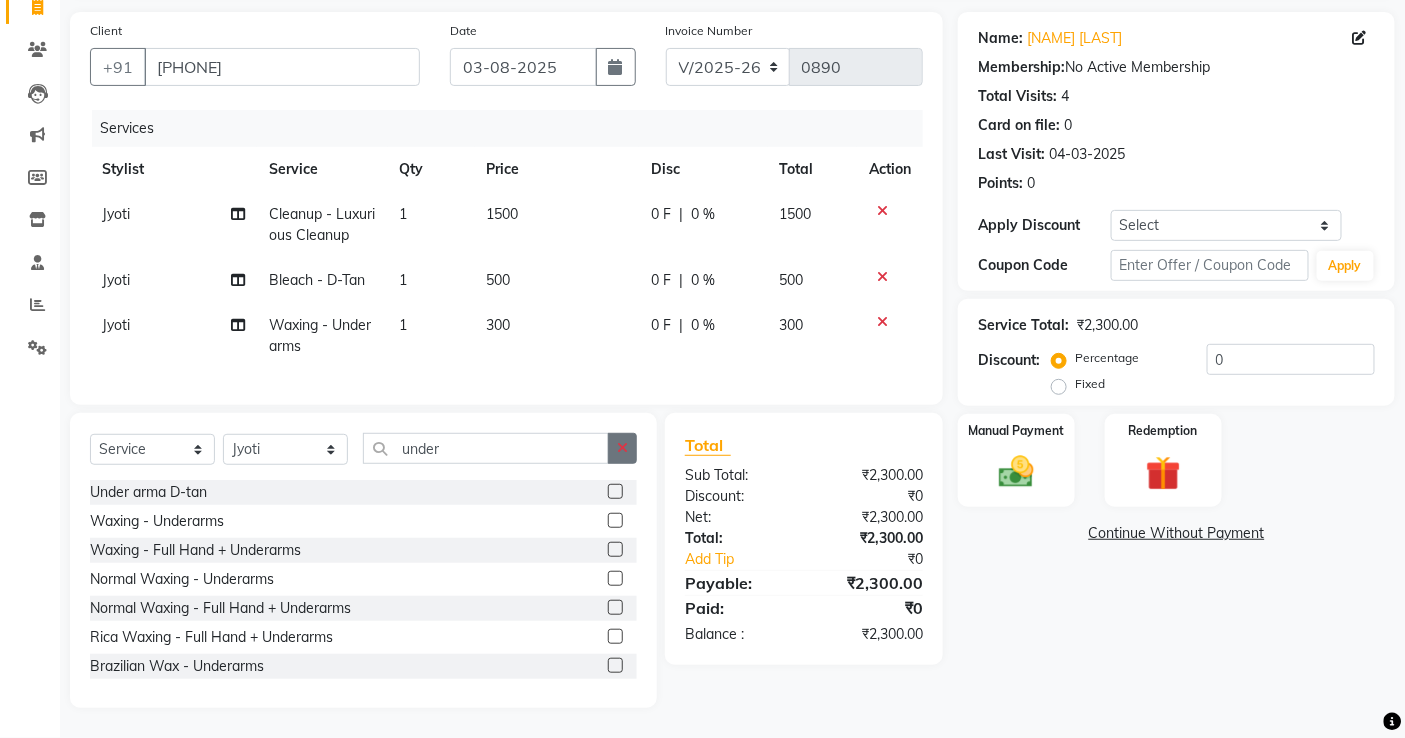 drag, startPoint x: 621, startPoint y: 447, endPoint x: 605, endPoint y: 443, distance: 16.492422 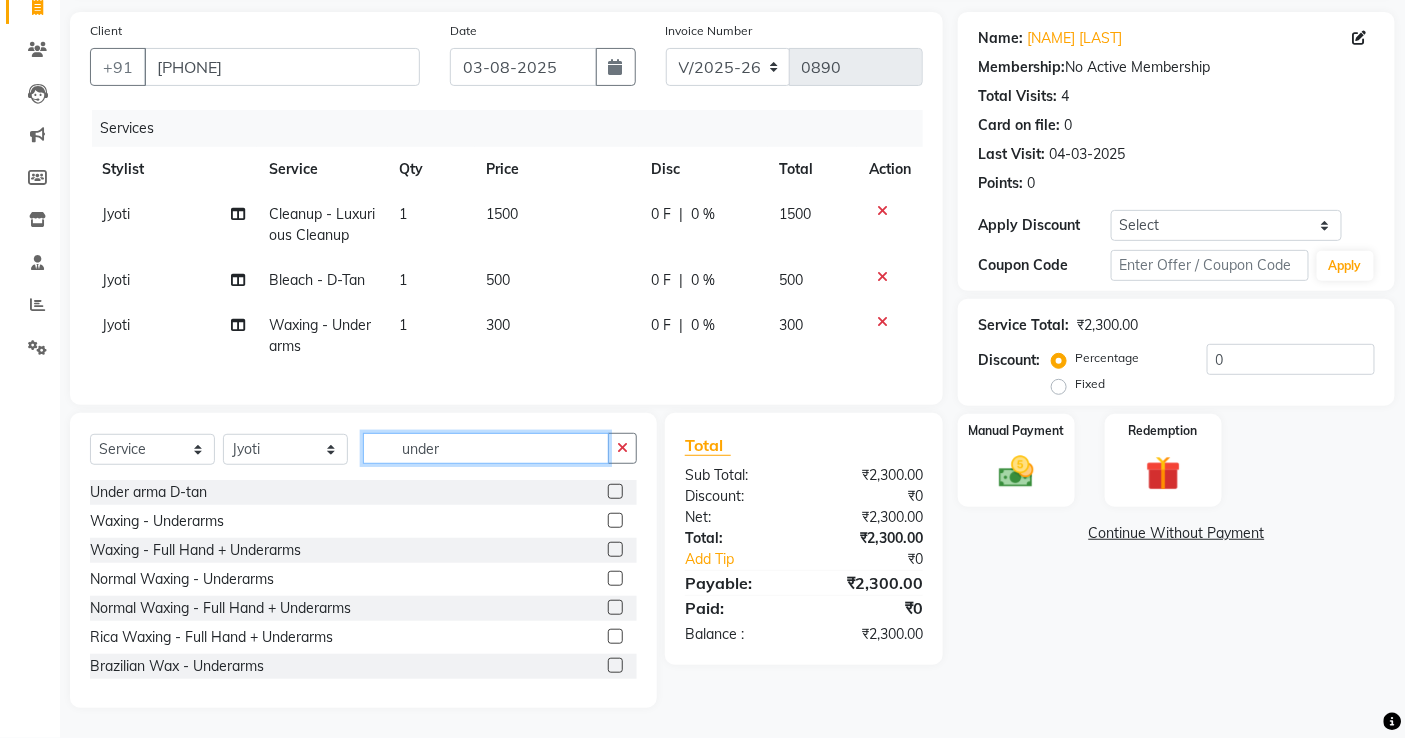 type 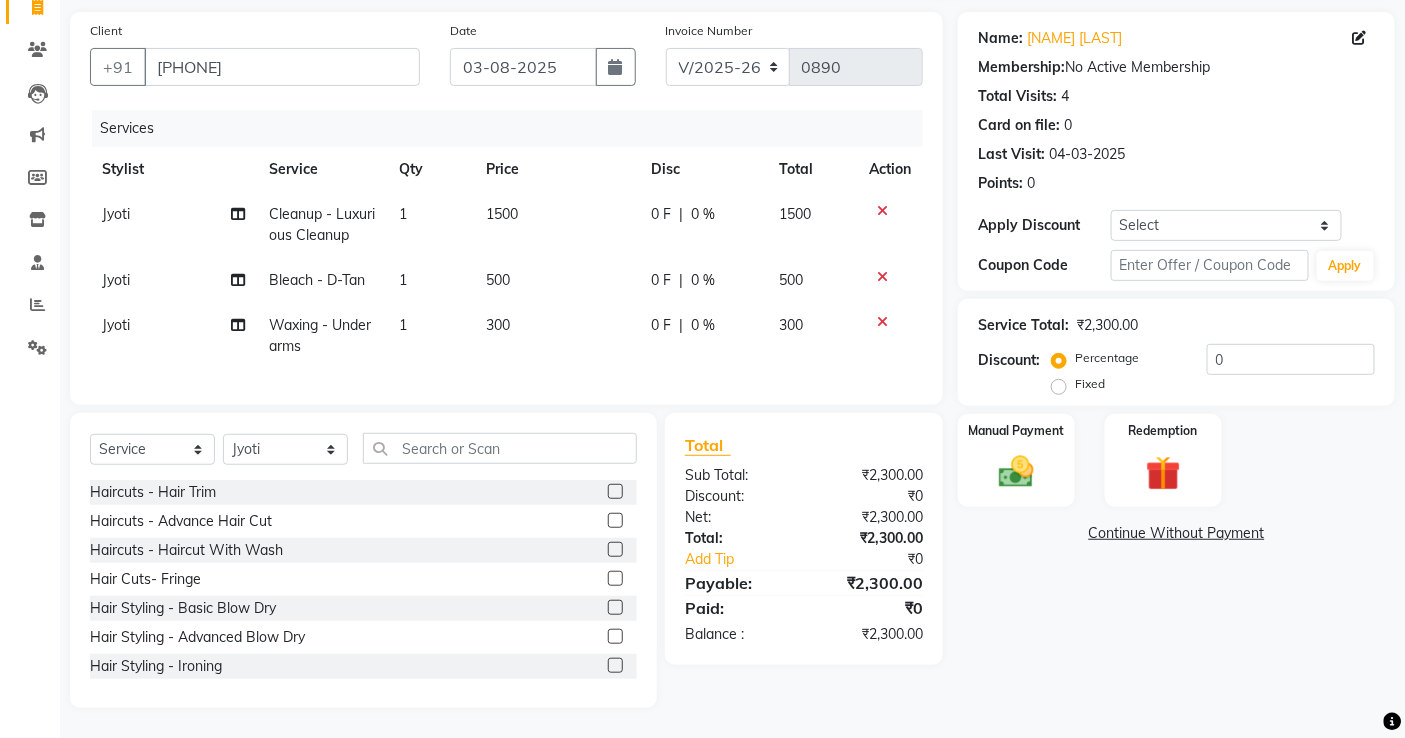 click on "300" 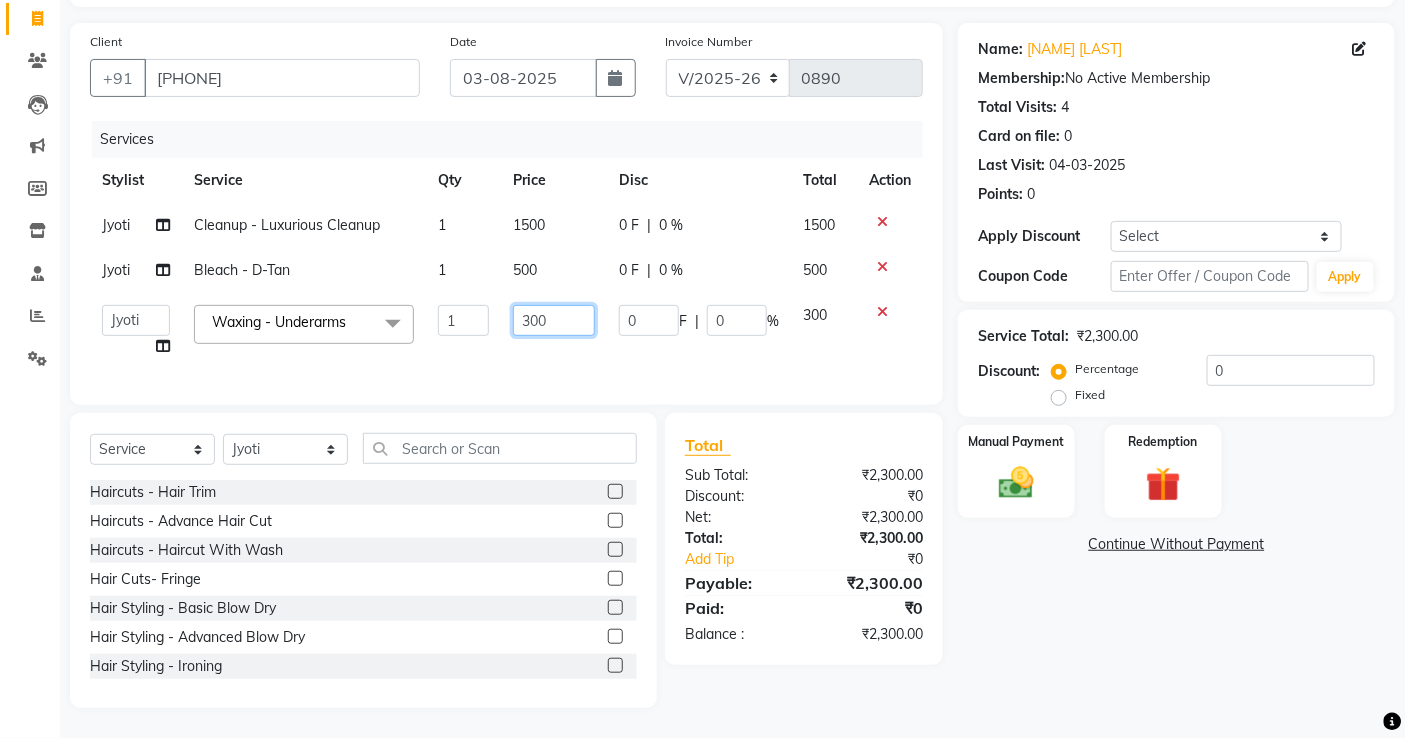 drag, startPoint x: 516, startPoint y: 314, endPoint x: 492, endPoint y: 322, distance: 25.298222 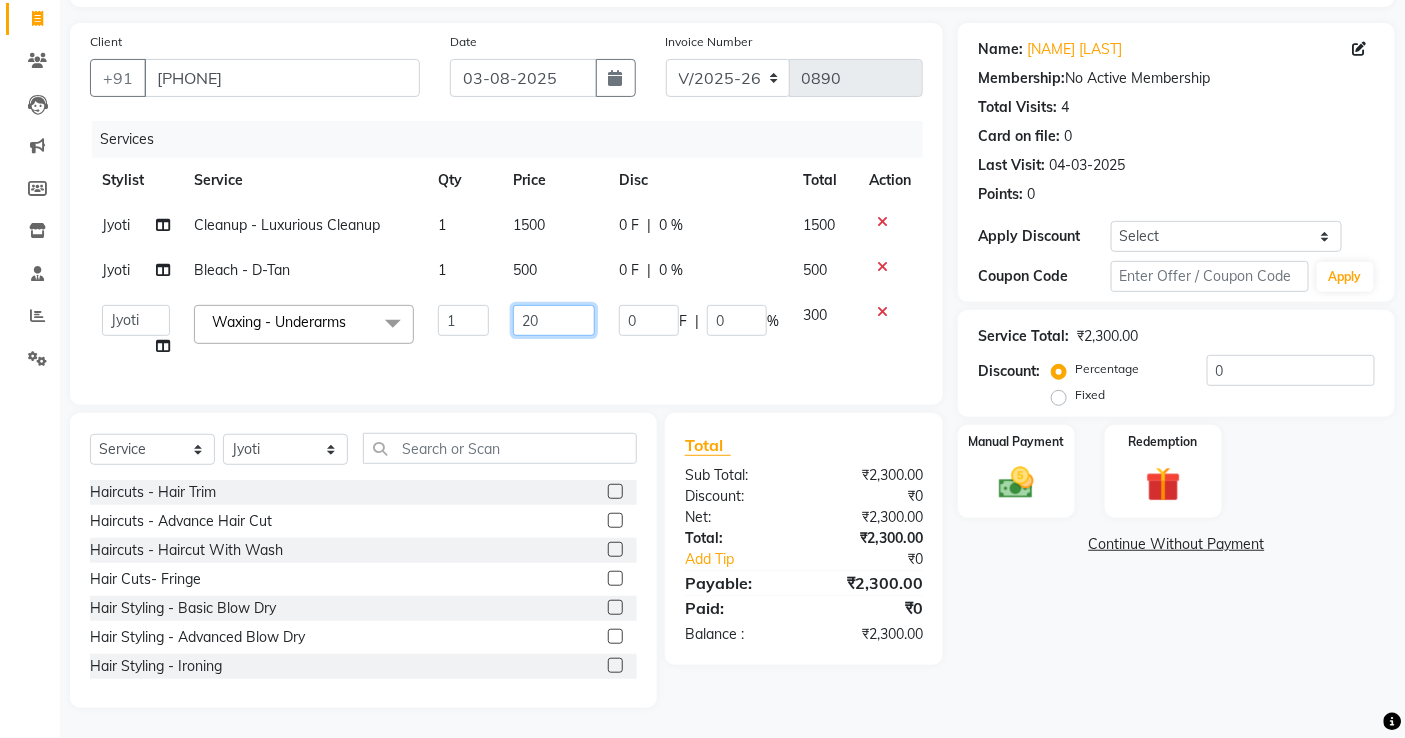 type on "200" 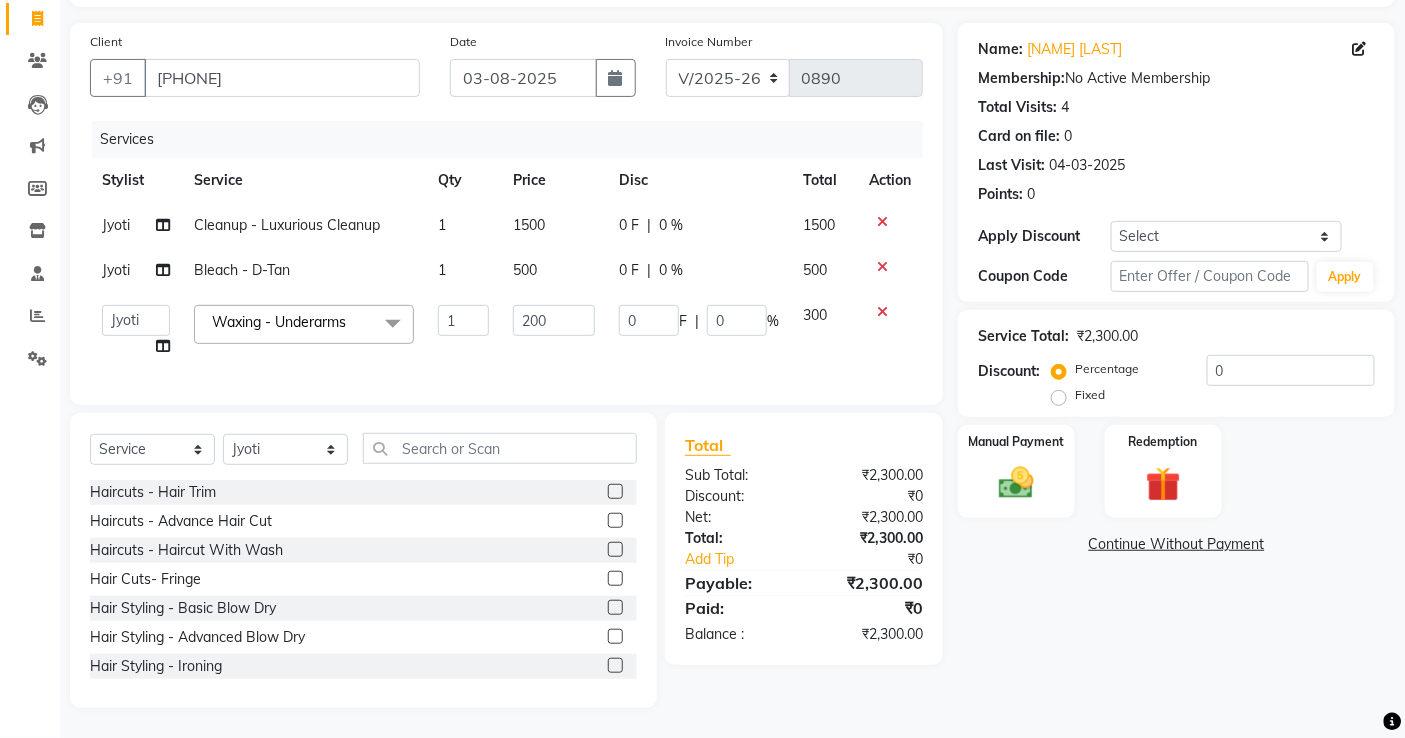 drag, startPoint x: 916, startPoint y: 333, endPoint x: 868, endPoint y: 385, distance: 70.76723 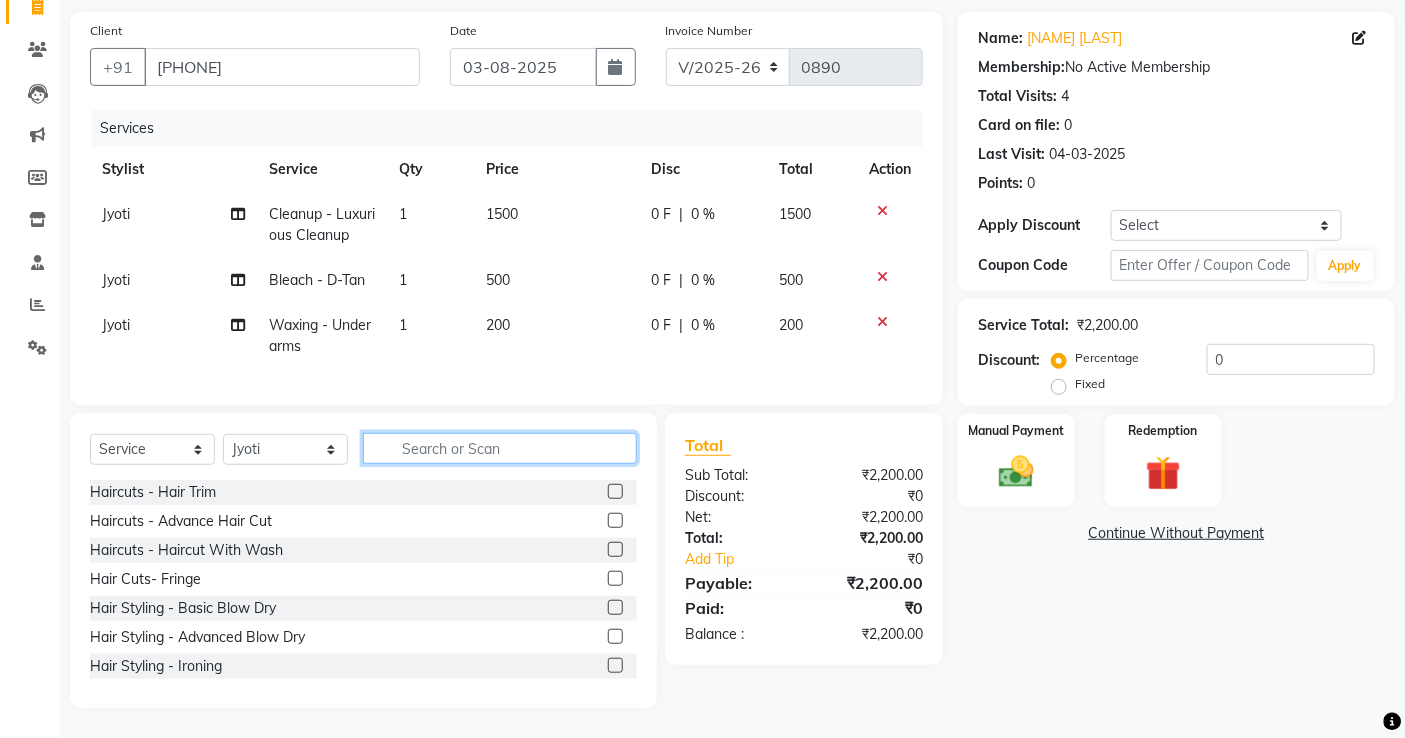 click 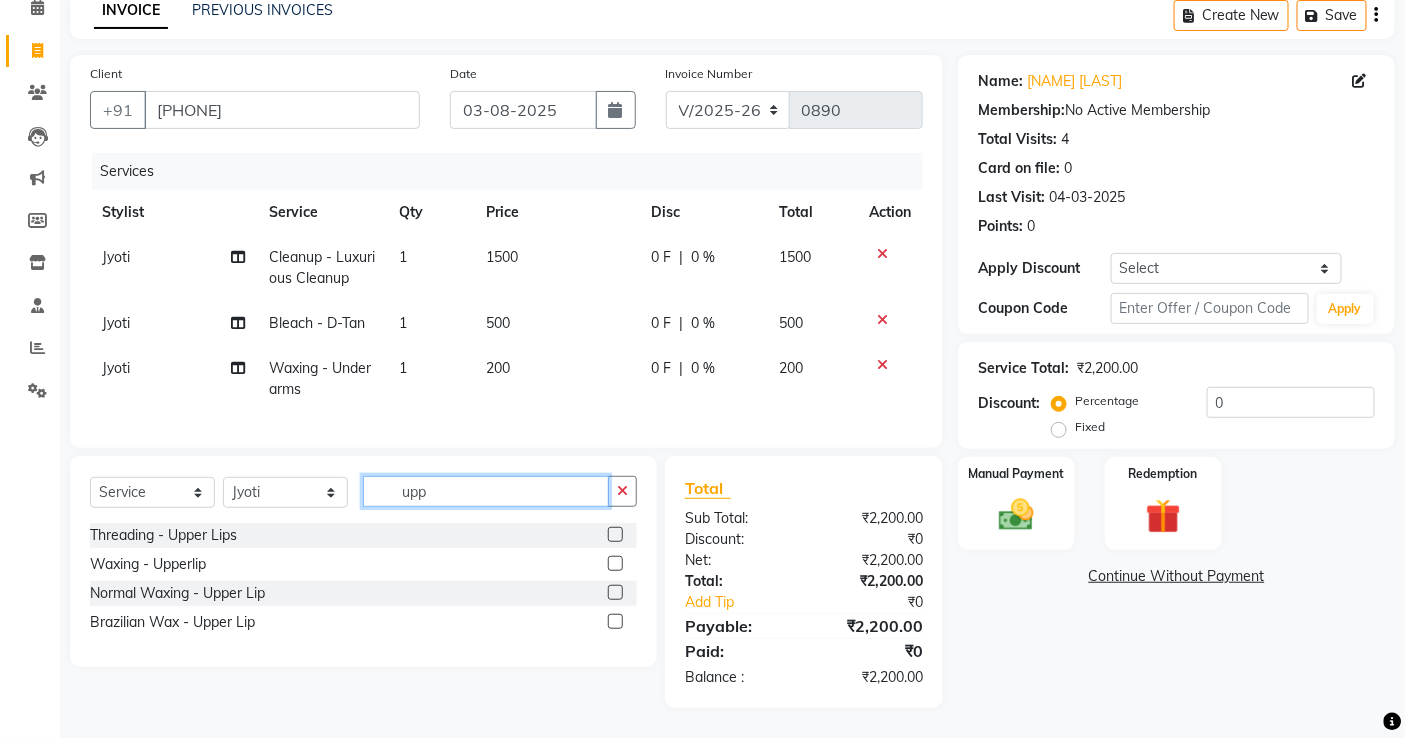 scroll, scrollTop: 111, scrollLeft: 0, axis: vertical 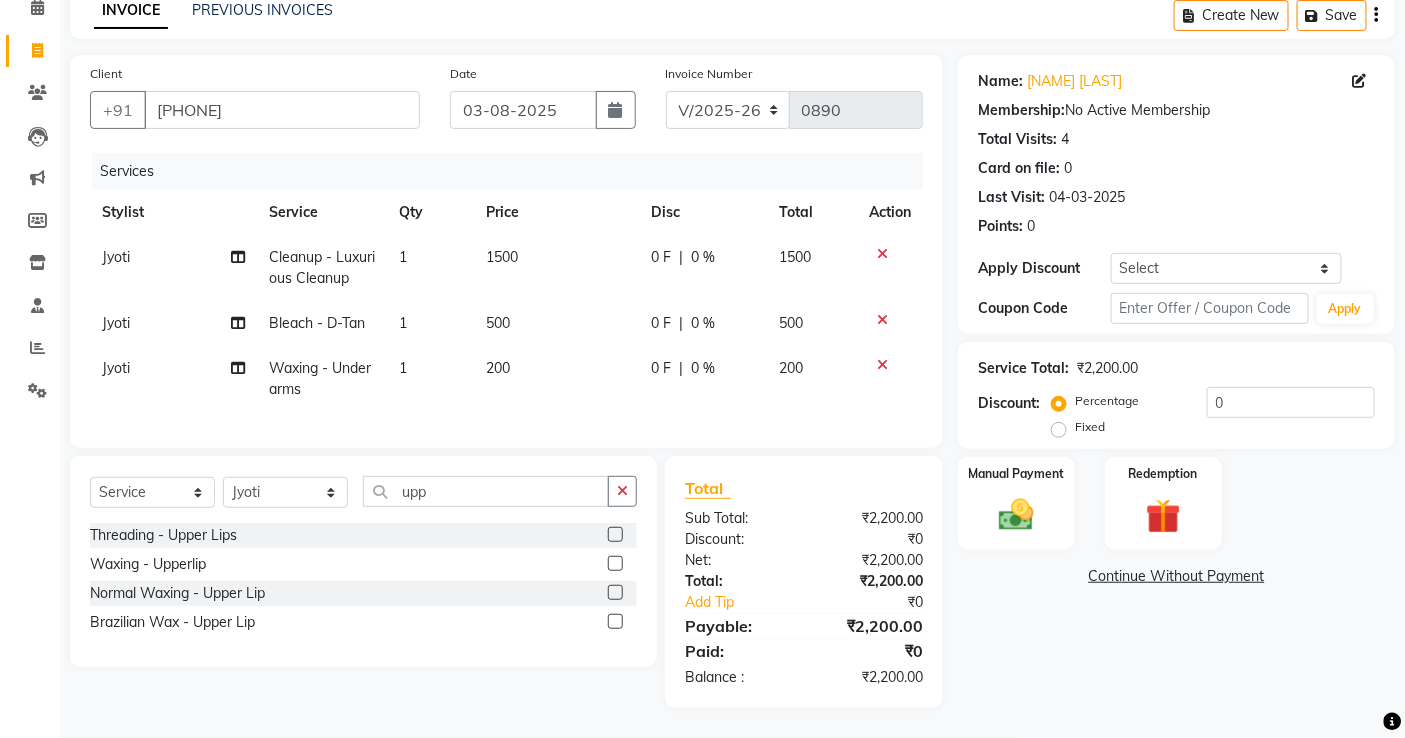 click 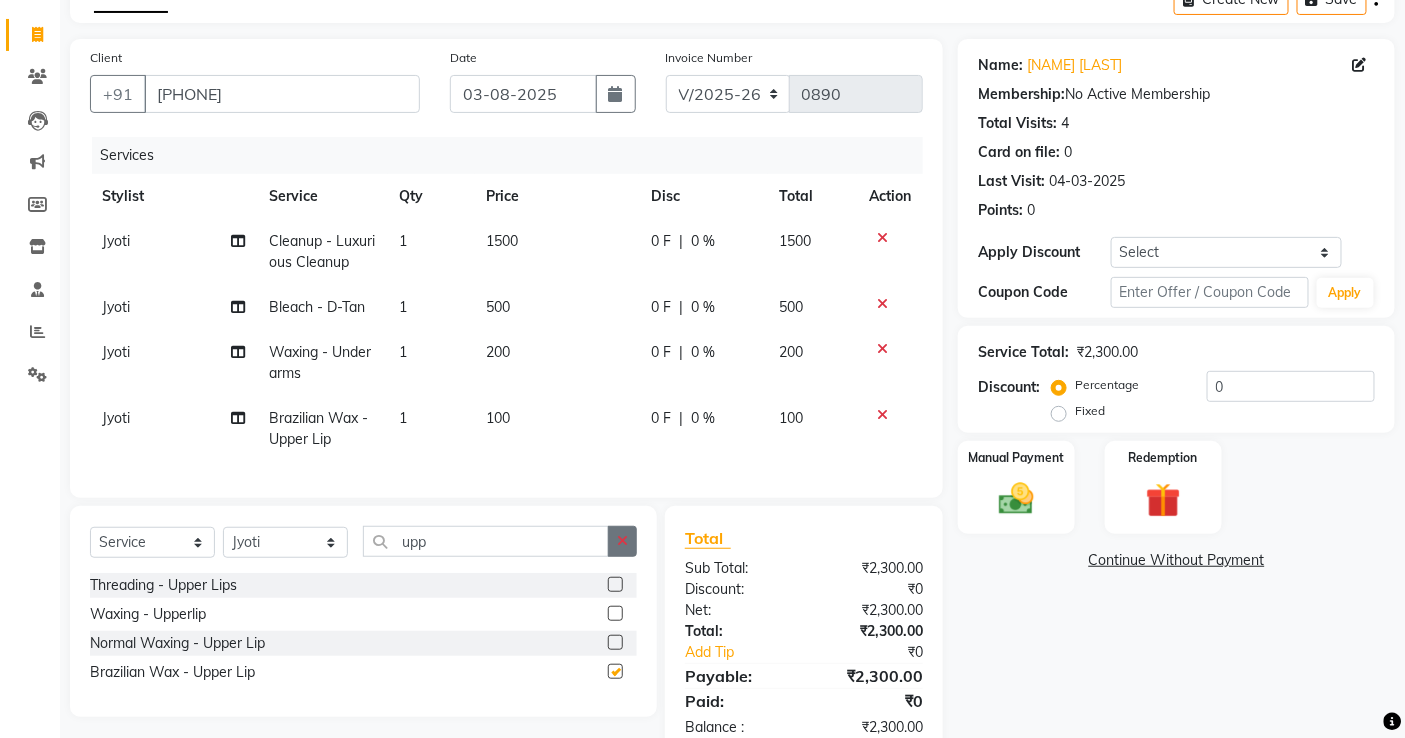checkbox on "false" 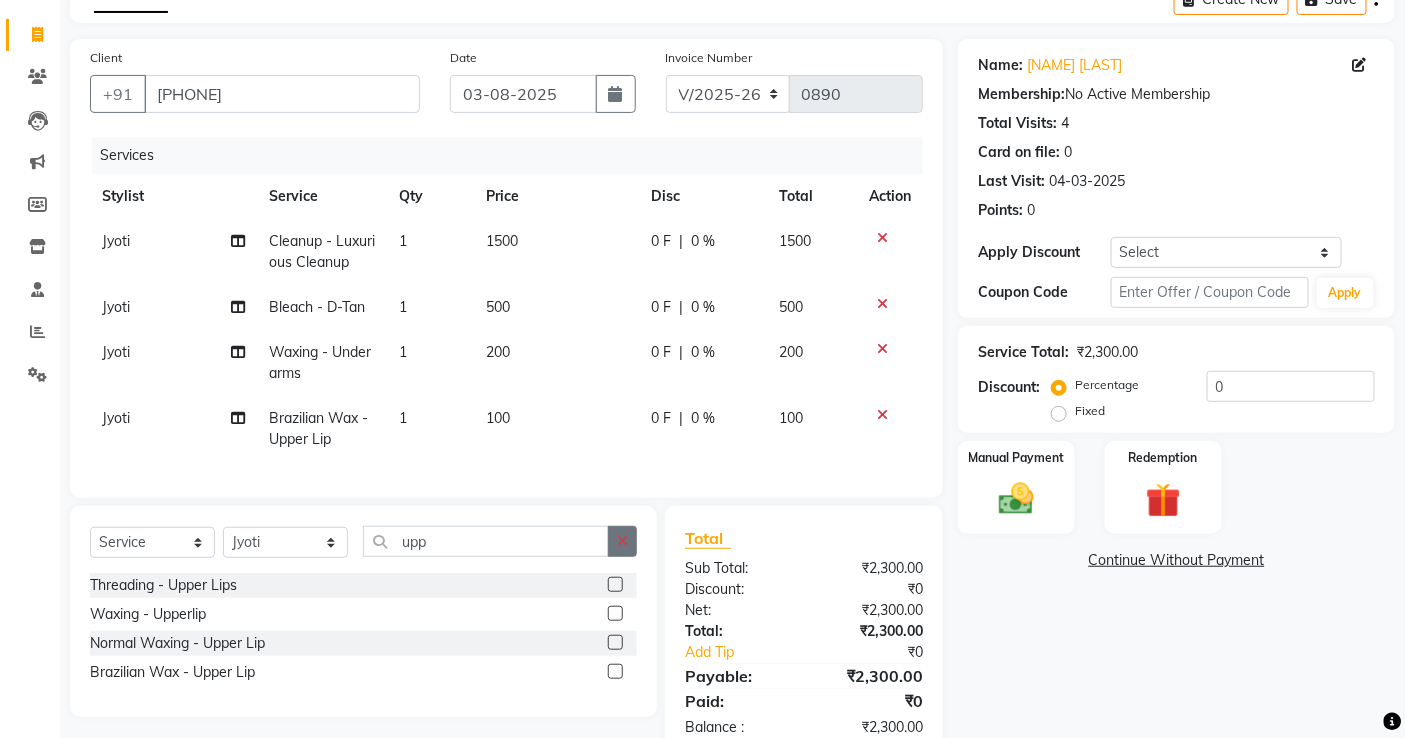 click 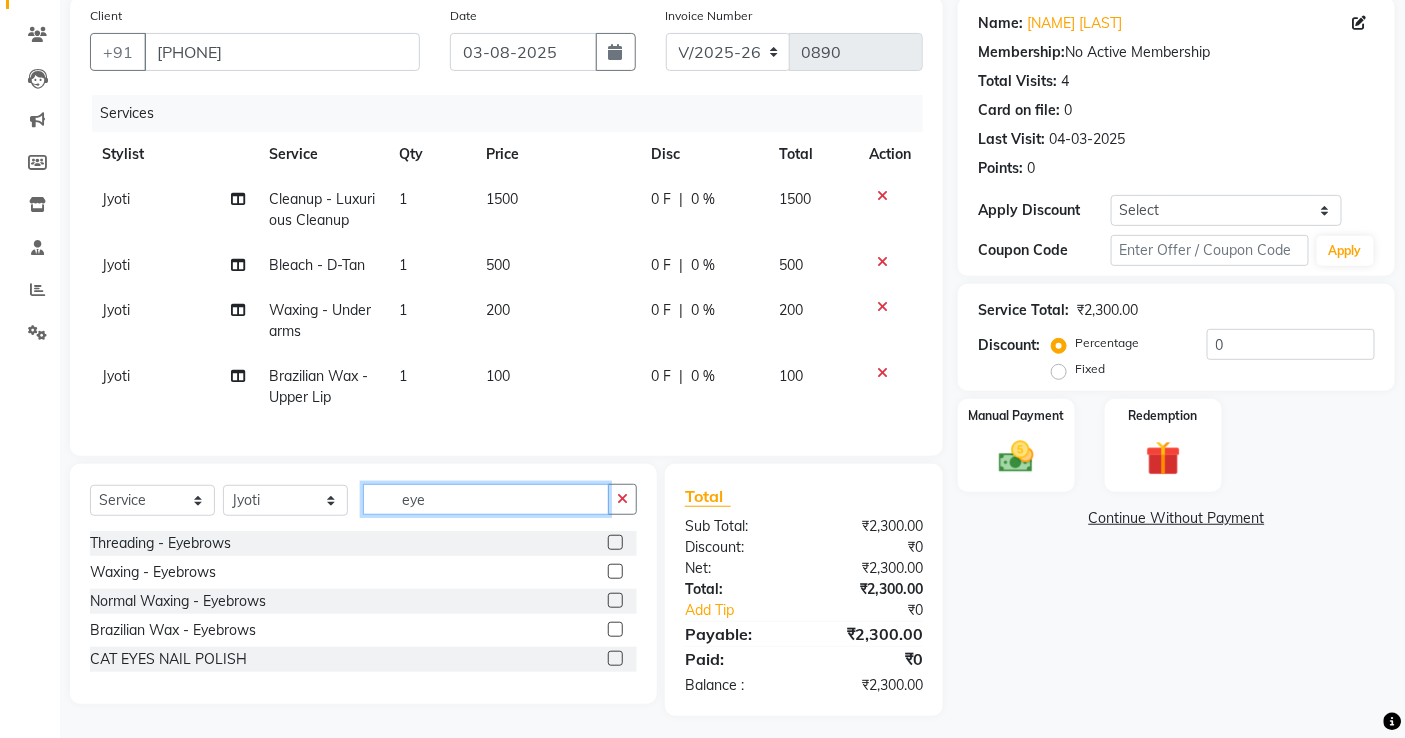 scroll, scrollTop: 176, scrollLeft: 0, axis: vertical 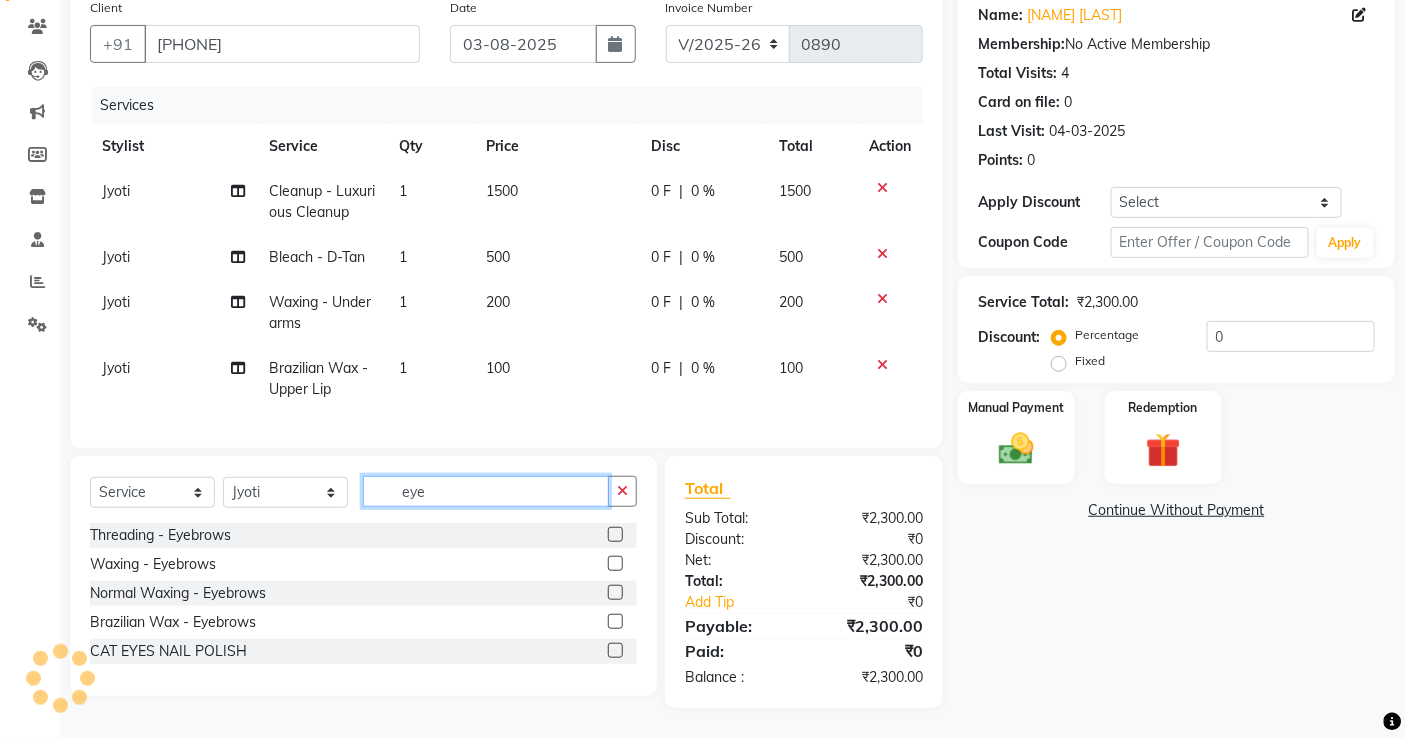 type on "eye" 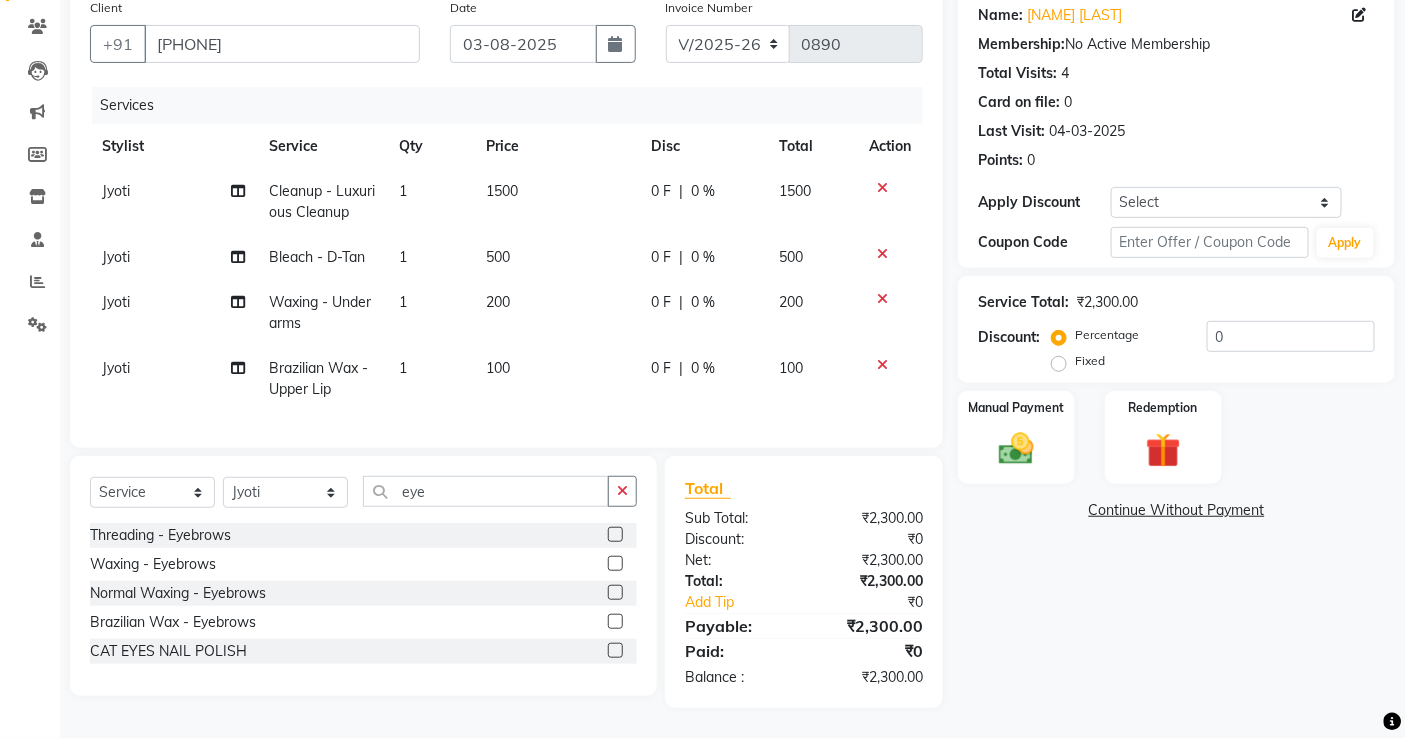 click 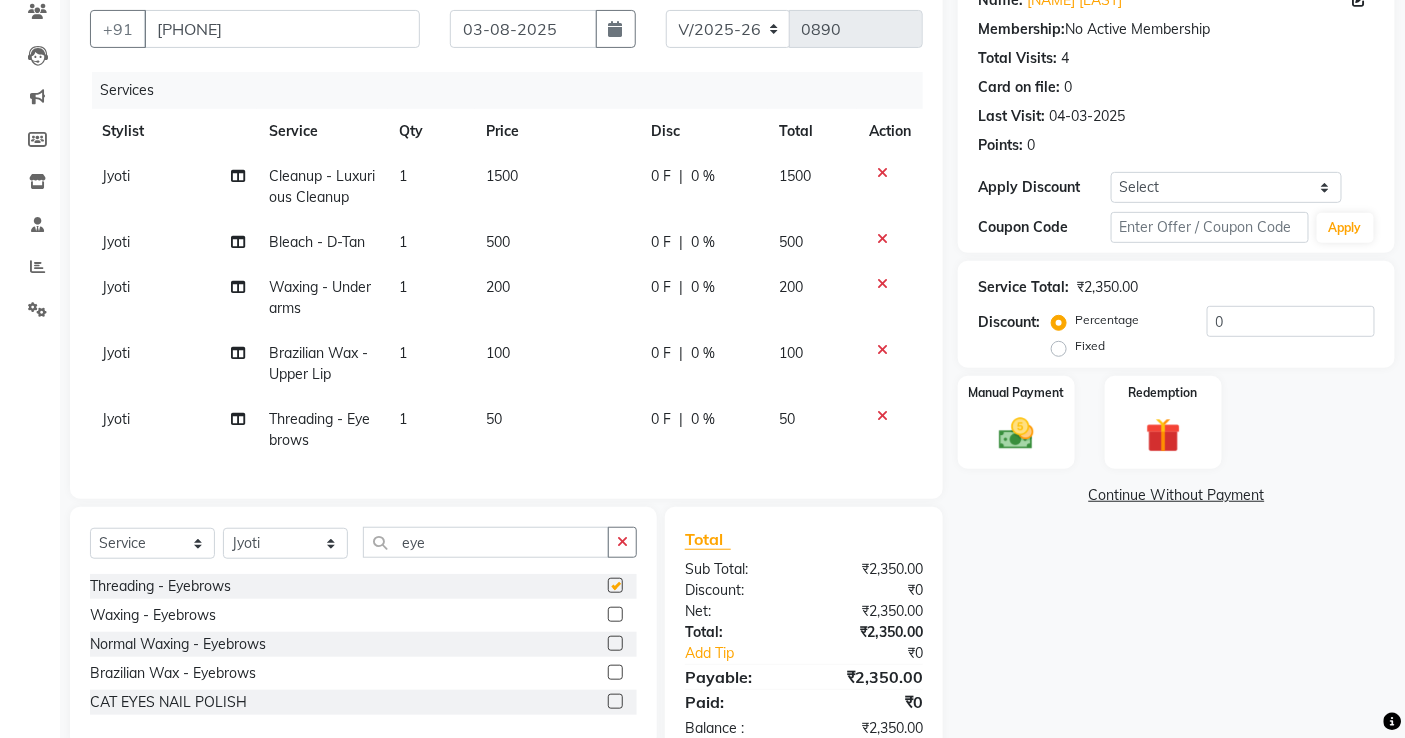 scroll, scrollTop: 243, scrollLeft: 0, axis: vertical 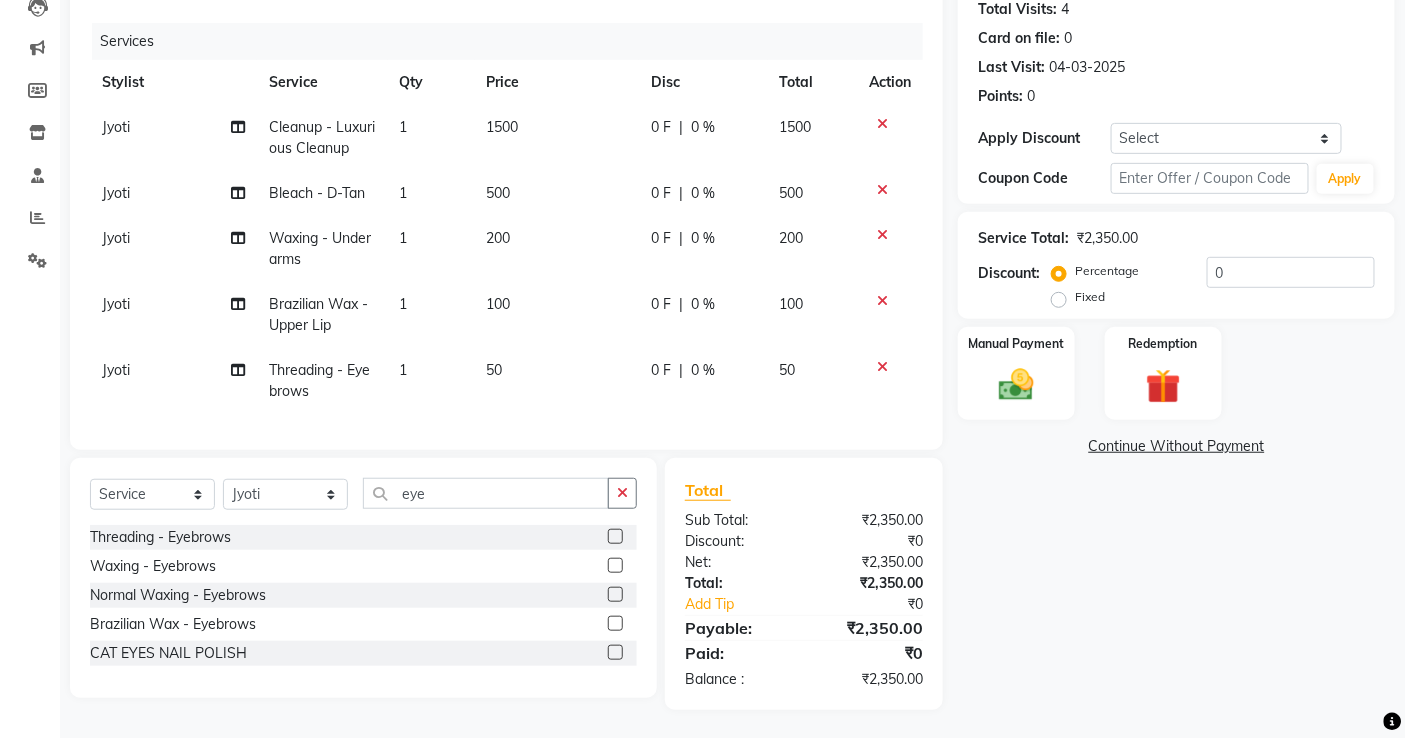 checkbox on "false" 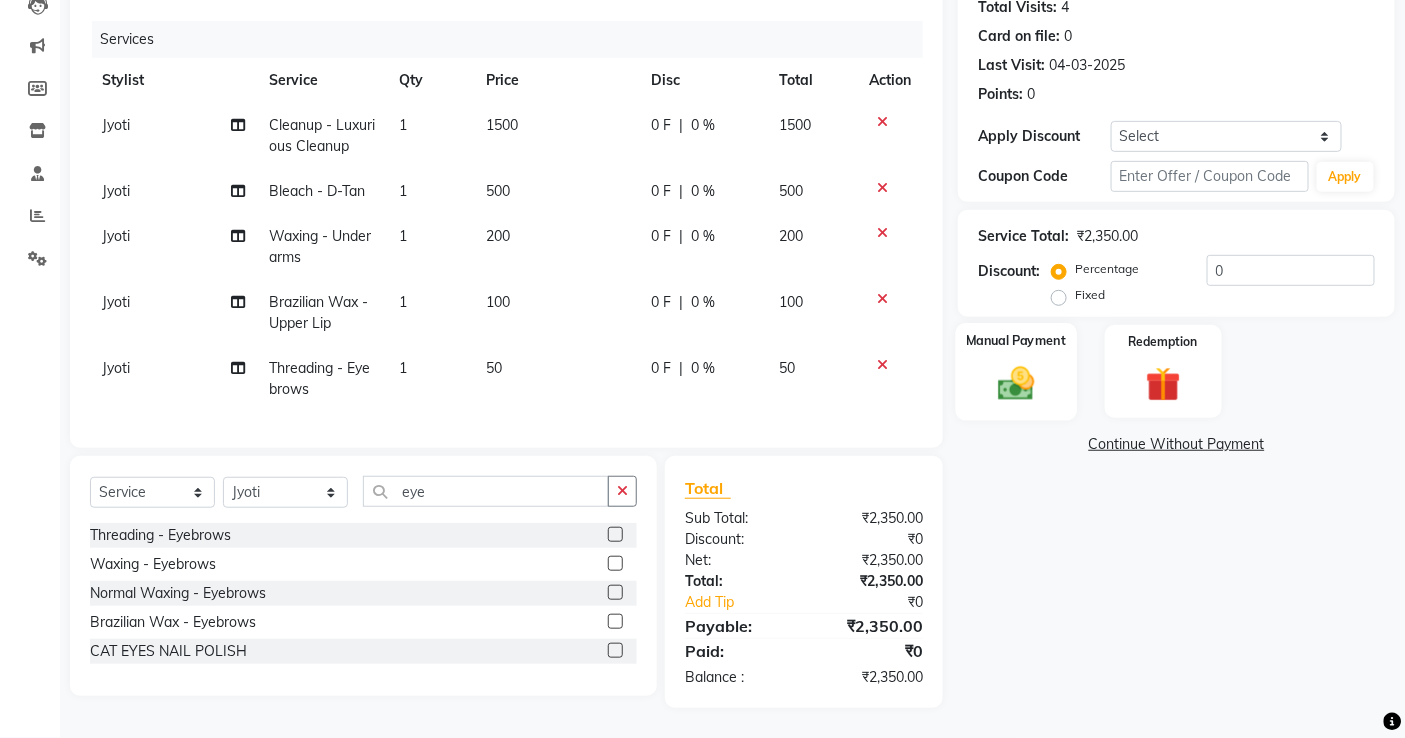 click 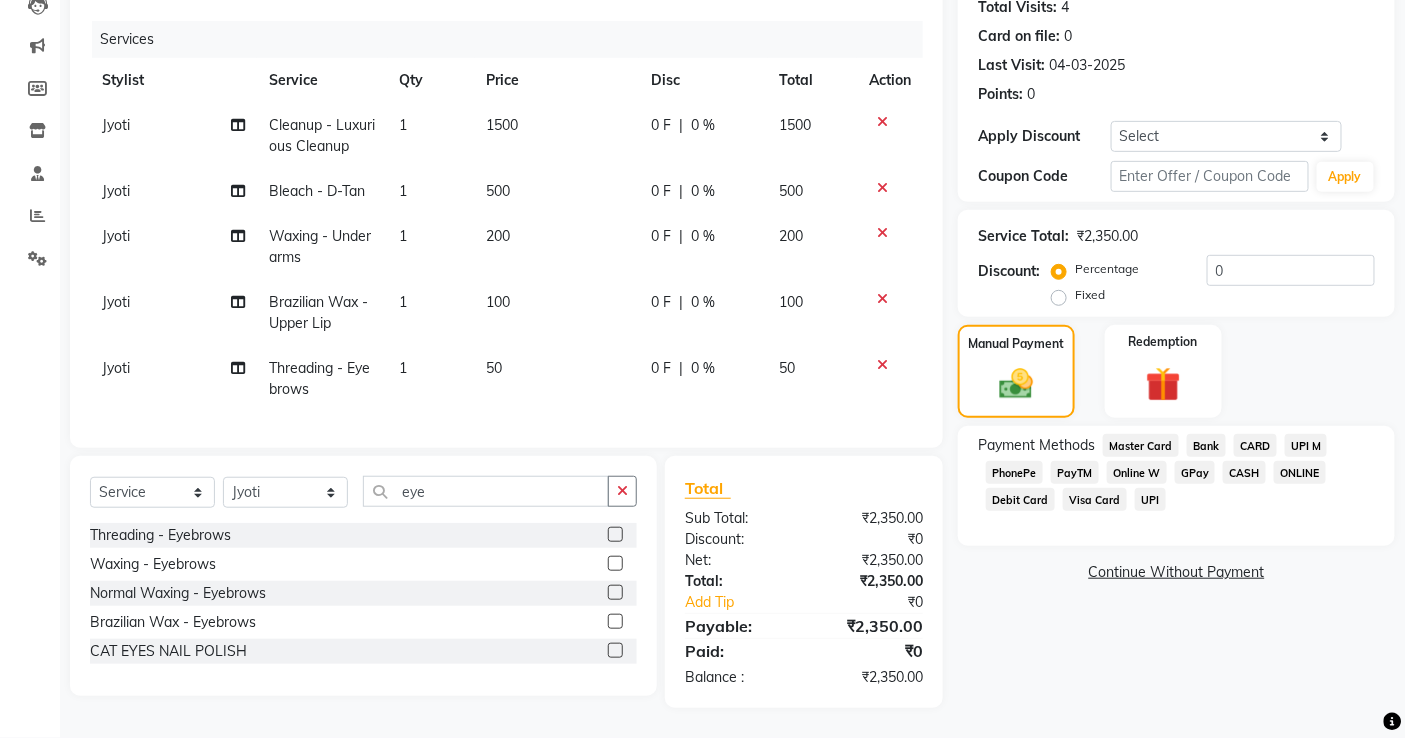 click on "CARD" 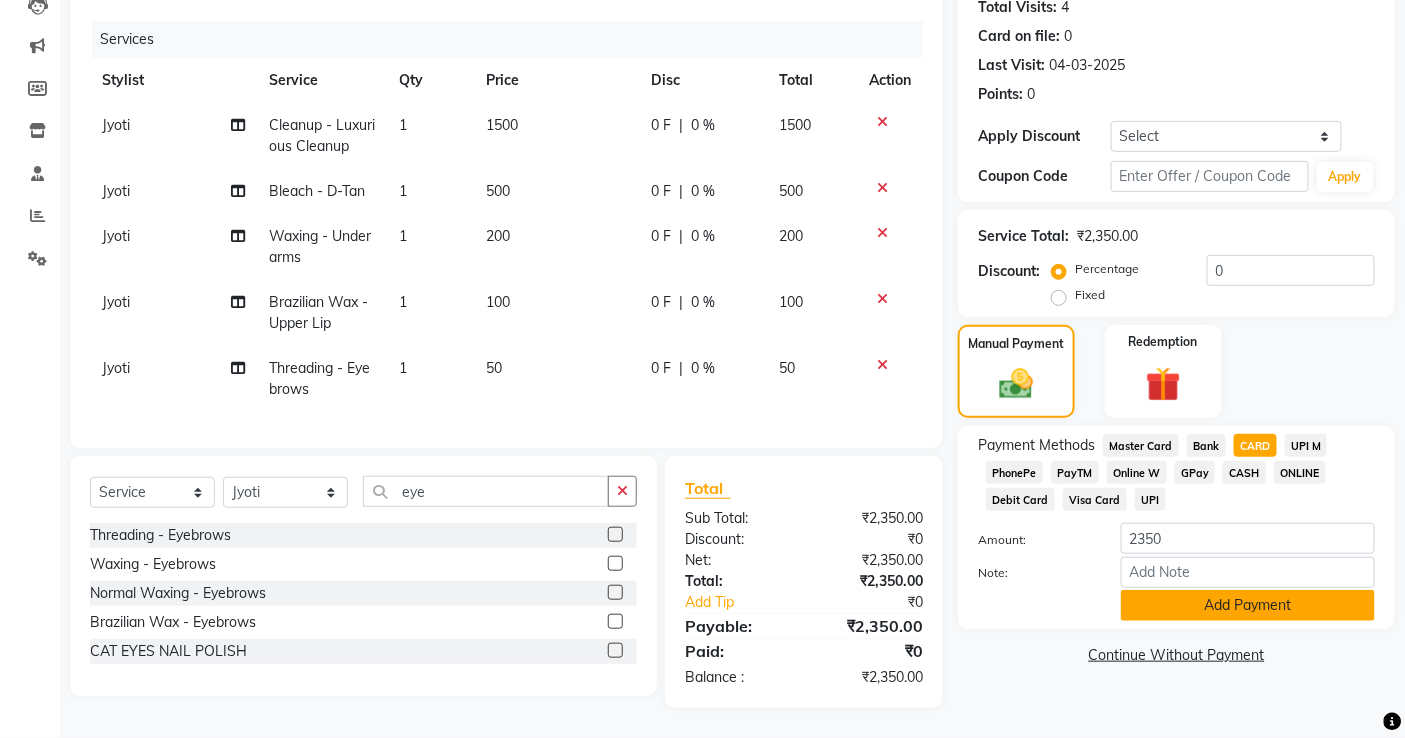 click on "Add Payment" 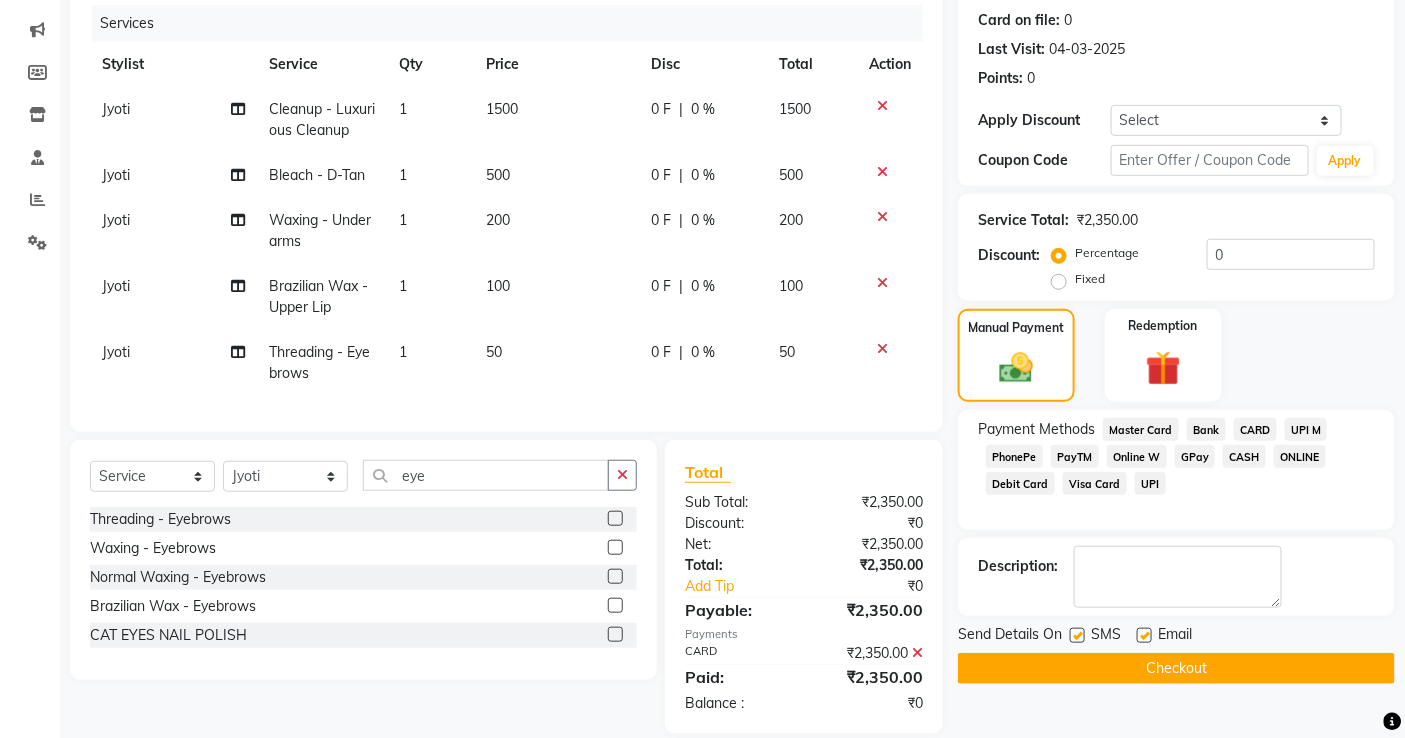 click 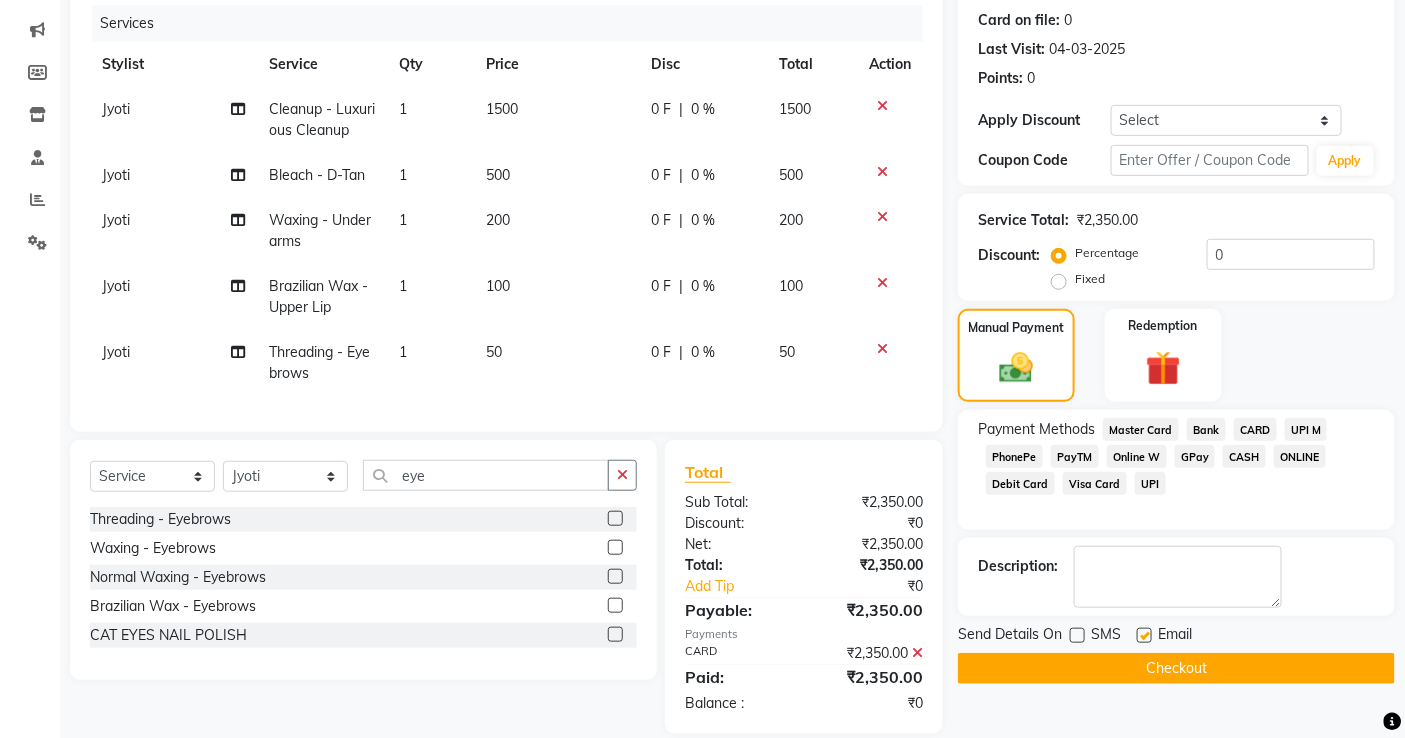 click 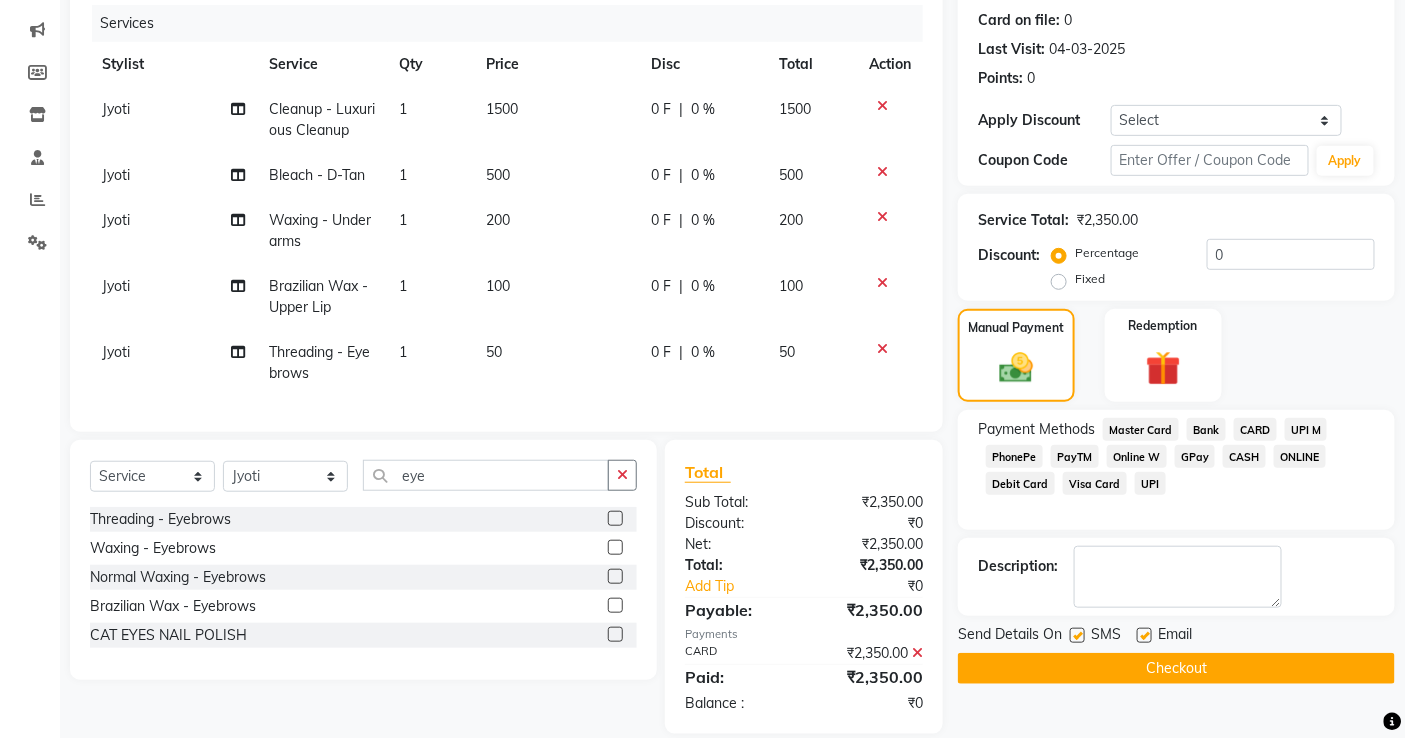 click on "Checkout" 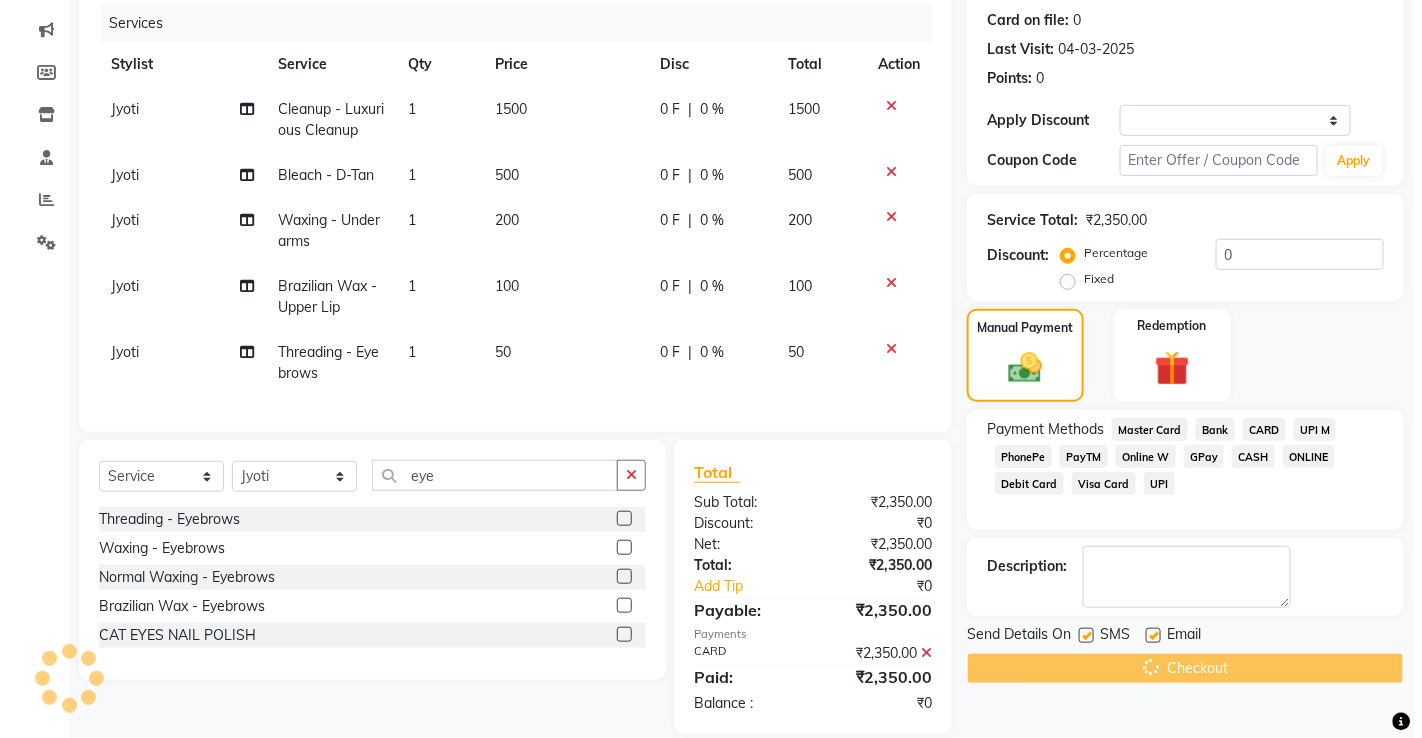 scroll, scrollTop: 0, scrollLeft: 0, axis: both 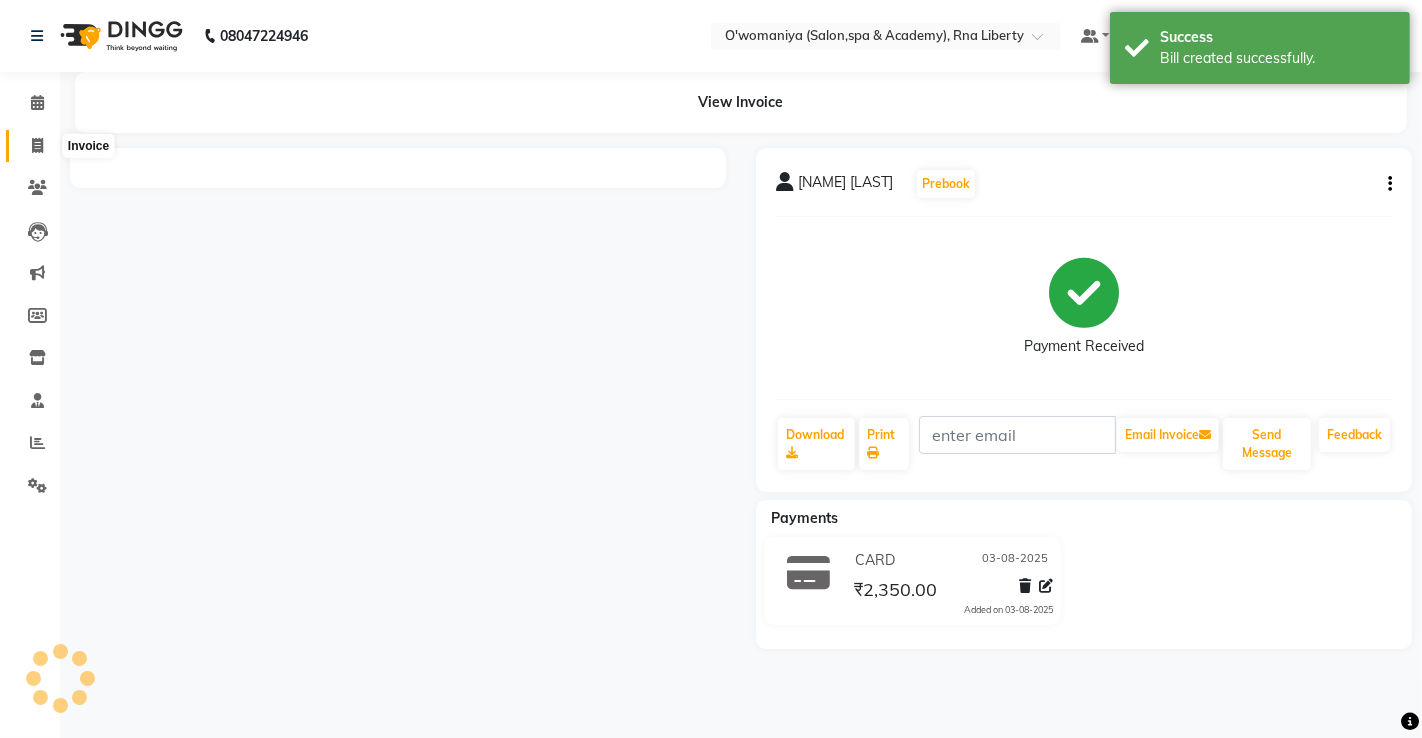 click 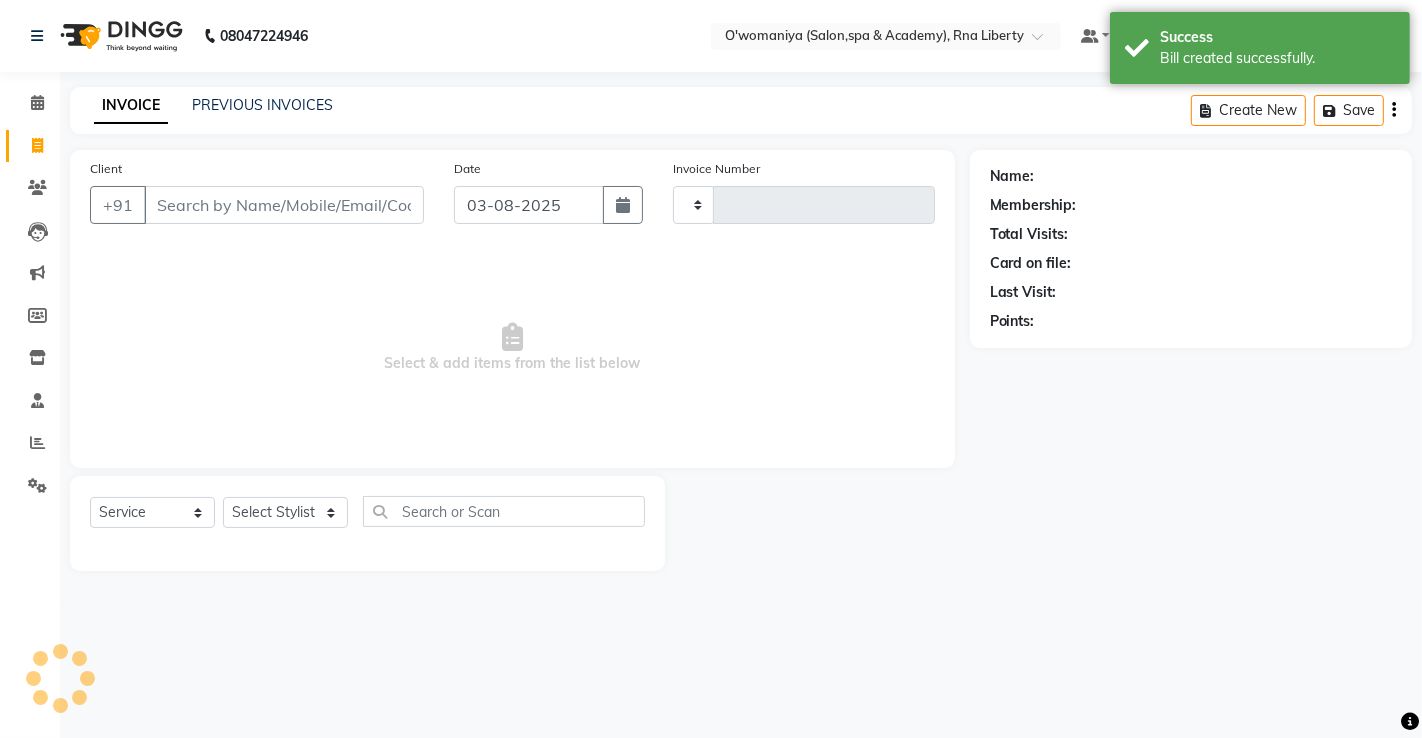 type on "0891" 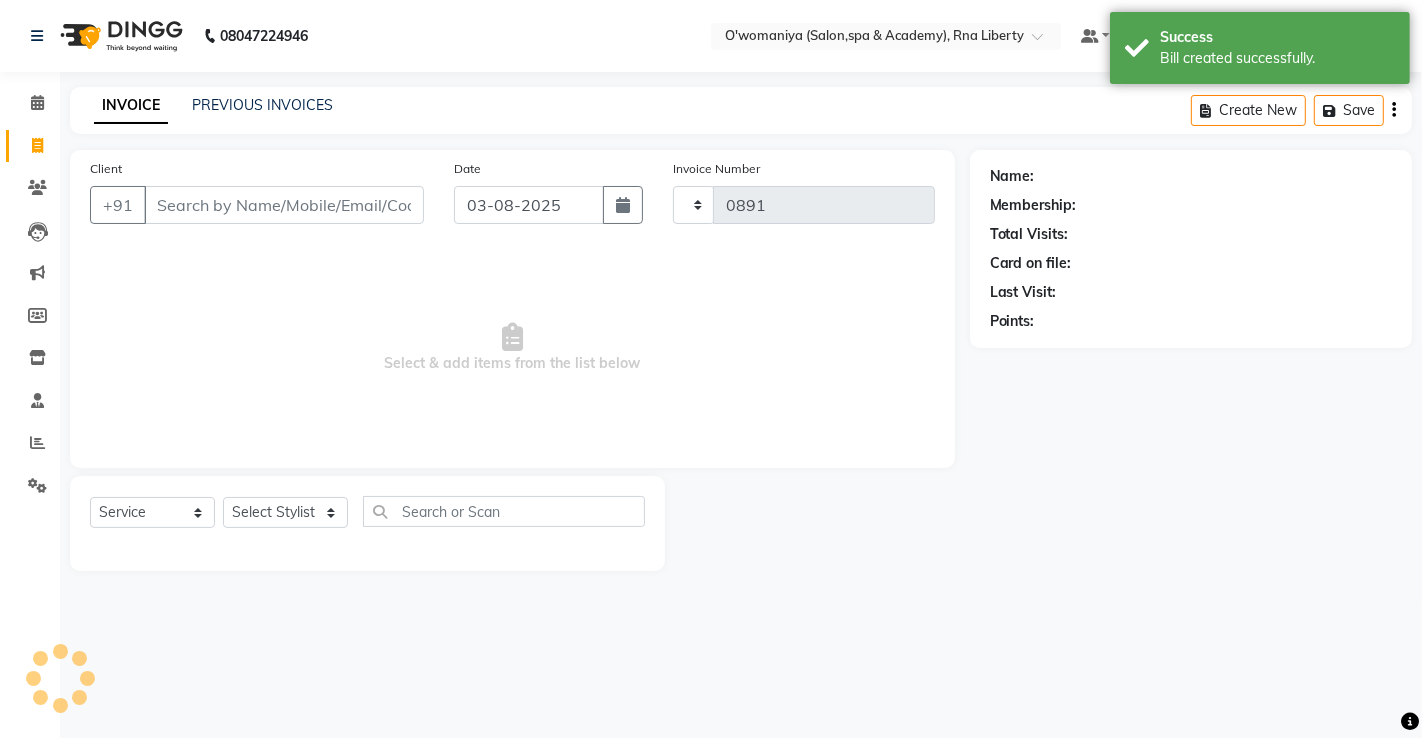 select on "5532" 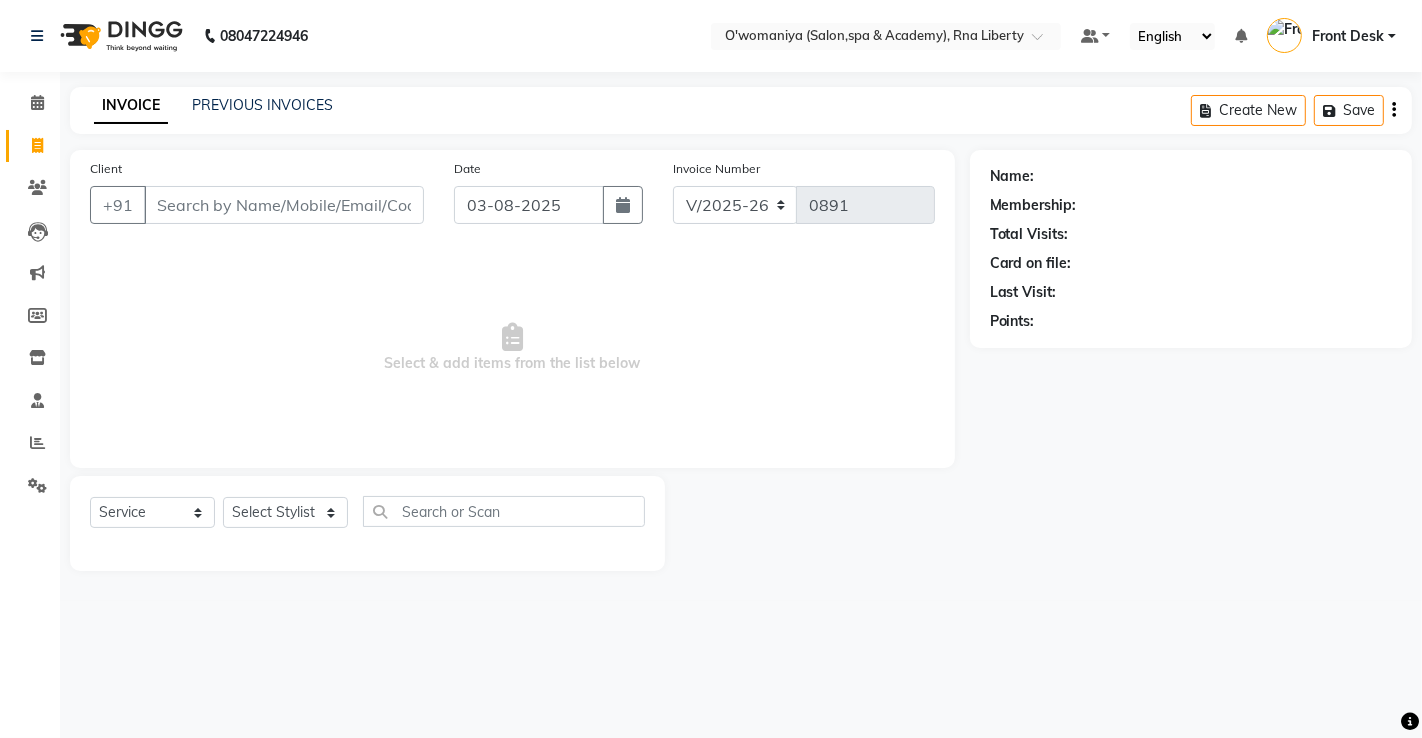 click on "Client" at bounding box center [284, 205] 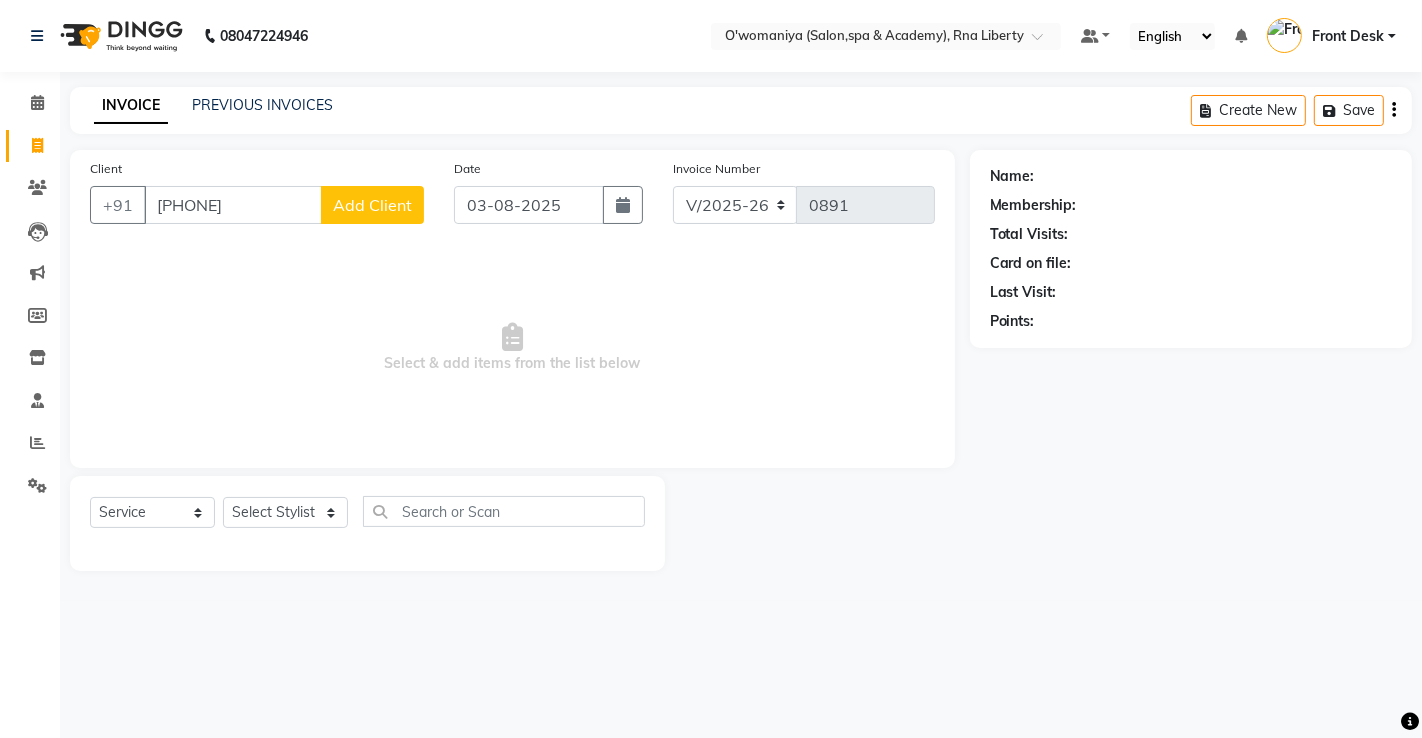type on "[PHONE]" 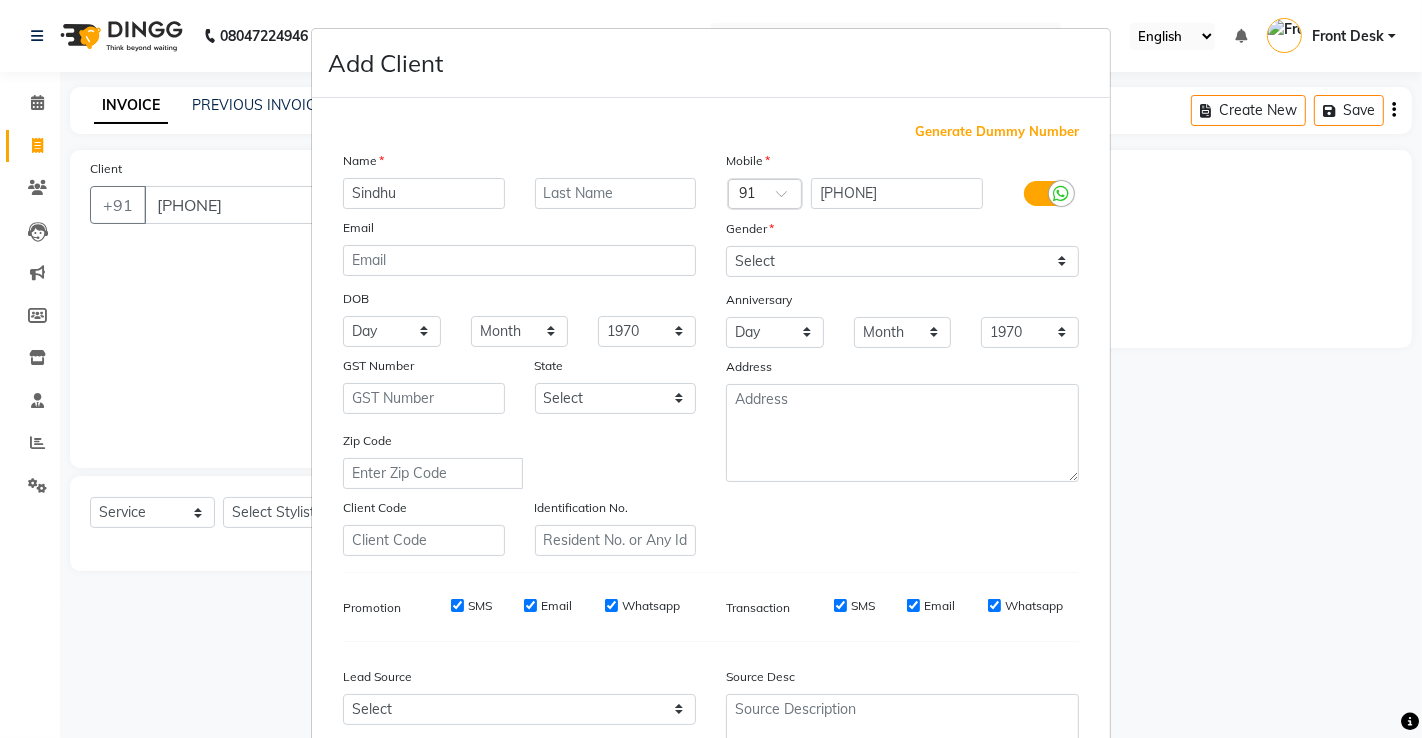 type on "Sindhu" 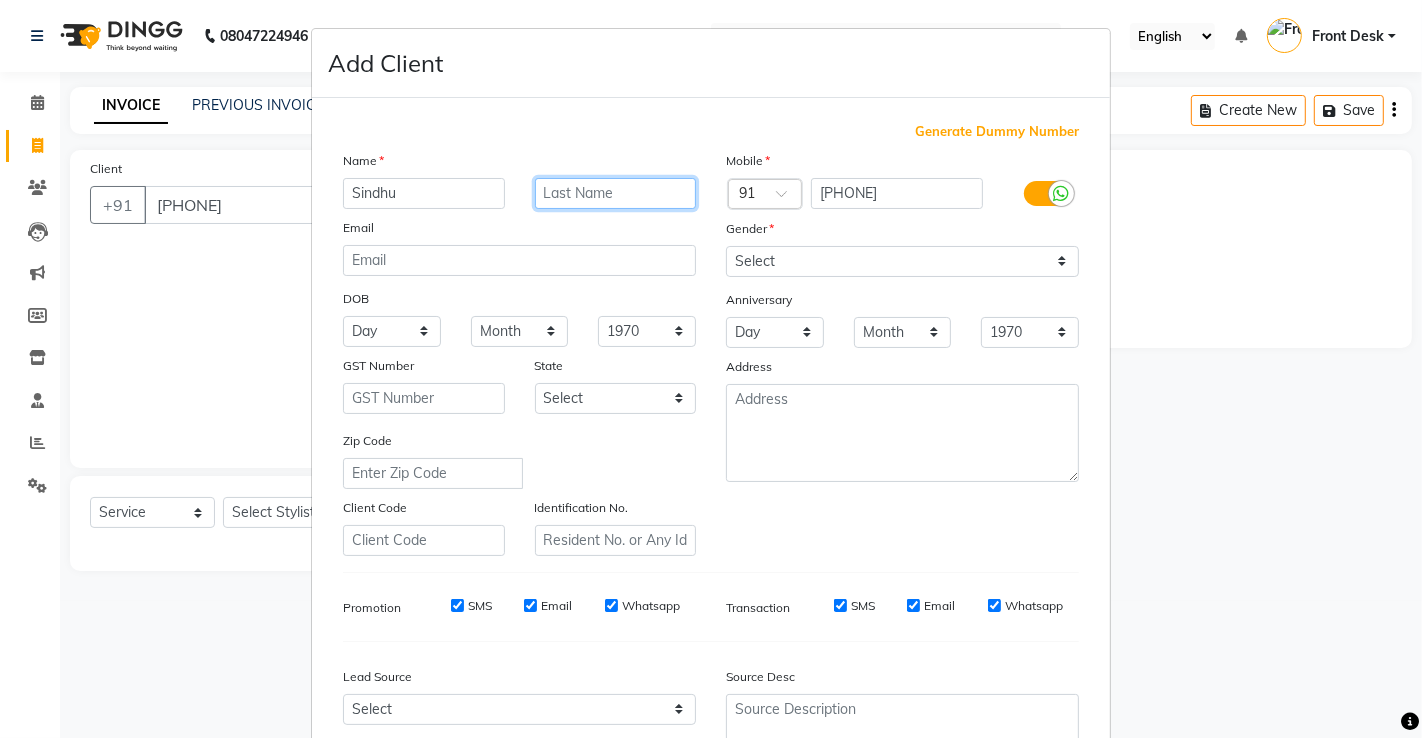 click at bounding box center [616, 193] 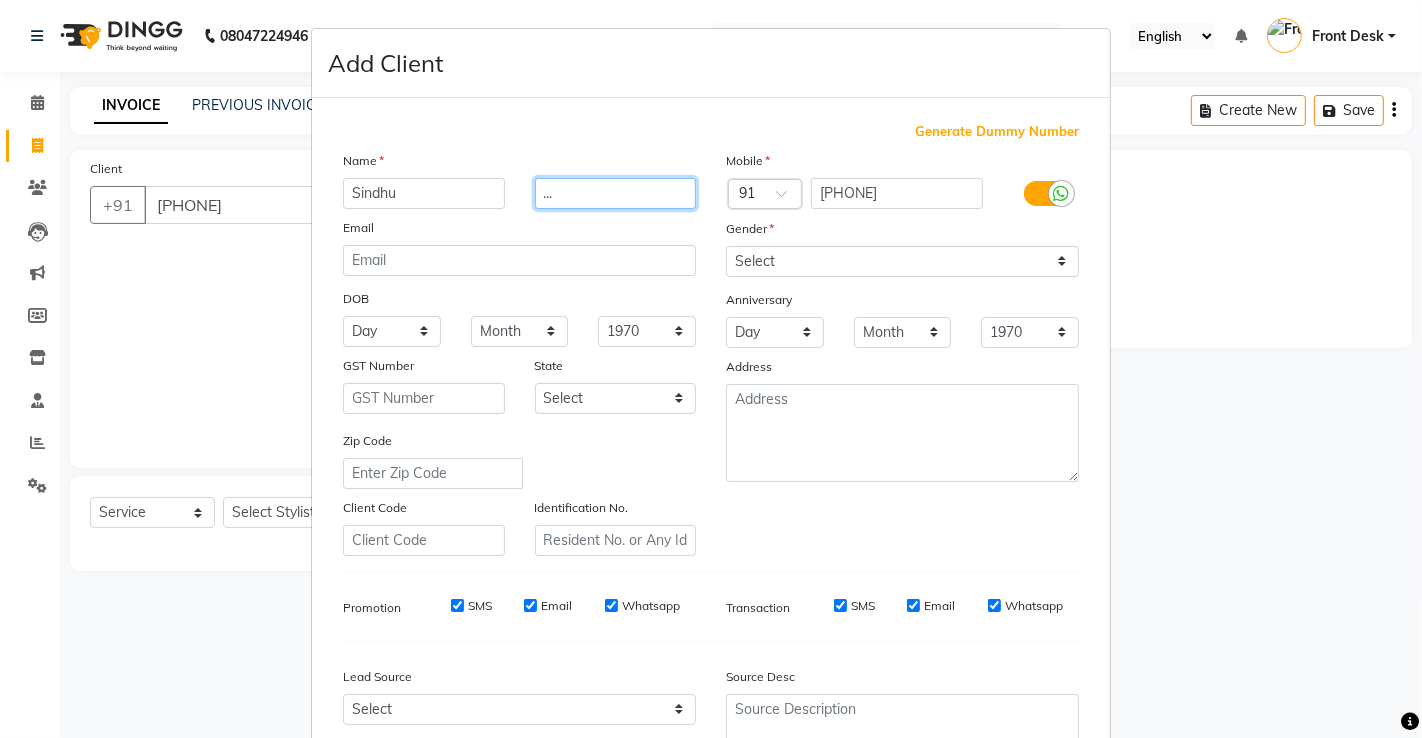 type on "..." 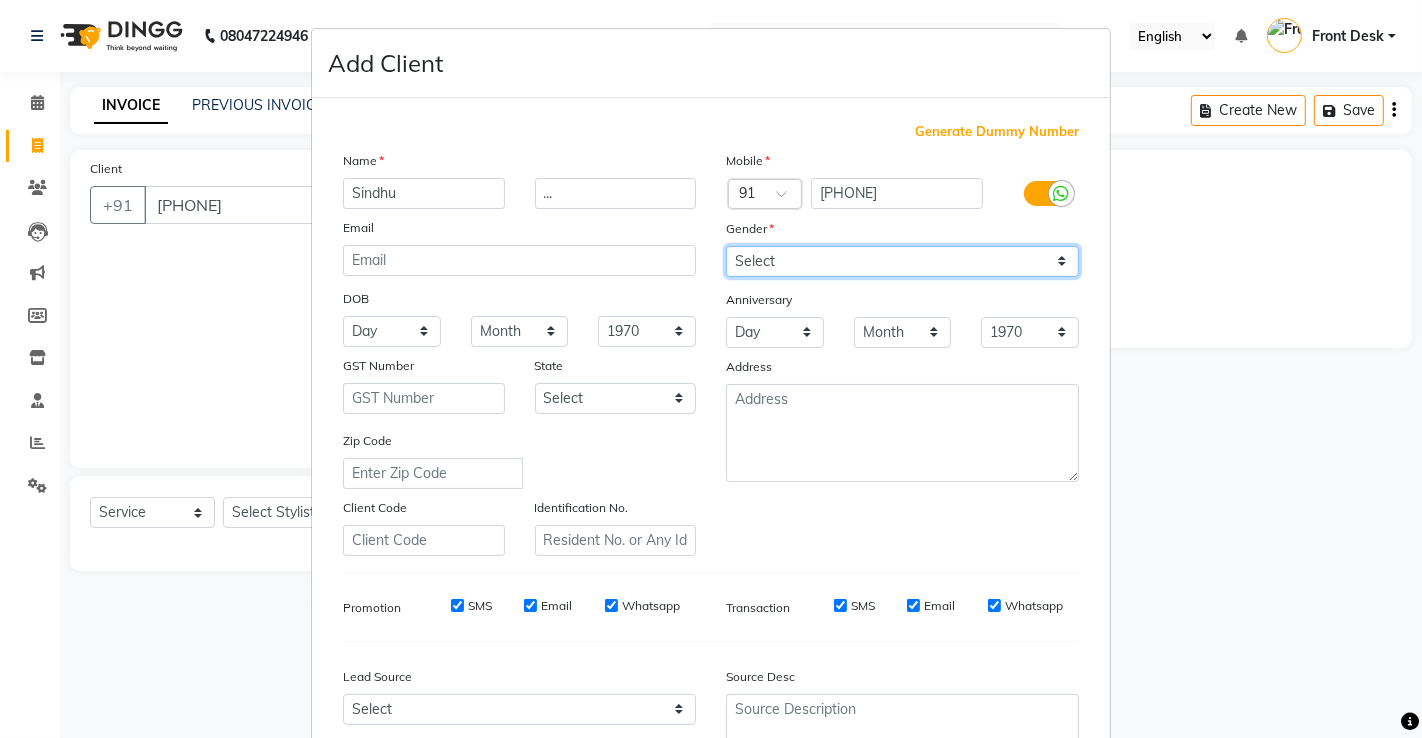 click on "Select Male Female Other Prefer Not To Say" at bounding box center [902, 261] 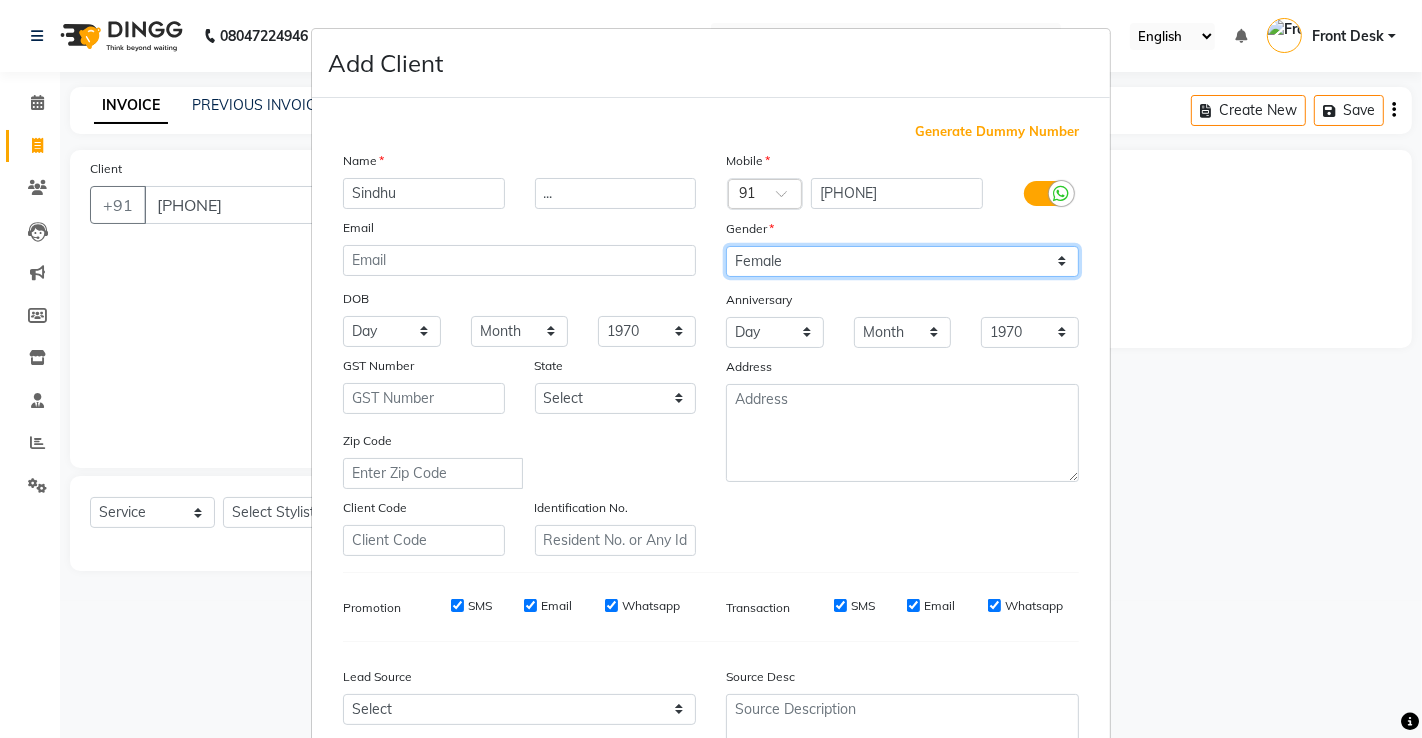 click on "Select Male Female Other Prefer Not To Say" at bounding box center (902, 261) 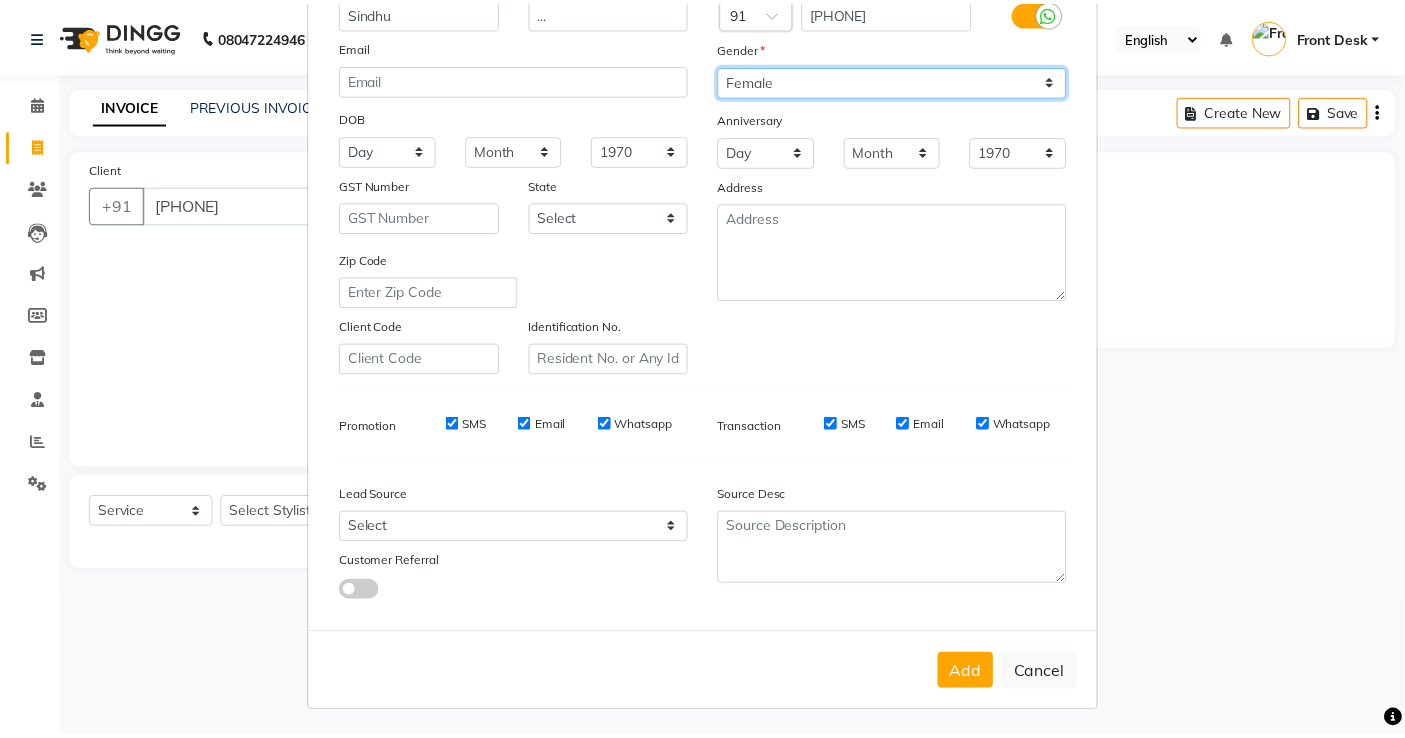 scroll, scrollTop: 185, scrollLeft: 0, axis: vertical 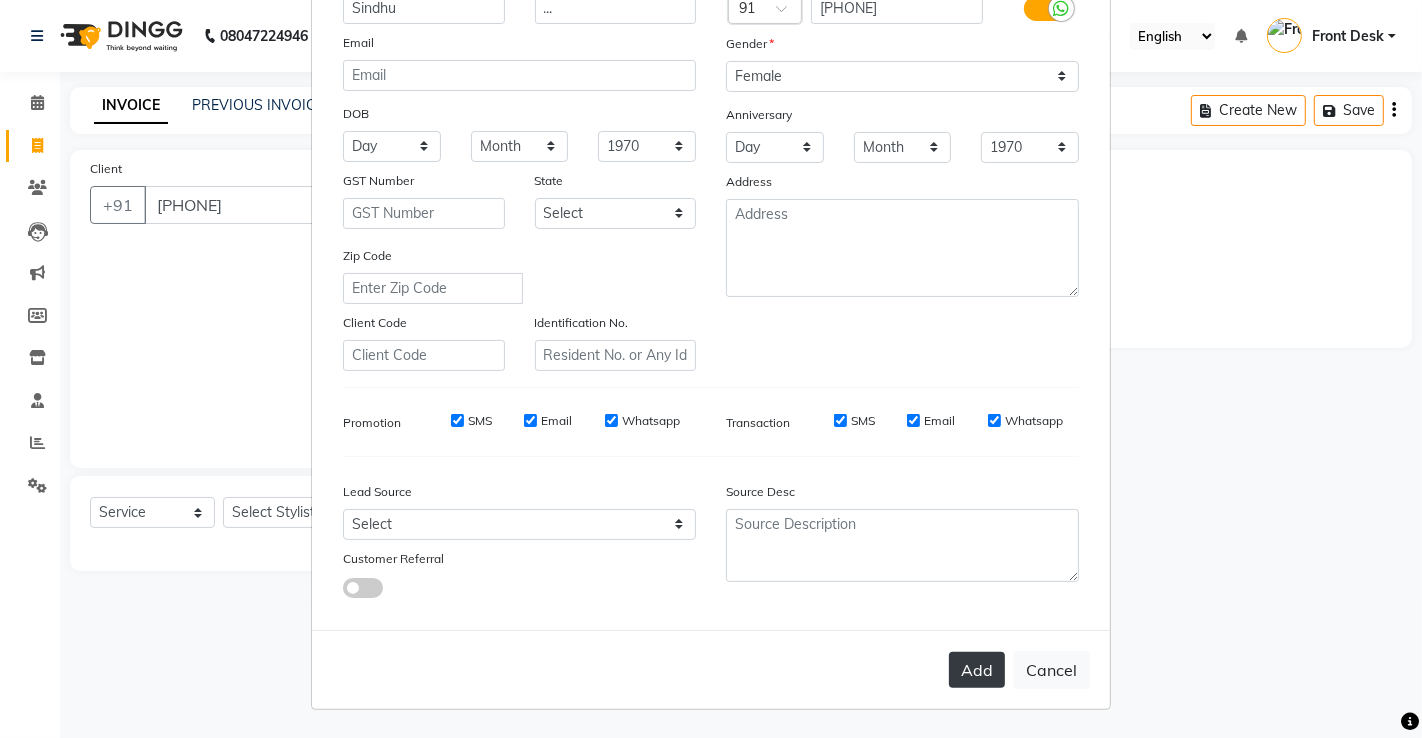 click on "Add" at bounding box center (977, 670) 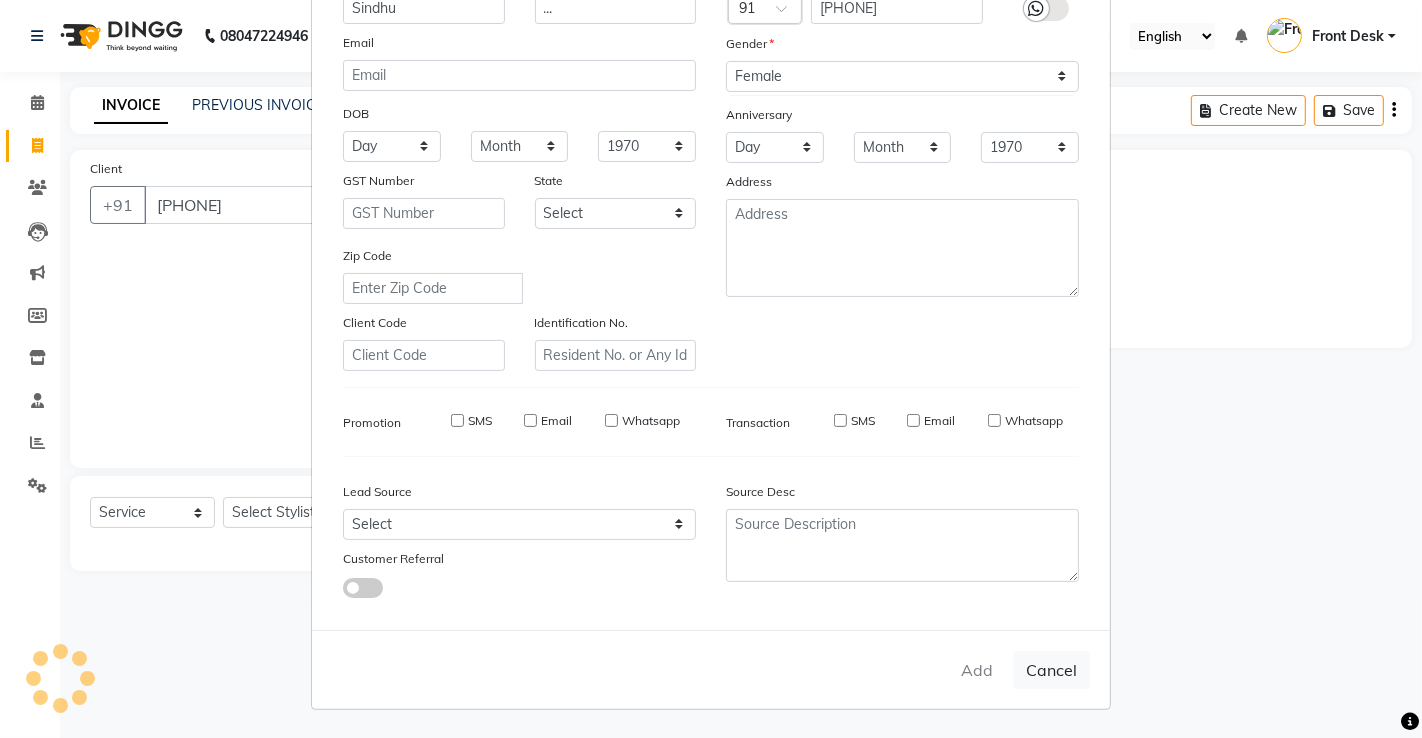 type 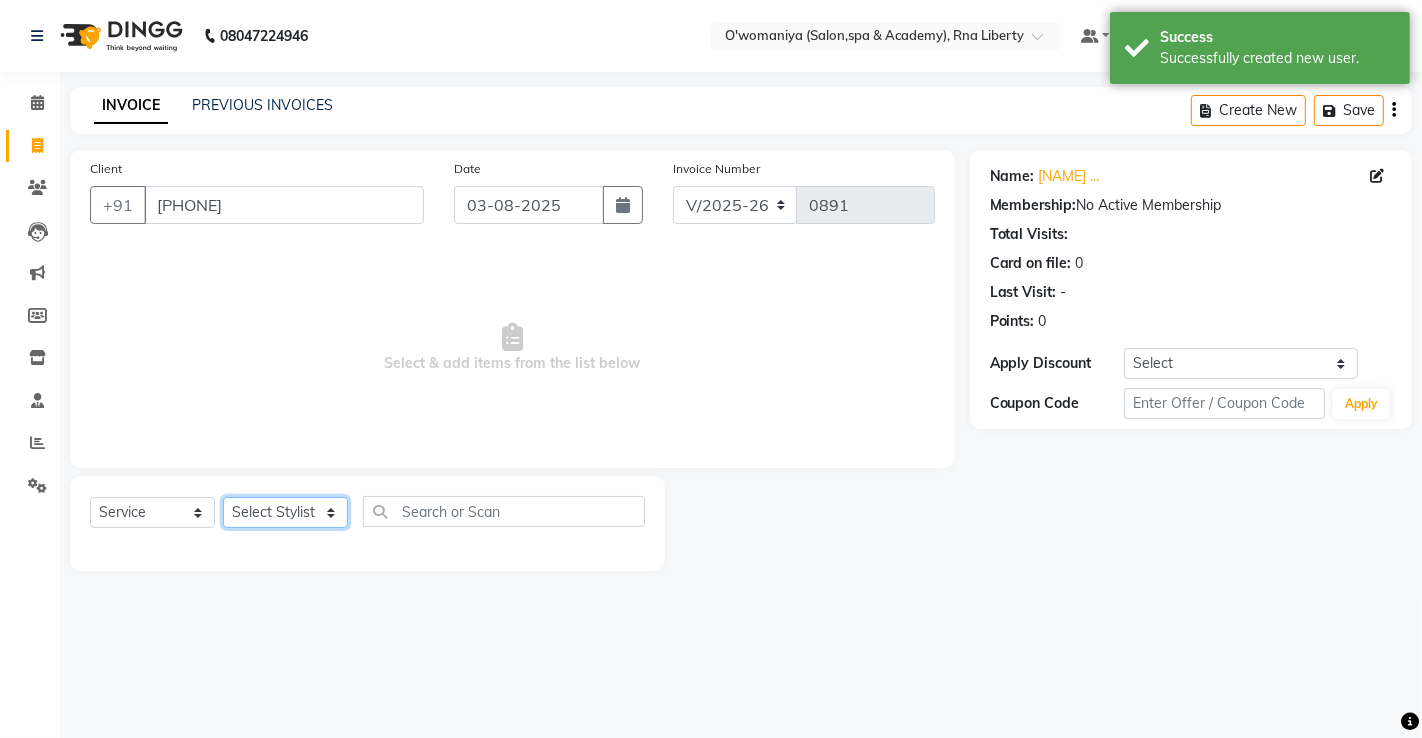 click on "select stylist abdul [LAST] afreen shaikh anita azeem qureshi dilshad ali faizan siddqui front desk gaurav jatin mane jyoti kajal ritesh raaj kevat jadhav kuldeep lavina fernandez madhuri mahi manohar kakad maymol r kinny mona dhanraaj singh nidhi yadav nikita mohite parveen sheikh pinky reema ghosh rubysingh sanaya agrawaal shanu ansari sweeta joseph" 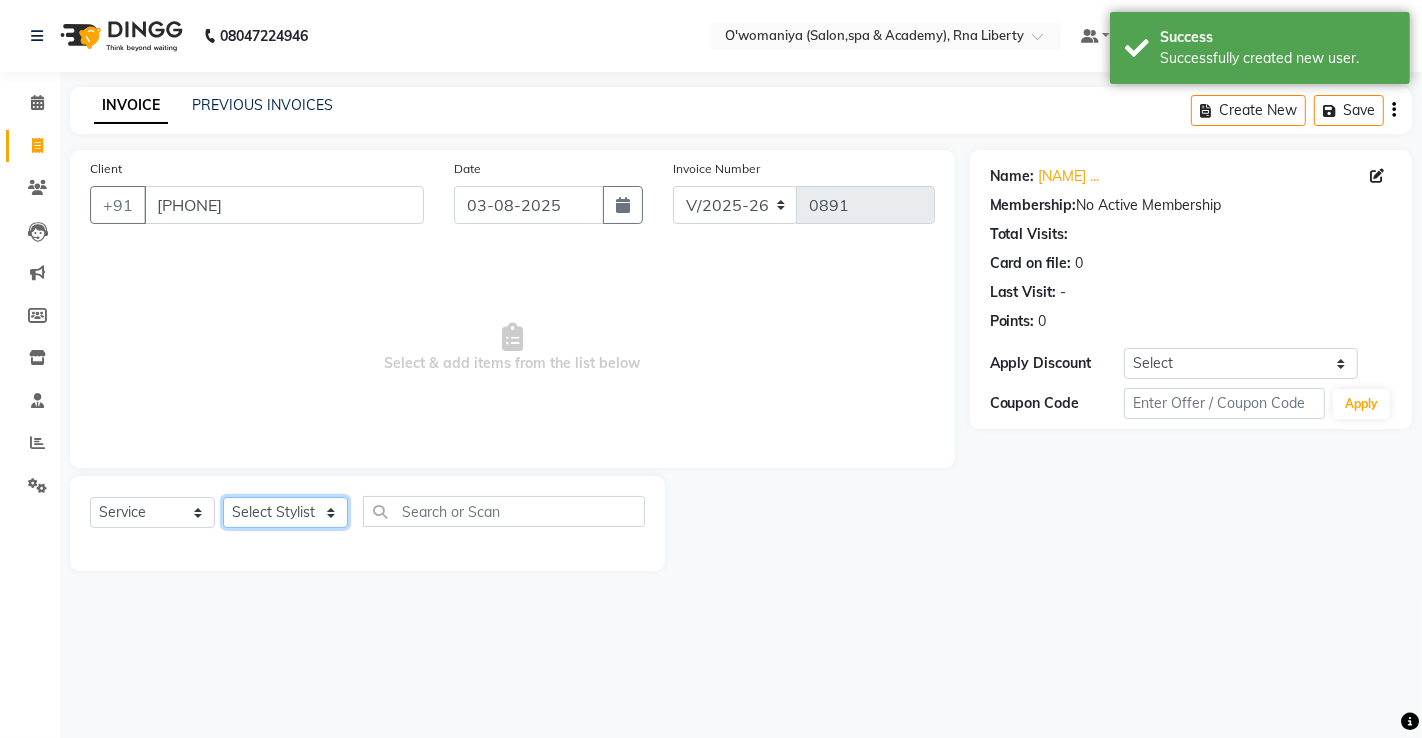 select on "37293" 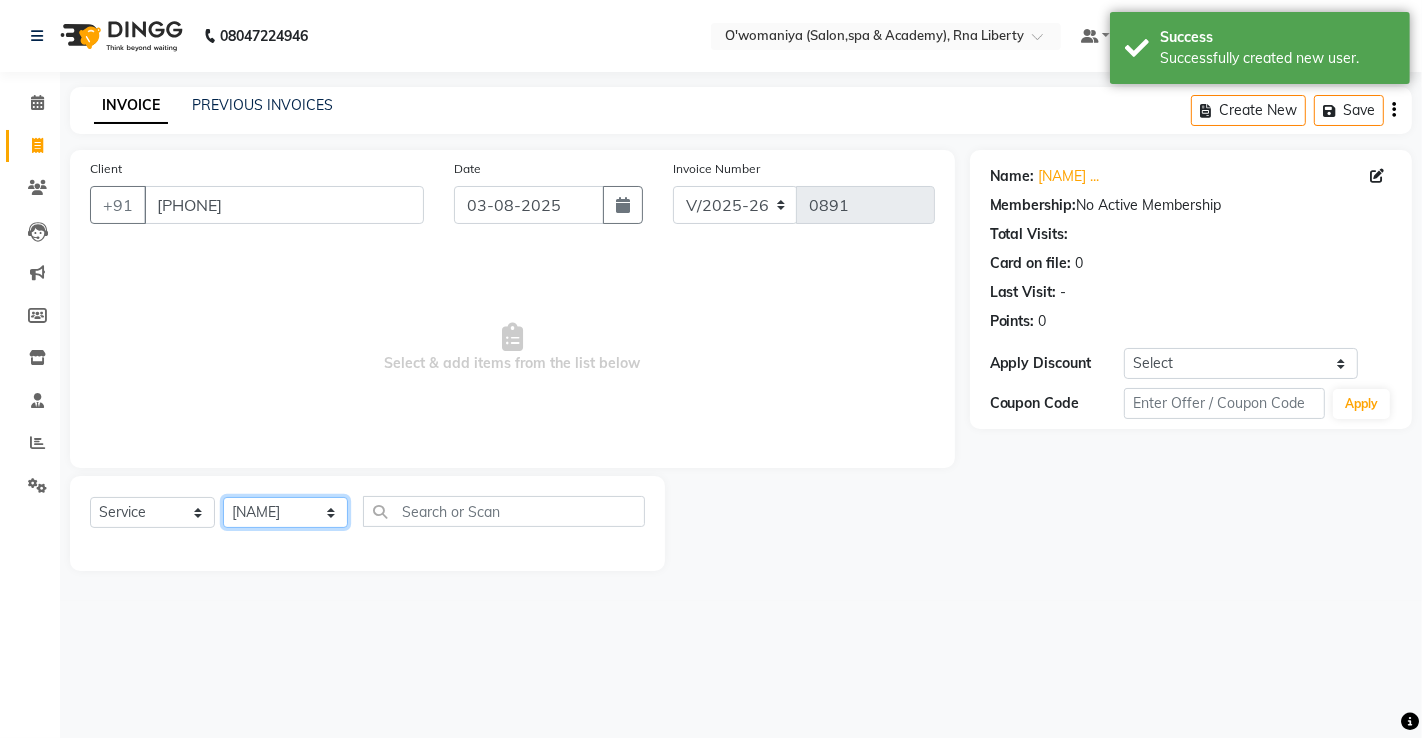 click on "select stylist abdul [LAST] afreen shaikh anita azeem qureshi dilshad ali faizan siddqui front desk gaurav jatin mane jyoti kajal ritesh raaj kevat jadhav kuldeep lavina fernandez madhuri mahi manohar kakad maymol r kinny mona dhanraaj singh nidhi yadav nikita mohite parveen sheikh pinky reema ghosh rubysingh sanaya agrawaal shanu ansari sweeta joseph" 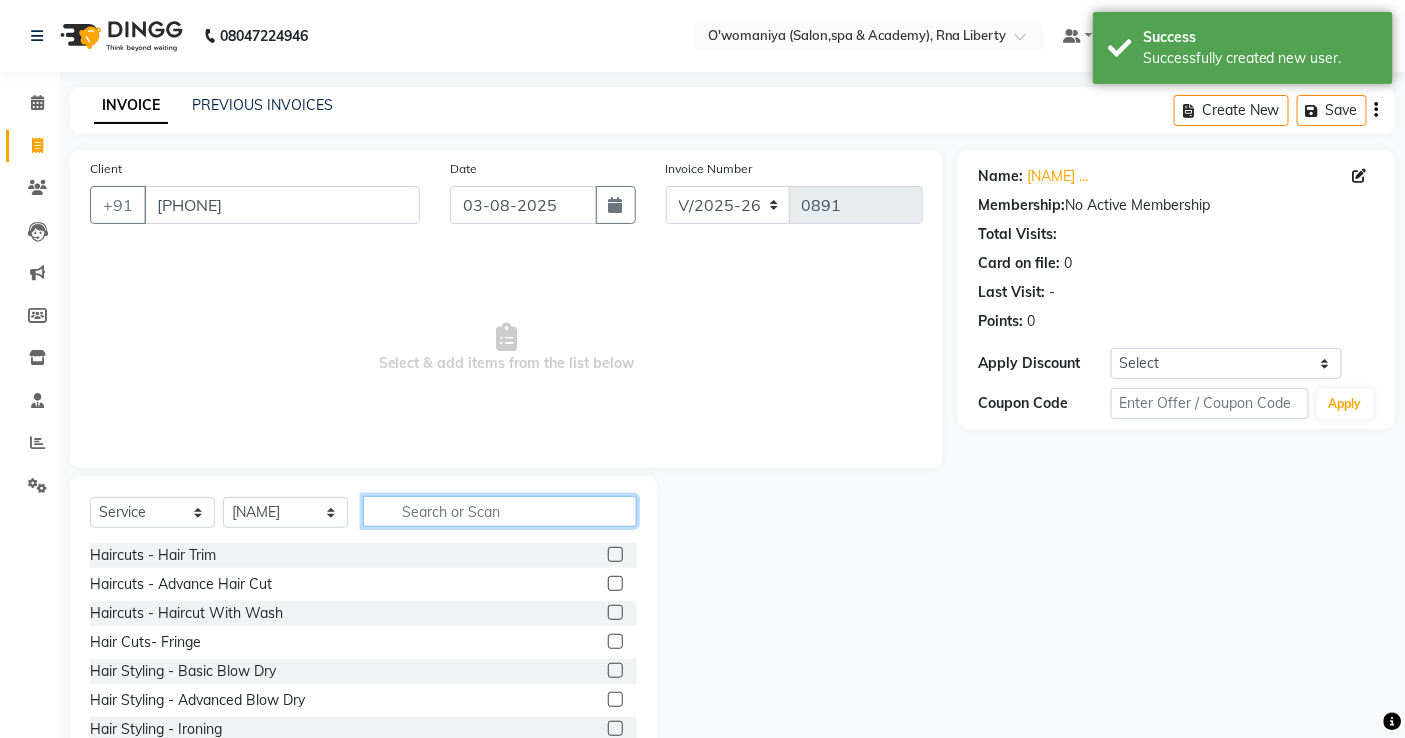 click 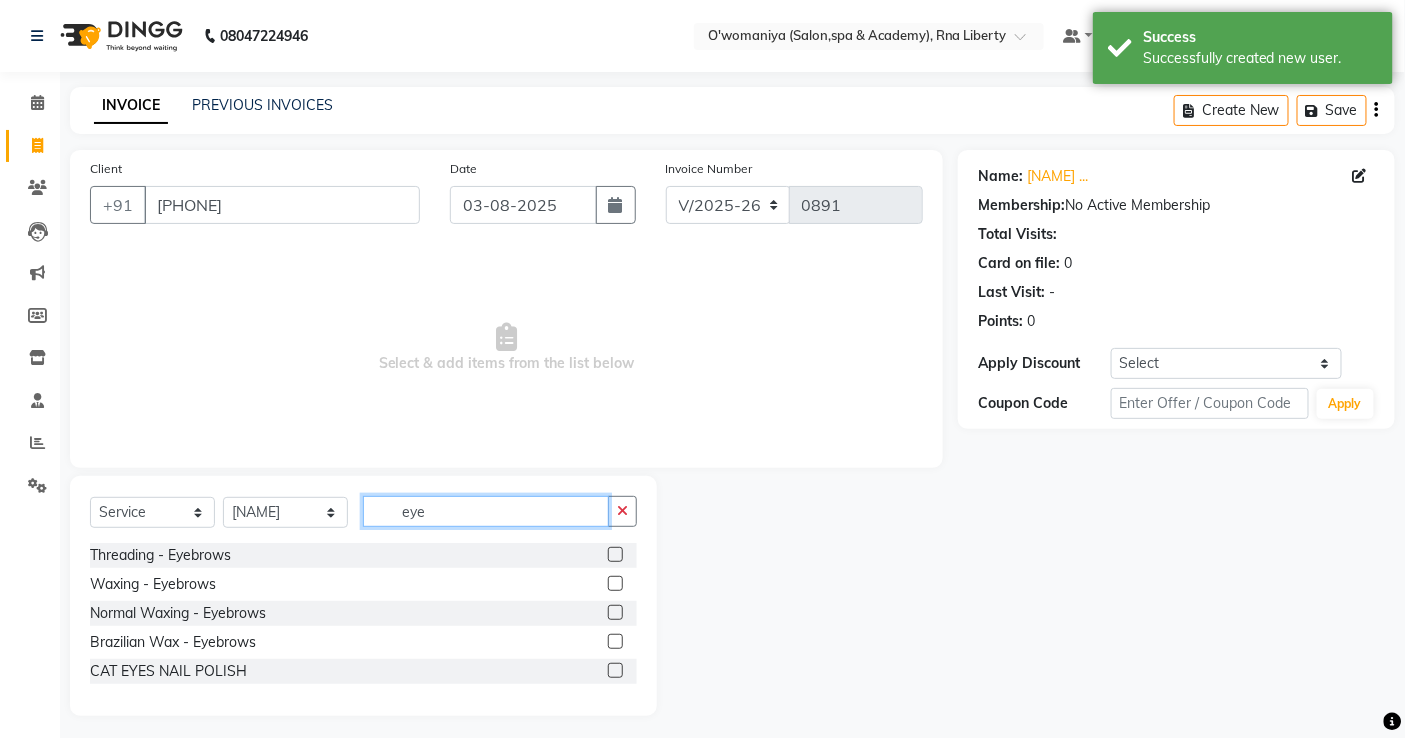type on "eye" 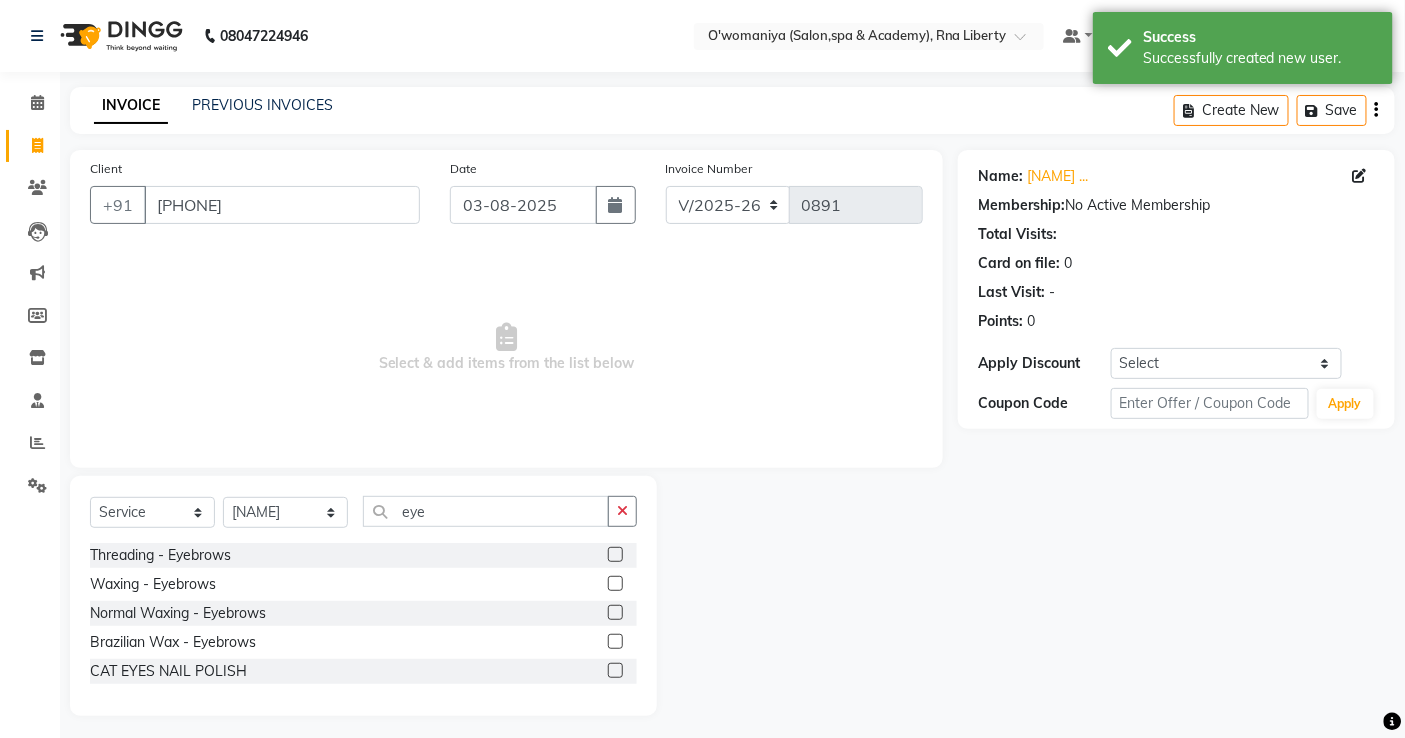 click 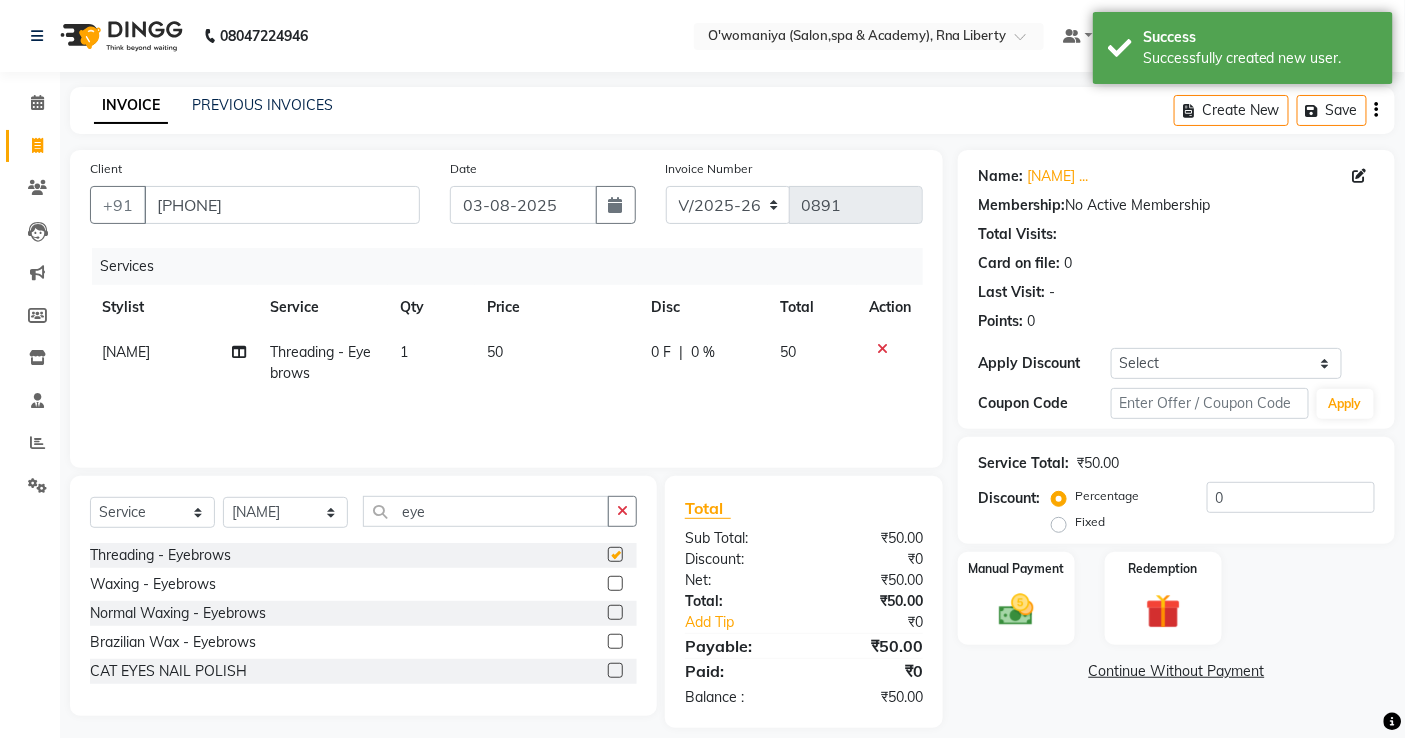 checkbox on "false" 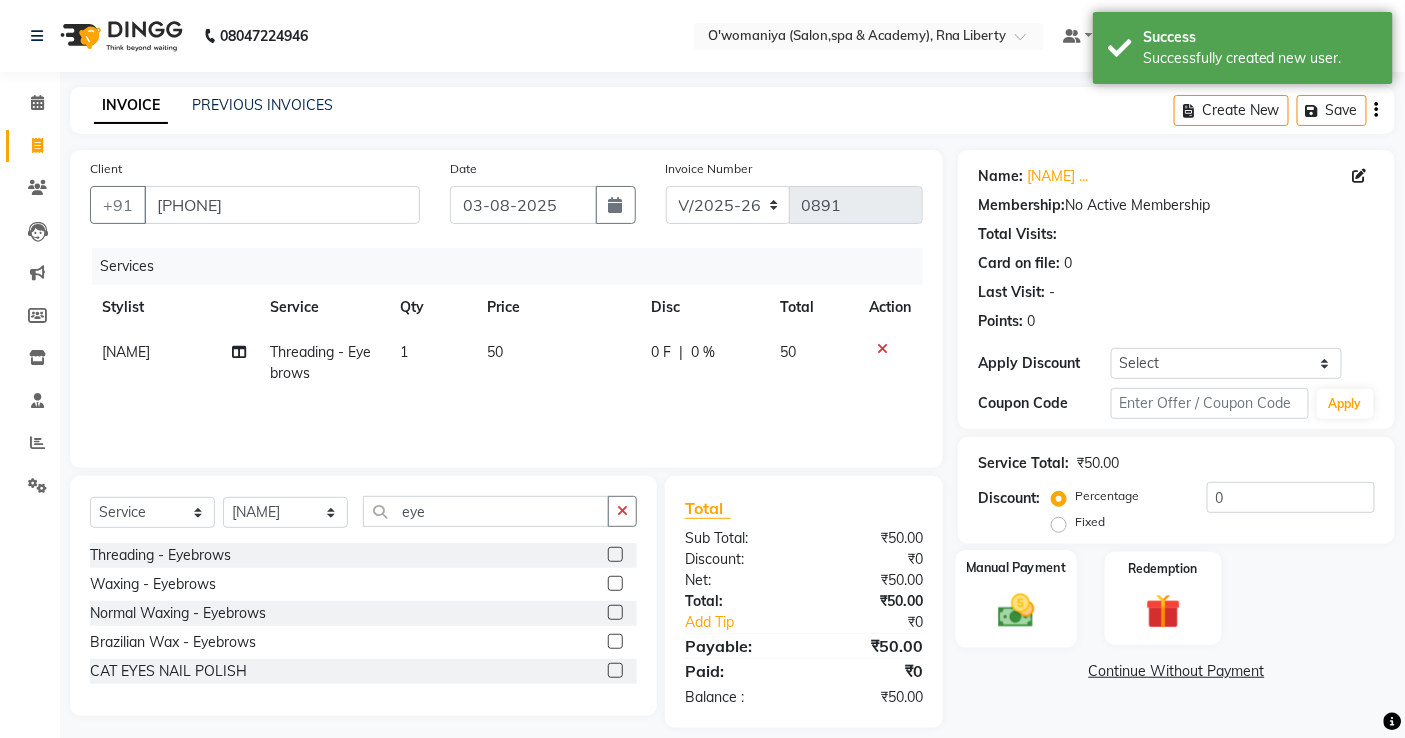 click 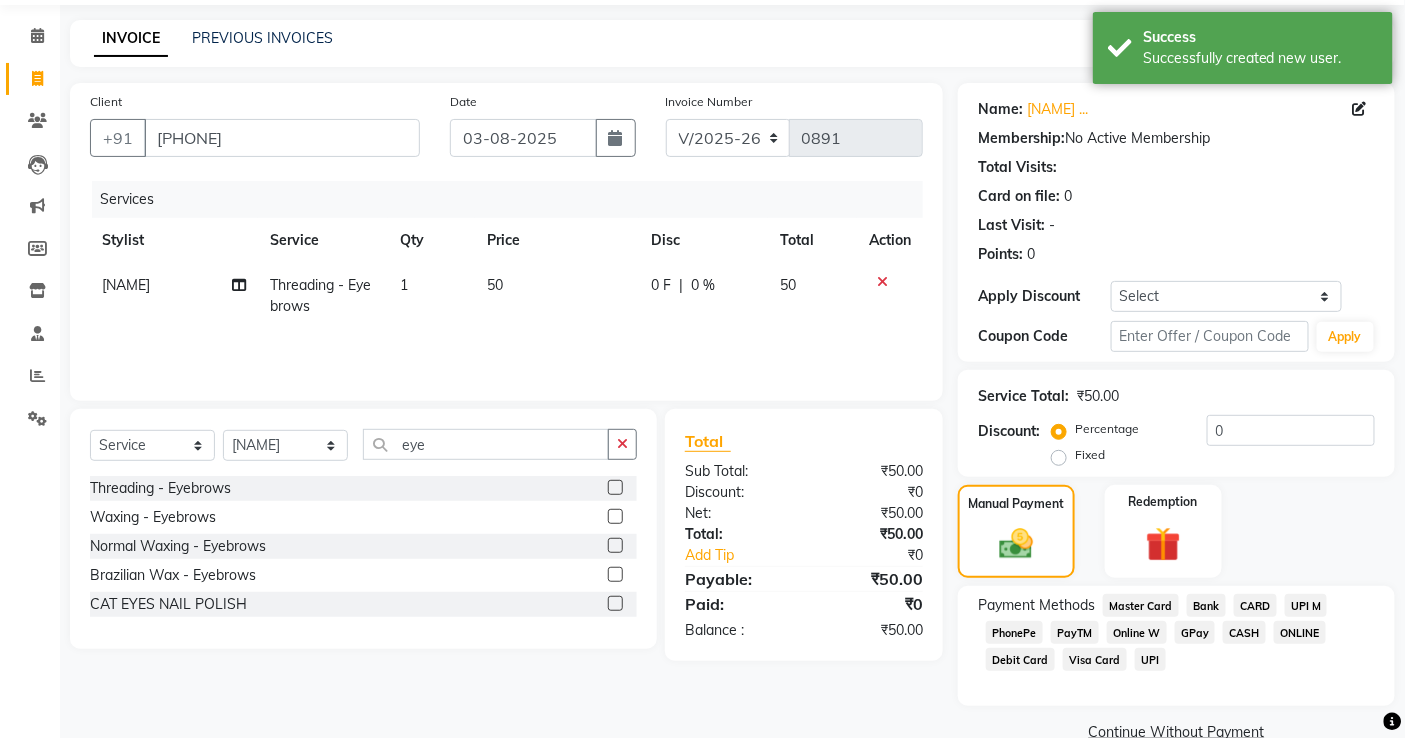 scroll, scrollTop: 105, scrollLeft: 0, axis: vertical 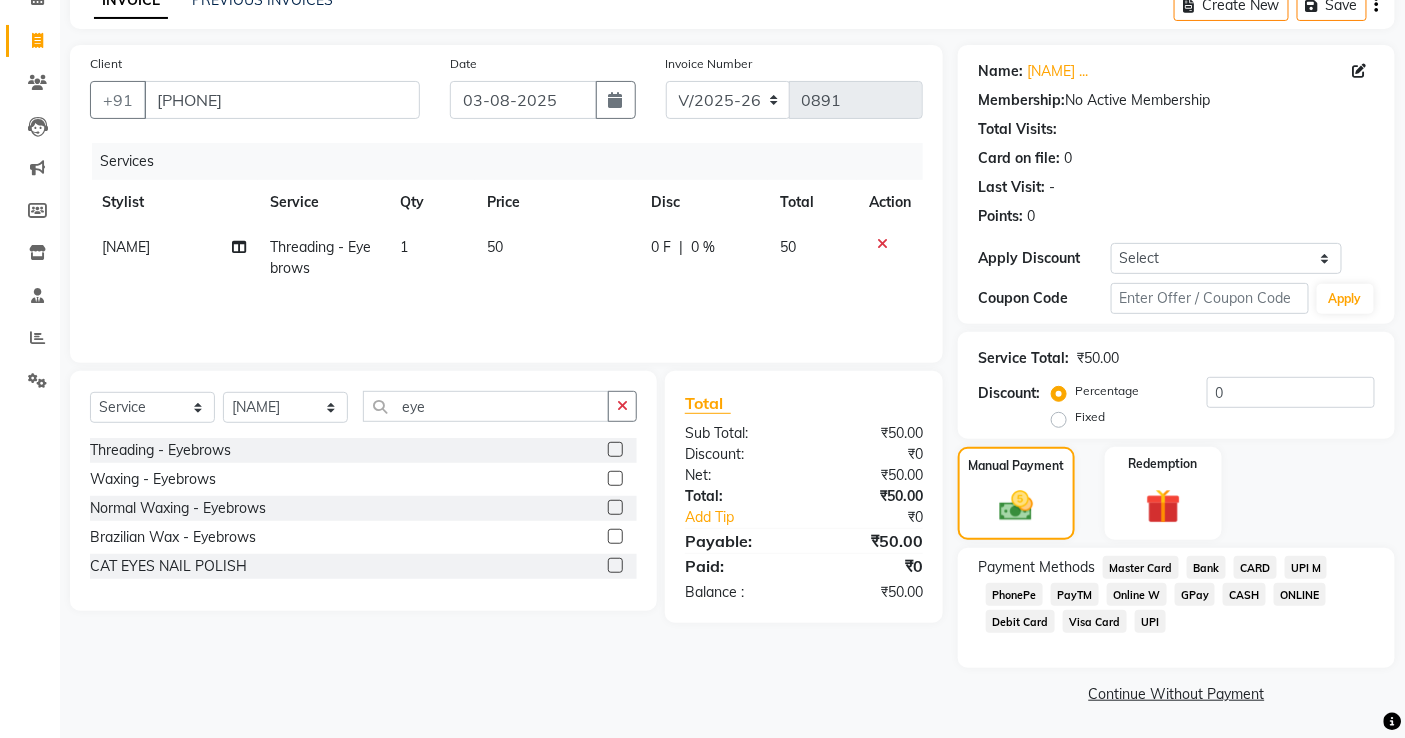 click on "GPay" 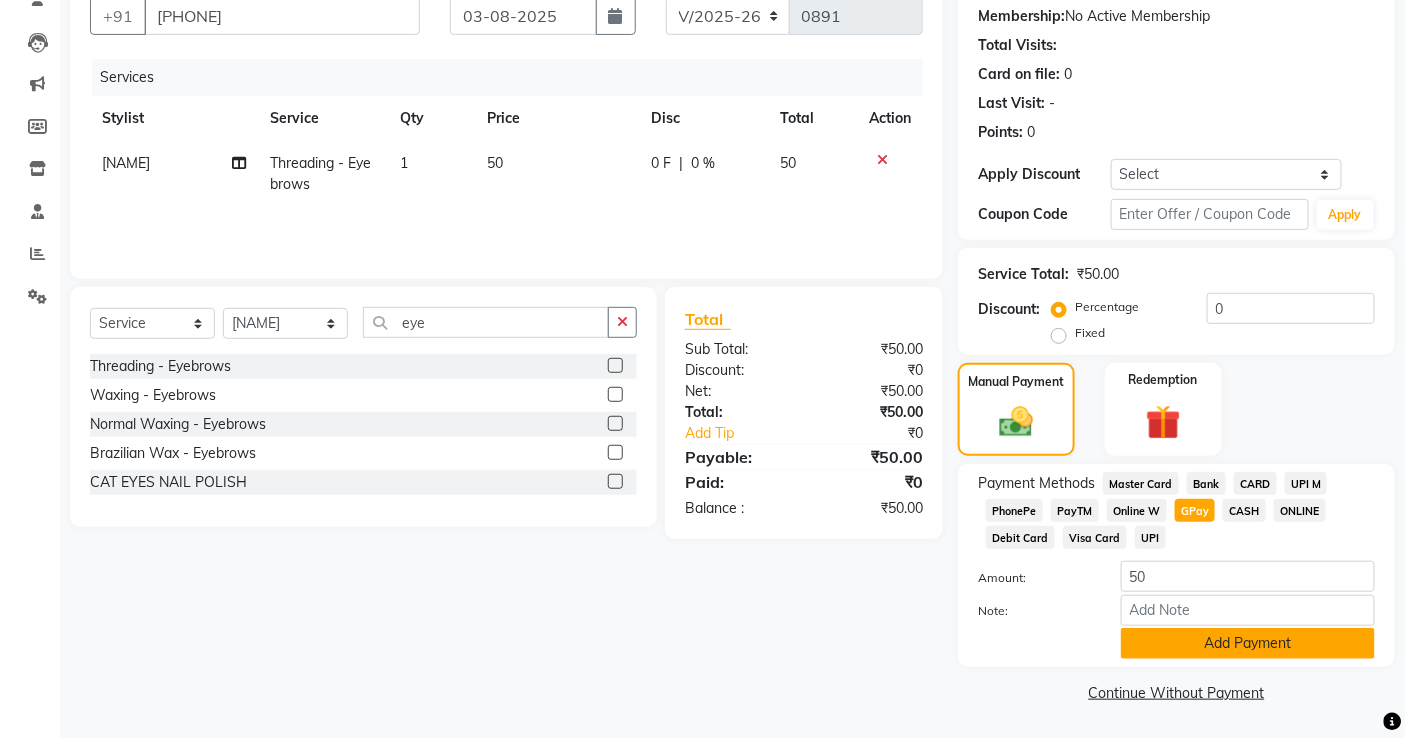 click on "Add Payment" 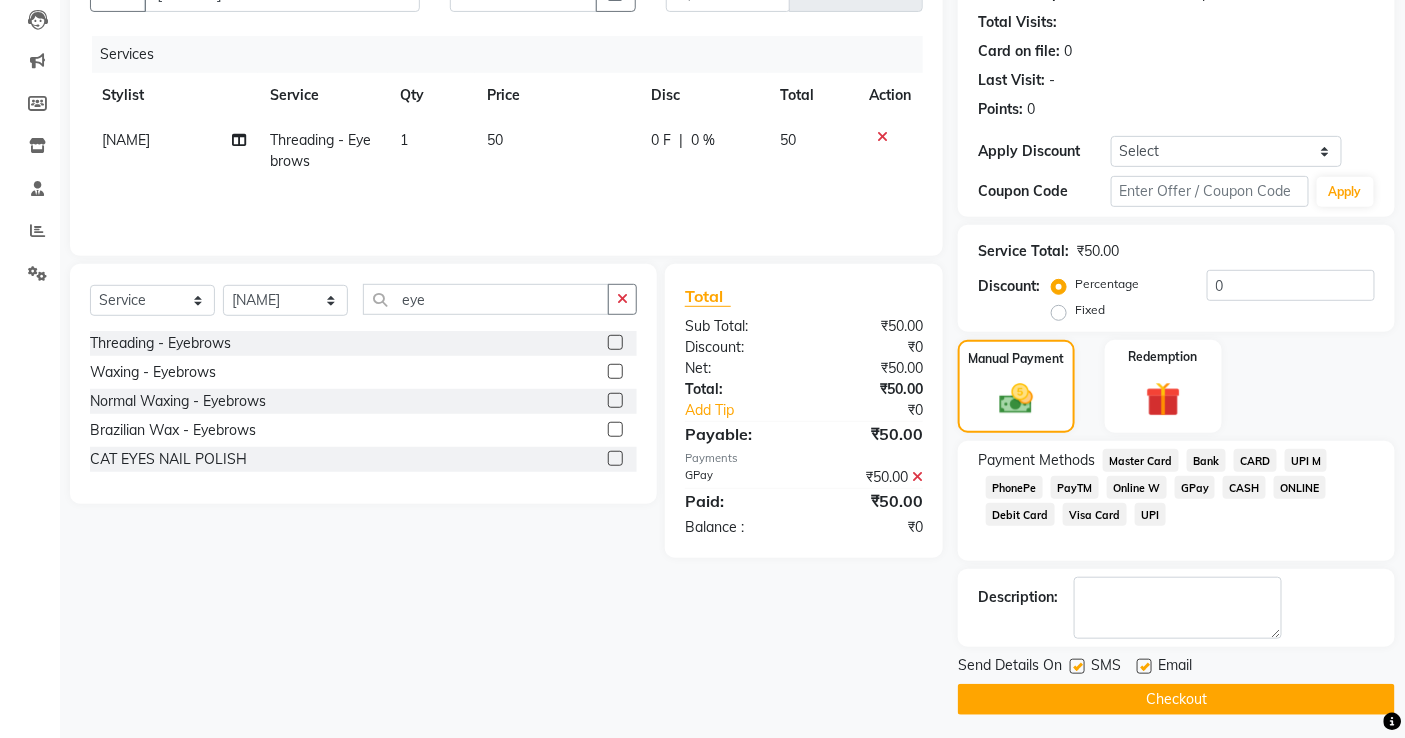 scroll, scrollTop: 218, scrollLeft: 0, axis: vertical 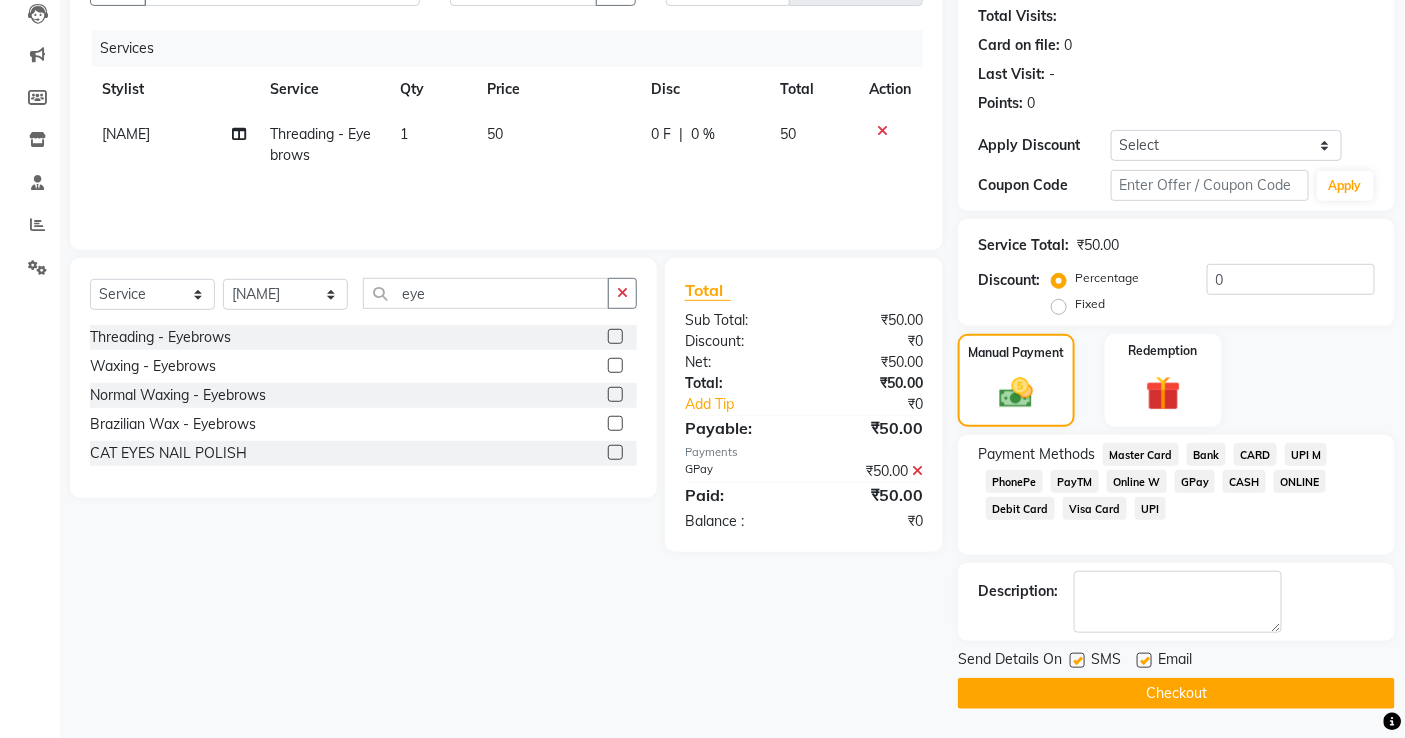 click on "Checkout" 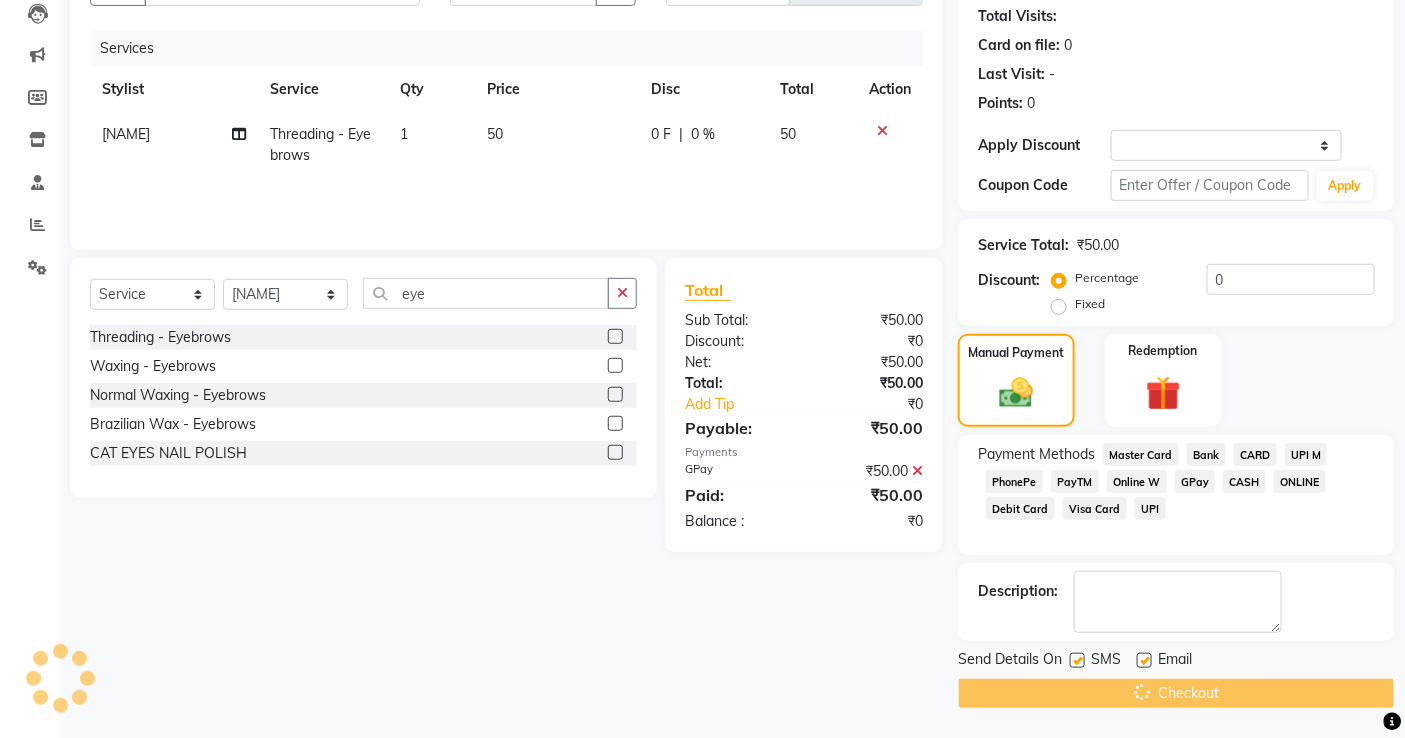 scroll, scrollTop: 0, scrollLeft: 0, axis: both 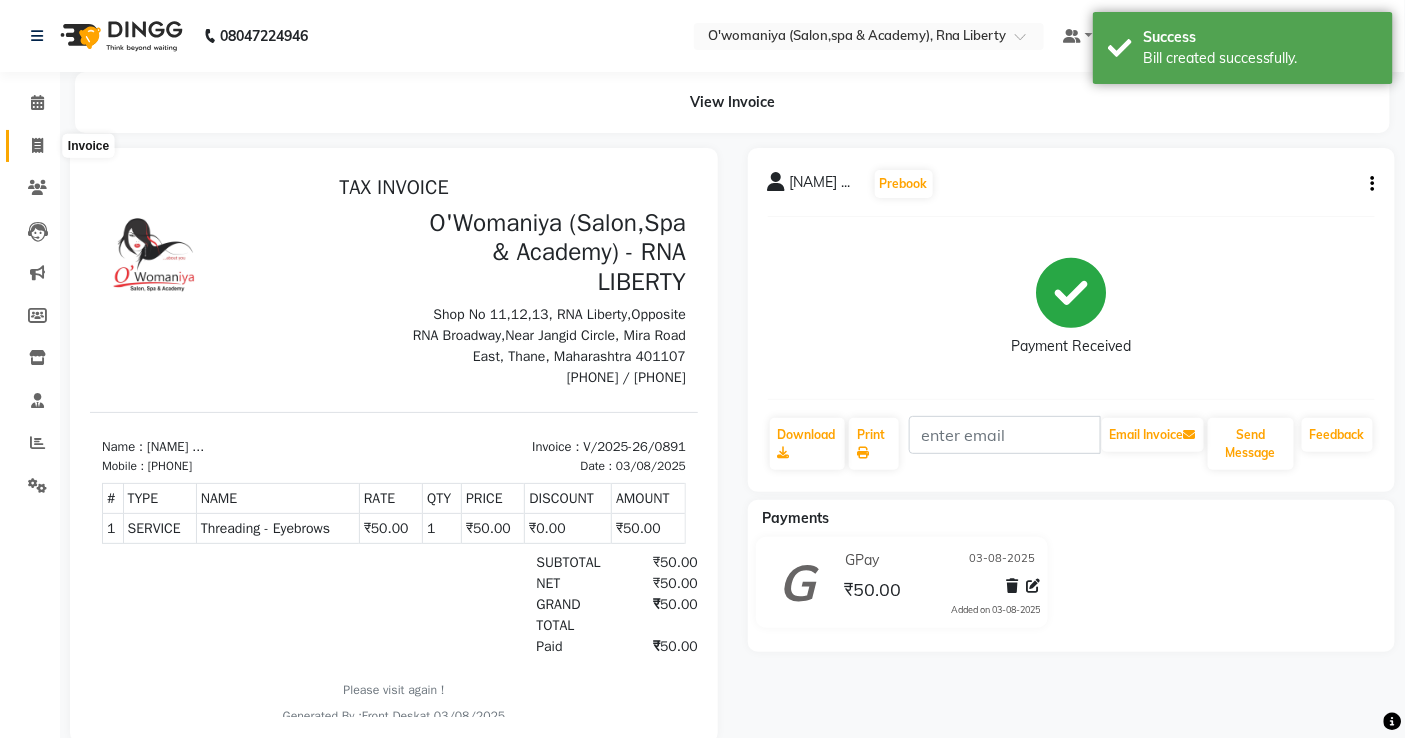 click 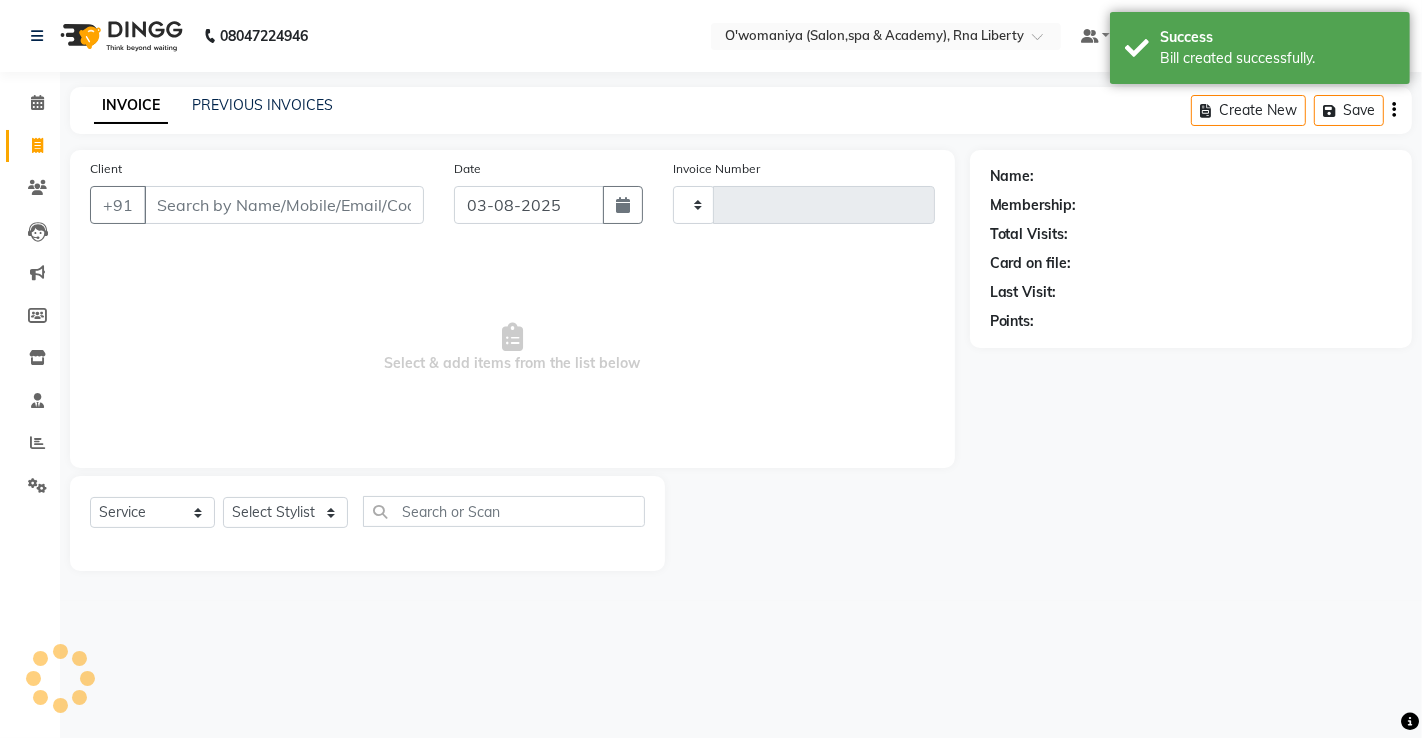 type on "0892" 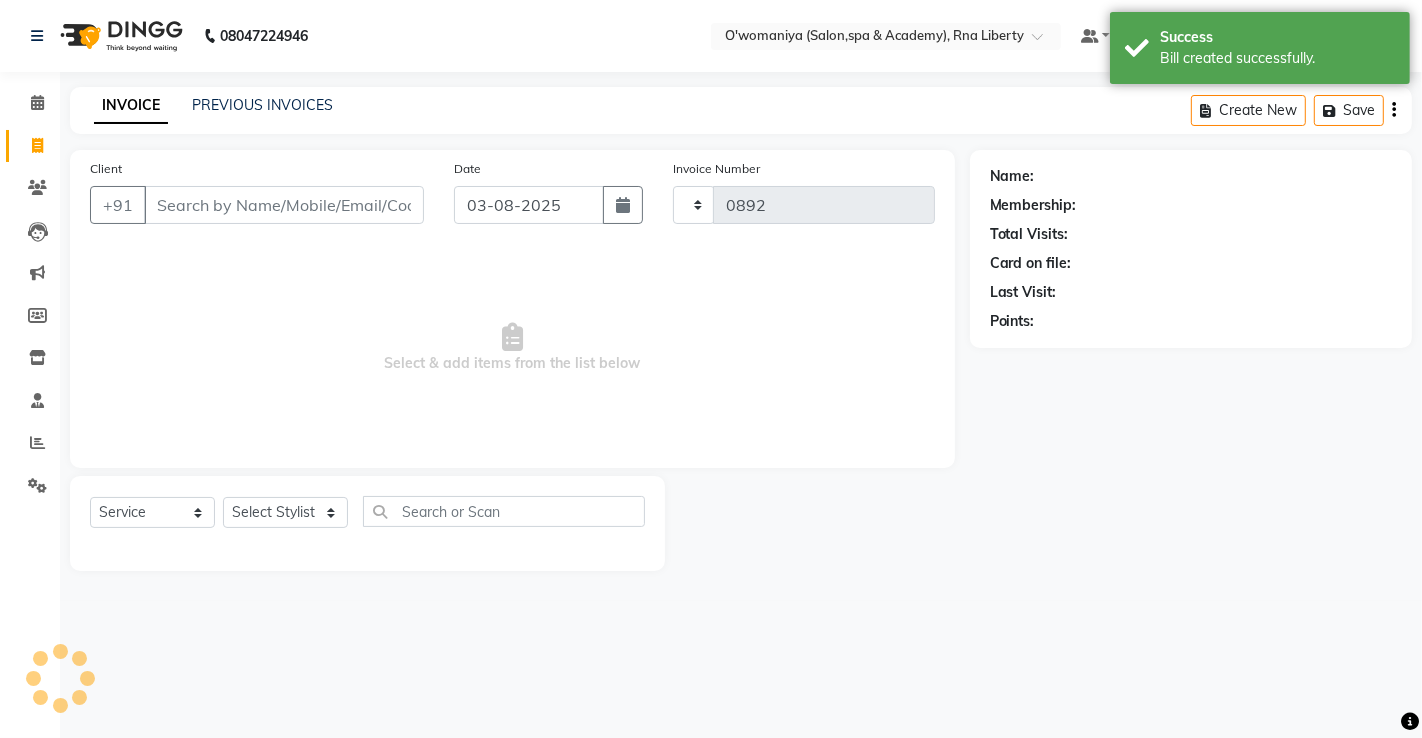 select on "5532" 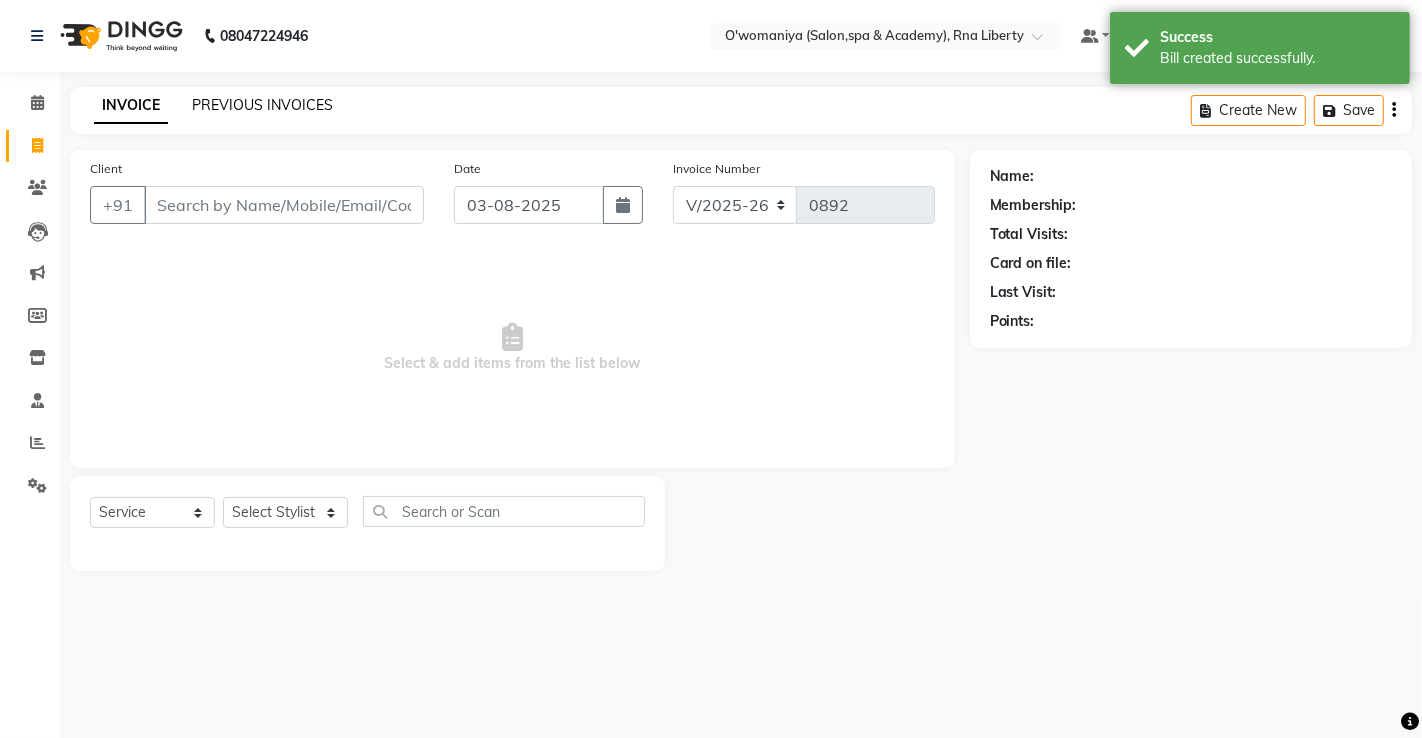 click on "PREVIOUS INVOICES" 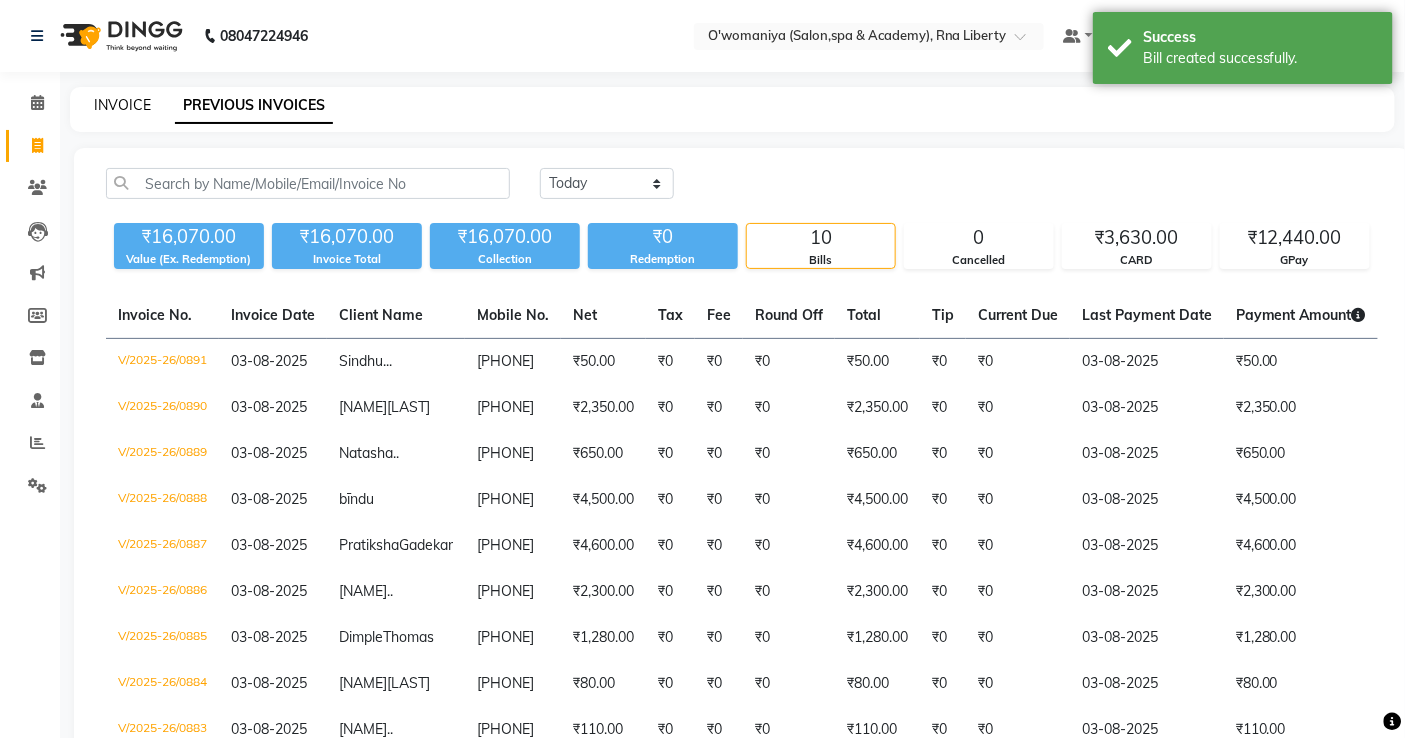 click on "INVOICE" 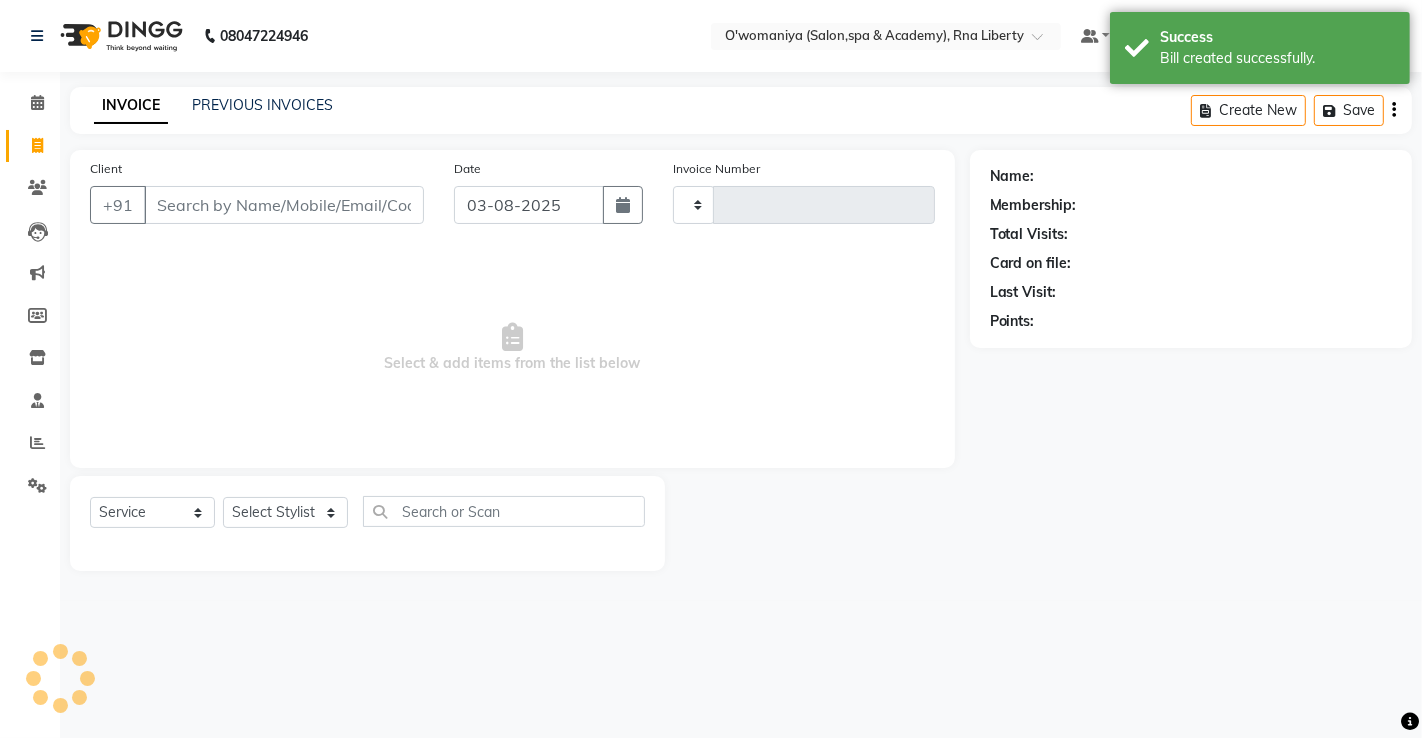type on "0892" 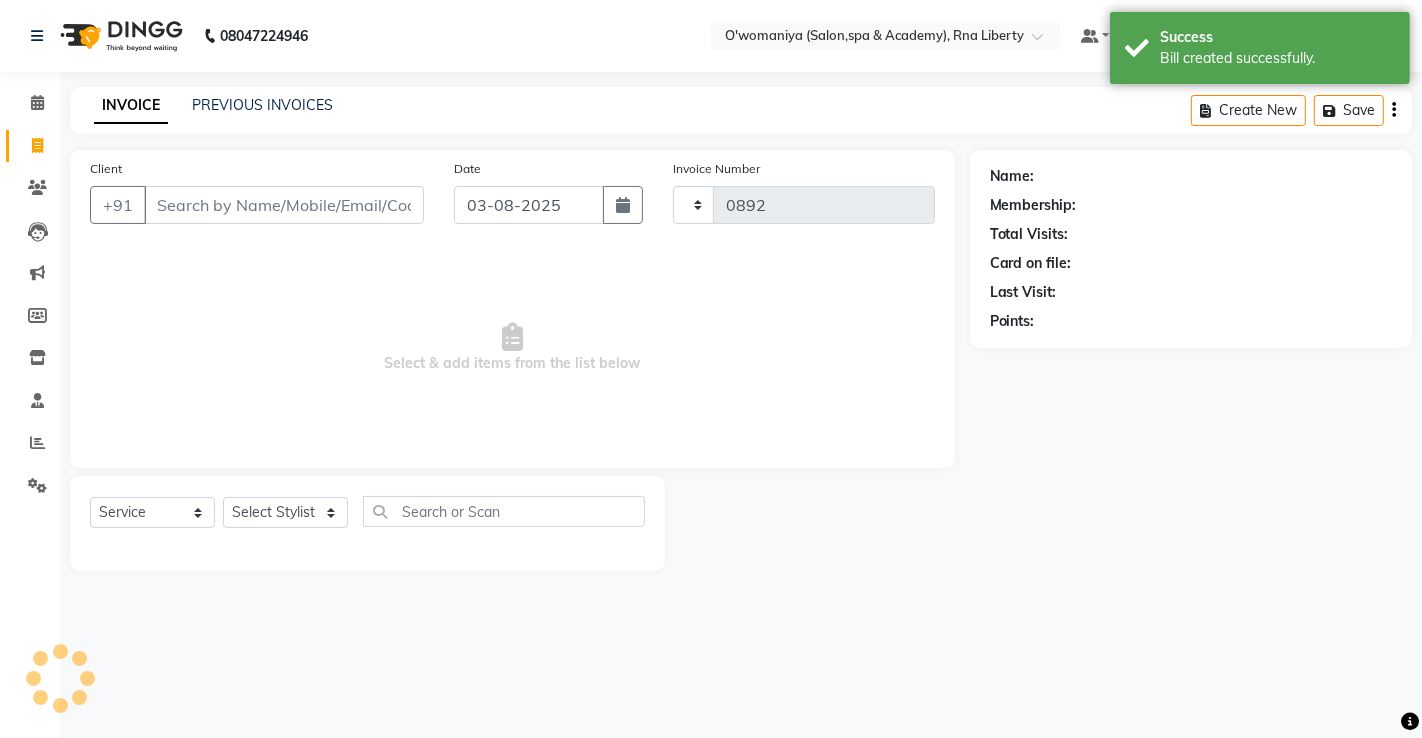 select on "5532" 